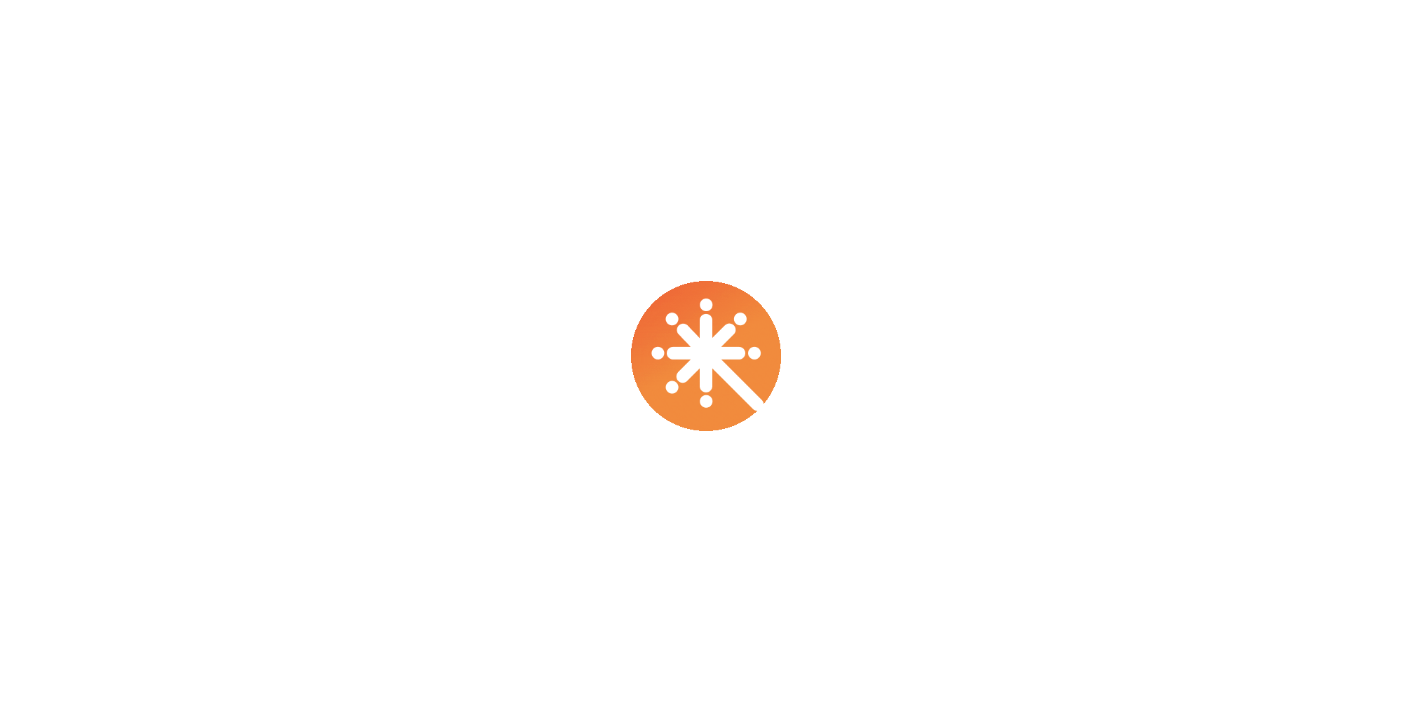 scroll, scrollTop: 0, scrollLeft: 0, axis: both 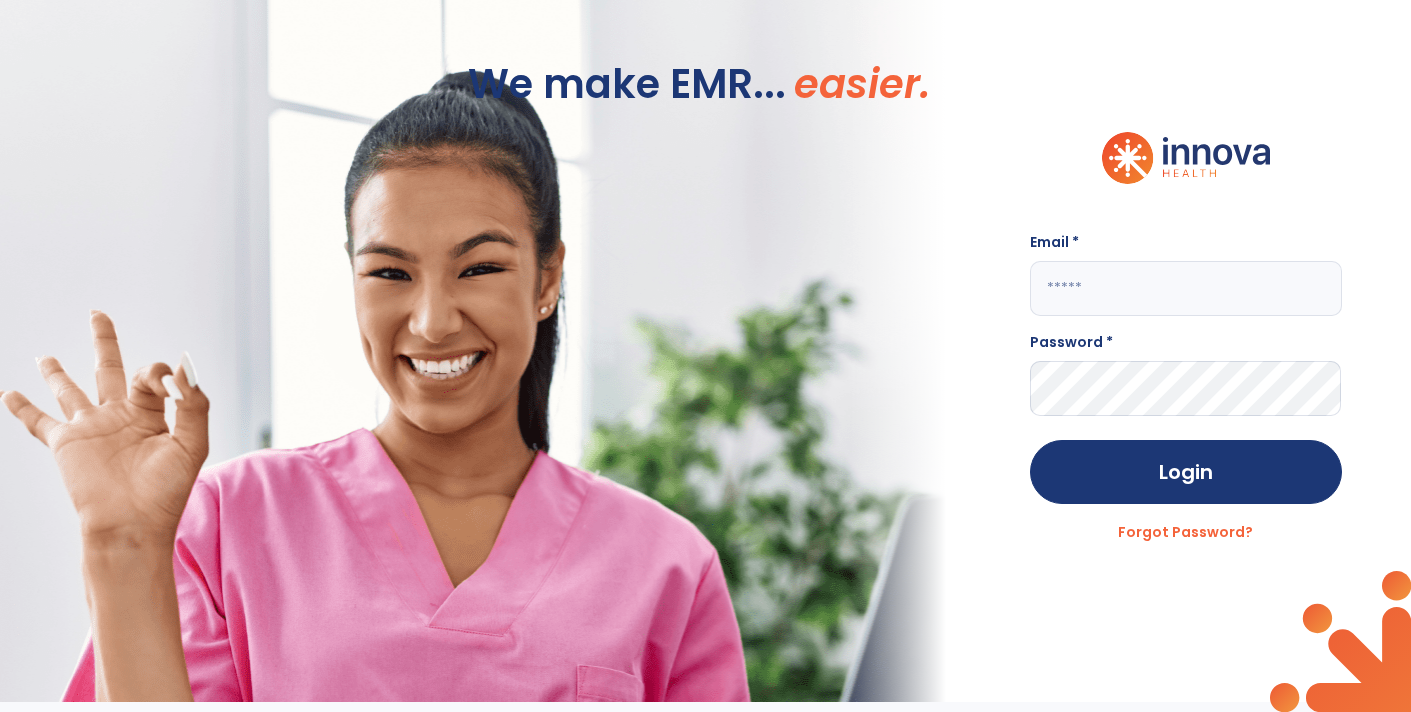 click 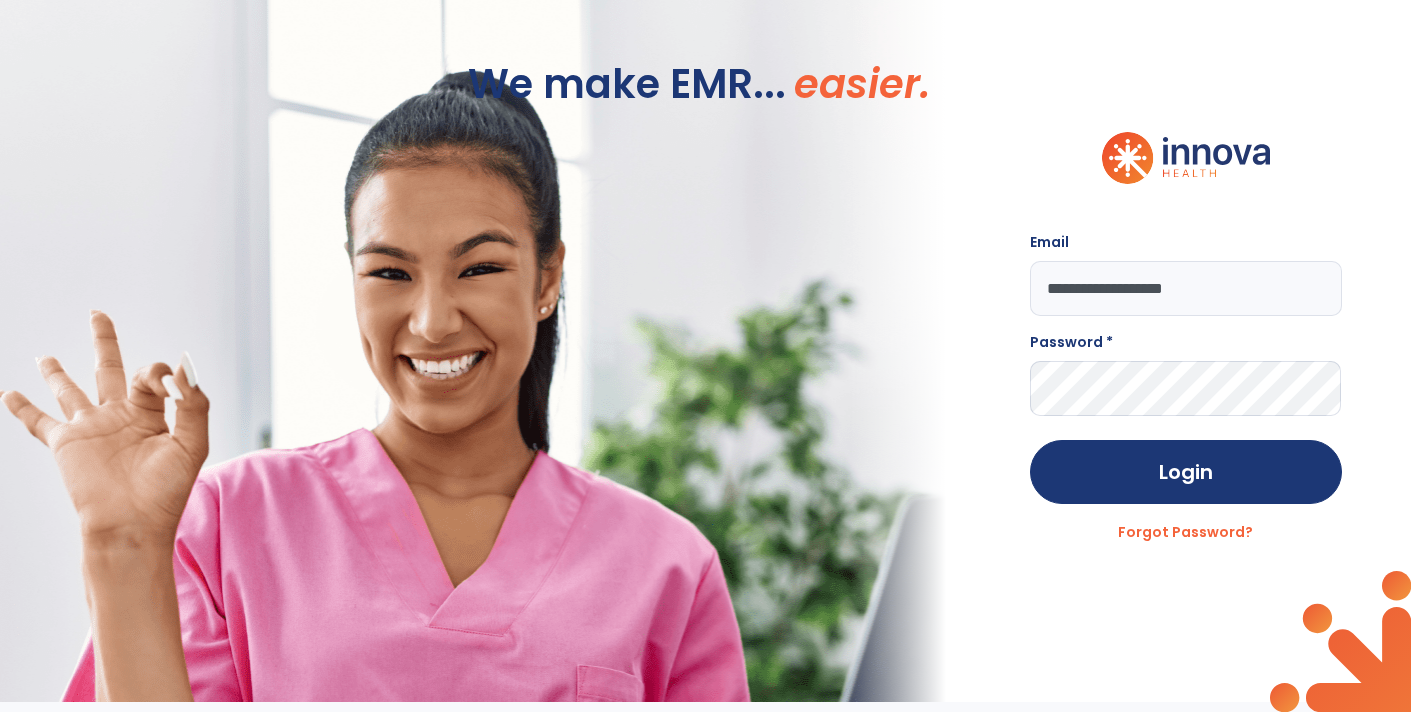 type on "**********" 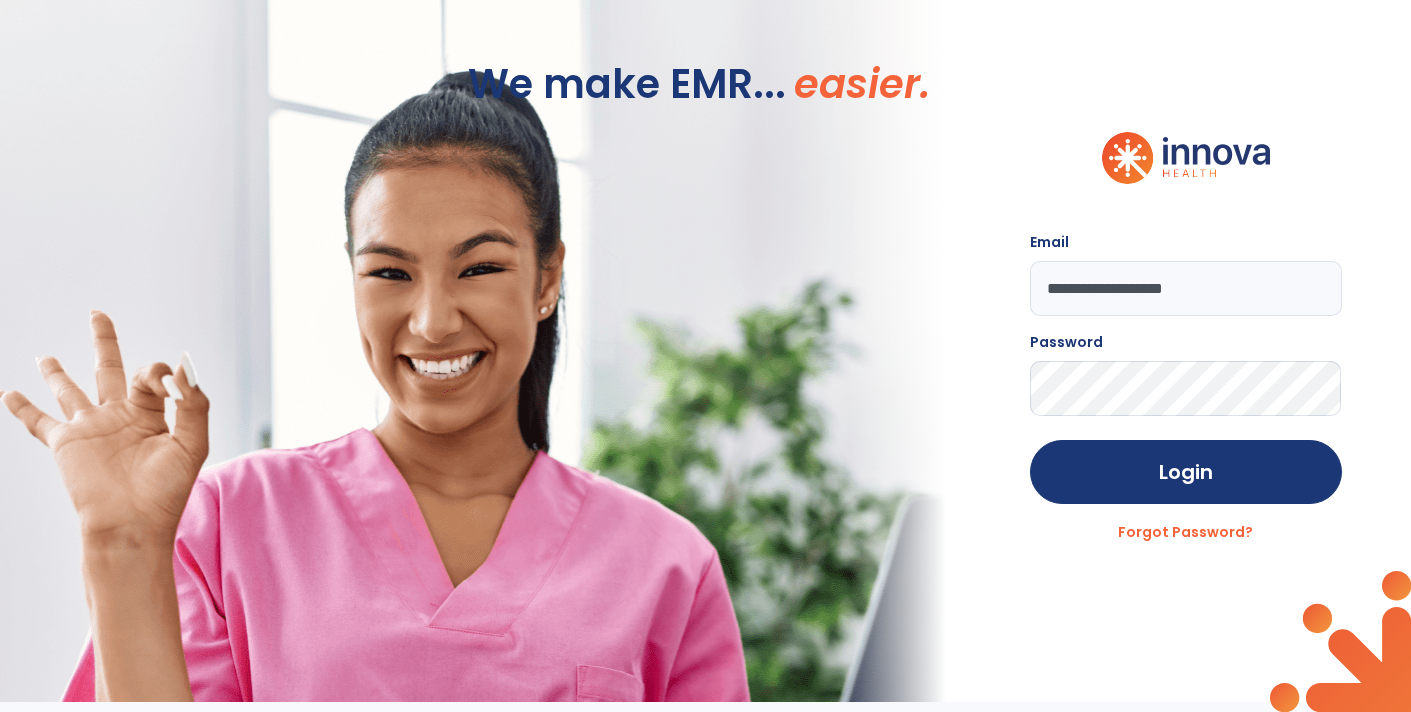 click on "Login" 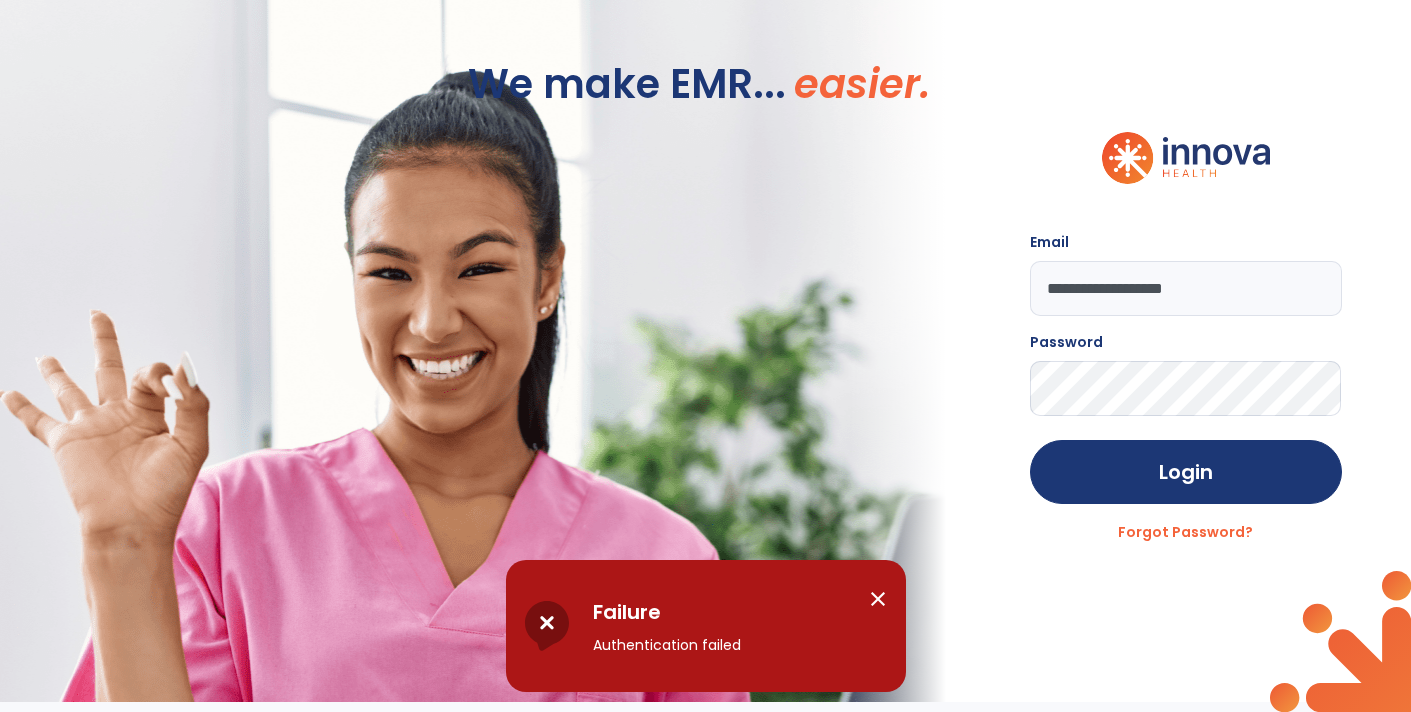 click on "Login" 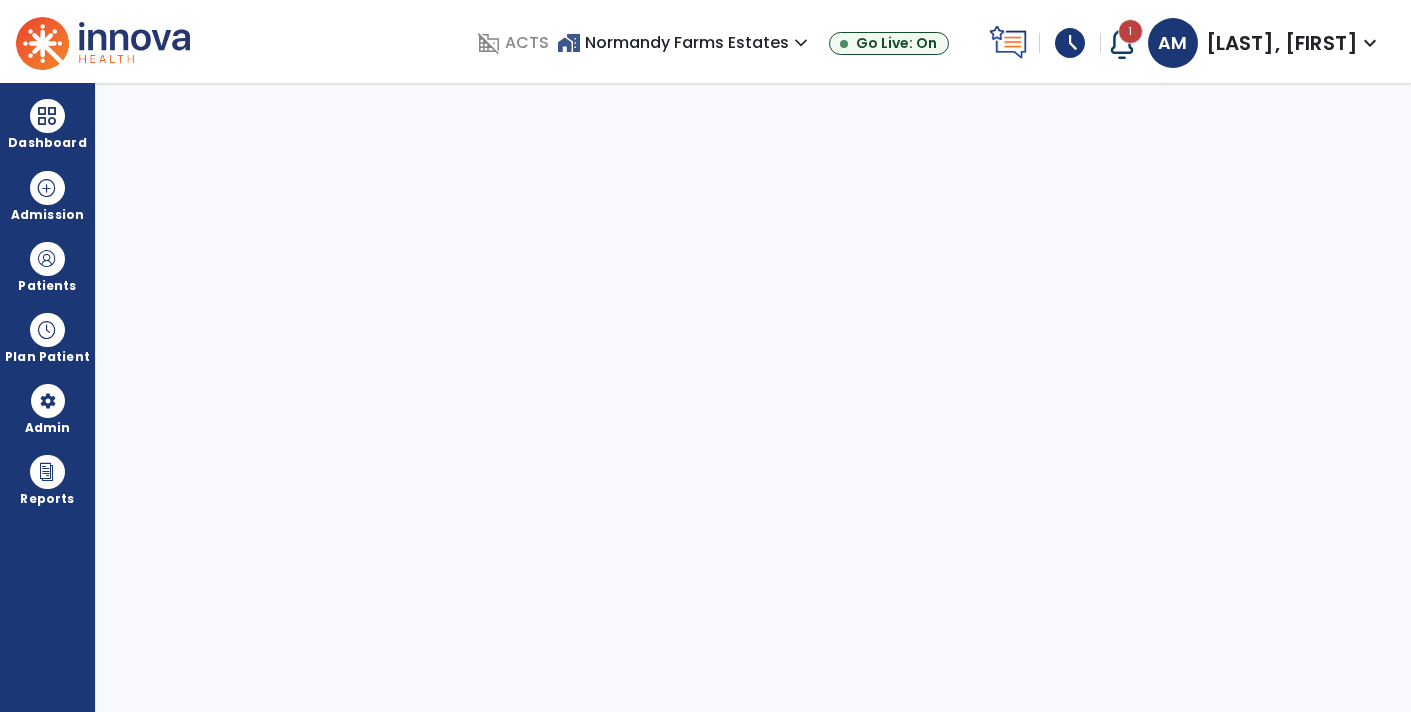 scroll, scrollTop: 0, scrollLeft: 0, axis: both 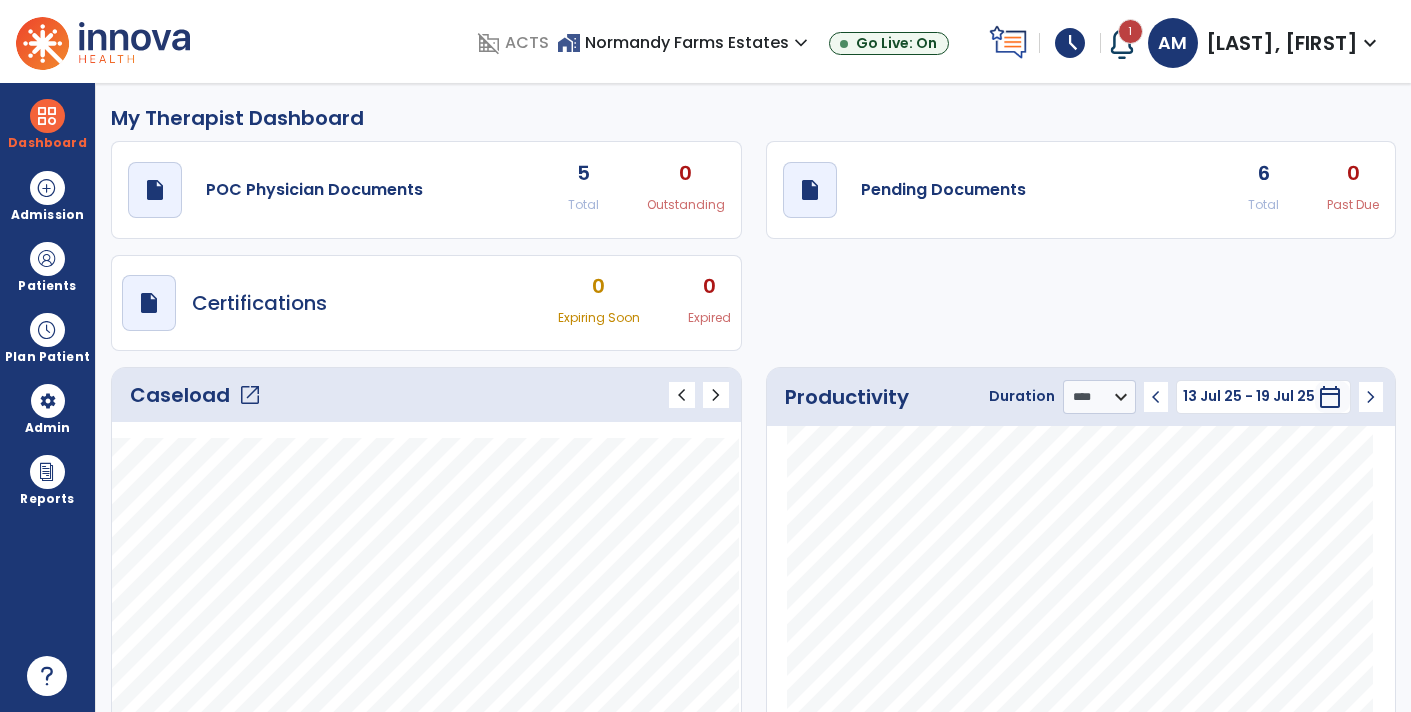 click on "home_work   Normandy Farms Estates   expand_more" at bounding box center (685, 42) 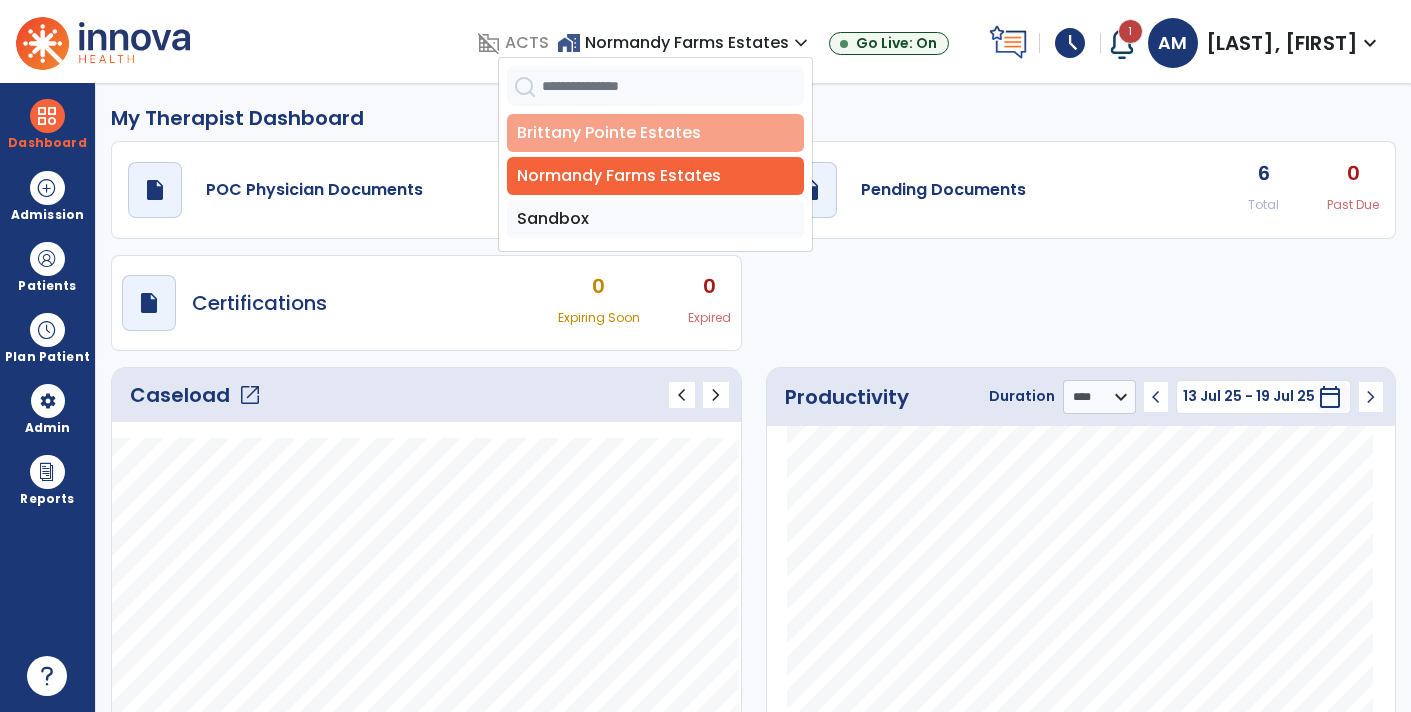 click on "Brittany Pointe Estates" at bounding box center (655, 133) 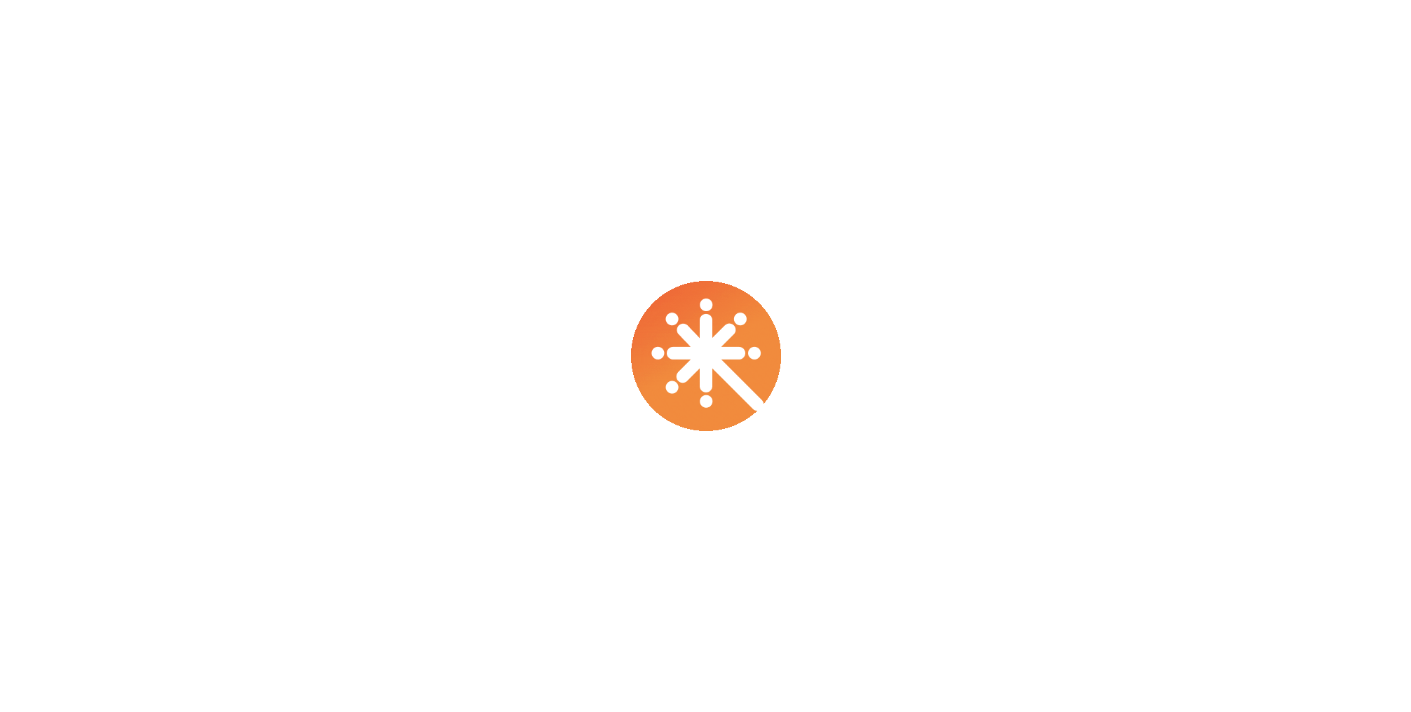 scroll, scrollTop: 0, scrollLeft: 0, axis: both 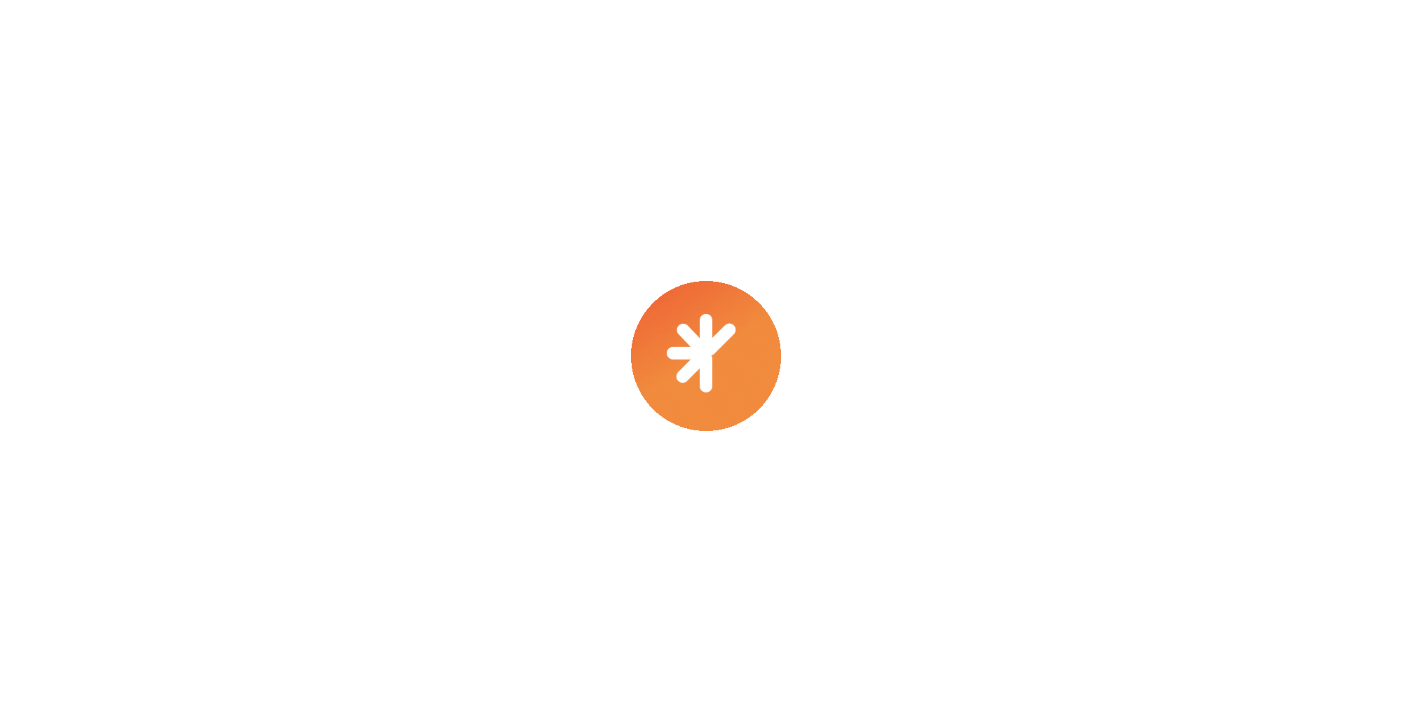 select on "****" 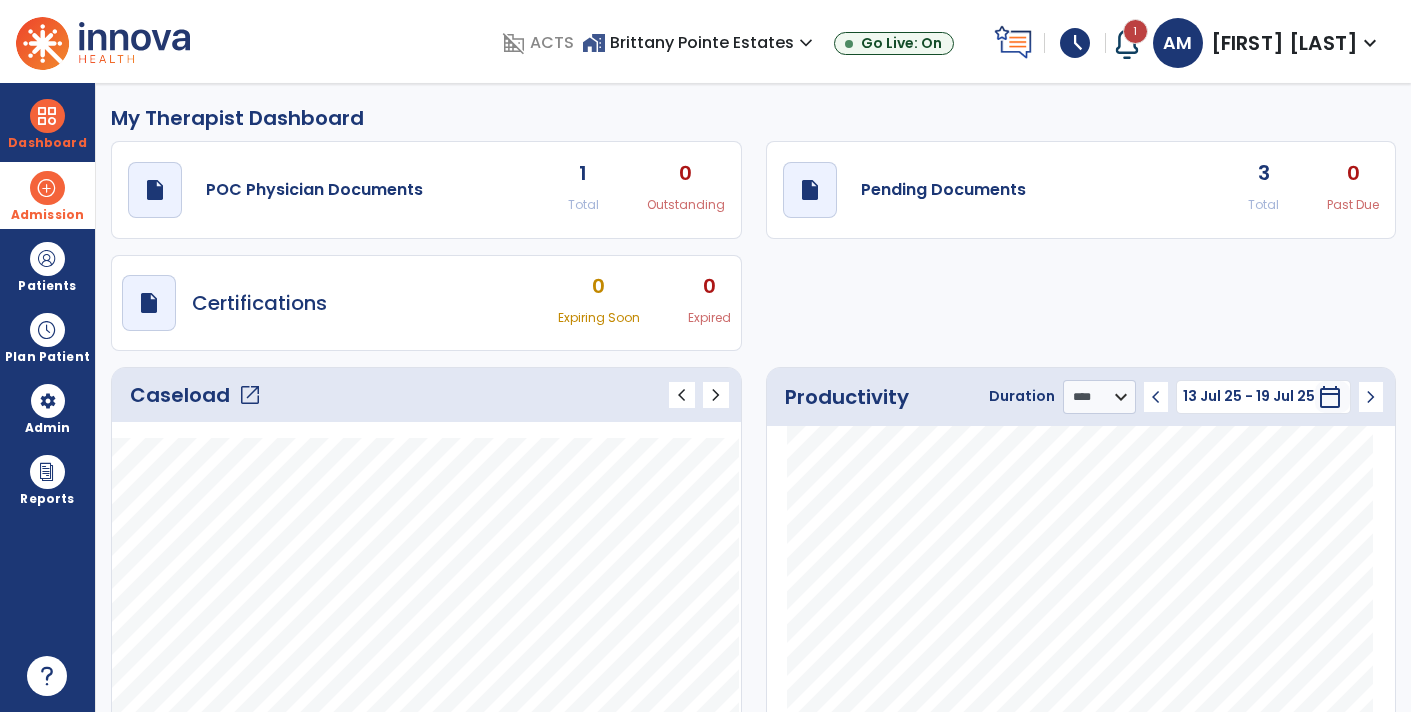 click on "Admission" at bounding box center (47, 195) 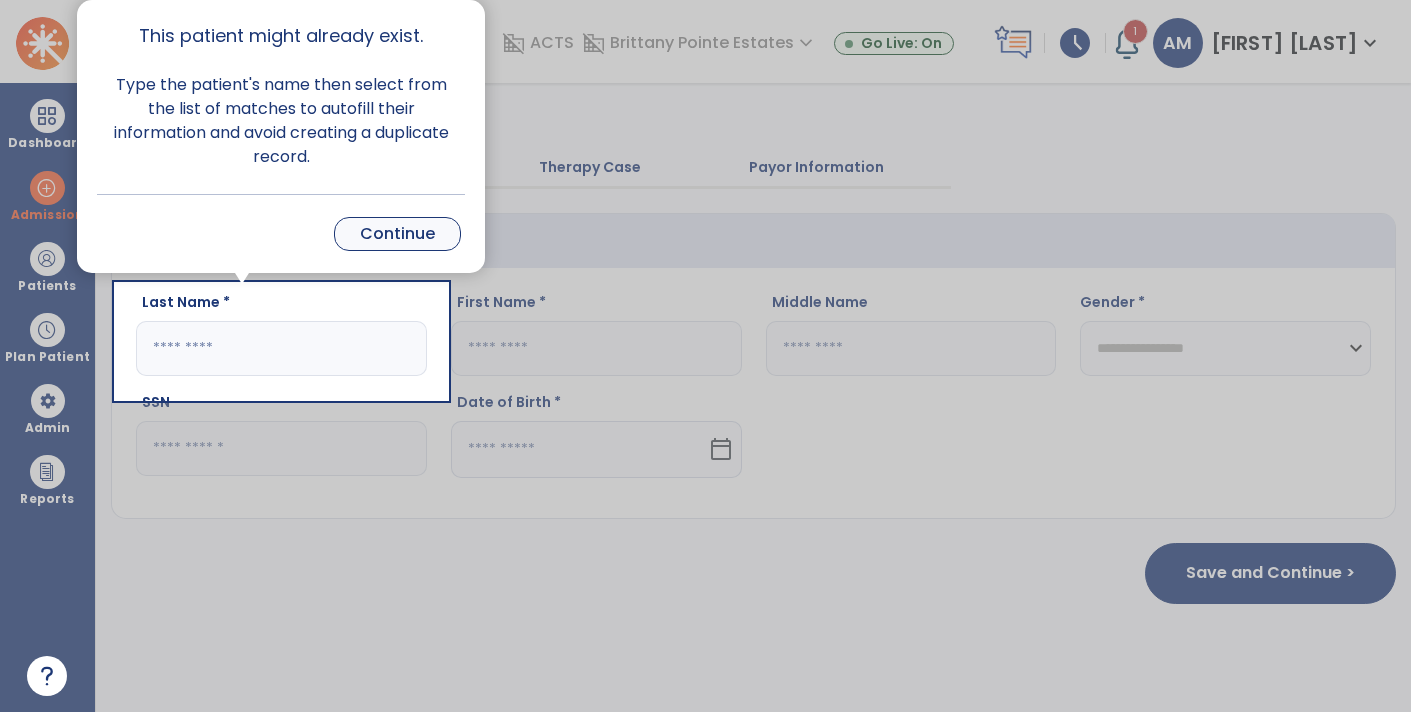 click on "Continue" at bounding box center (397, 234) 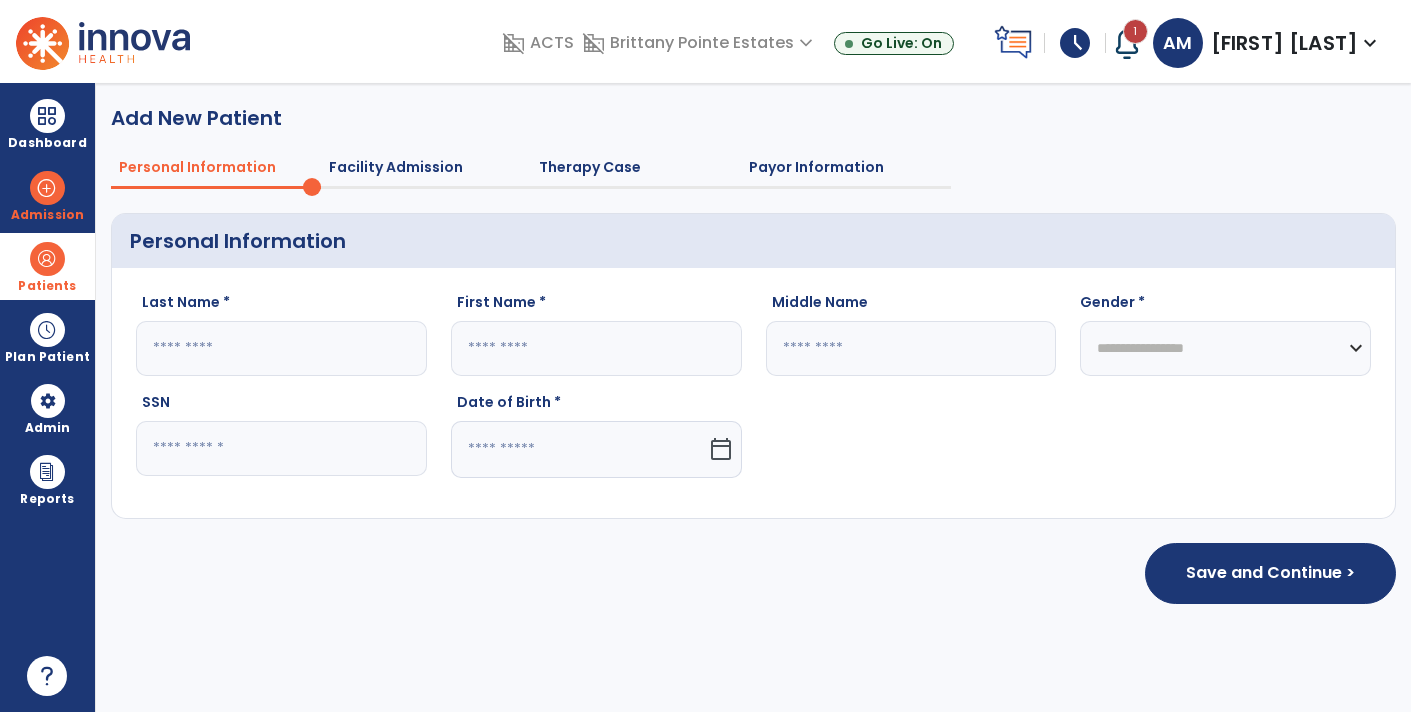 click at bounding box center (47, 259) 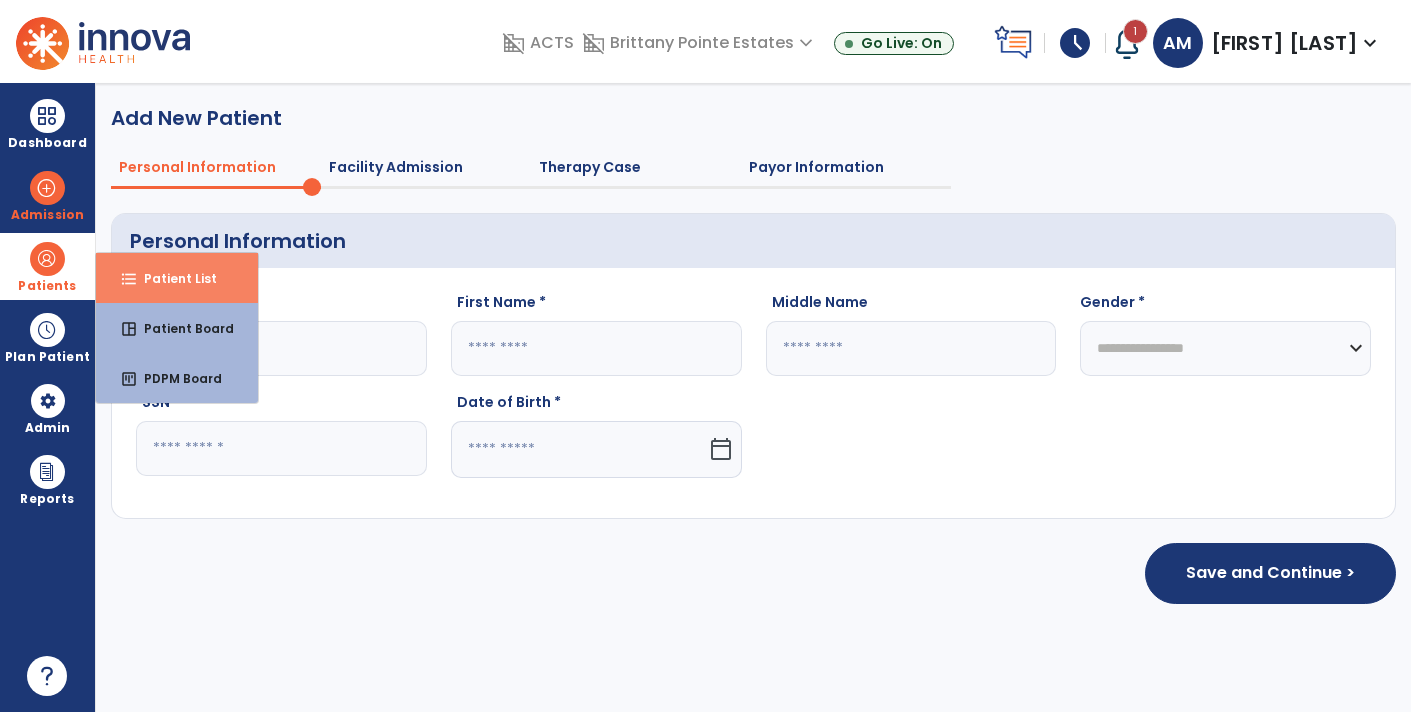 click on "format_list_bulleted  Patient List" at bounding box center [177, 278] 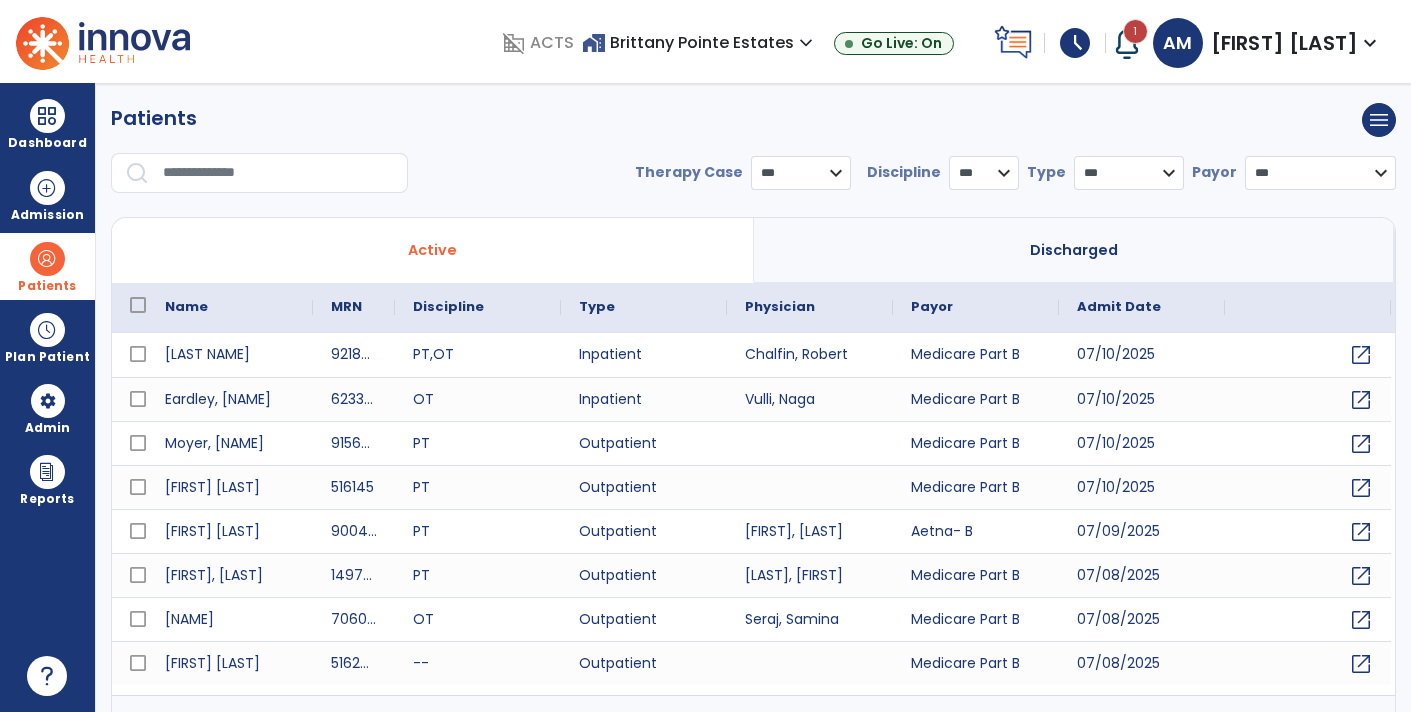 click at bounding box center [278, 173] 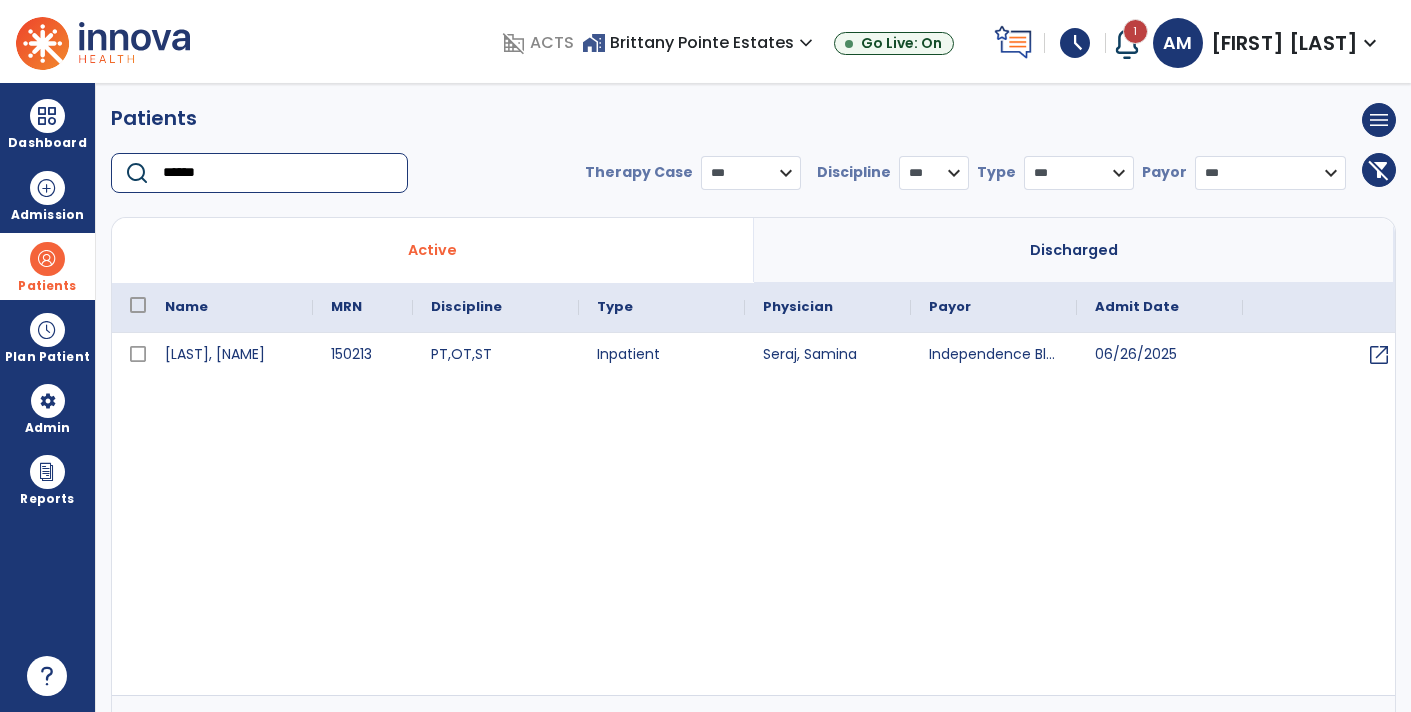 type on "******" 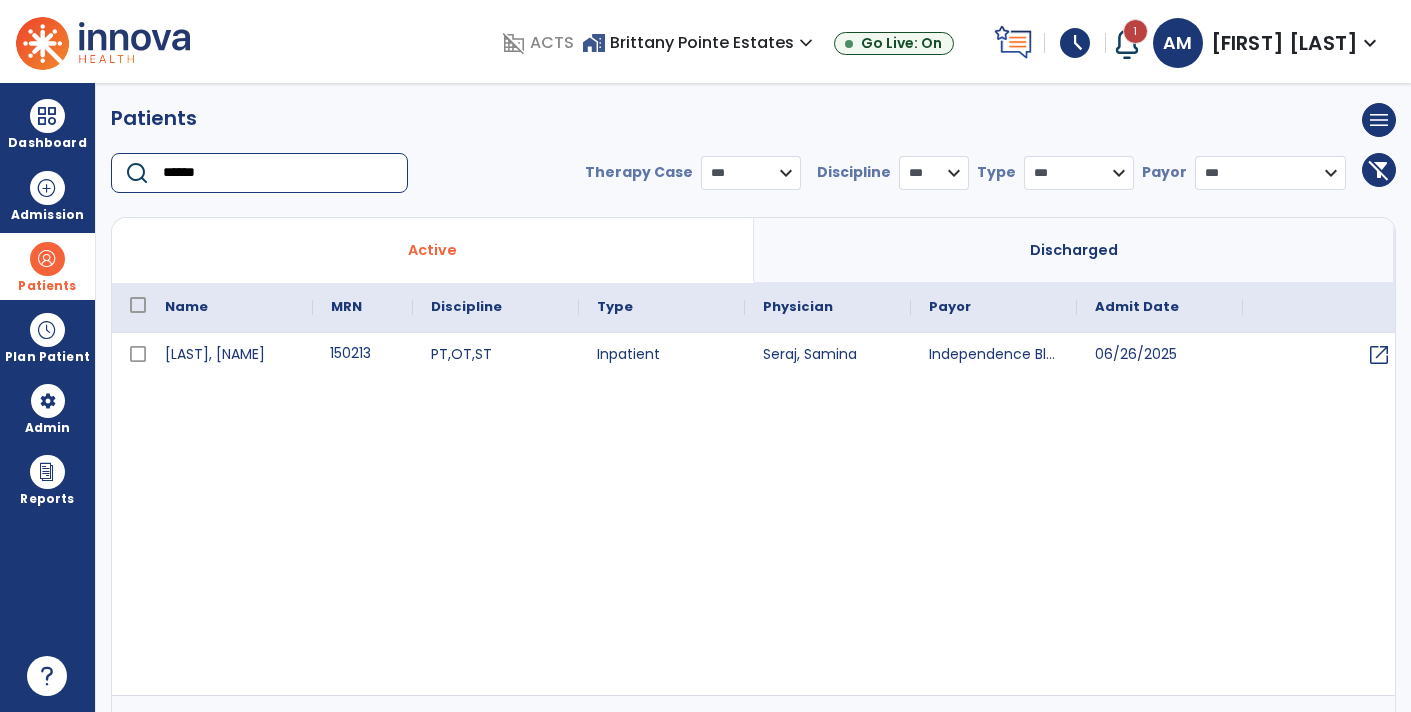 click on "150213" at bounding box center [363, 355] 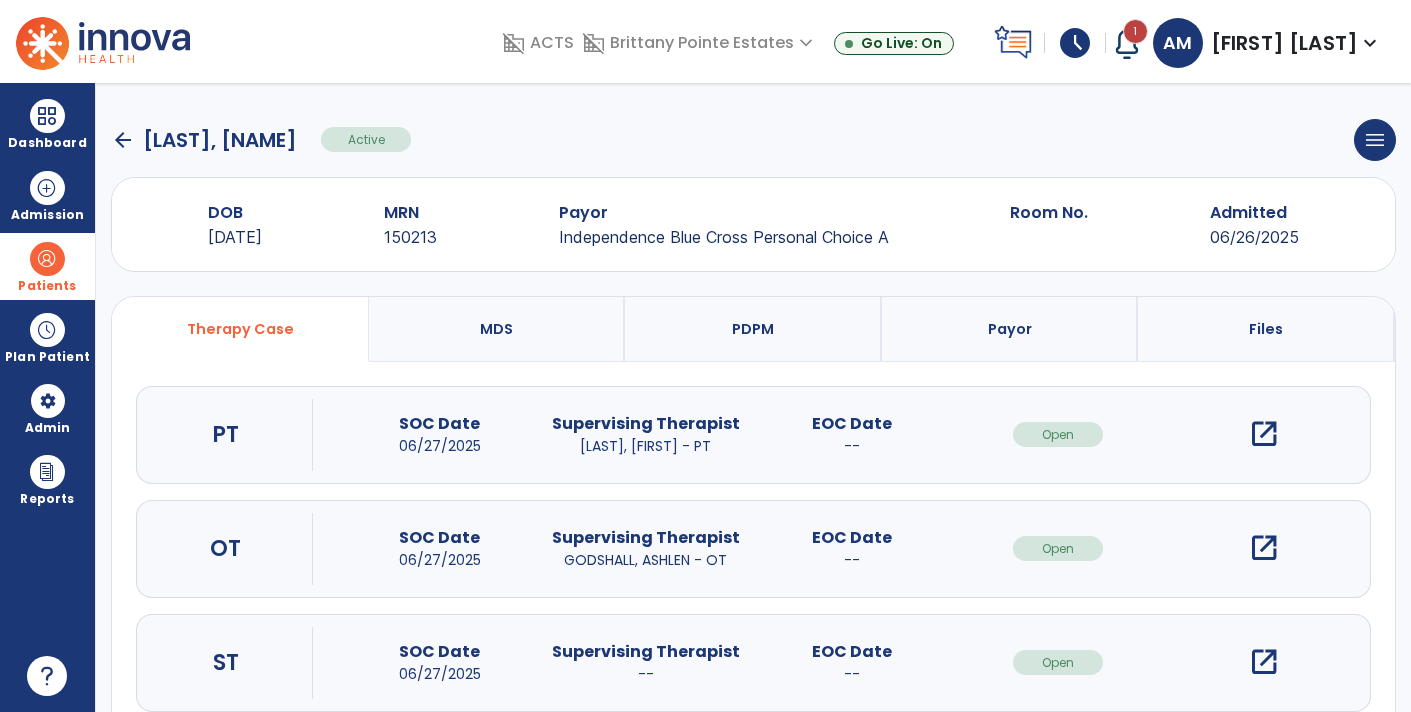 click on "open_in_new" at bounding box center [1264, 548] 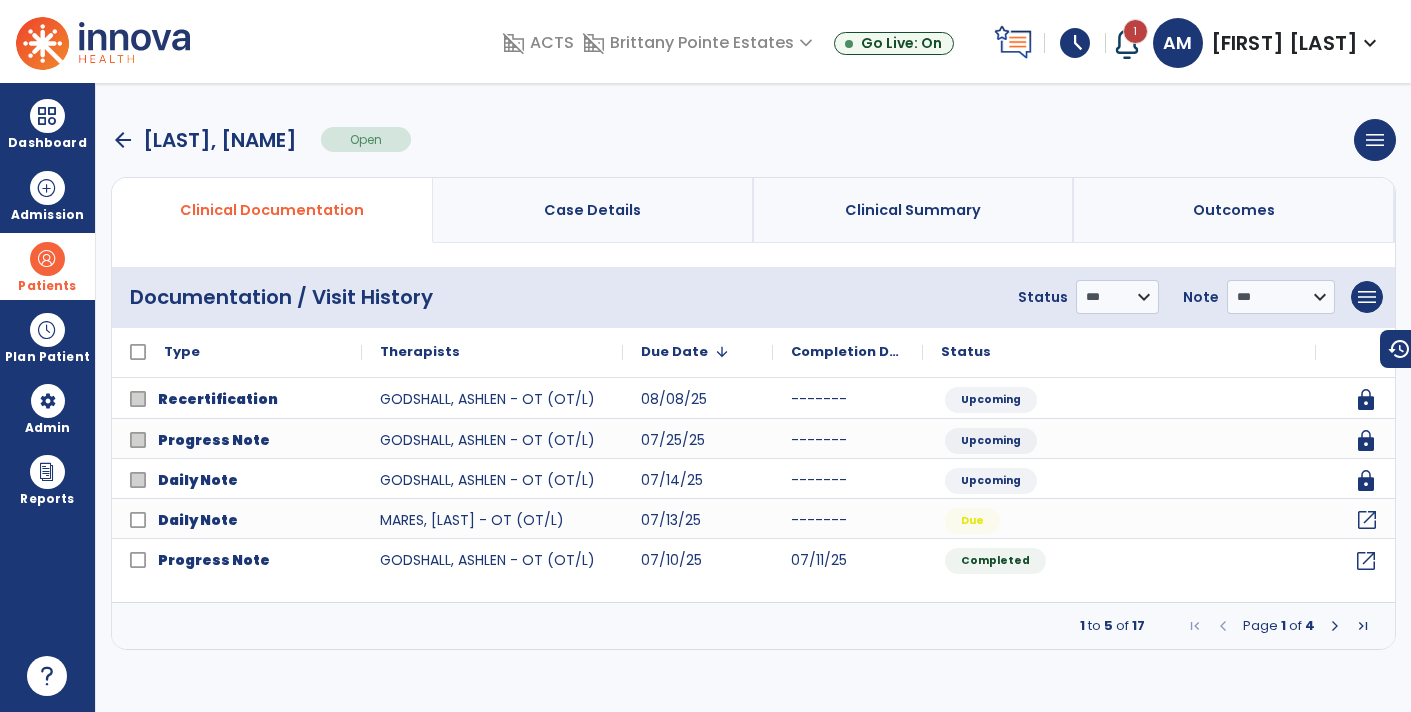 click on "open_in_new" 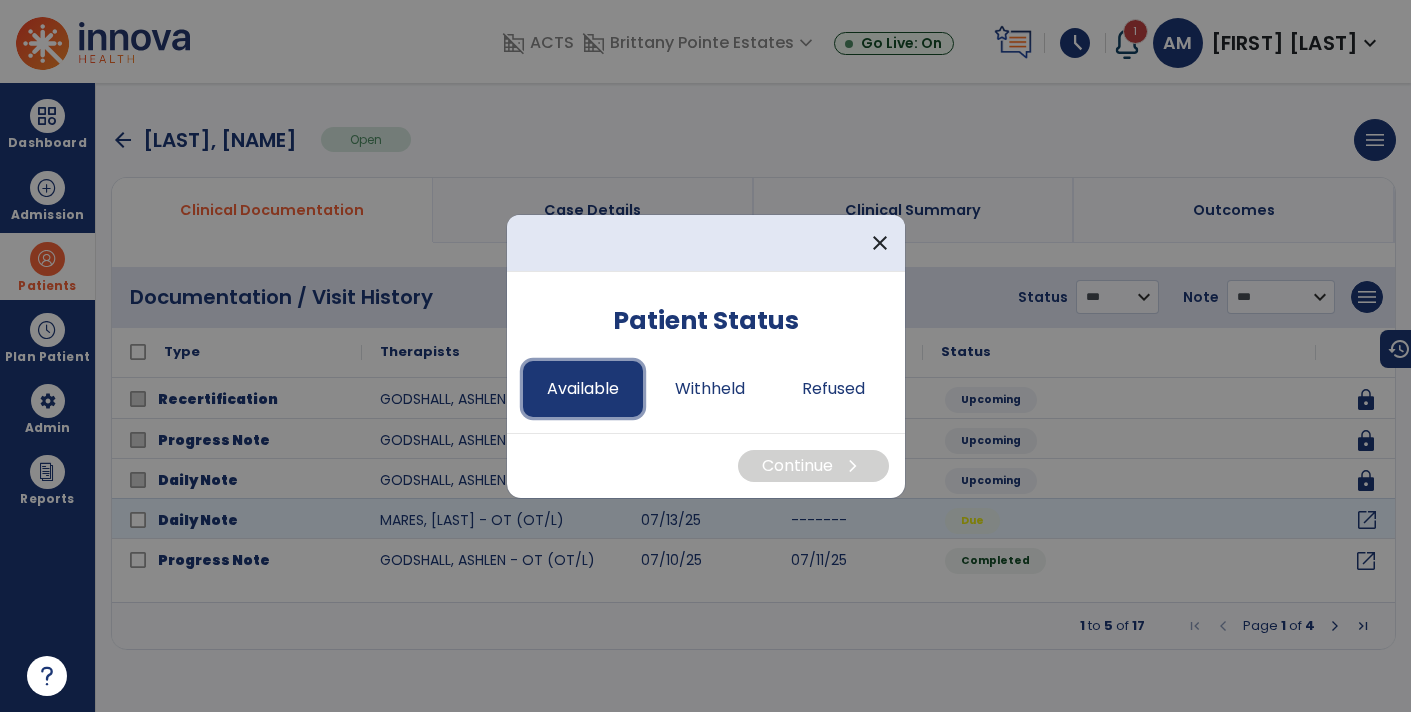 click on "Available" at bounding box center (583, 389) 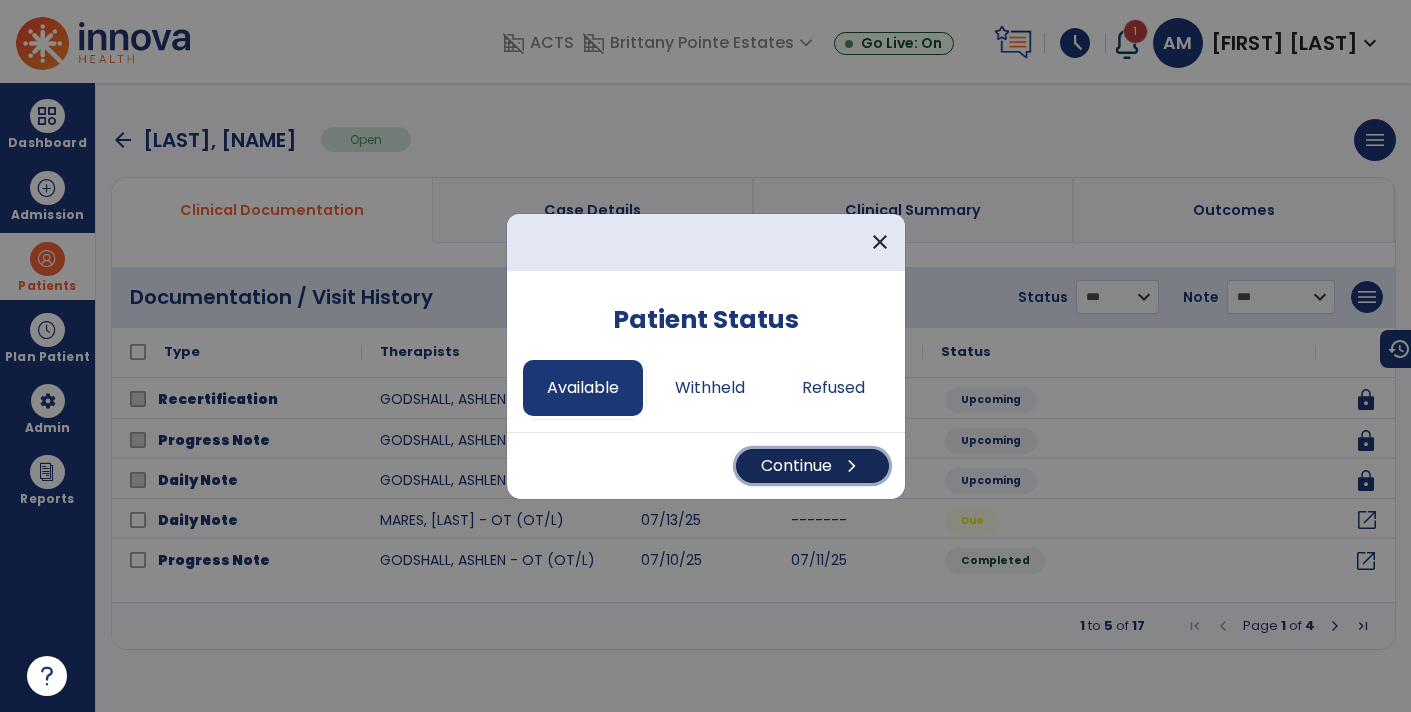 click on "Continue   chevron_right" at bounding box center (812, 466) 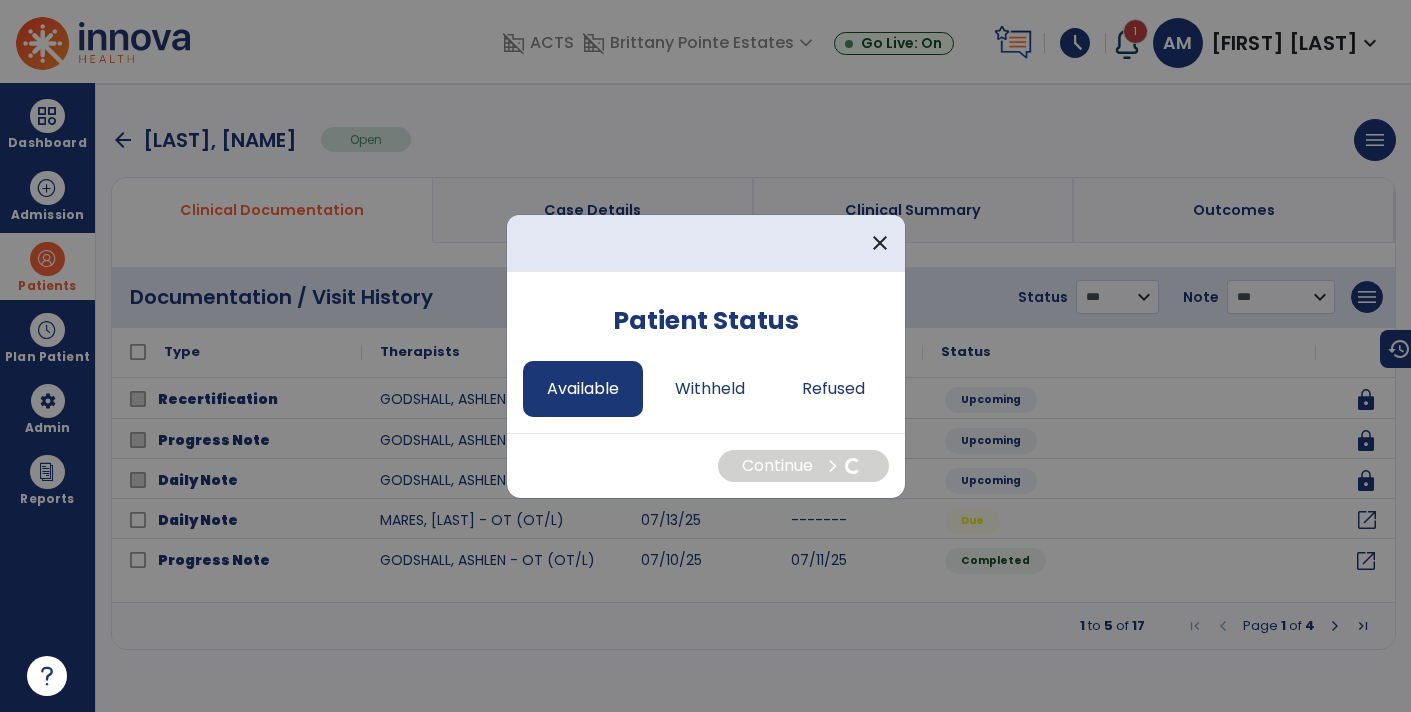 select on "*" 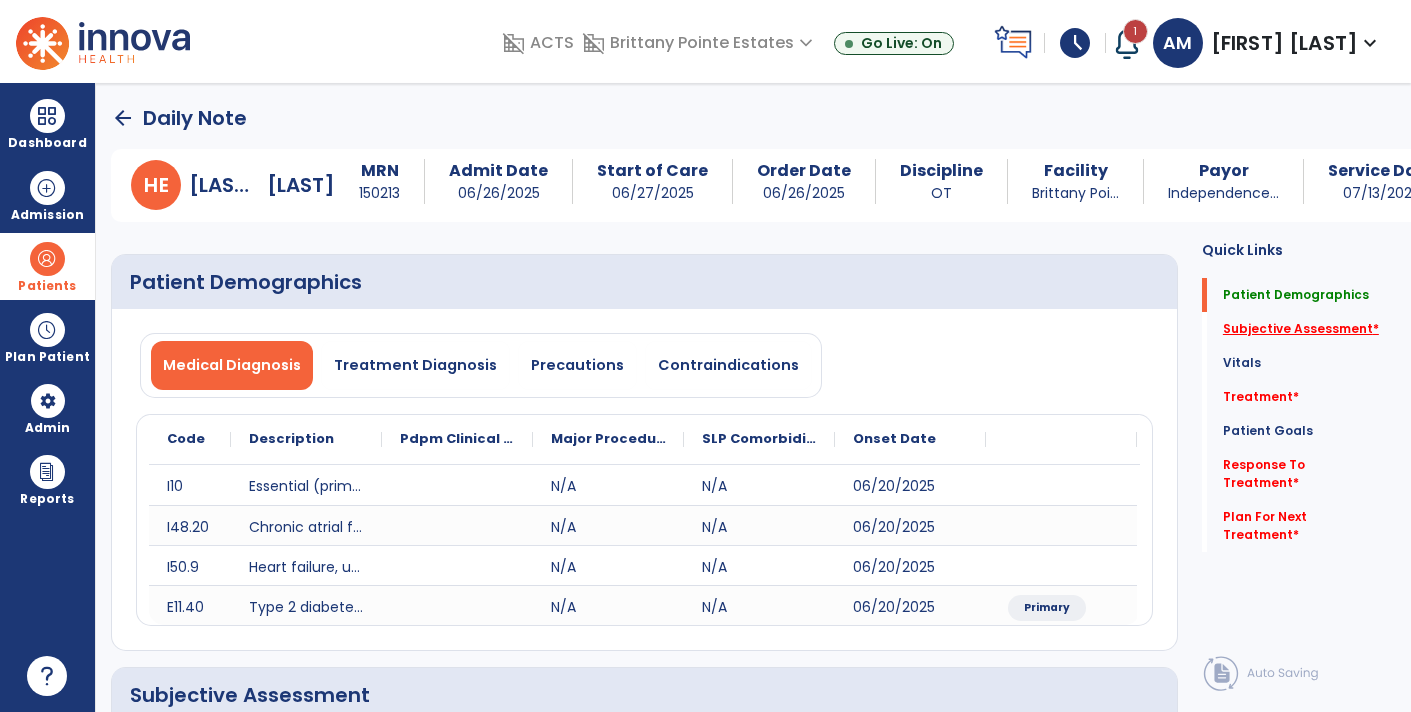 click on "Subjective Assessment   *" 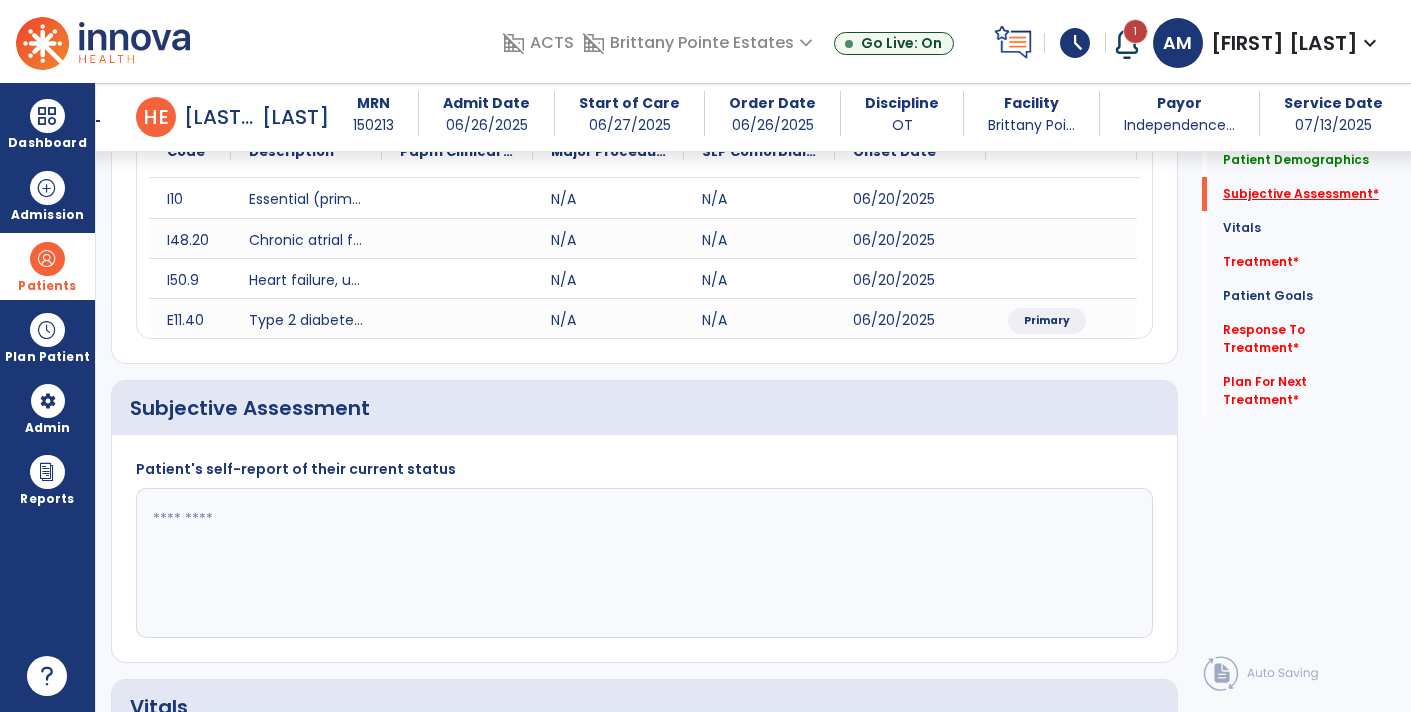 scroll, scrollTop: 409, scrollLeft: 0, axis: vertical 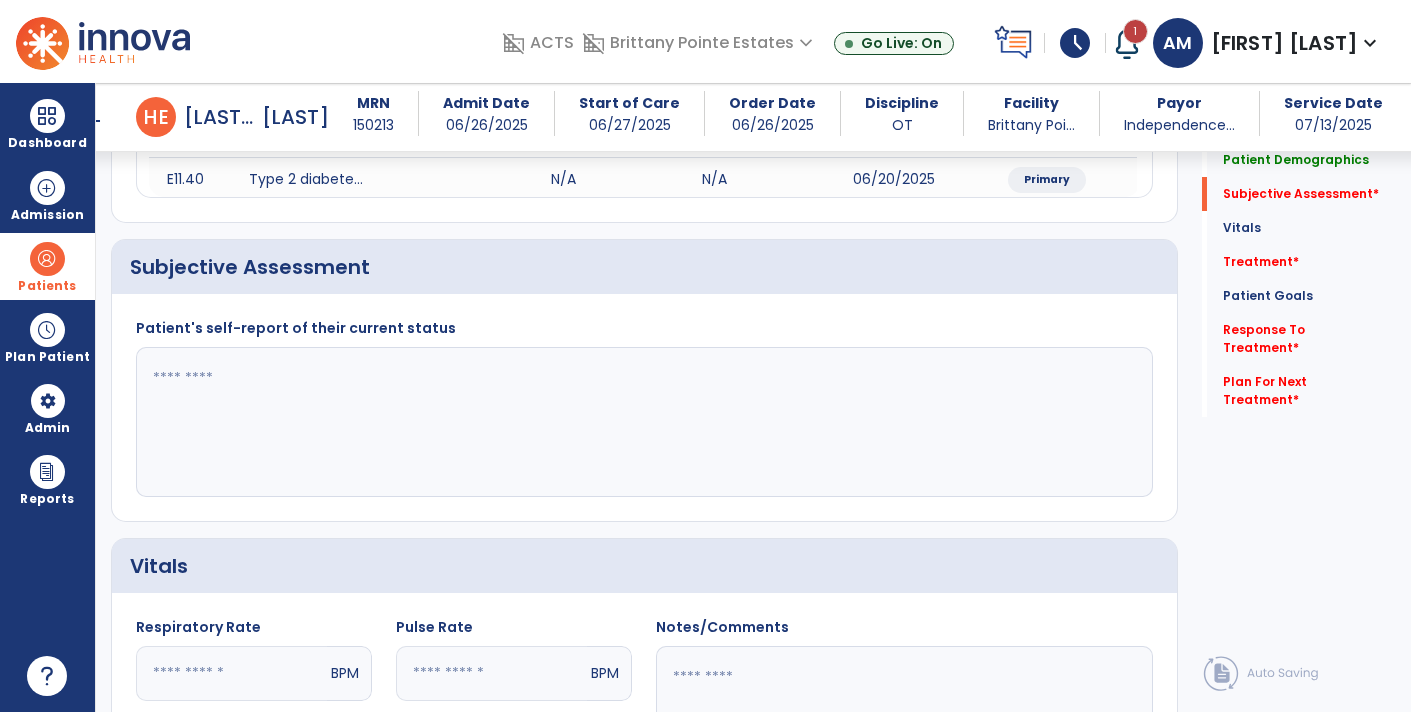 click 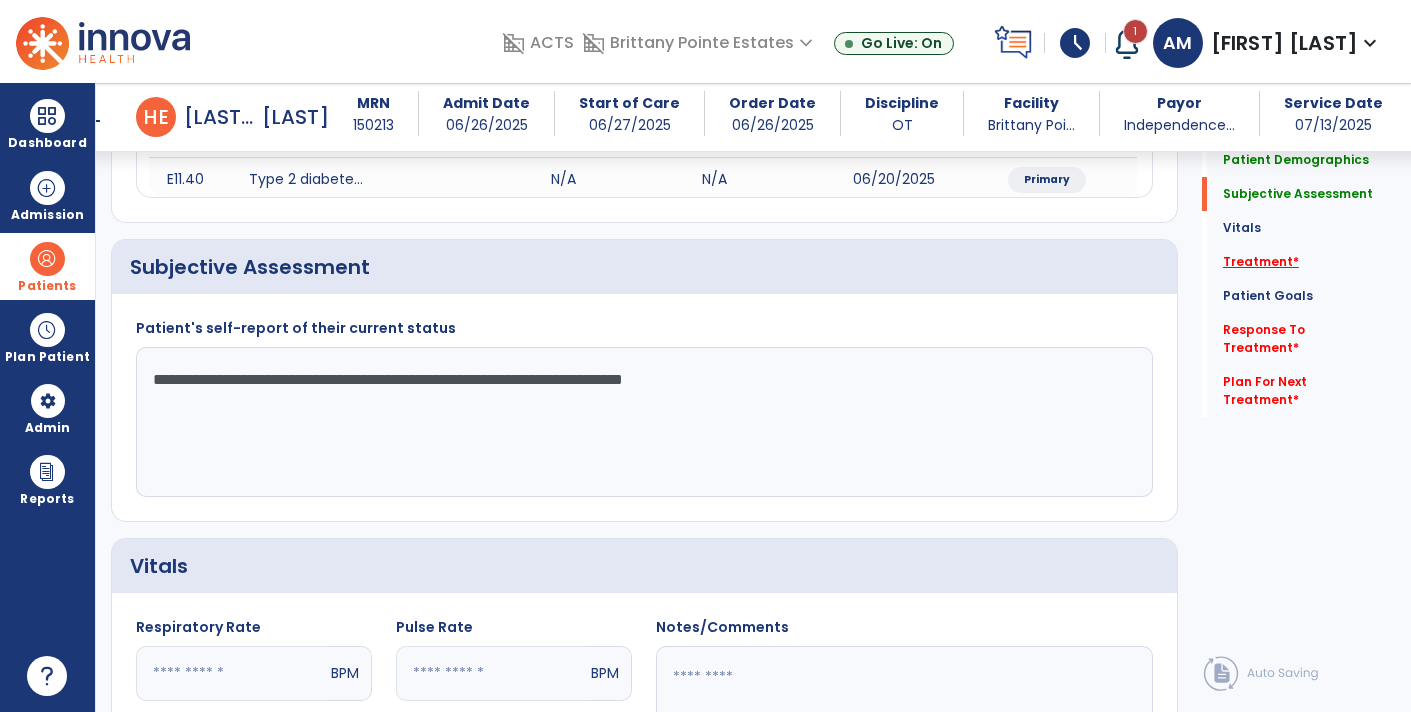 type on "**********" 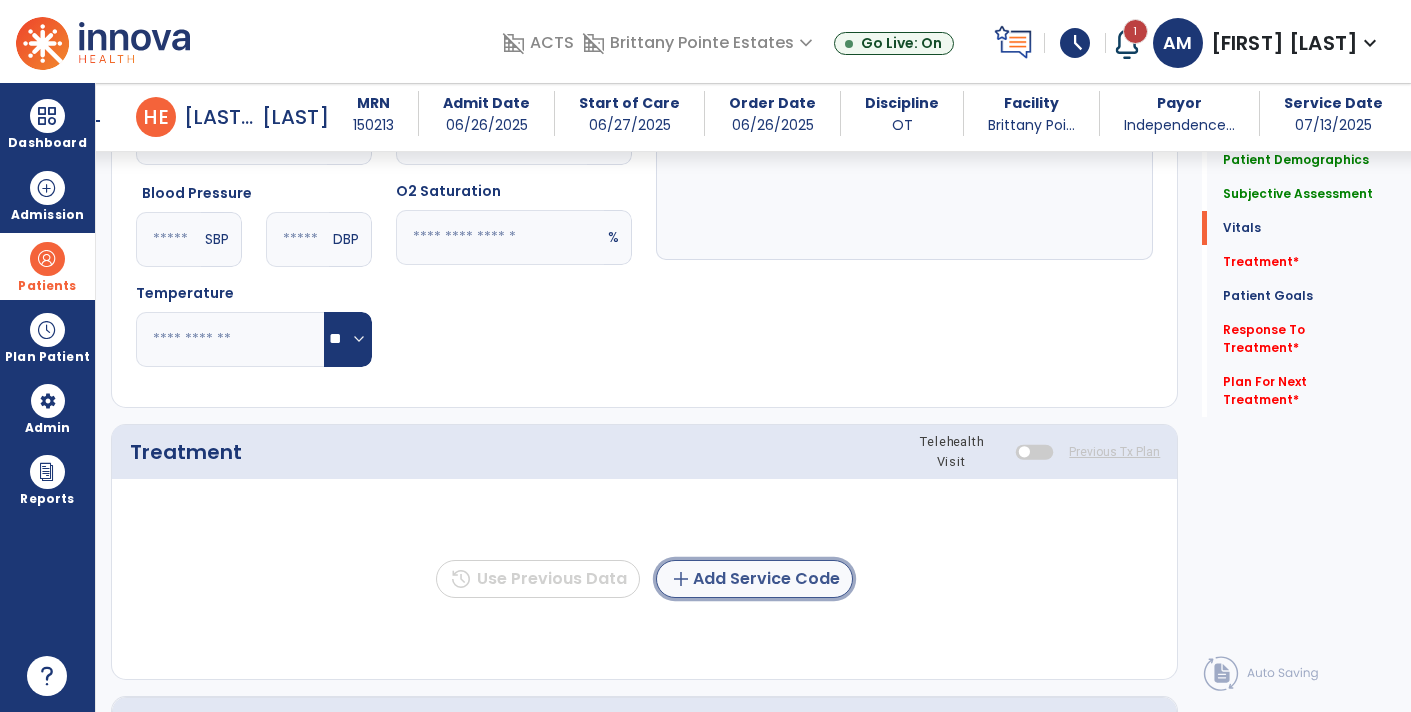 click on "add  Add Service Code" 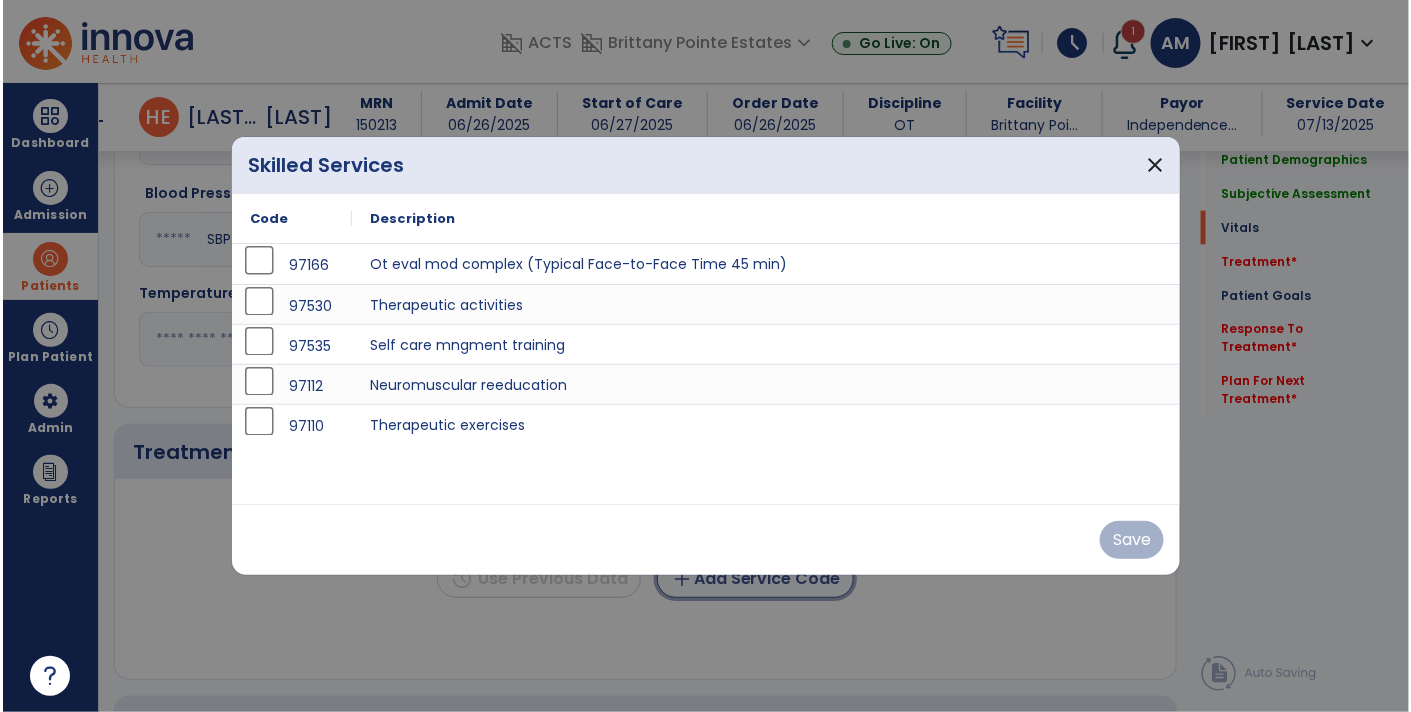 scroll, scrollTop: 945, scrollLeft: 0, axis: vertical 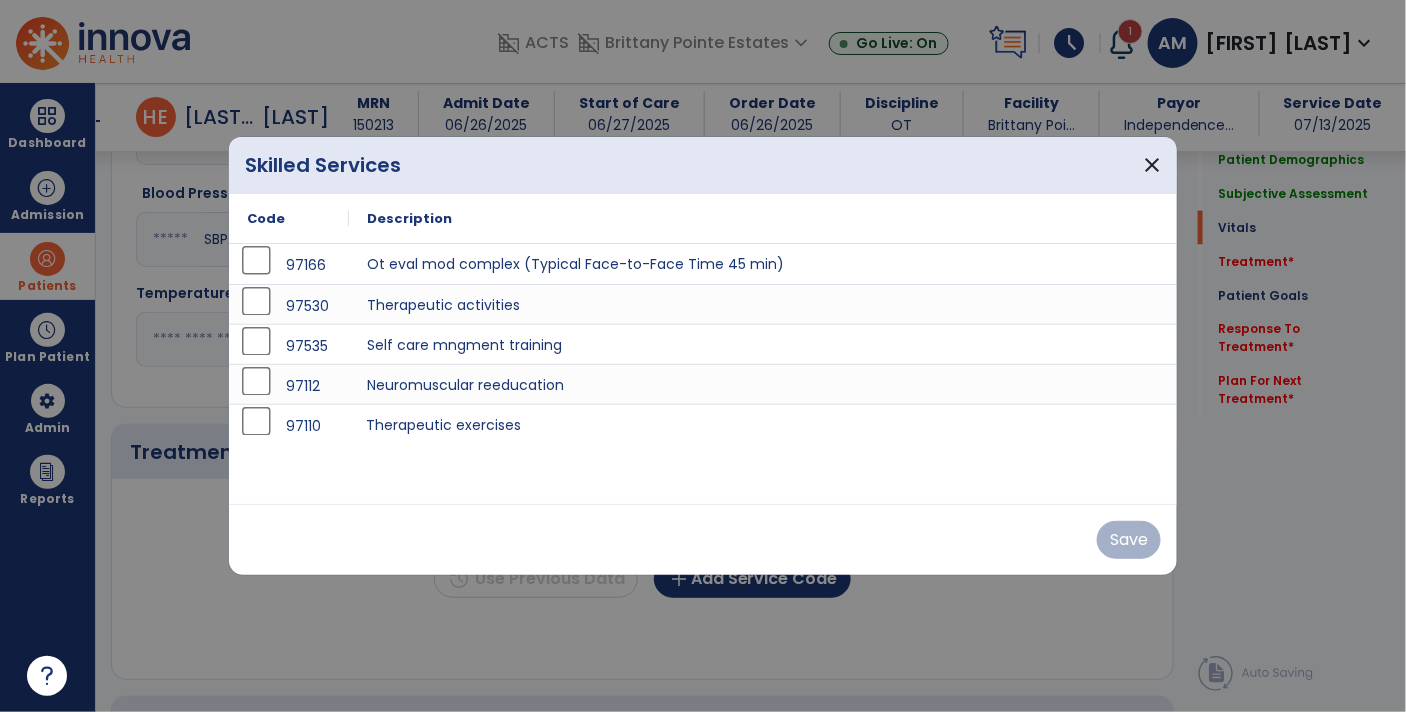 click on "Therapeutic exercises" at bounding box center [763, 424] 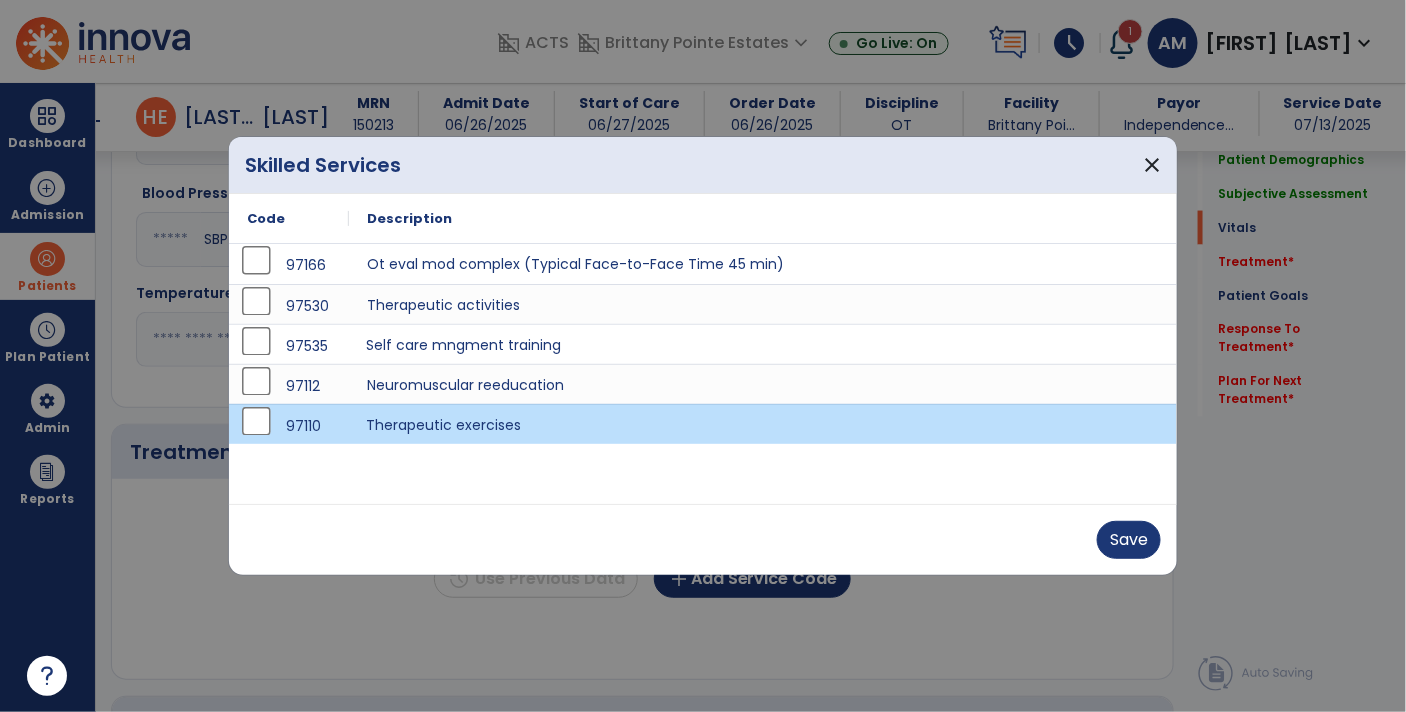 click on "Self care mngment training" at bounding box center [763, 344] 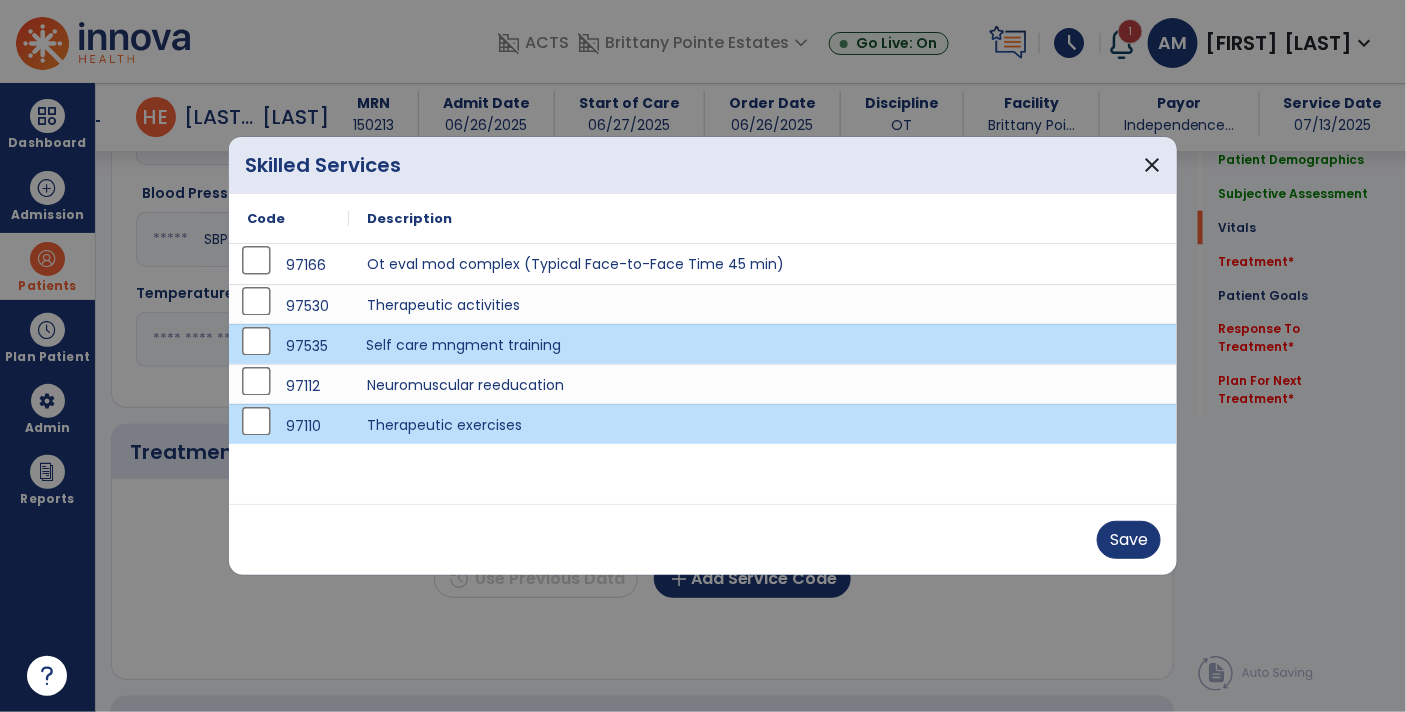 click on "Self care mngment training" at bounding box center [763, 344] 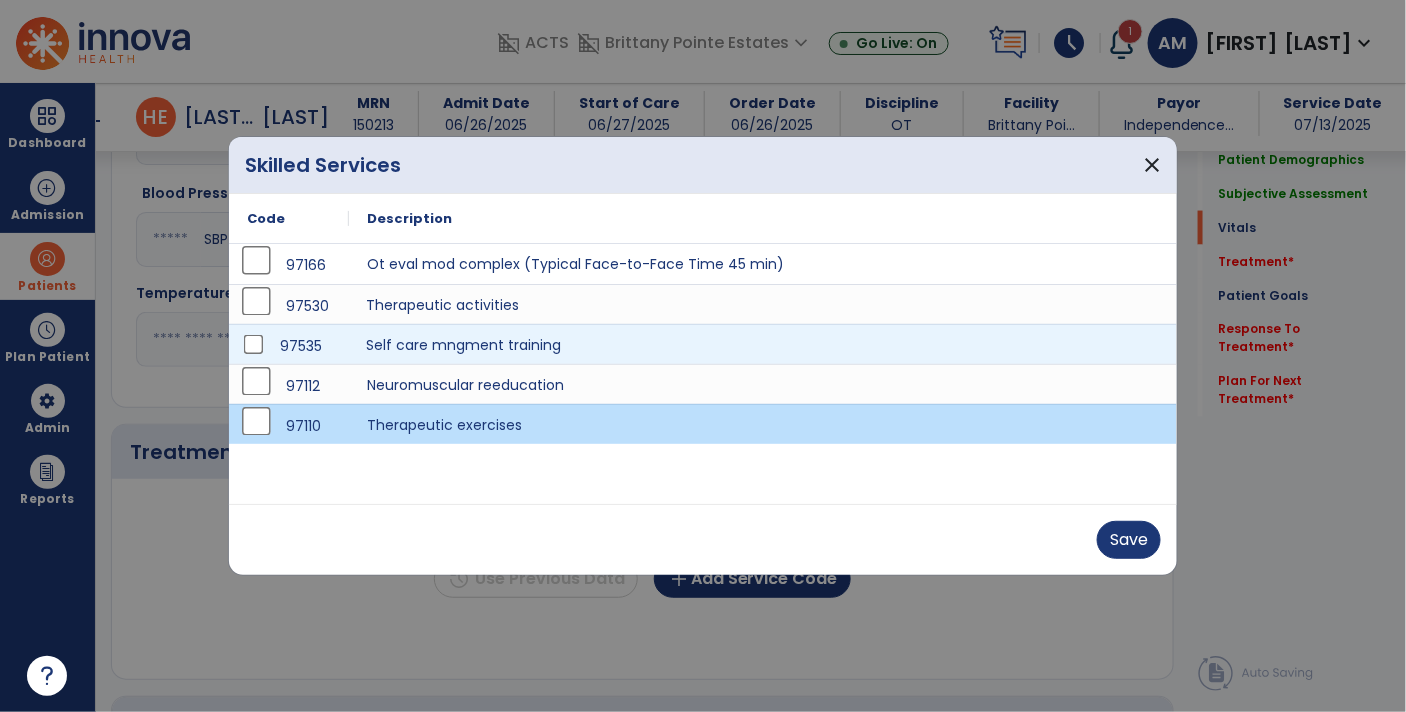 click on "Therapeutic activities" at bounding box center (763, 304) 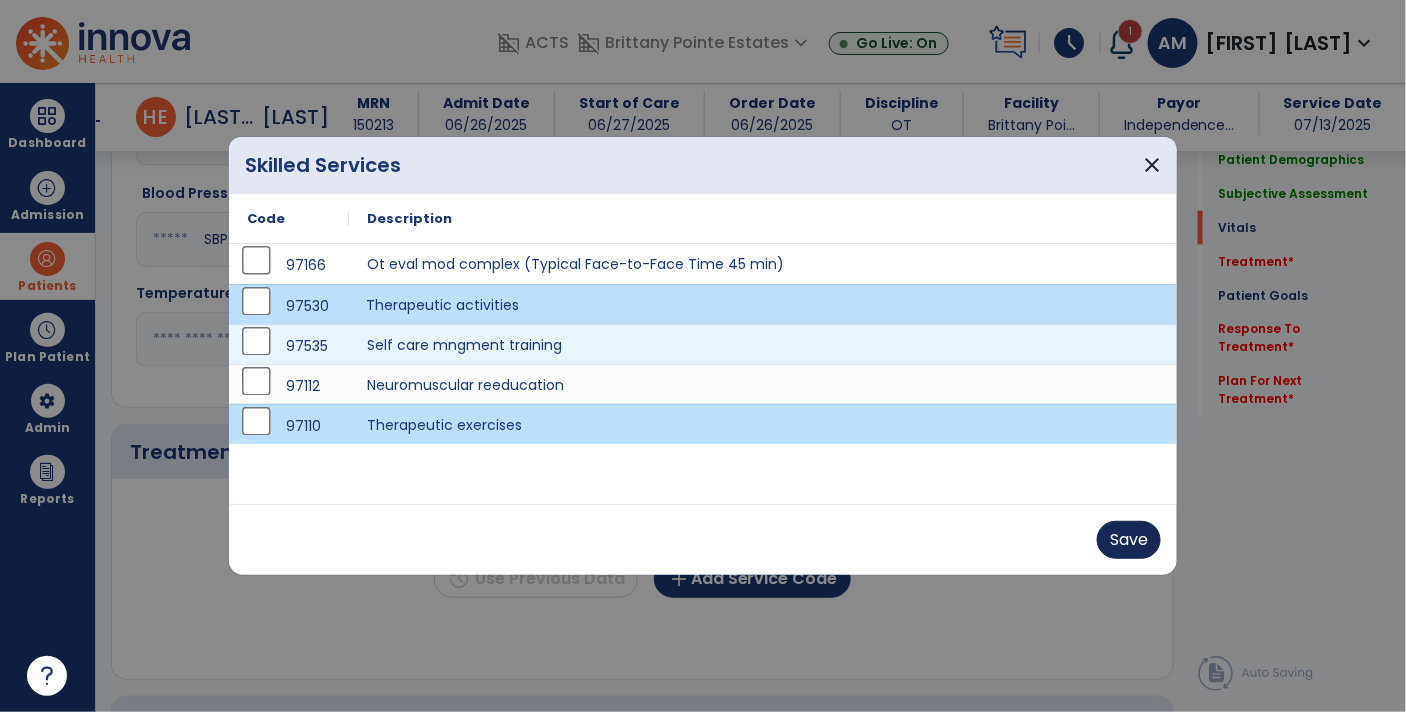 click on "Save" at bounding box center (1129, 540) 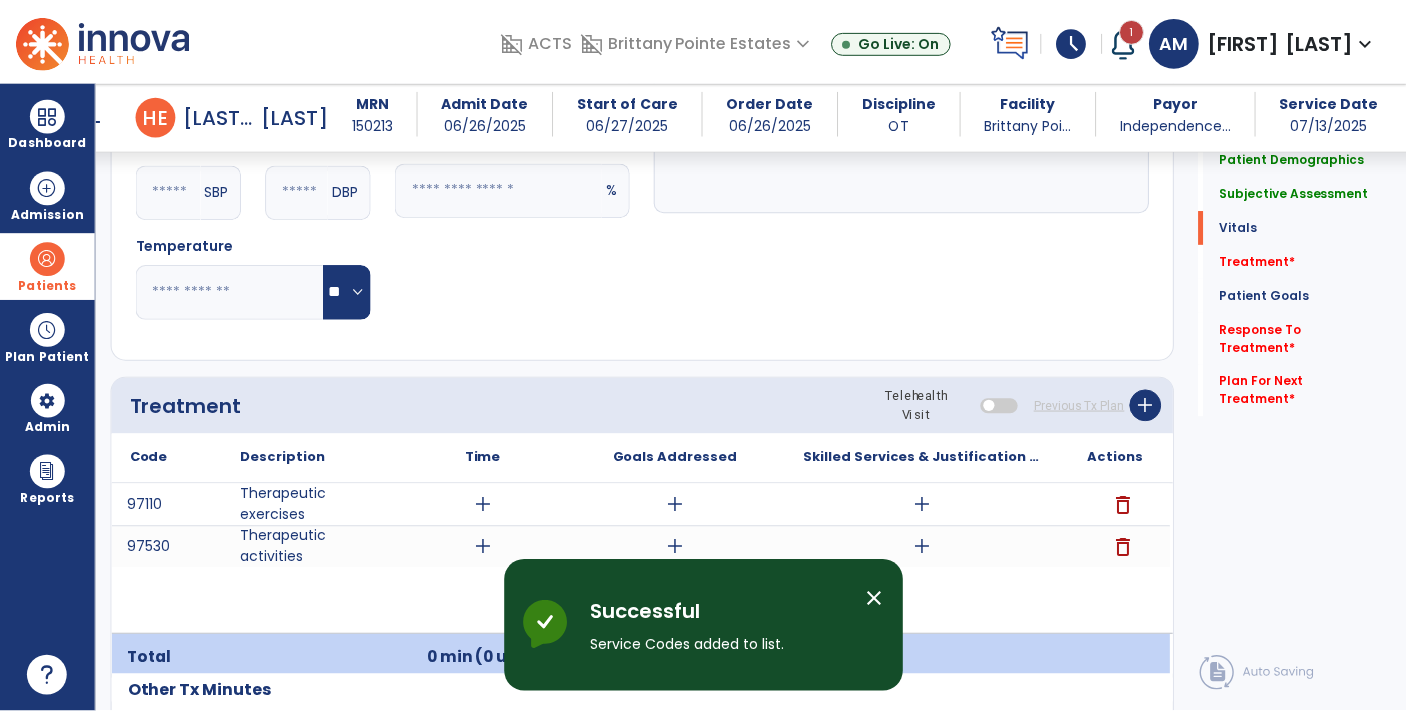 scroll, scrollTop: 989, scrollLeft: 0, axis: vertical 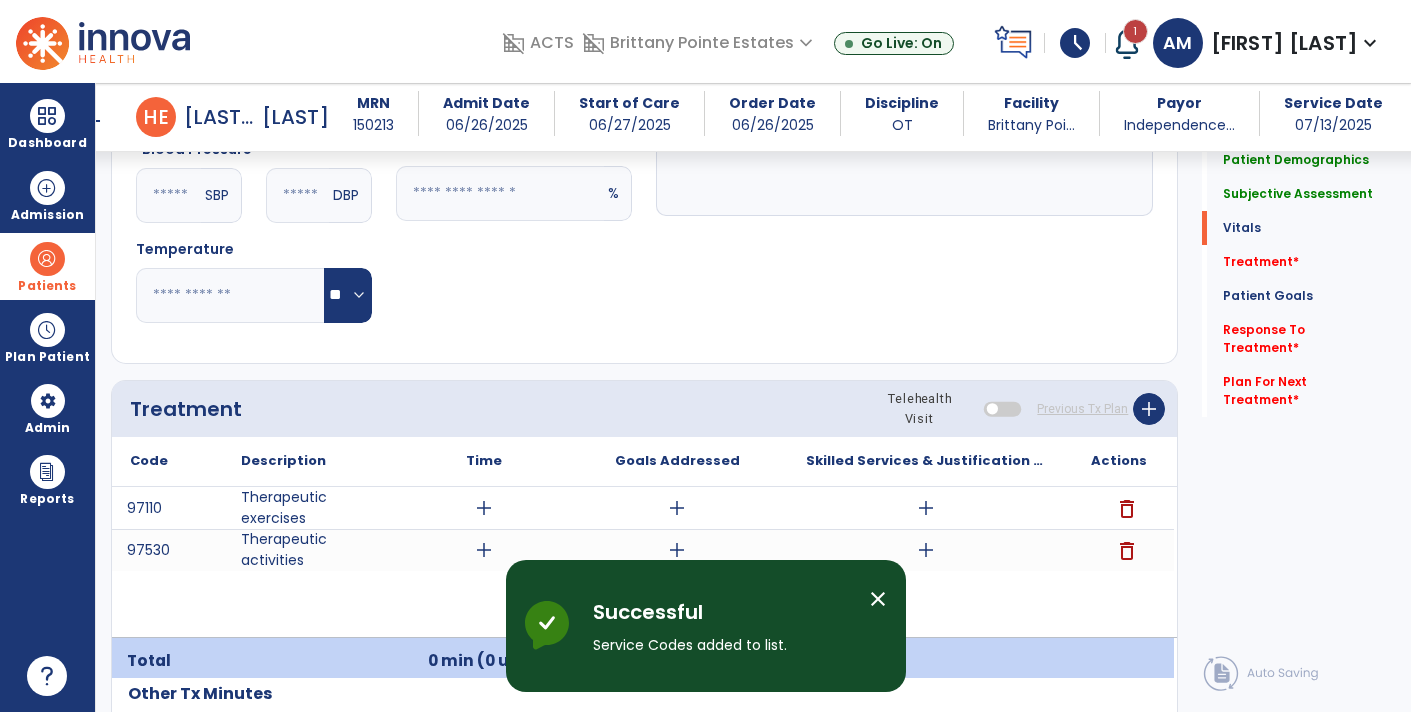 click on "add" at bounding box center (926, 508) 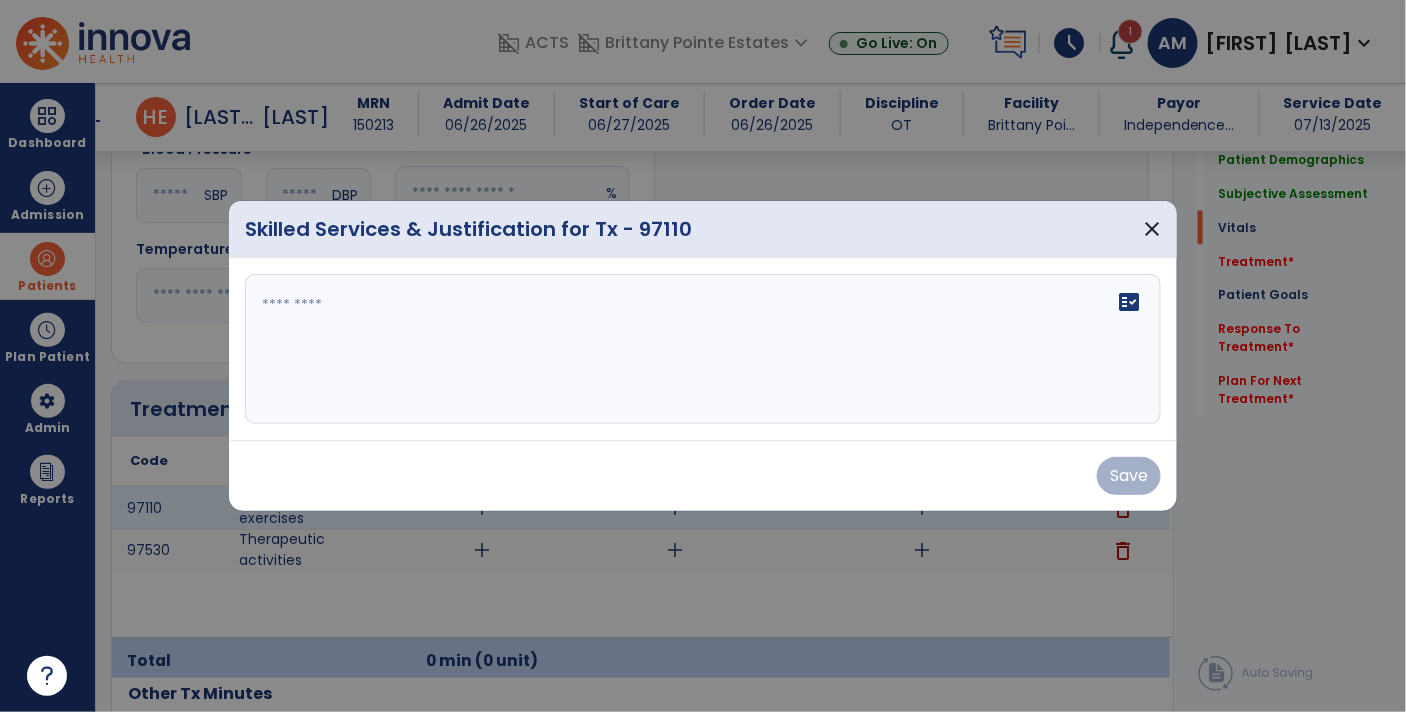 scroll, scrollTop: 989, scrollLeft: 0, axis: vertical 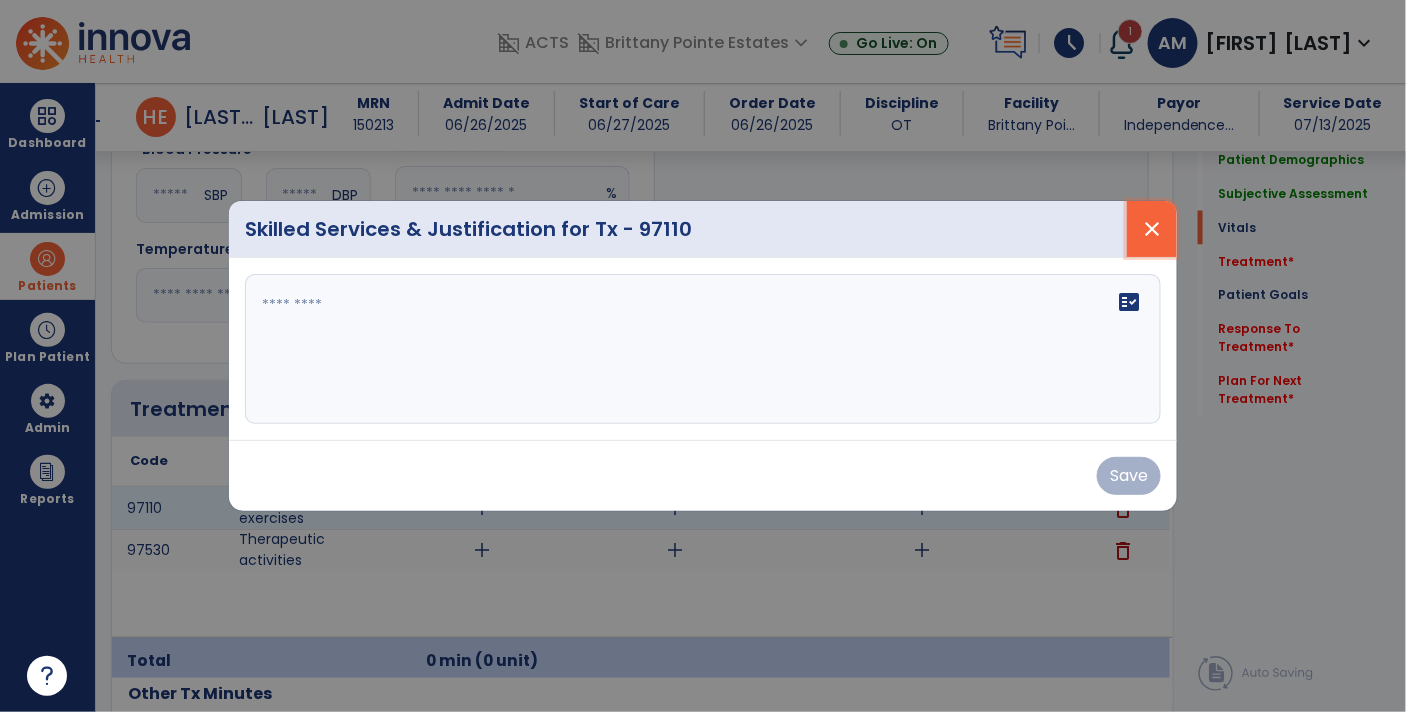 click on "close" at bounding box center (1152, 229) 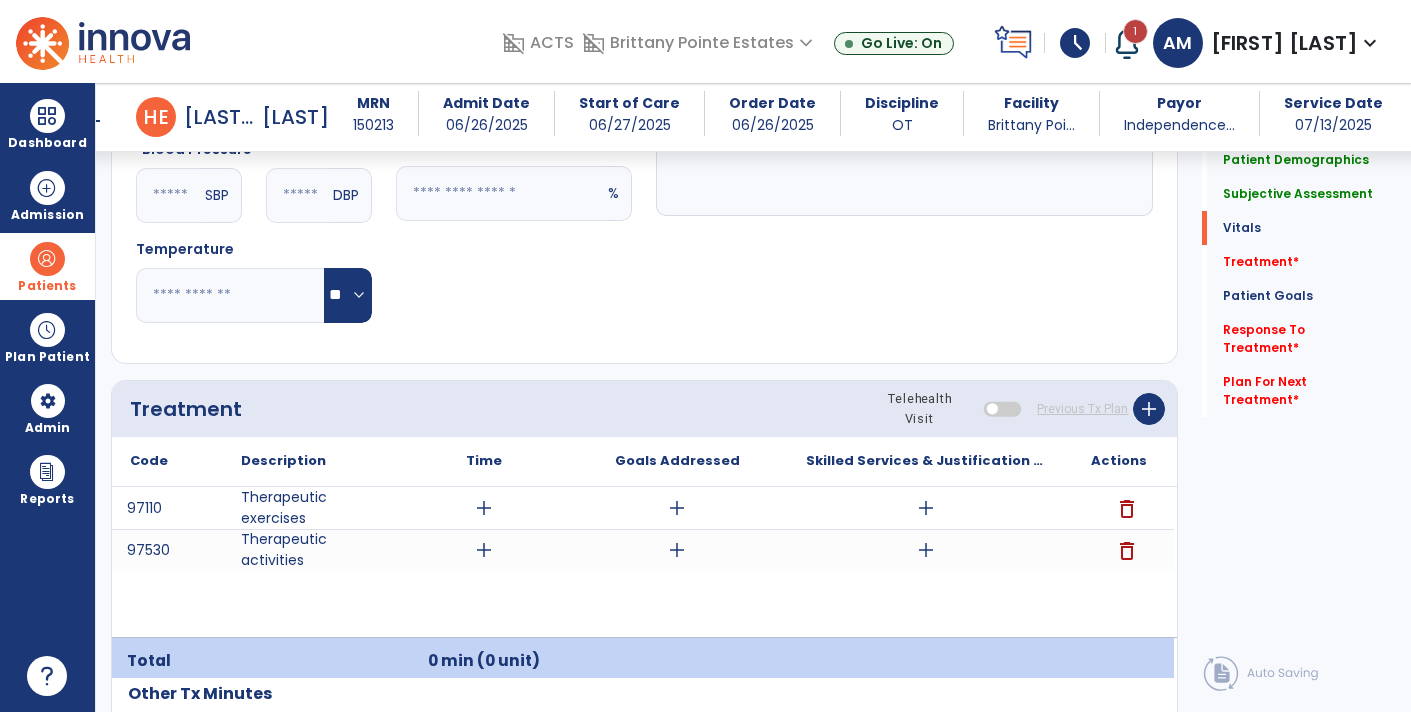 click on "add" at bounding box center (926, 550) 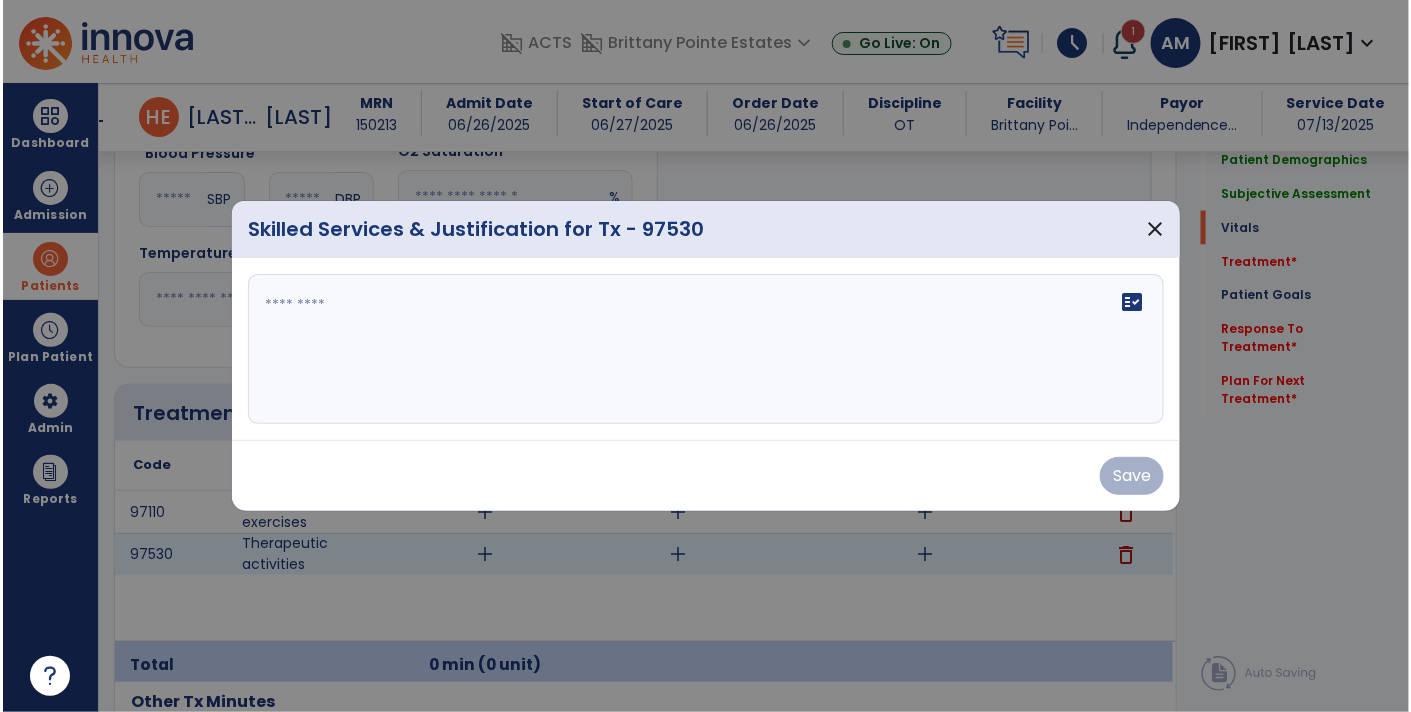 scroll, scrollTop: 989, scrollLeft: 0, axis: vertical 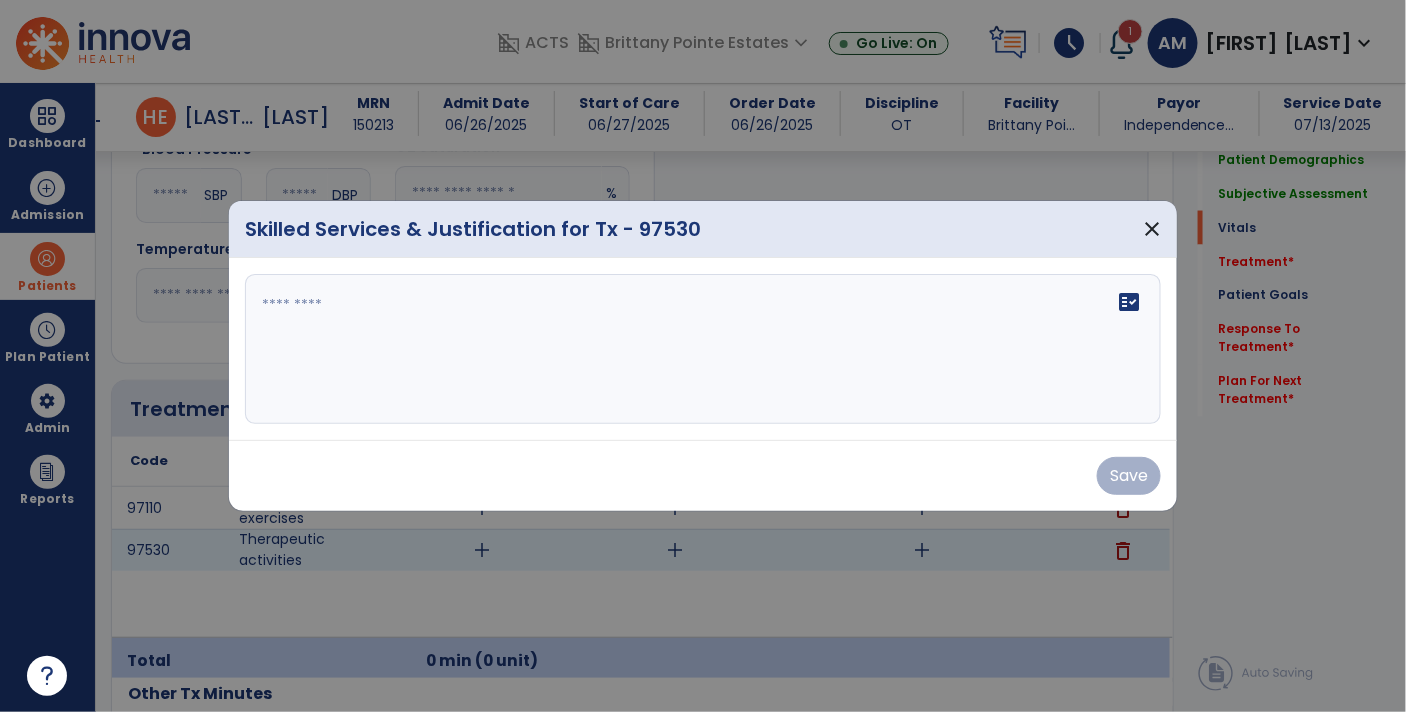 click on "fact_check" at bounding box center [703, 349] 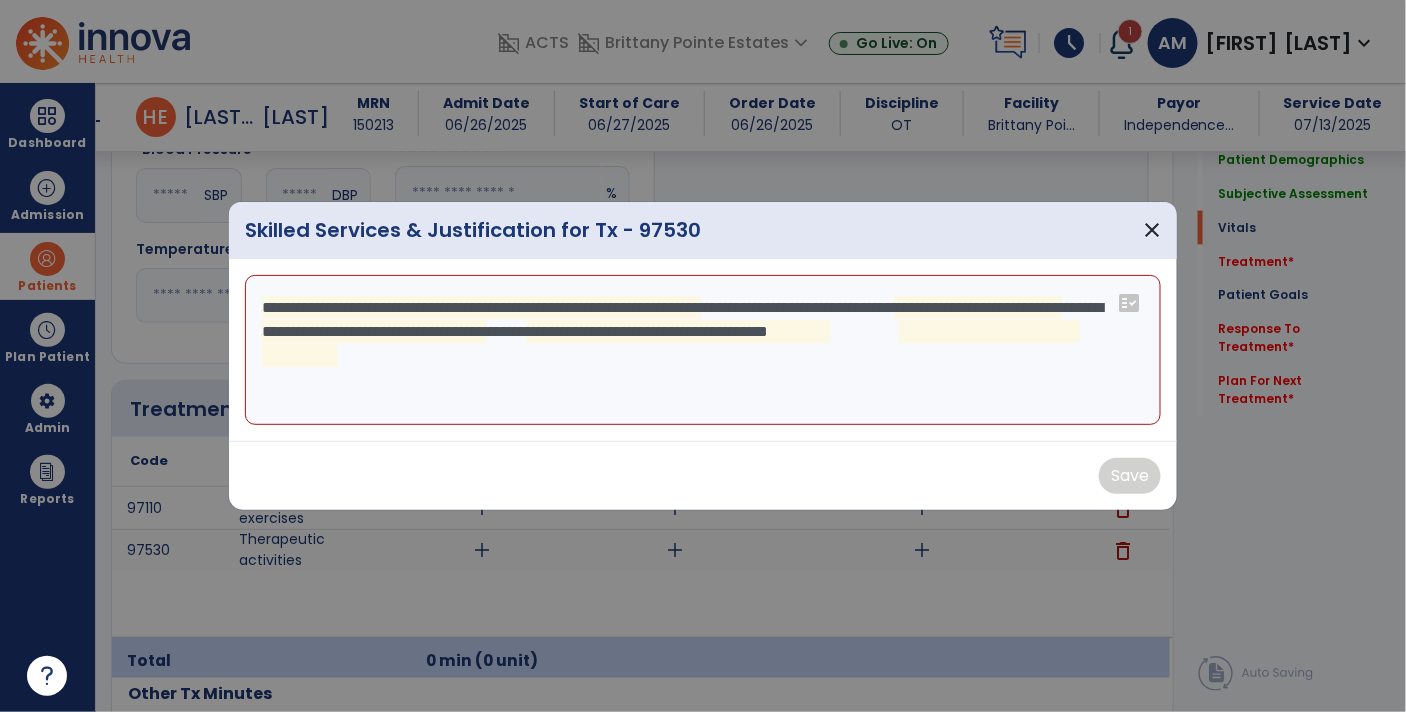 click on "**********" at bounding box center (703, 350) 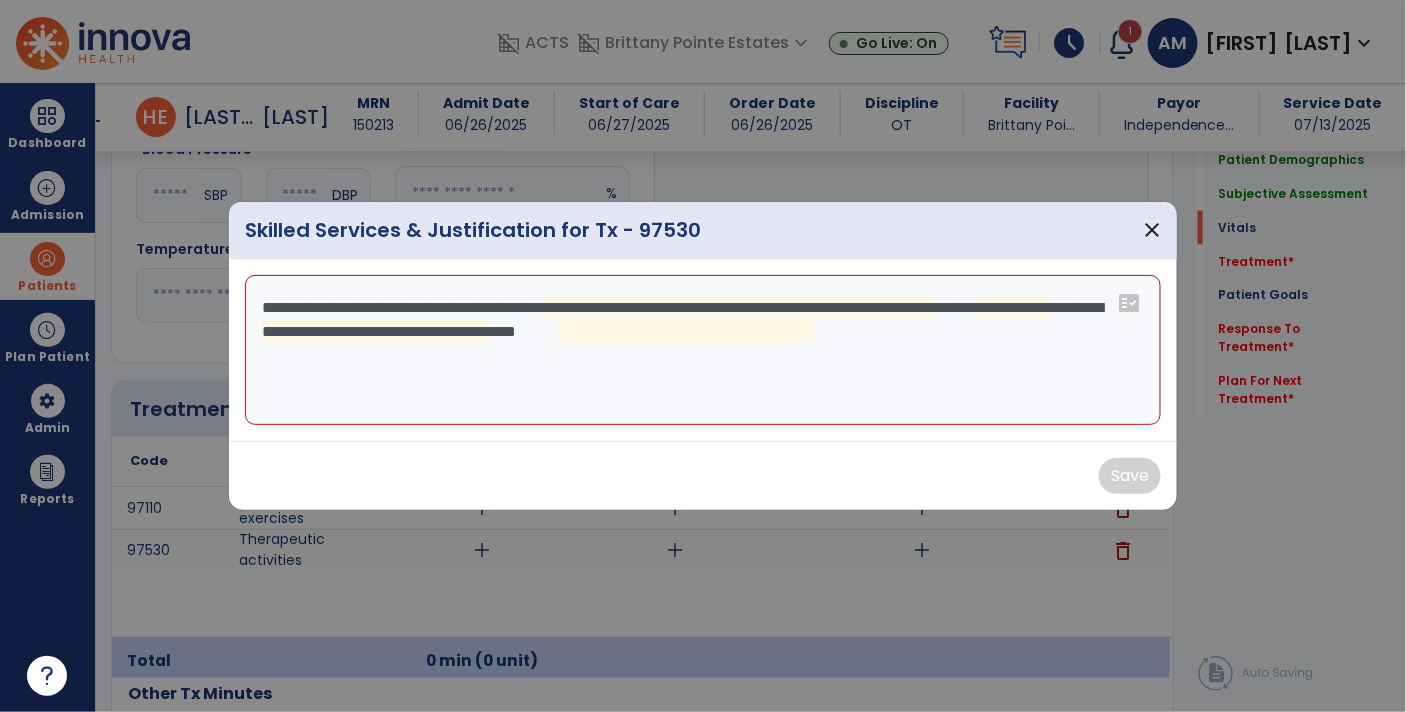 click on "**********" at bounding box center (703, 350) 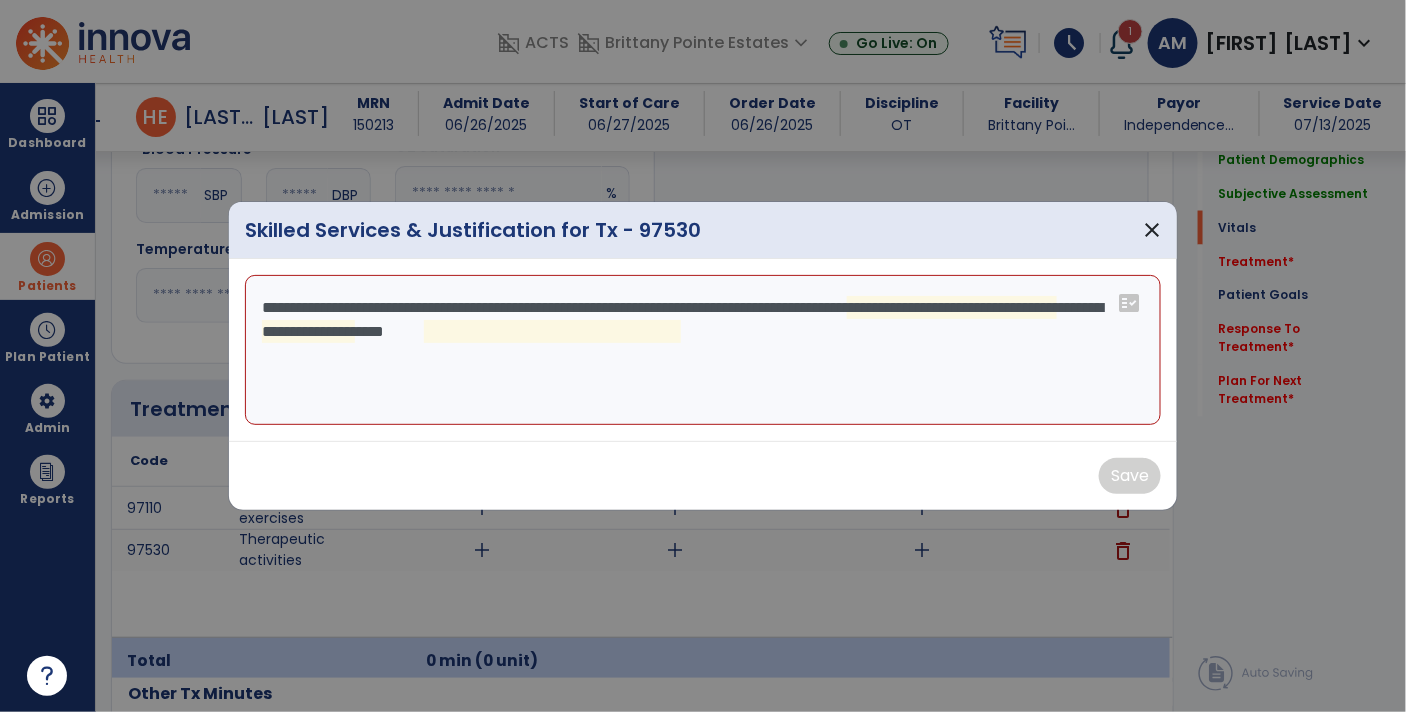click on "**********" at bounding box center (703, 350) 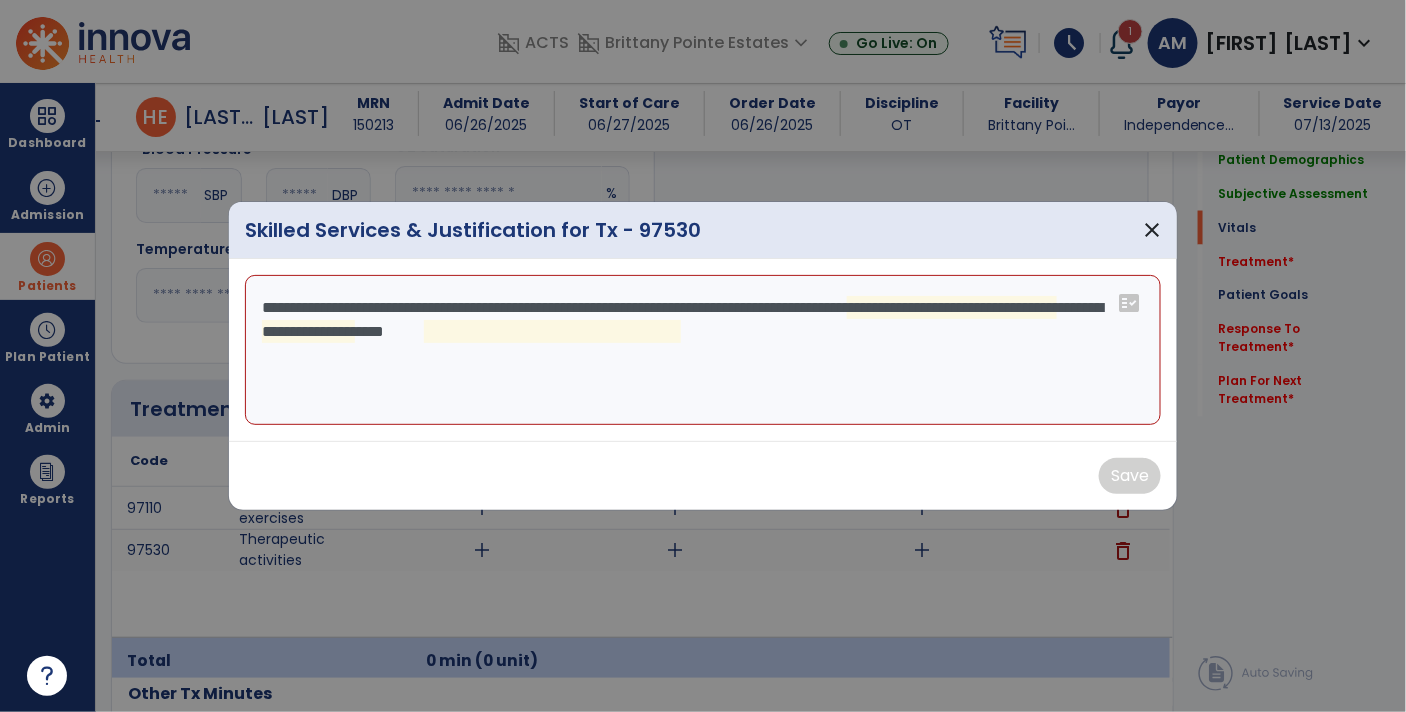 click on "**********" at bounding box center (703, 350) 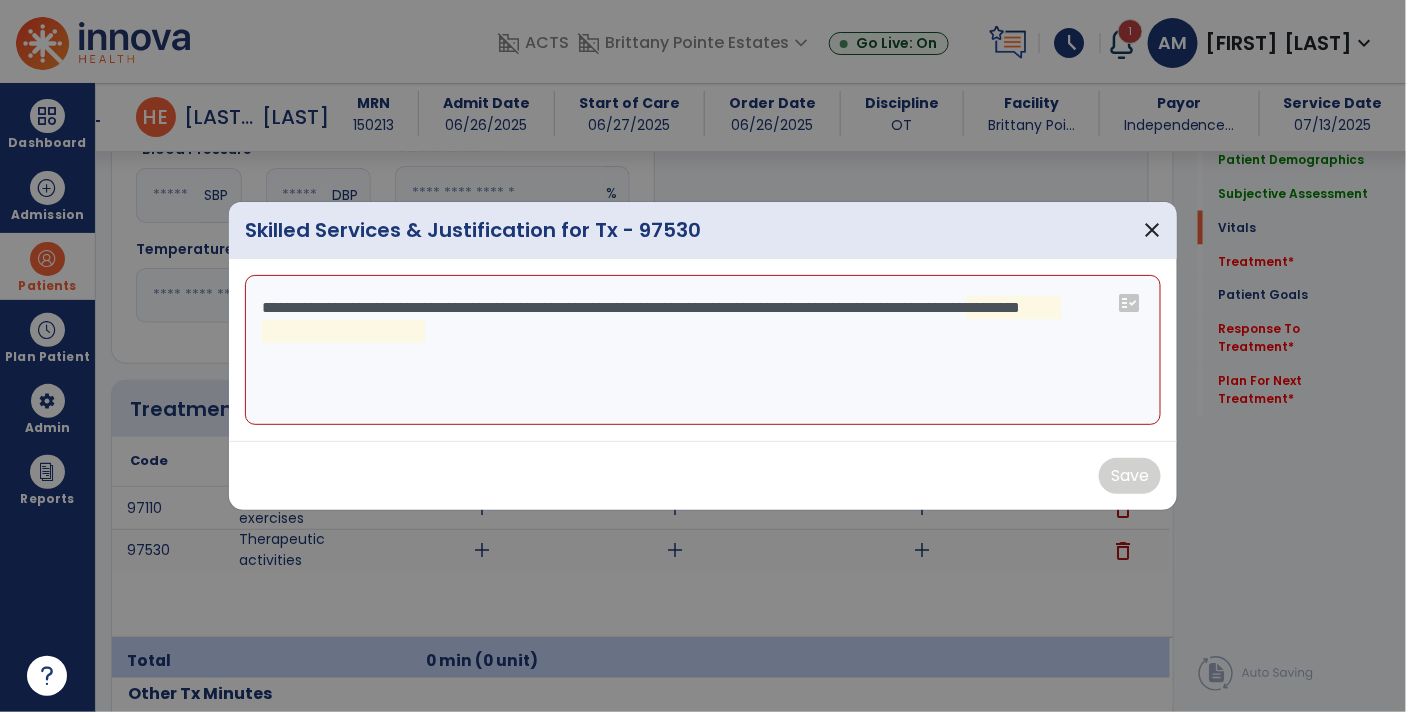 click on "**********" at bounding box center (703, 350) 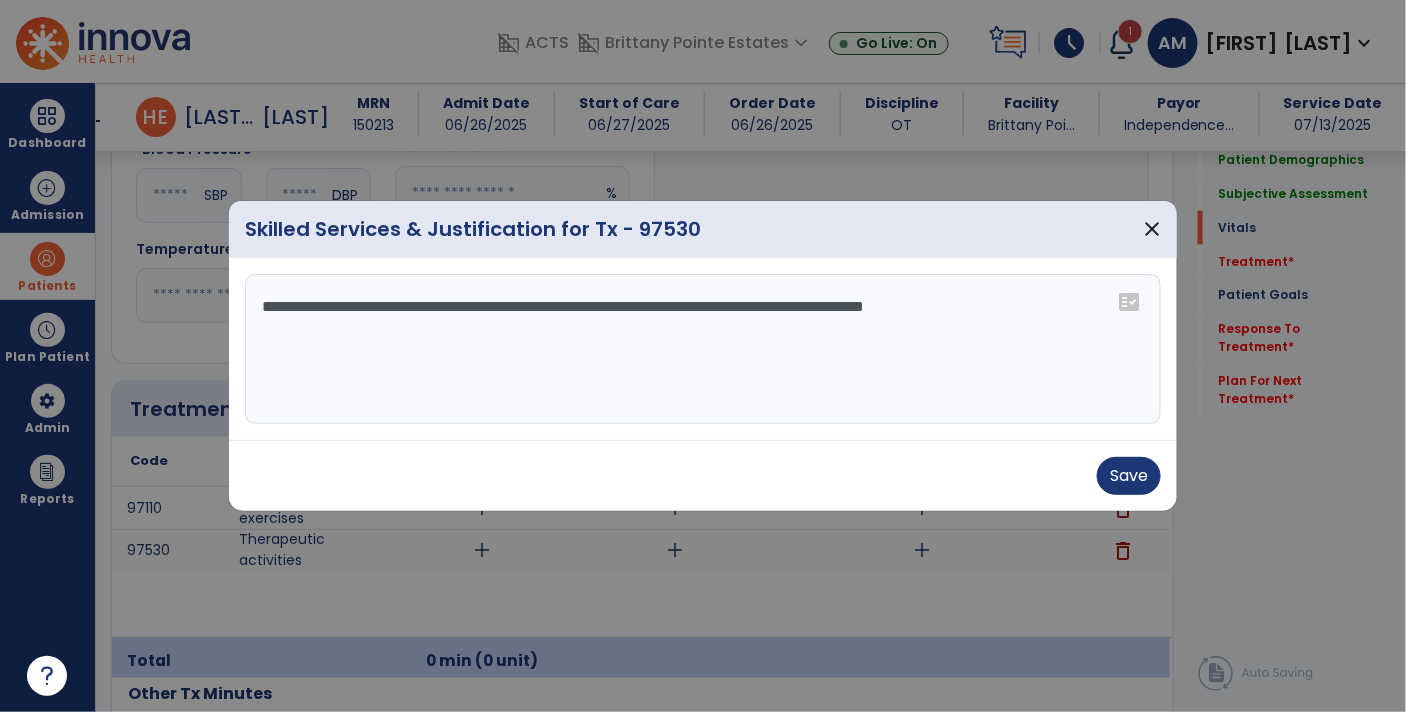 click on "**********" at bounding box center (703, 349) 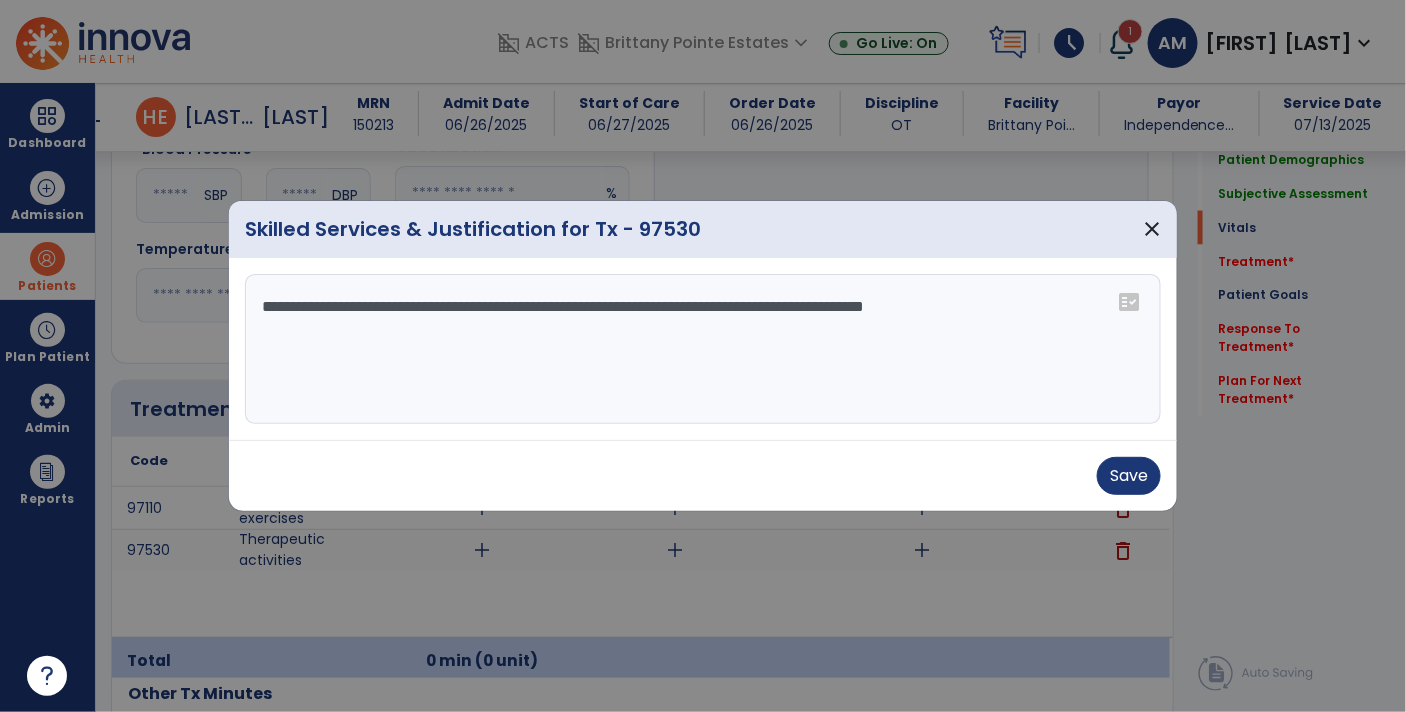 click on "**********" at bounding box center (703, 349) 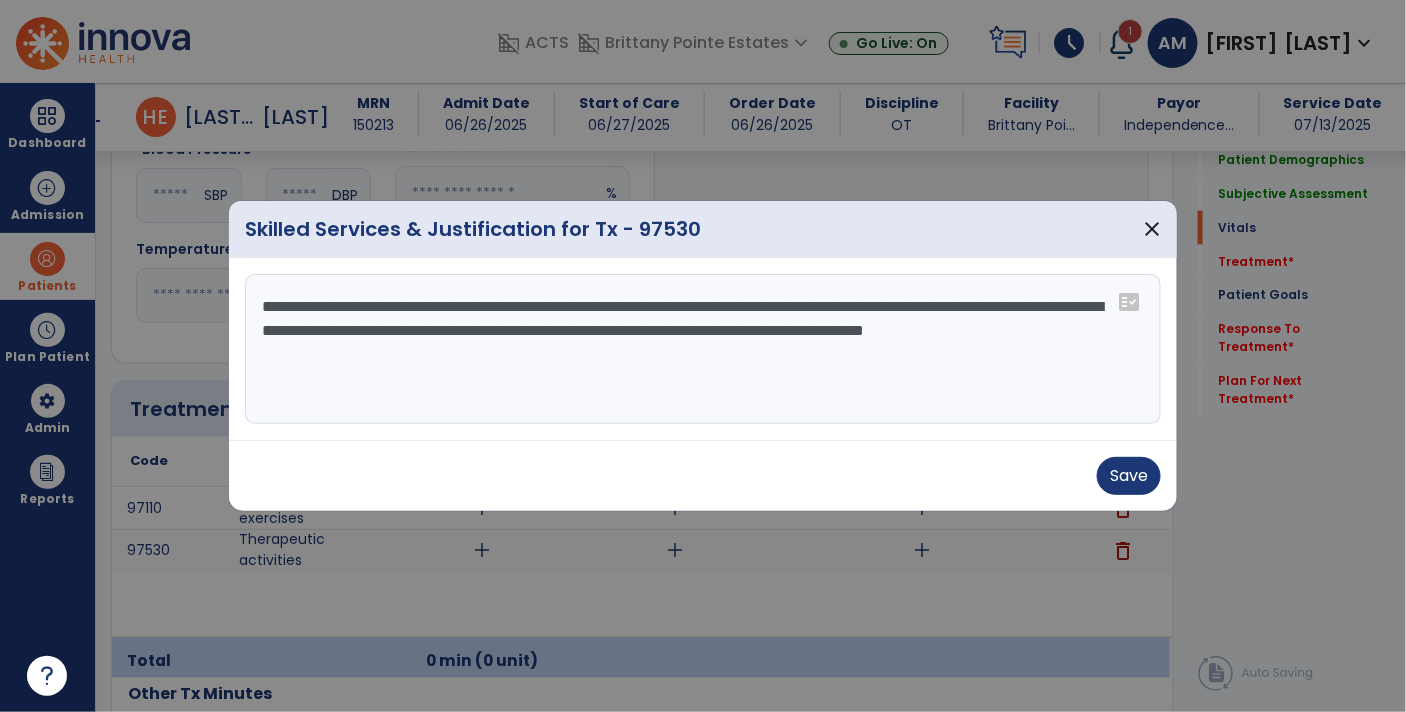 click on "**********" at bounding box center (703, 349) 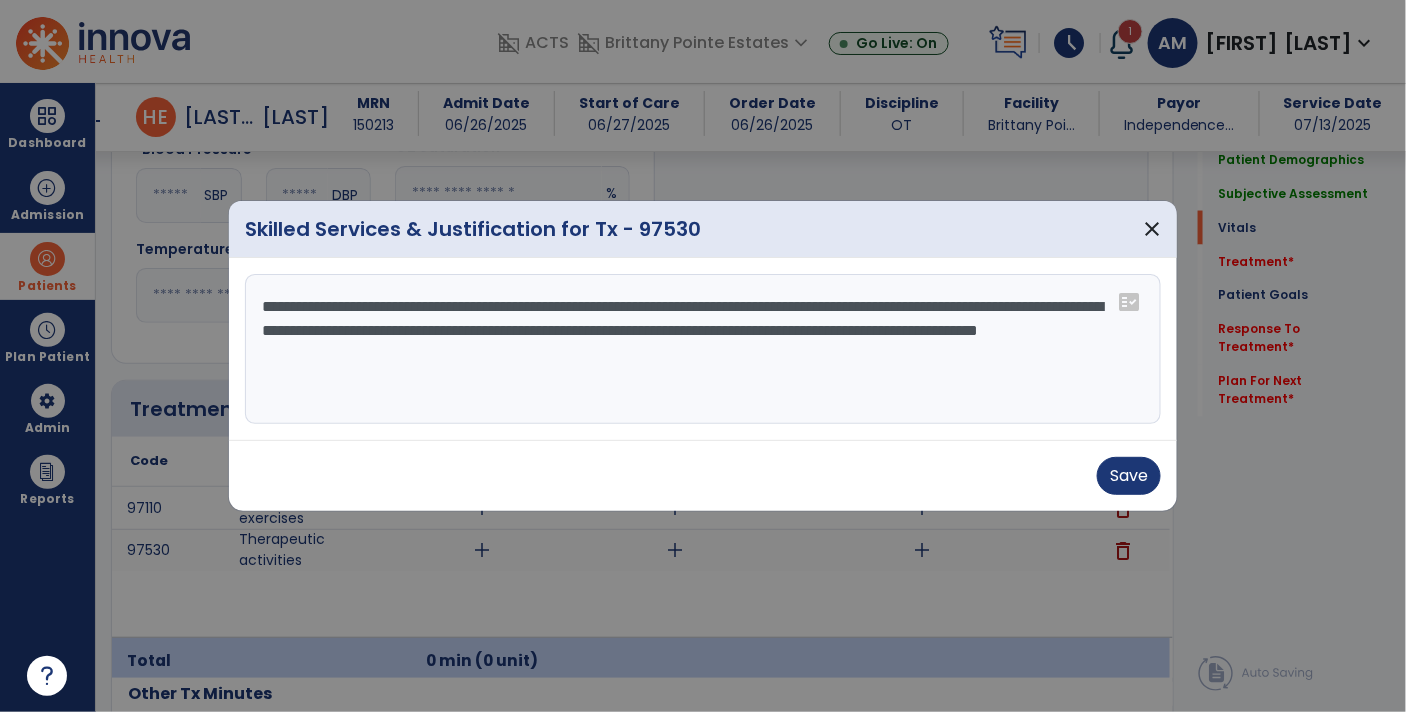 click on "**********" at bounding box center (703, 349) 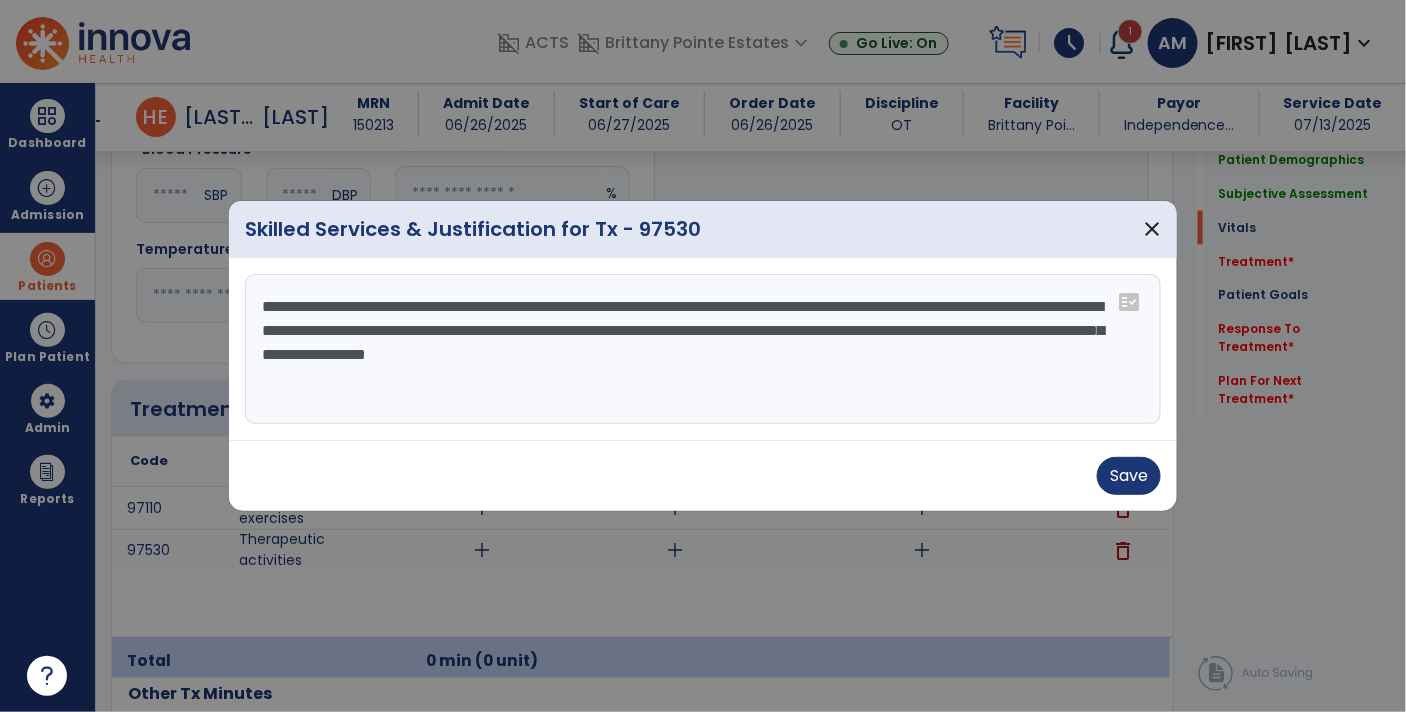 click on "**********" at bounding box center [703, 349] 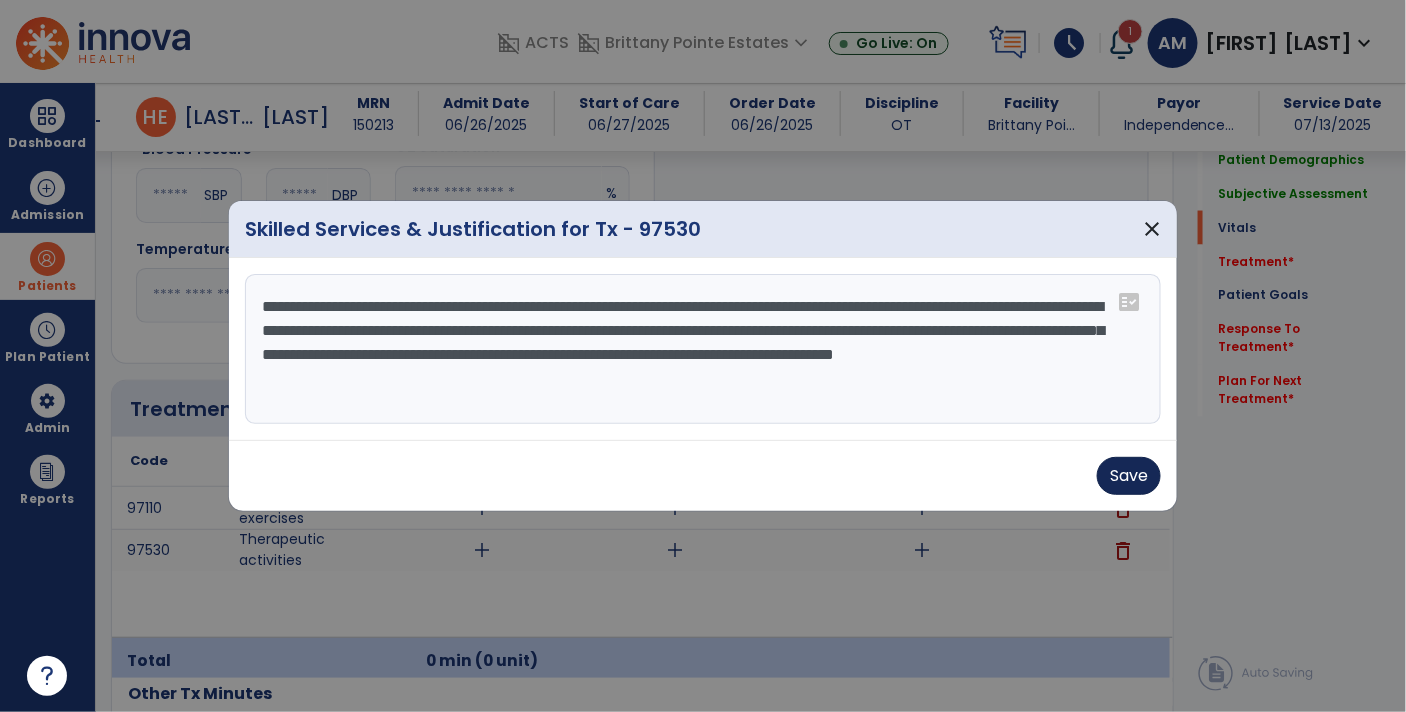 type on "**********" 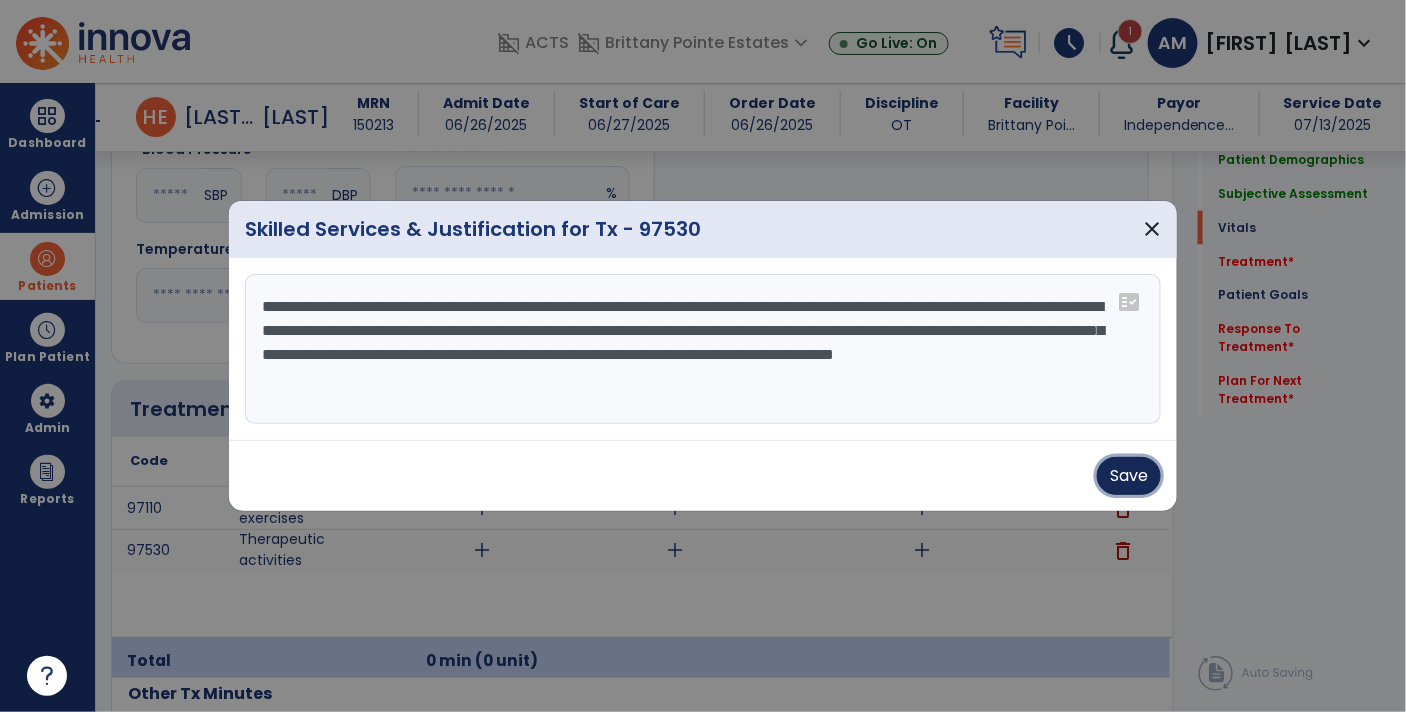 click on "Save" at bounding box center [1129, 476] 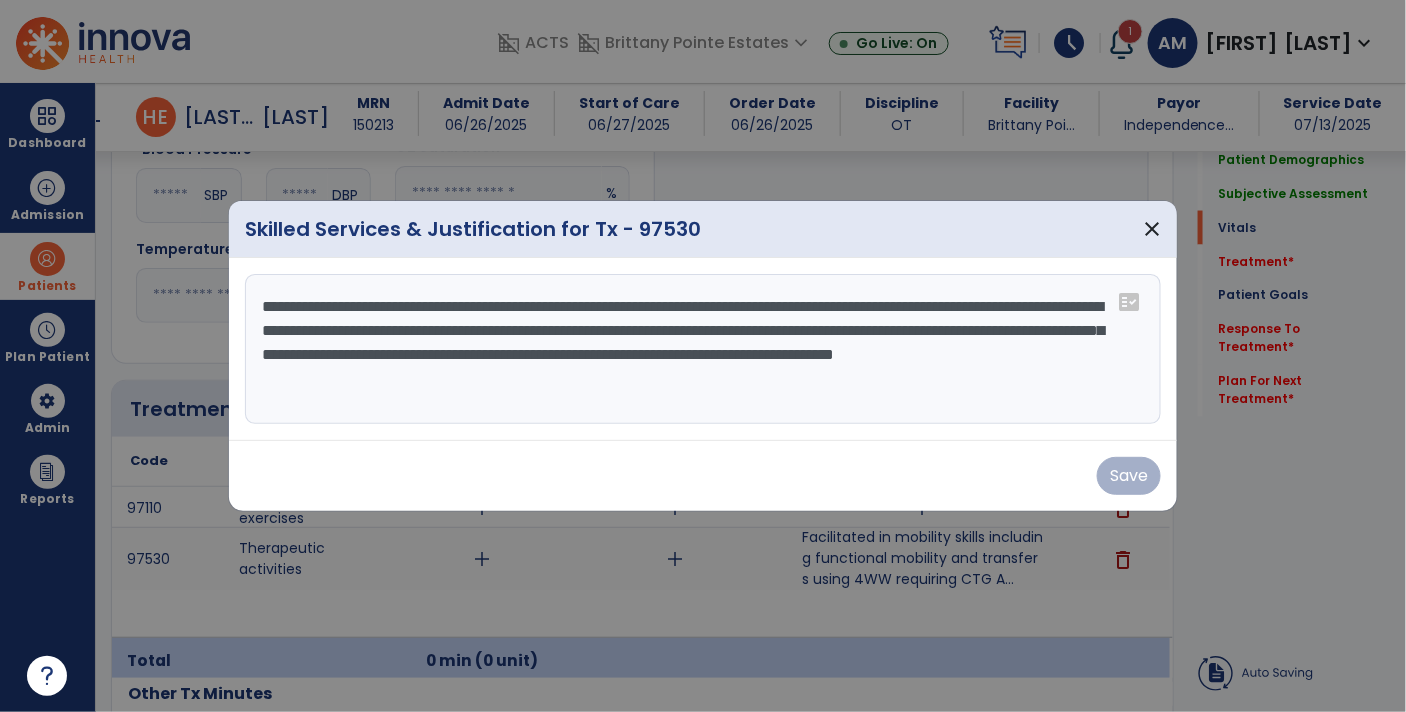 click on "Save" at bounding box center (703, 476) 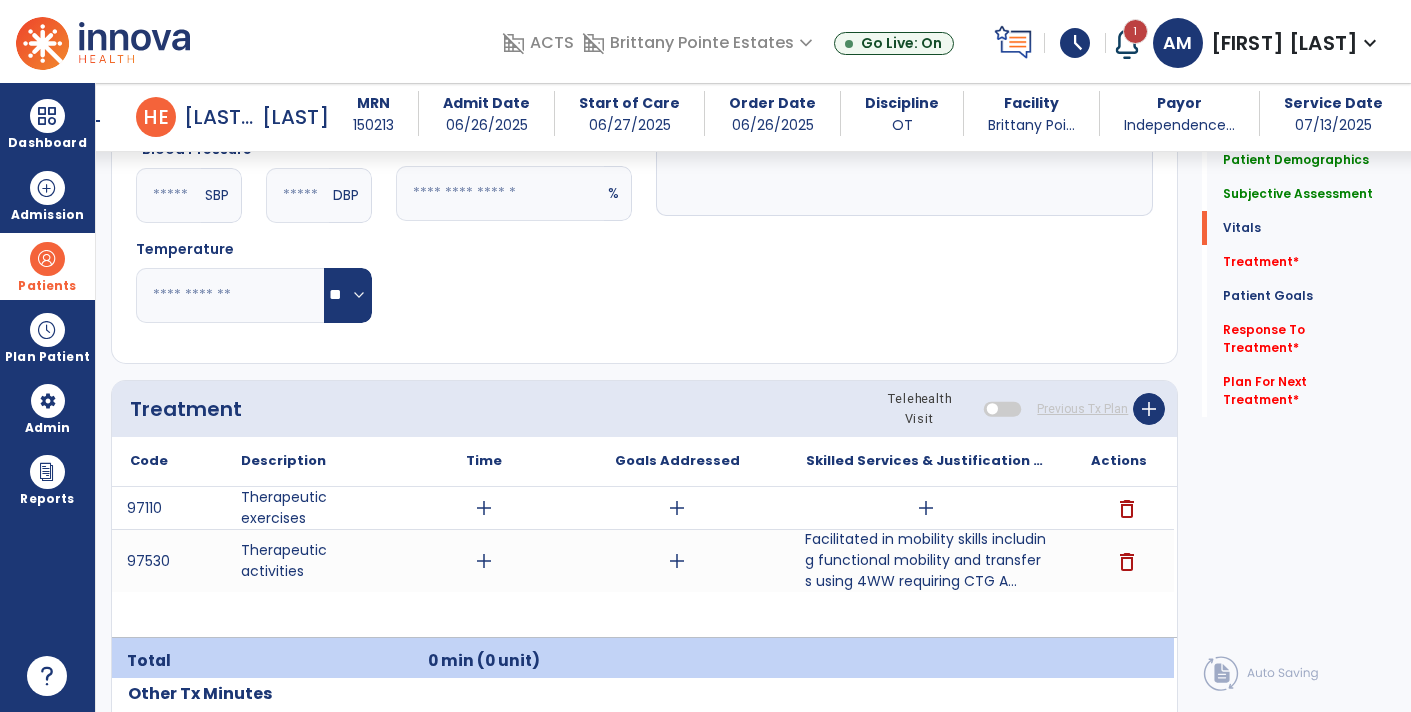 click at bounding box center (47, 259) 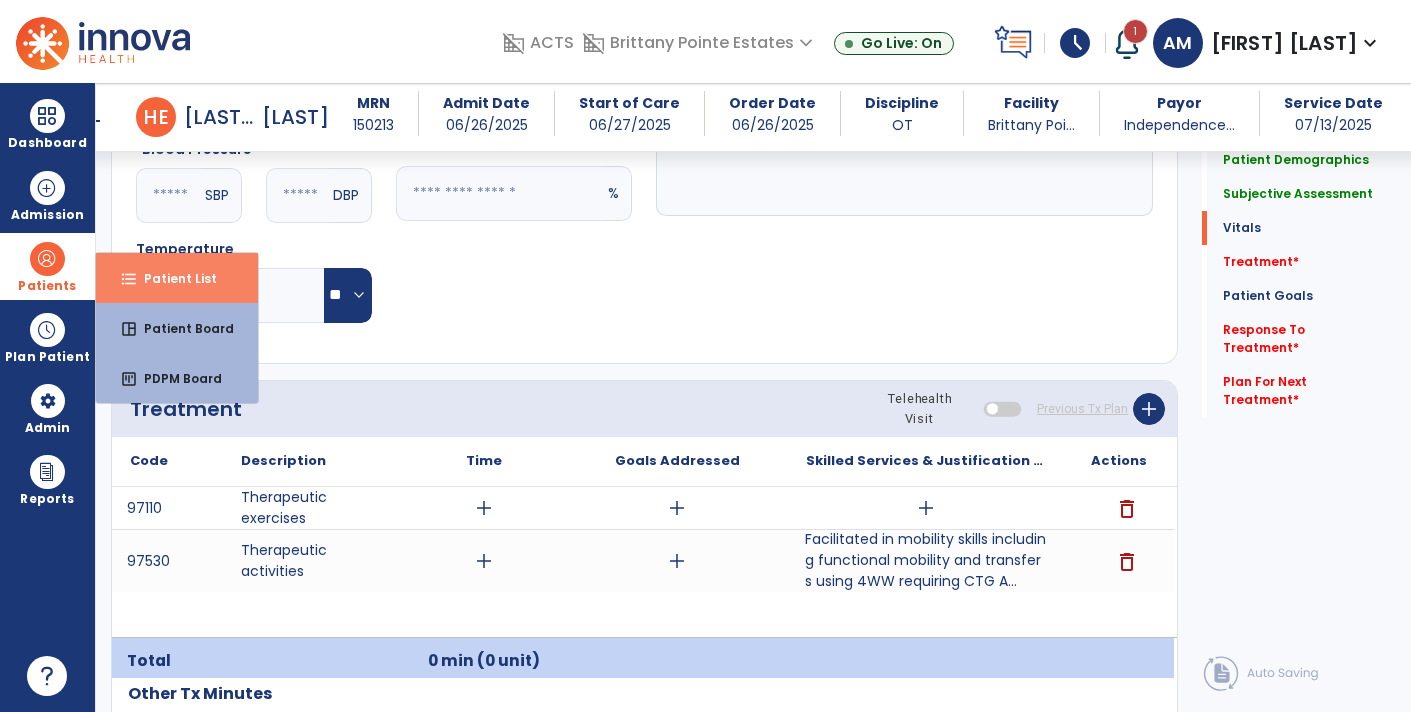 click on "format_list_bulleted  Patient List" at bounding box center (177, 278) 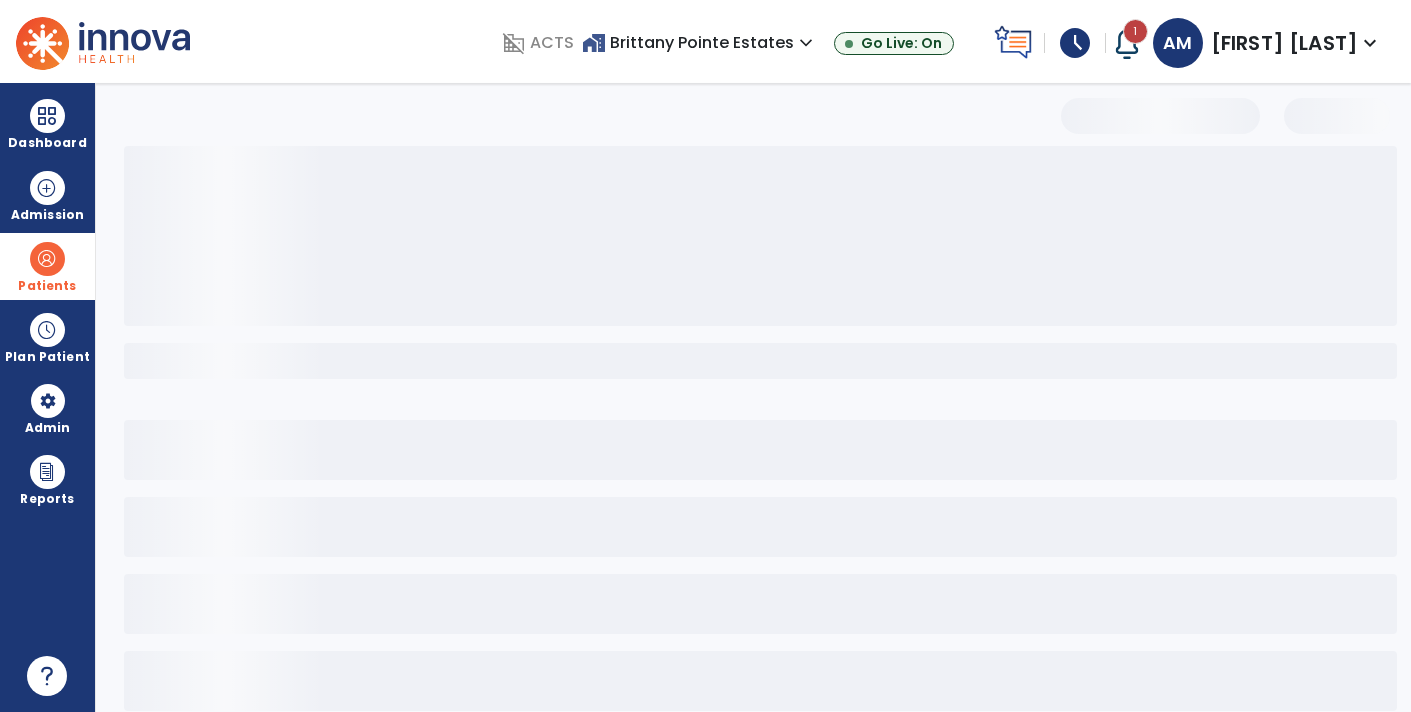 scroll, scrollTop: 30, scrollLeft: 0, axis: vertical 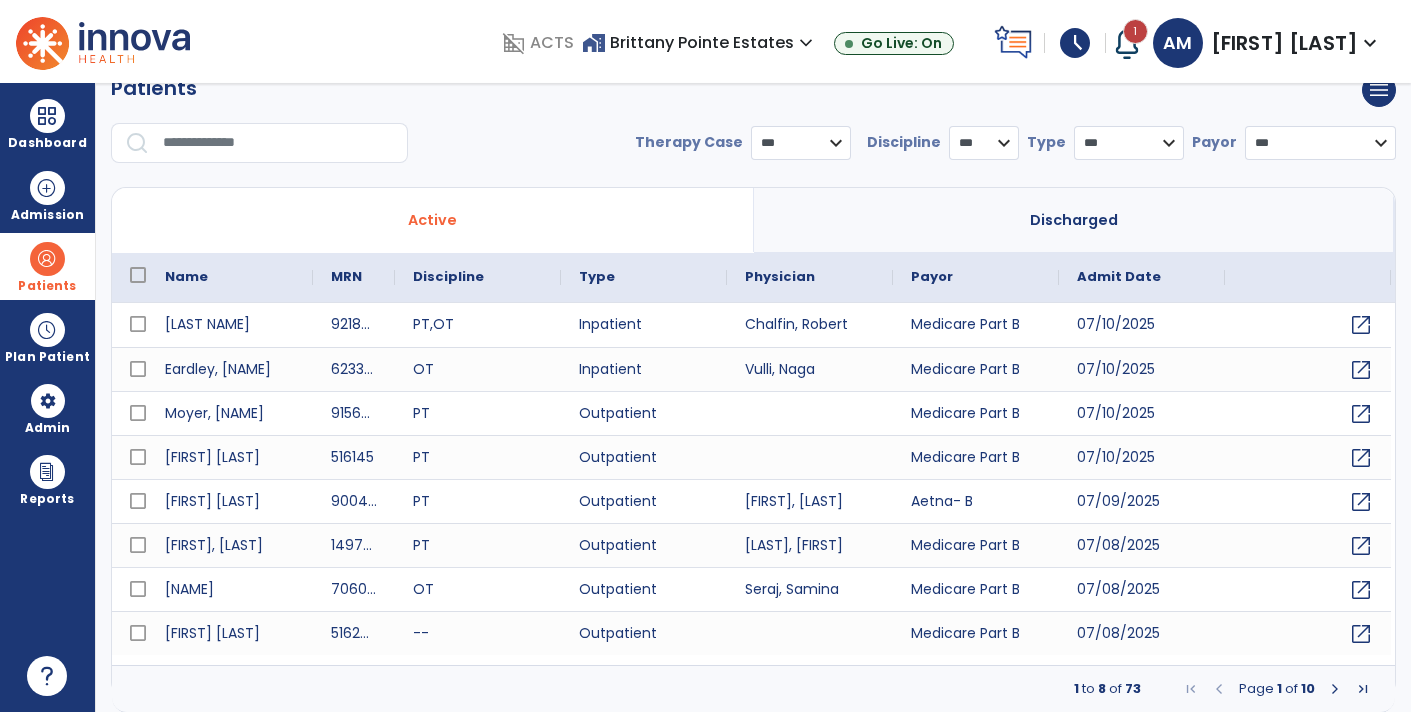 click at bounding box center [278, 143] 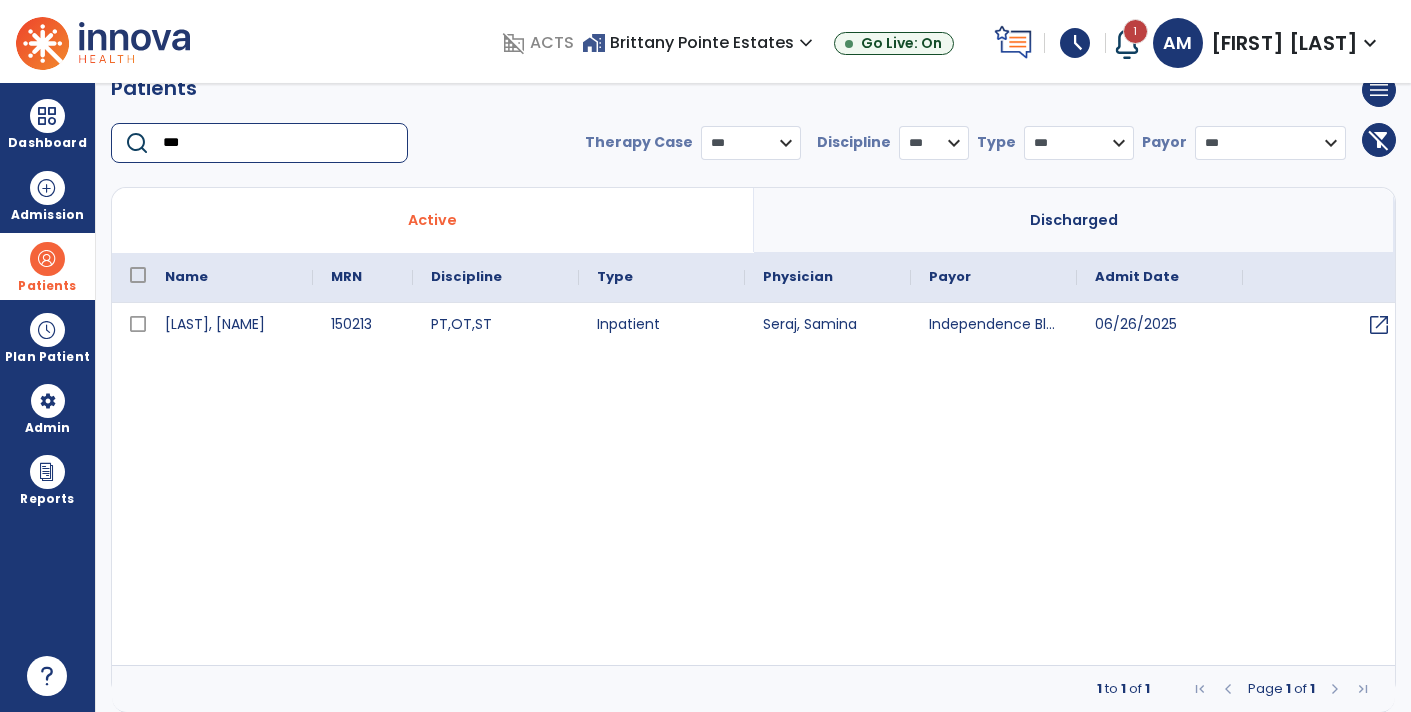 type on "***" 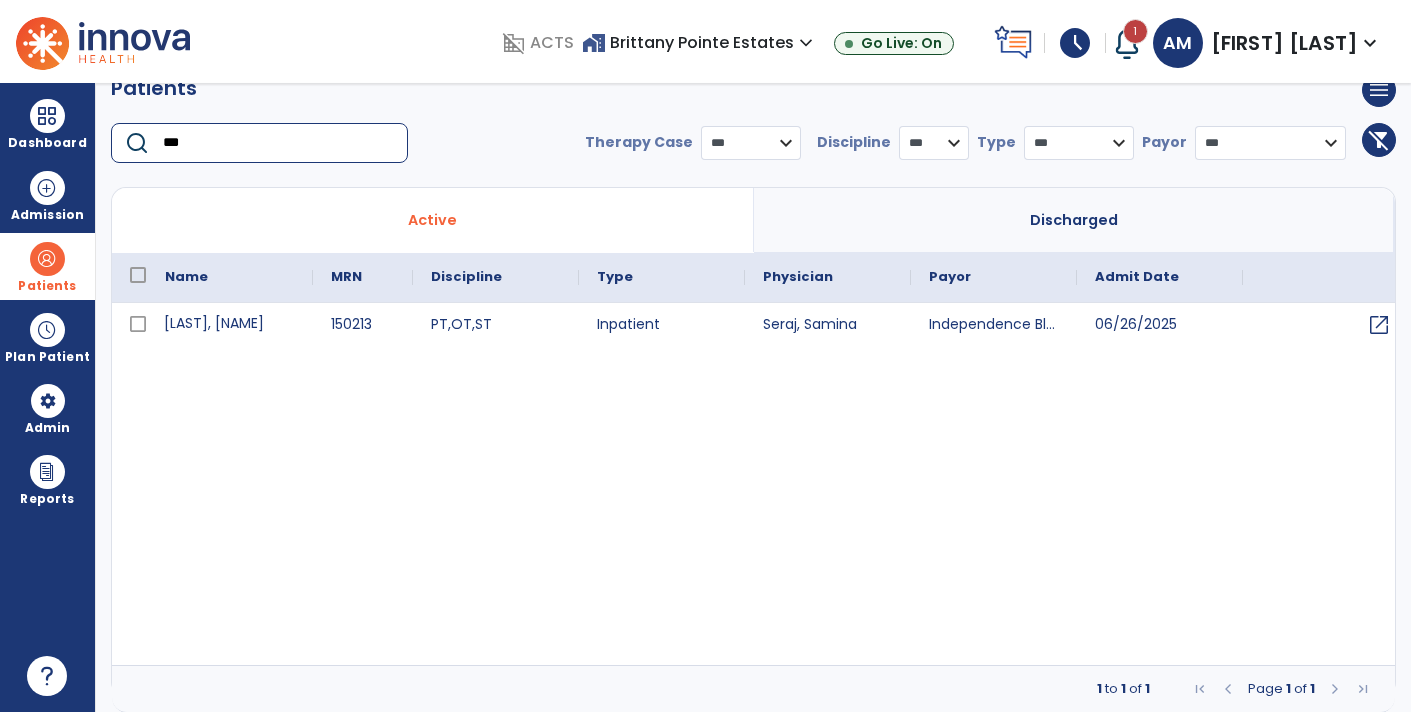 click on "[LAST], [NAME]" at bounding box center [230, 325] 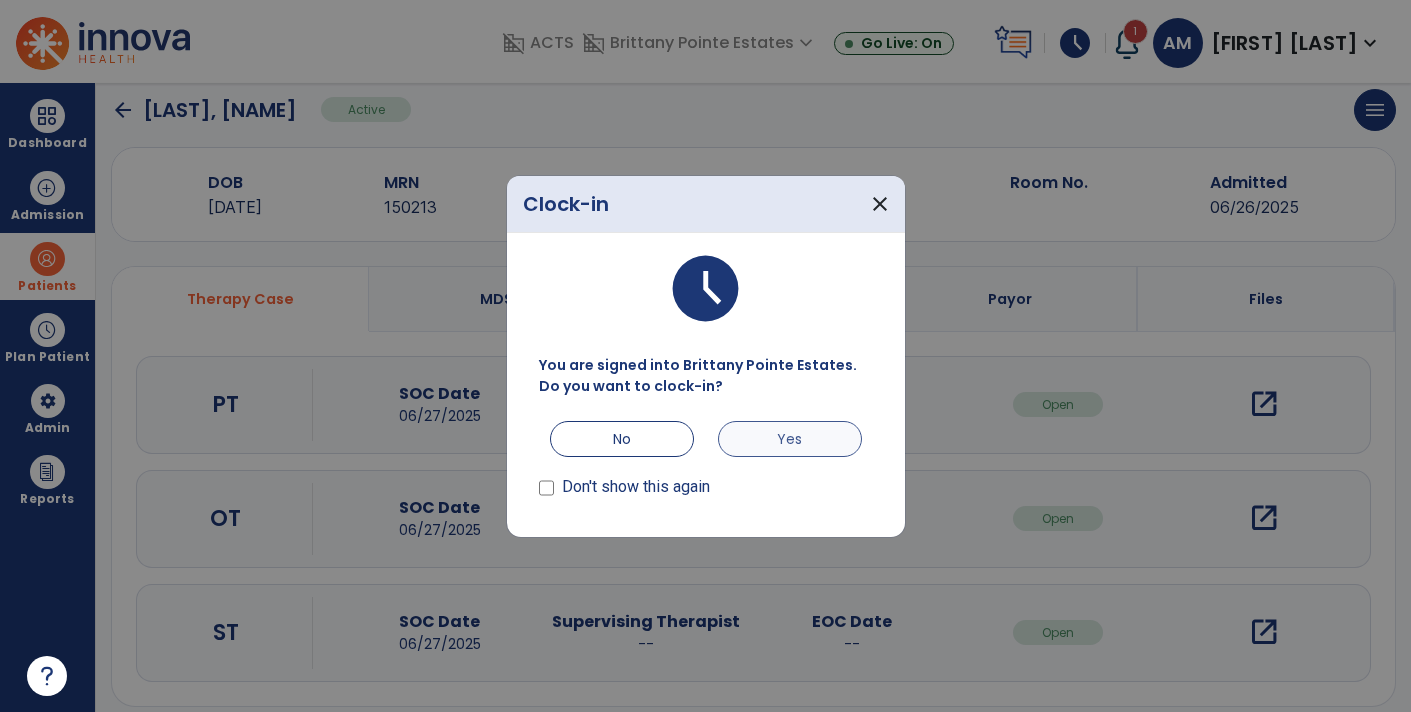click on "Yes" at bounding box center (790, 439) 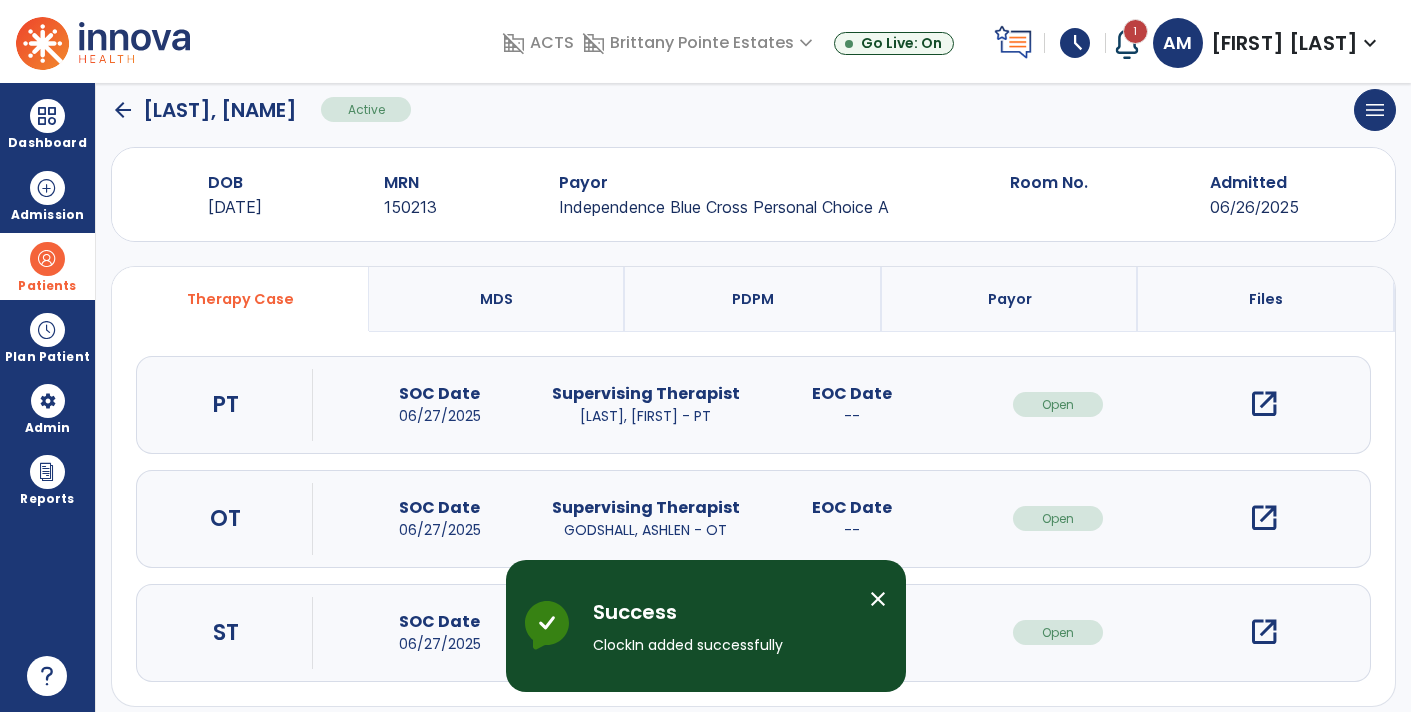 click on "open_in_new" at bounding box center [1264, 518] 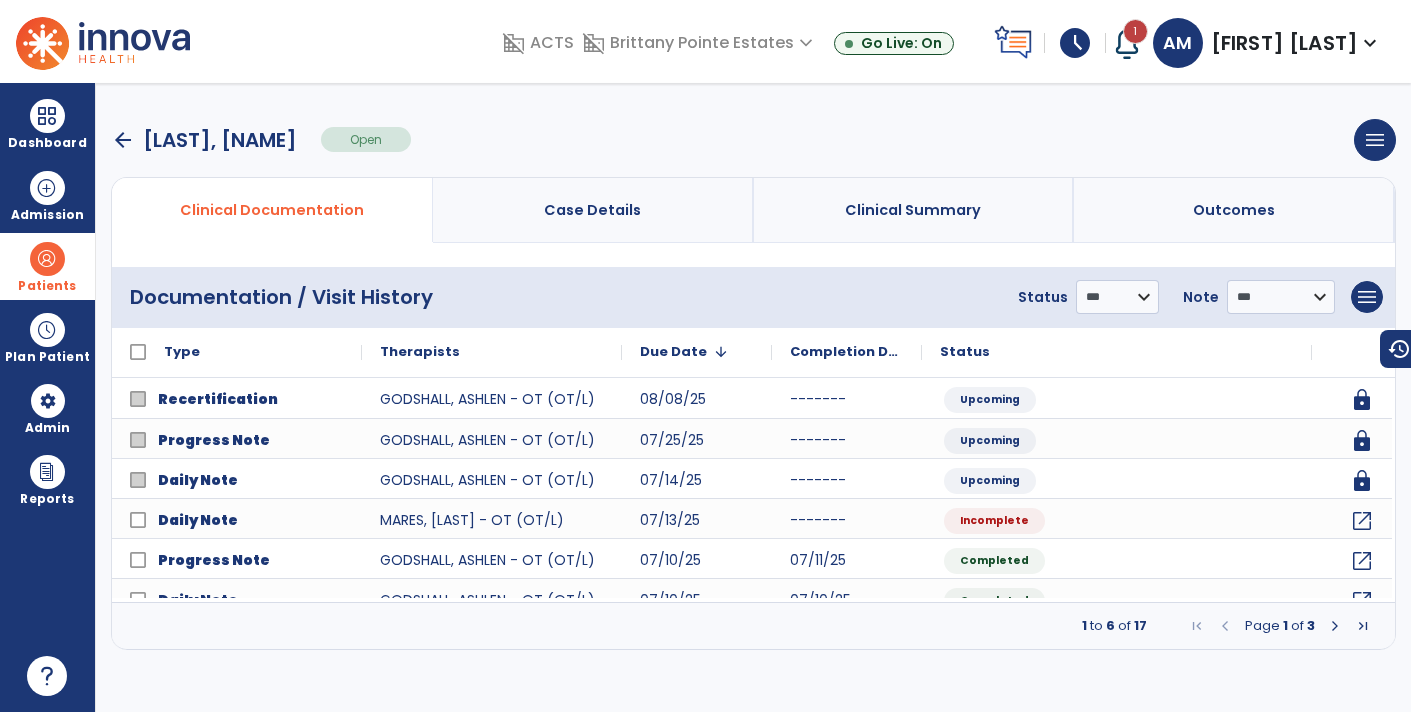 scroll, scrollTop: 0, scrollLeft: 0, axis: both 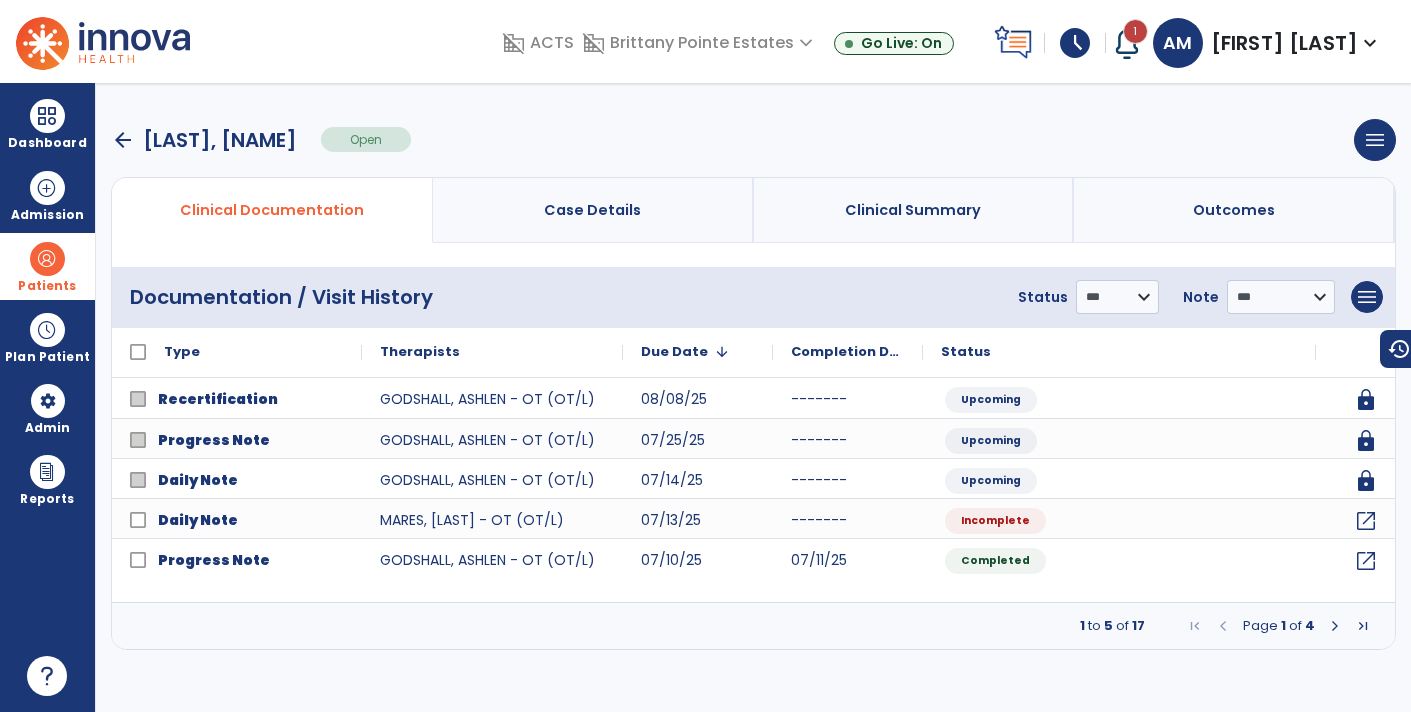click at bounding box center [1335, 626] 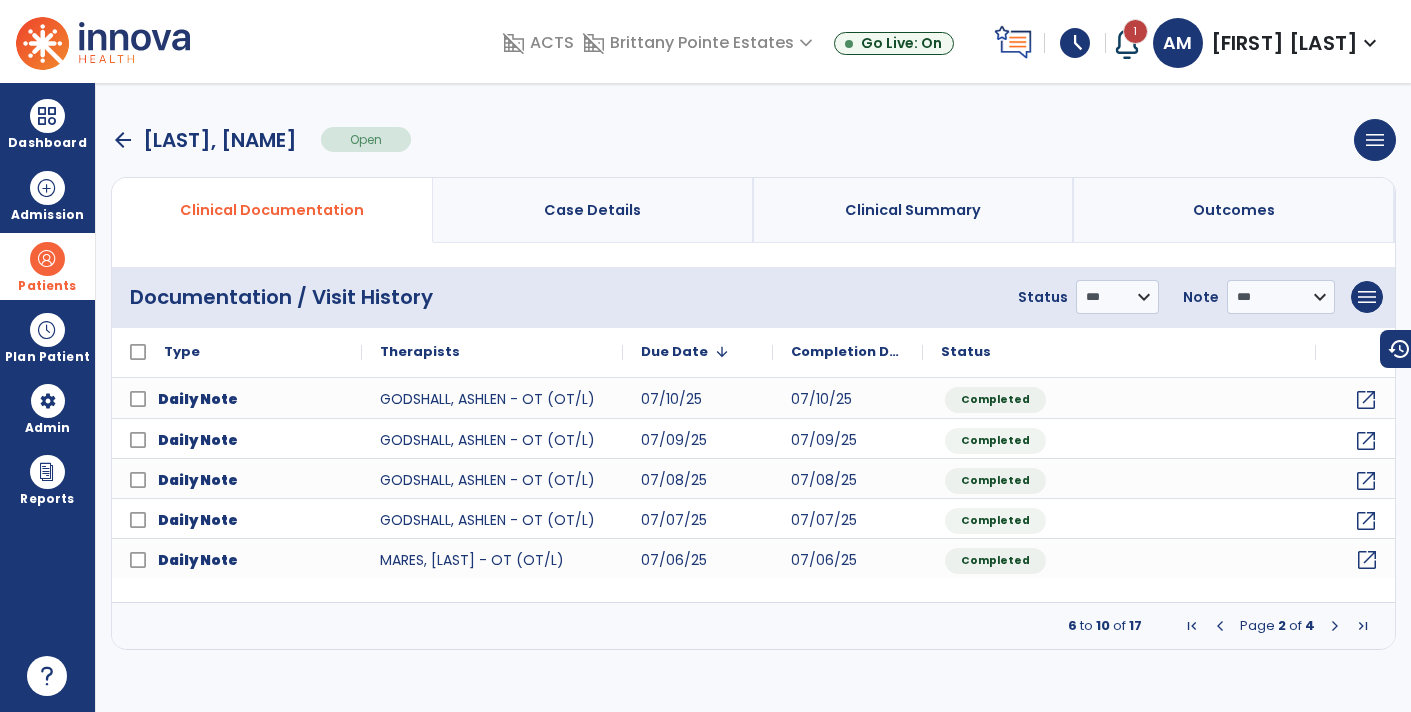 click on "open_in_new" 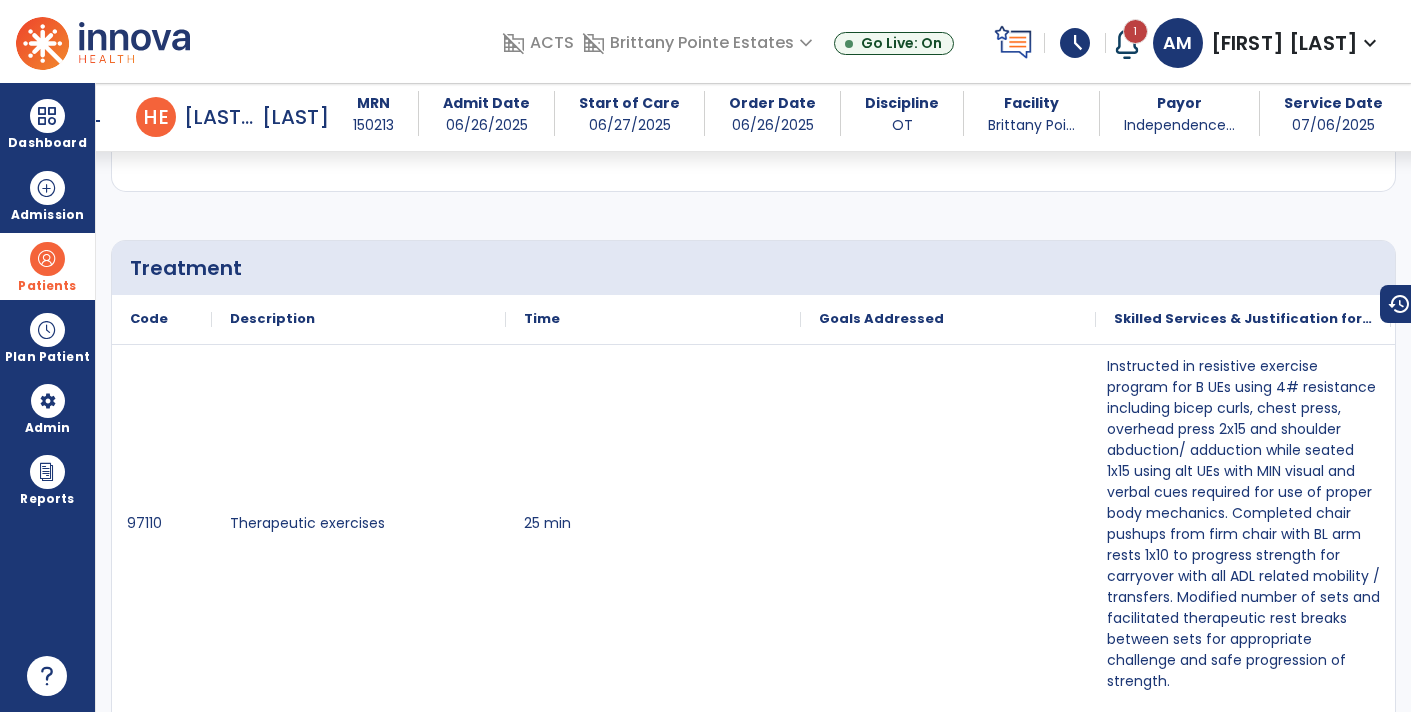 scroll, scrollTop: 1183, scrollLeft: 0, axis: vertical 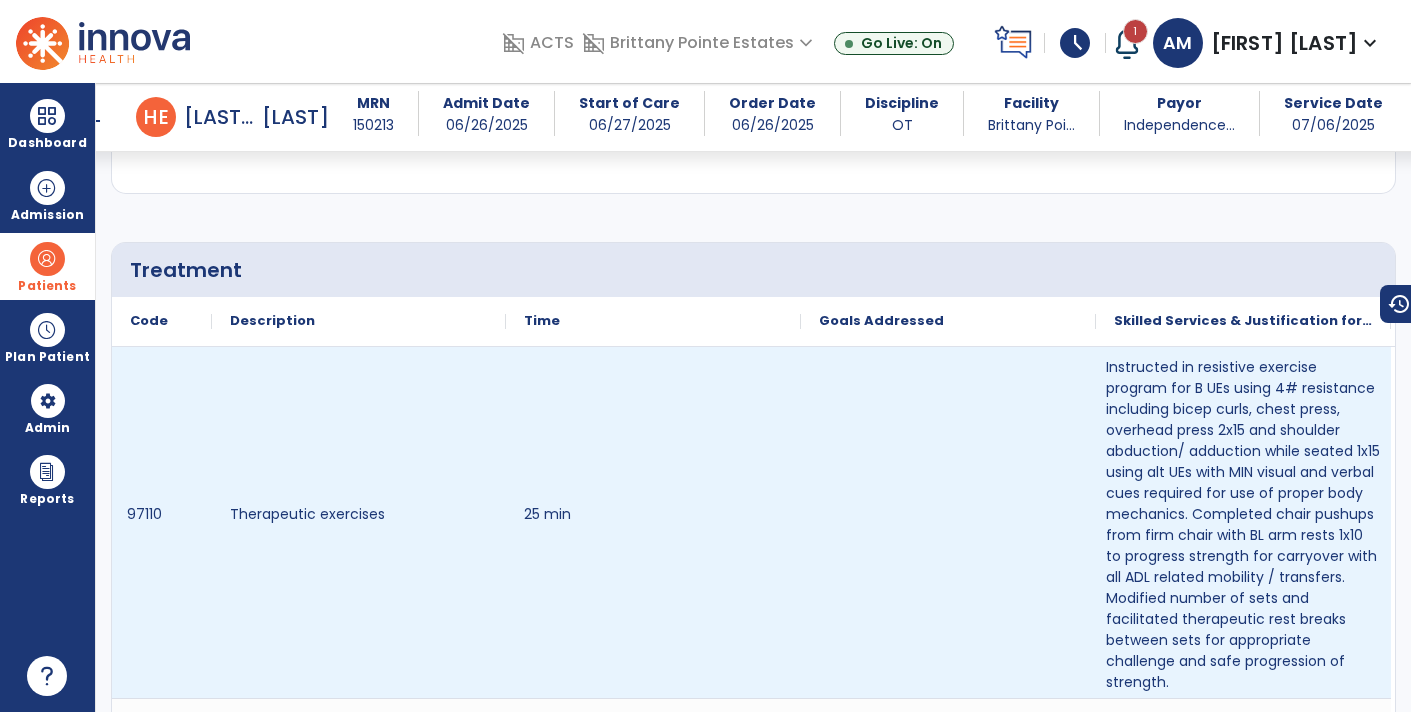 click on "Instructed in resistive exercise program for B UEs using 4# resistance including bicep curls, chest press, overhead press 2x15 and shoulder abduction/ adduction while seated 1x15 using alt UEs with MIN visual and verbal cues required for use of proper body mechanics. Completed chair pushups from firm chair with BL arm rests 1x10 to progress strength for carryover with all ADL related mobility / transfers. Modified number of sets and facilitated therapeutic rest breaks between sets for appropriate challenge and safe progression of strength." at bounding box center [1243, 525] 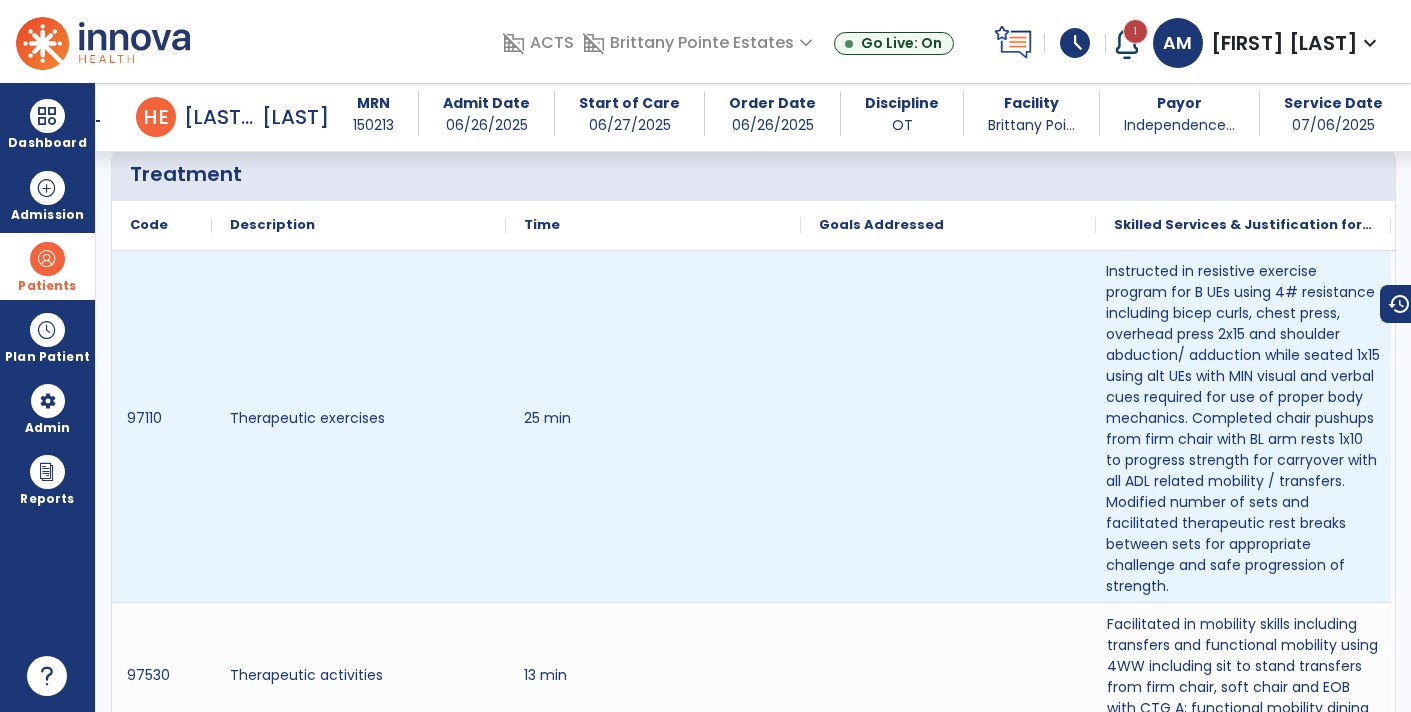 scroll, scrollTop: 1286, scrollLeft: 0, axis: vertical 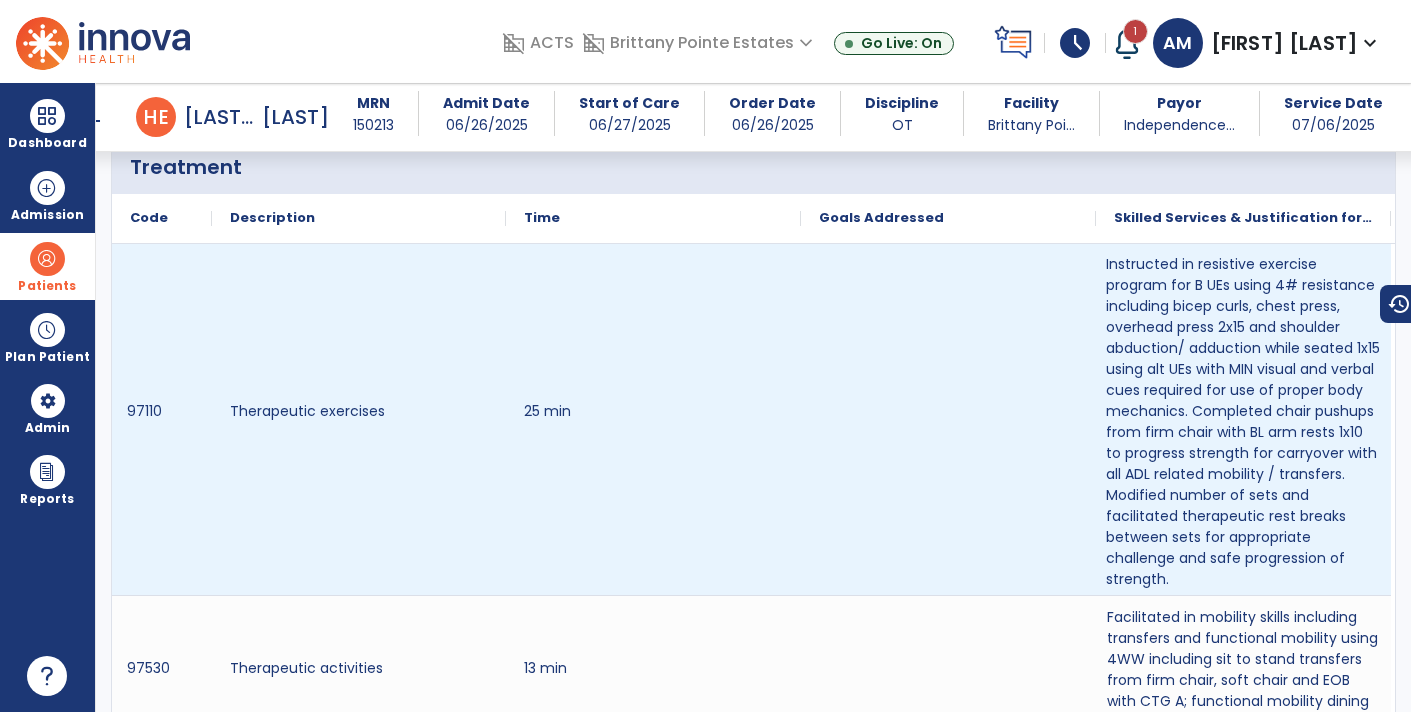 click on "Instructed in resistive exercise program for B UEs using 4# resistance including bicep curls, chest press, overhead press 2x15 and shoulder abduction/ adduction while seated 1x15 using alt UEs with MIN visual and verbal cues required for use of proper body mechanics. Completed chair pushups from firm chair with BL arm rests 1x10 to progress strength for carryover with all ADL related mobility / transfers. Modified number of sets and facilitated therapeutic rest breaks between sets for appropriate challenge and safe progression of strength." at bounding box center (1243, 422) 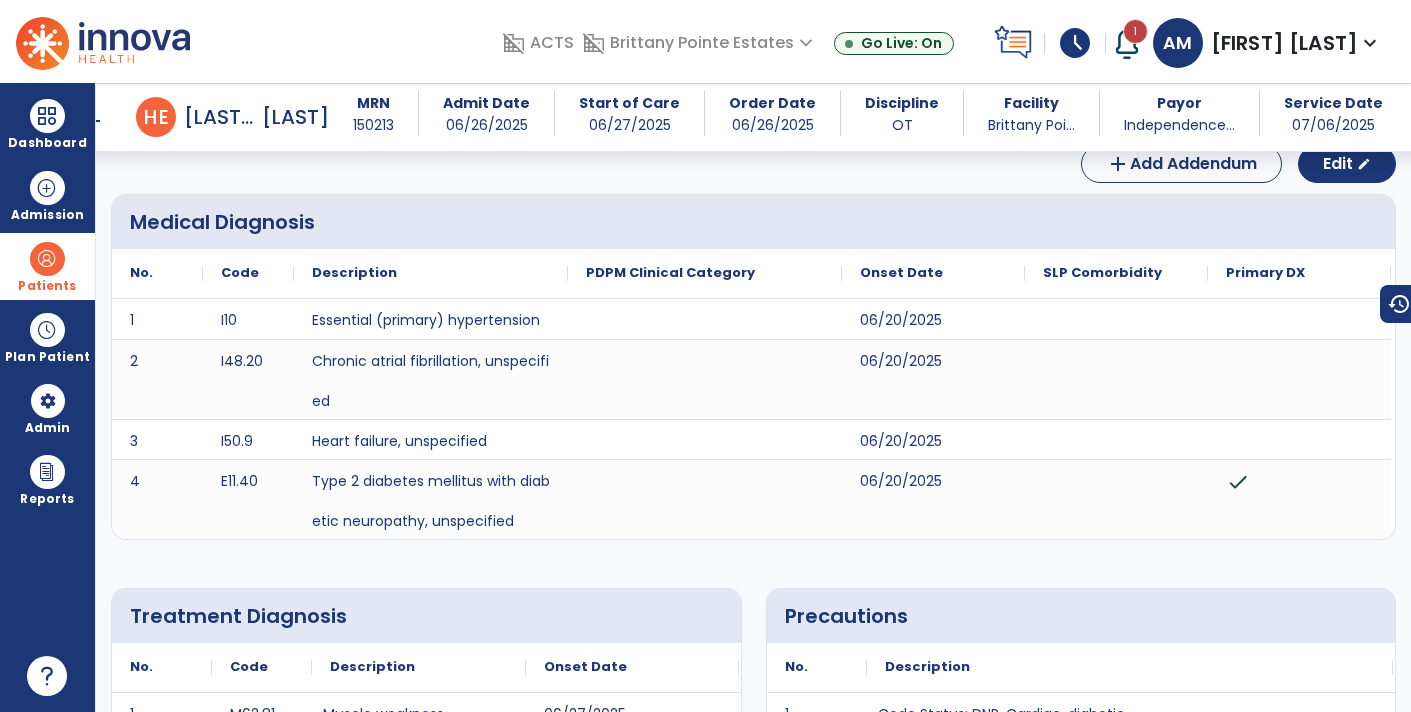 scroll, scrollTop: 0, scrollLeft: 0, axis: both 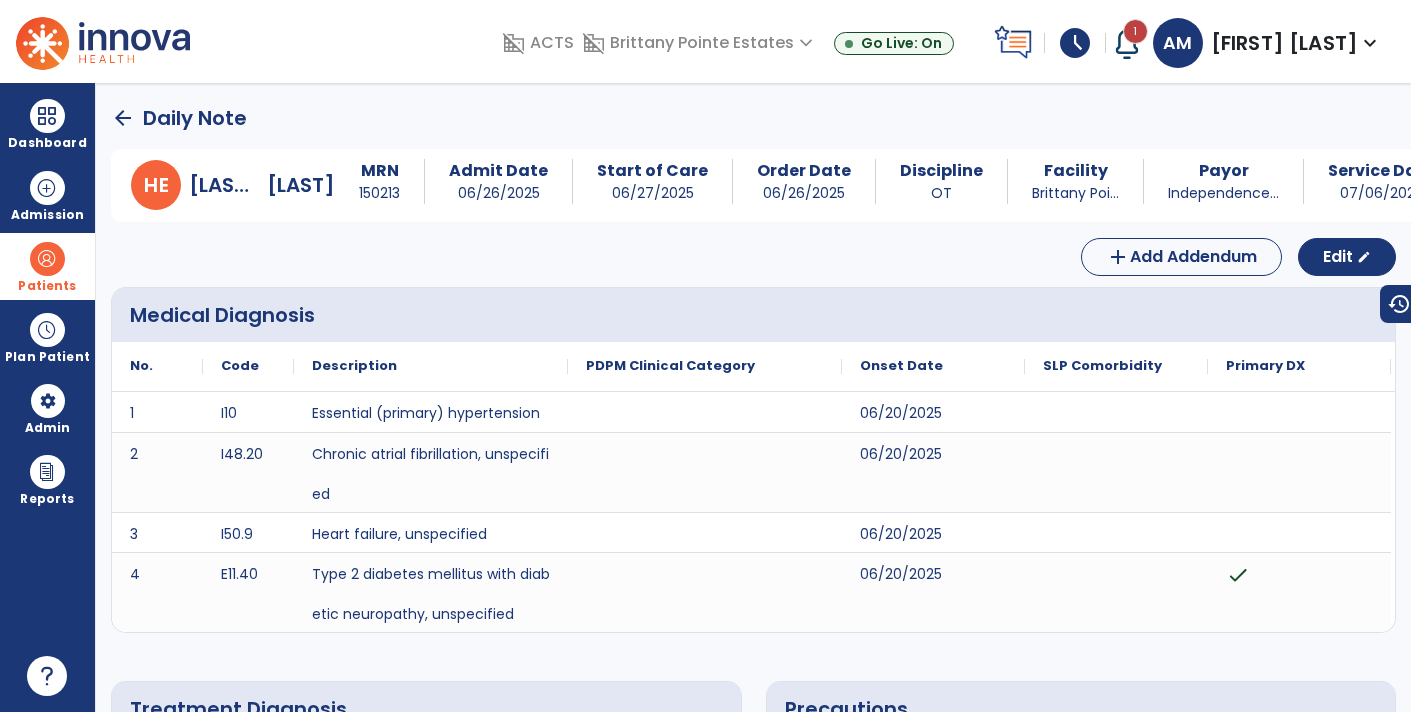 click on "arrow_back" 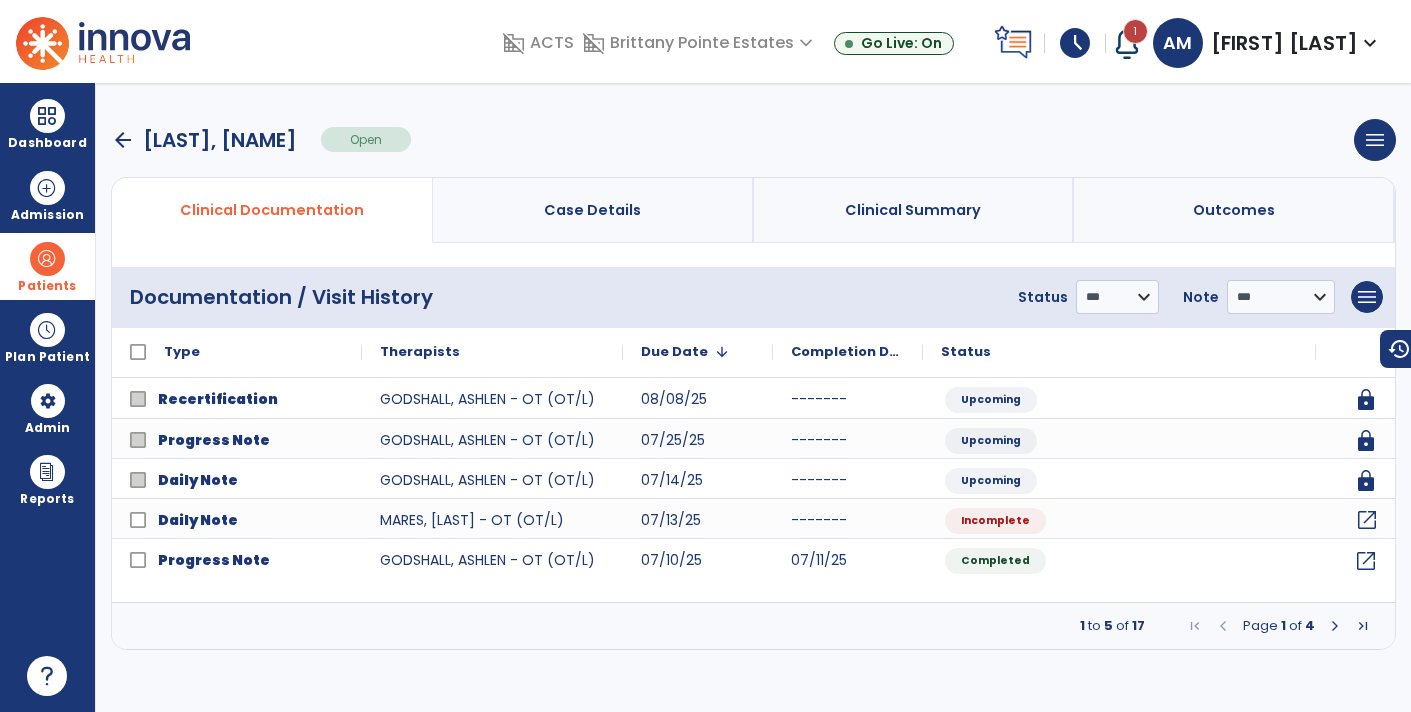 click on "open_in_new" 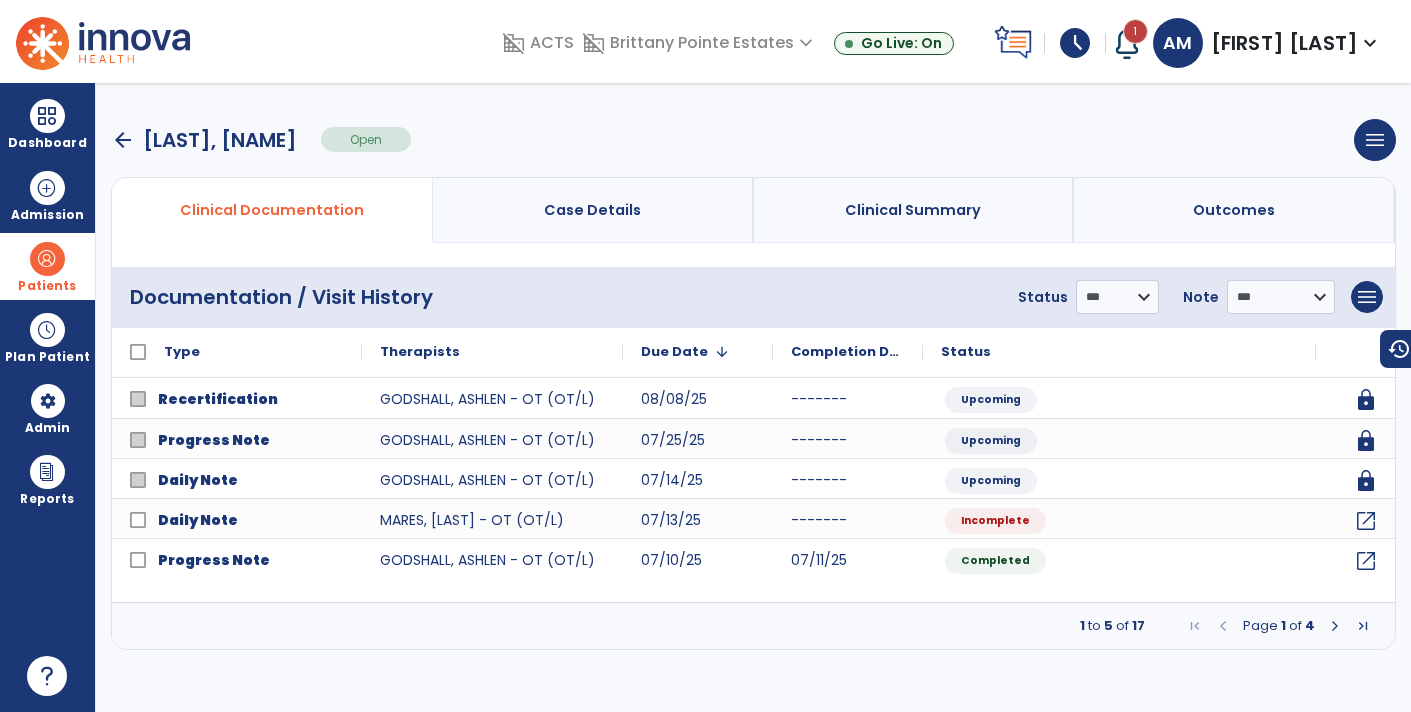 select on "*" 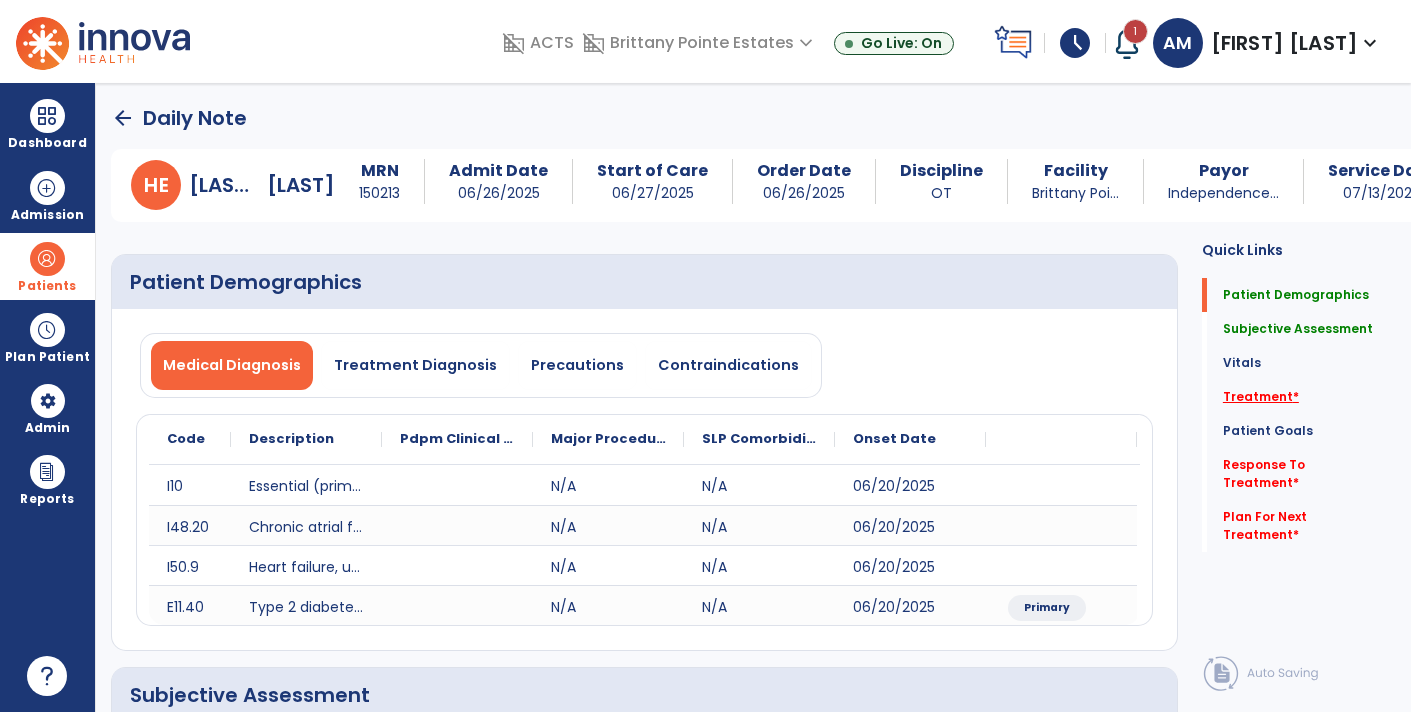 click on "Treatment   *" 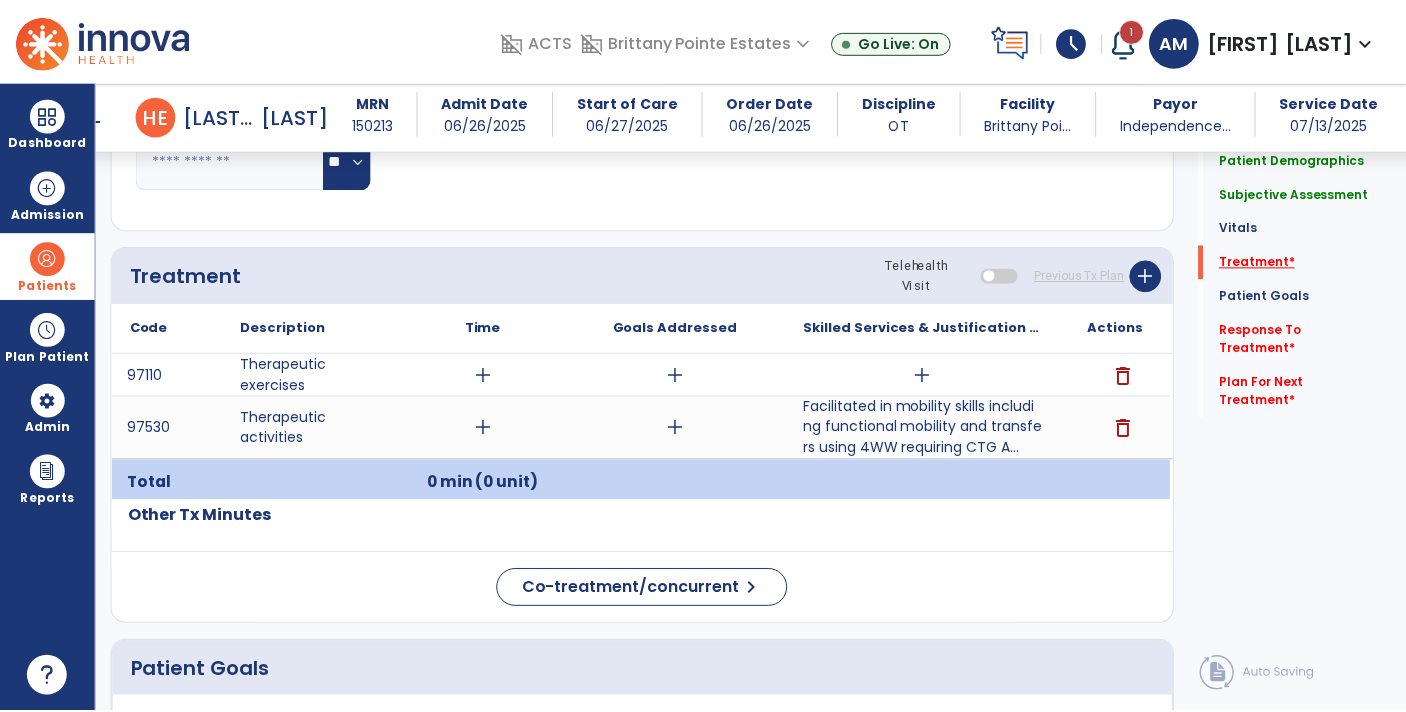 scroll, scrollTop: 1175, scrollLeft: 0, axis: vertical 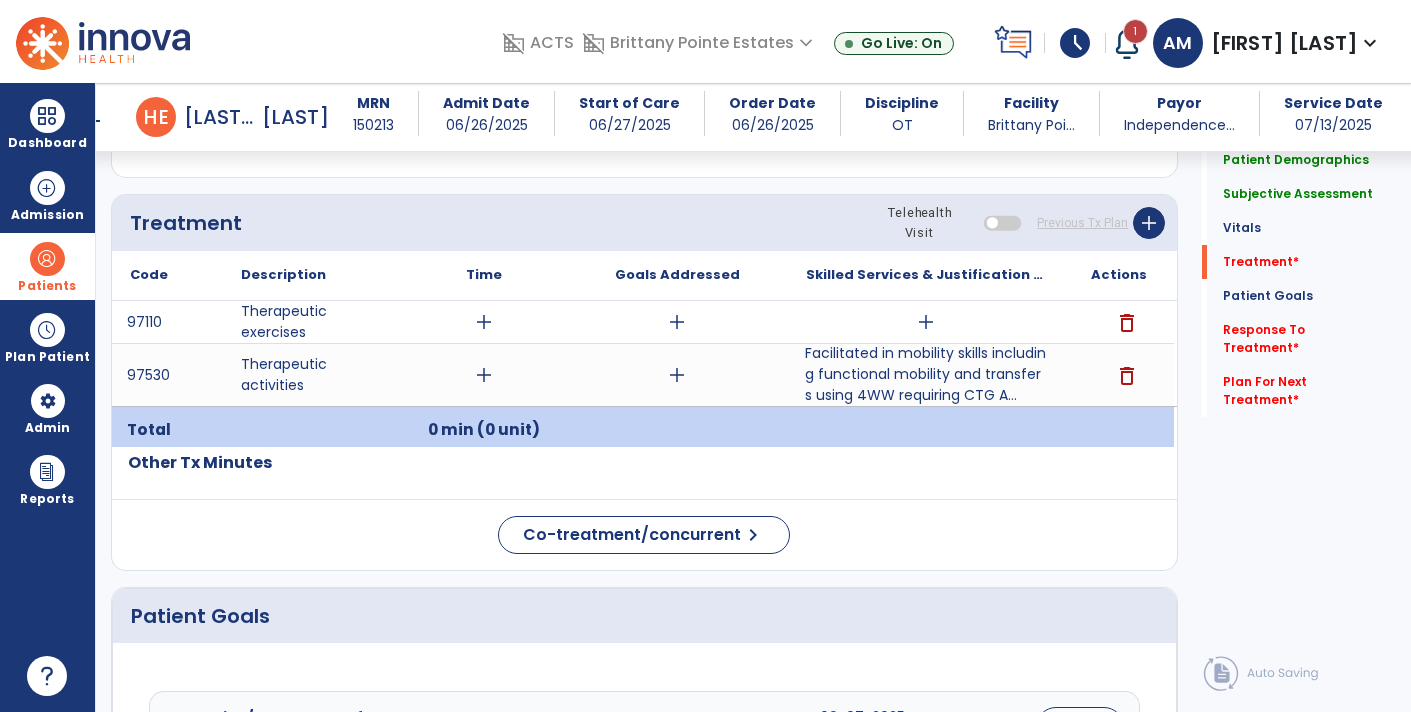 click on "Facilitated in mobility skills including functional mobility and transfers using 4WW requiring CTG A..." at bounding box center [926, 374] 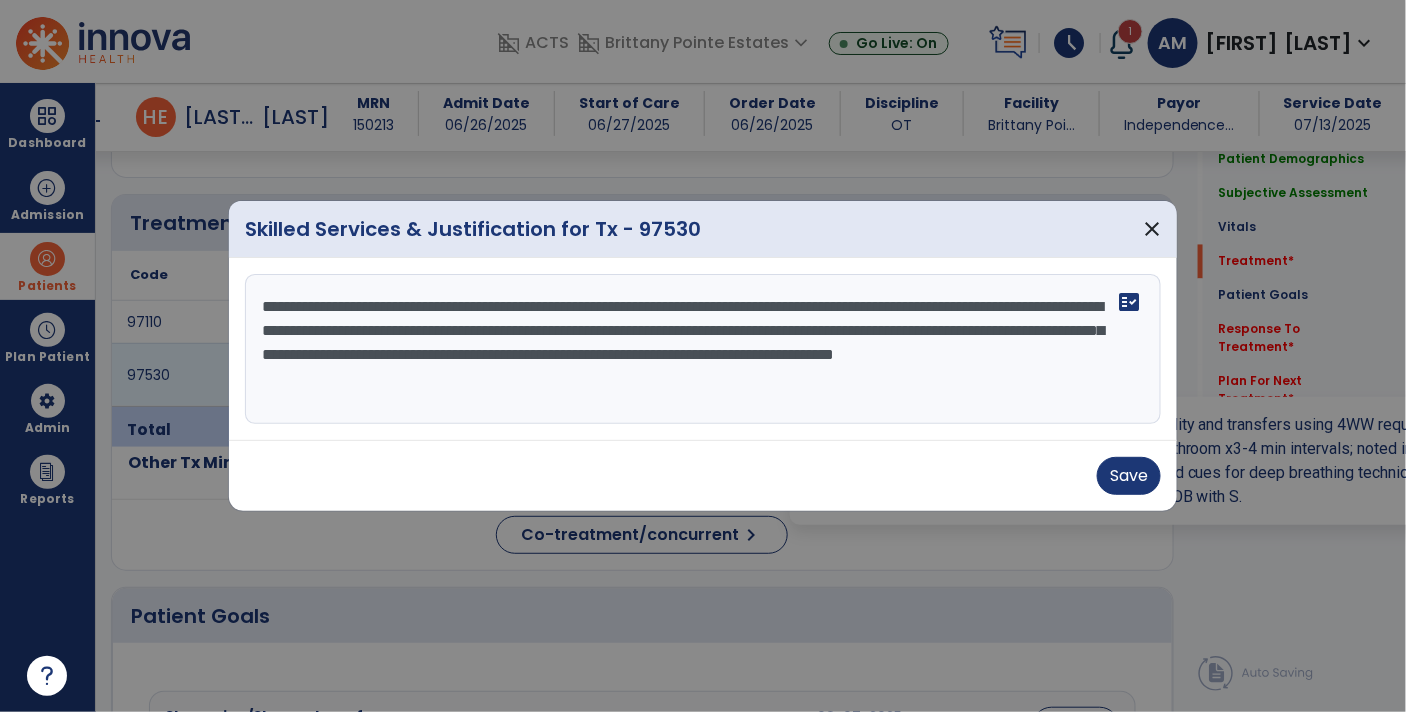 scroll, scrollTop: 1175, scrollLeft: 0, axis: vertical 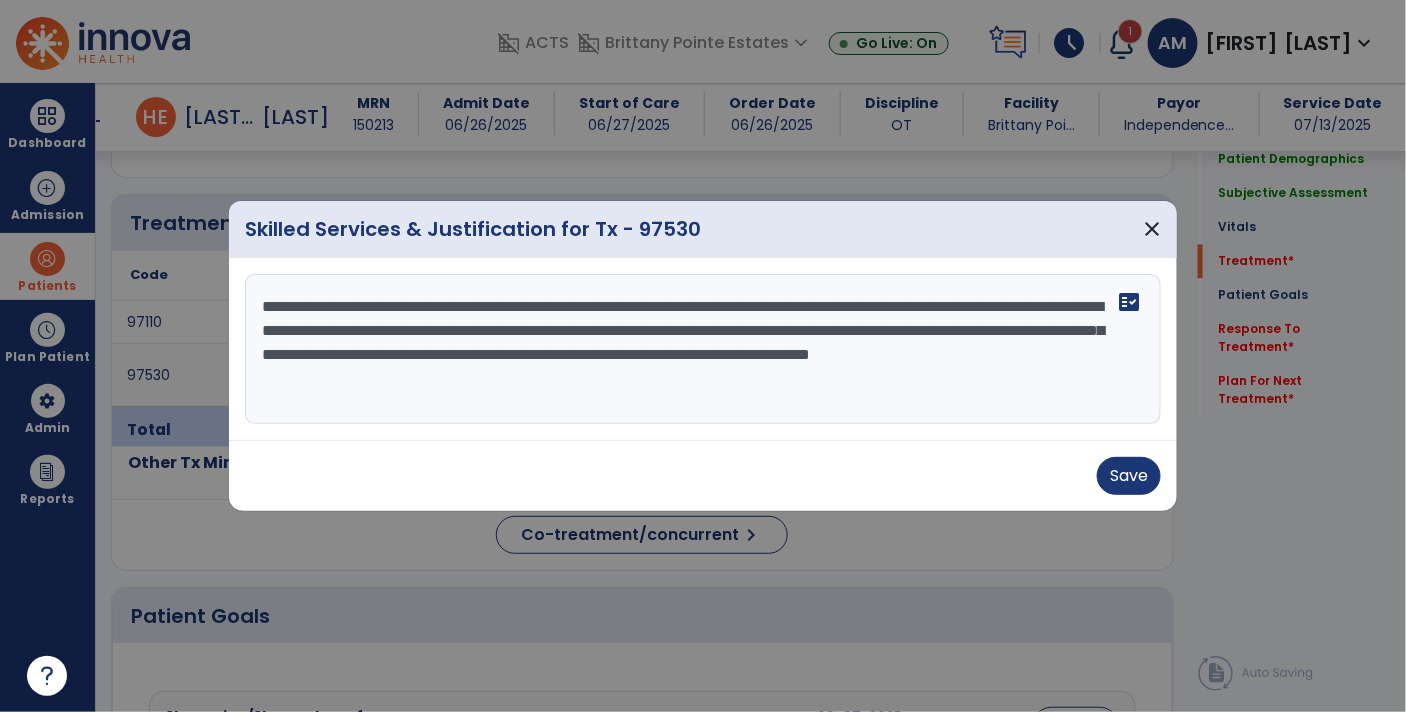 click on "**********" at bounding box center [703, 349] 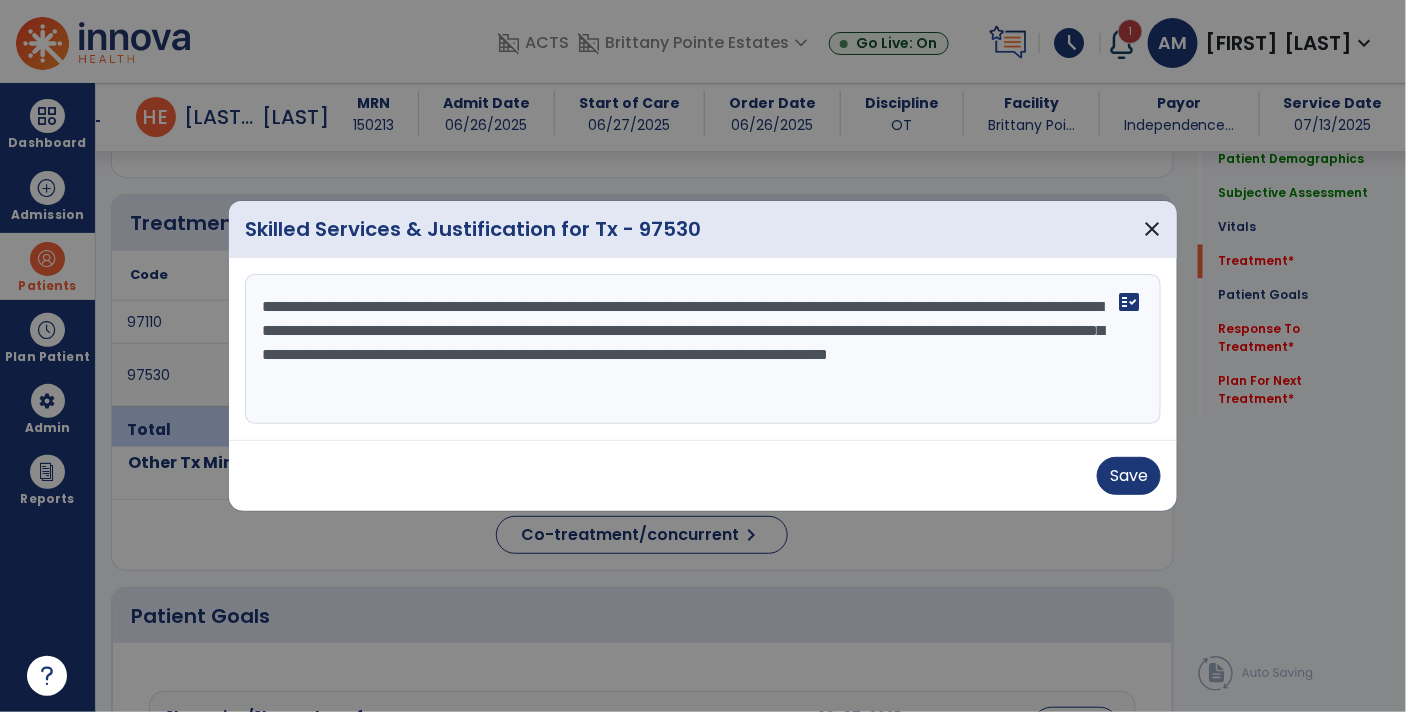 type on "**********" 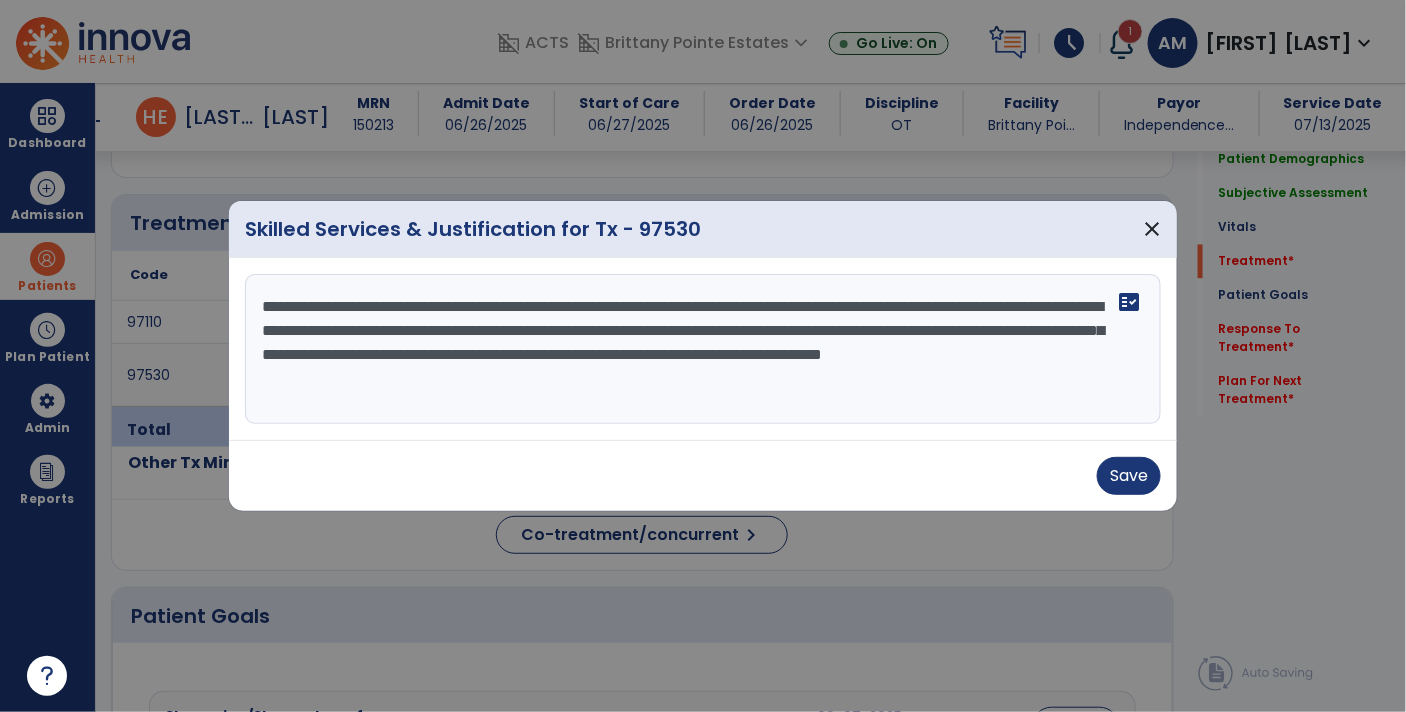 click on "**********" at bounding box center (703, 349) 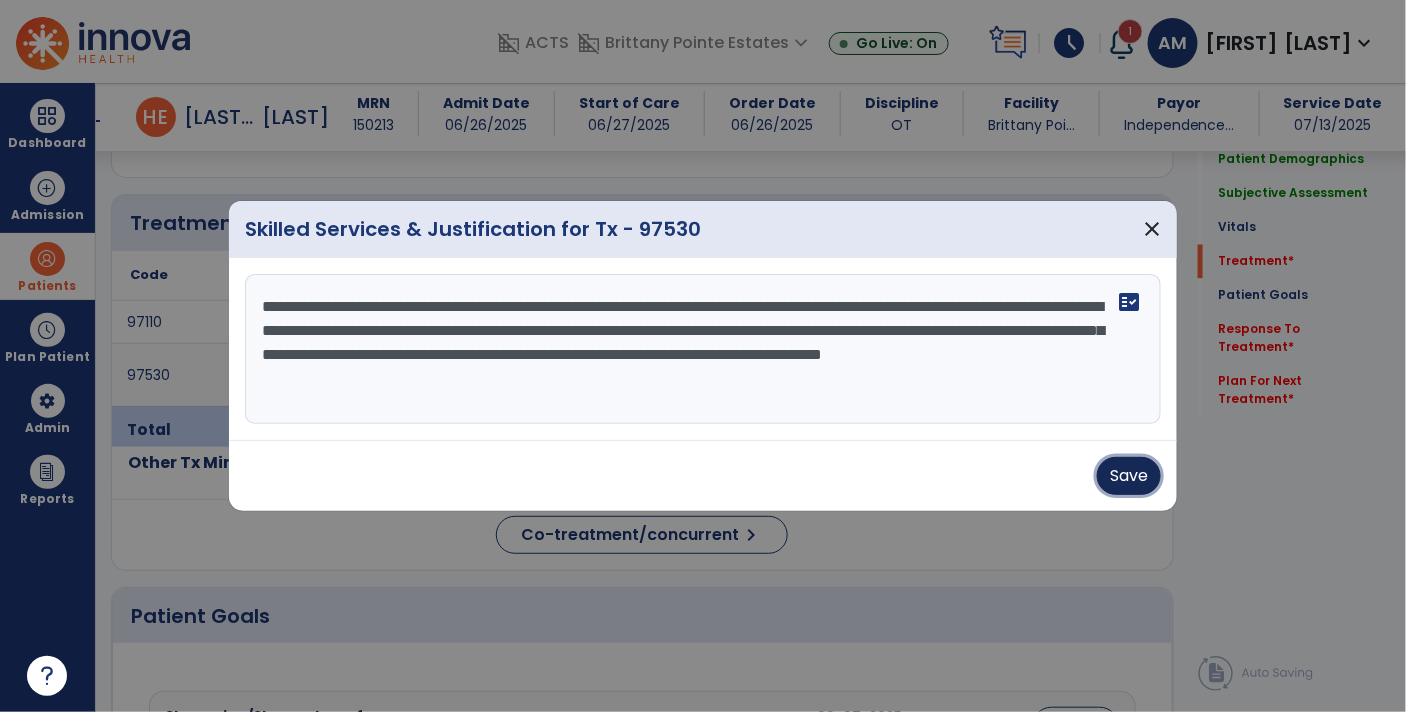 click on "Save" at bounding box center [1129, 476] 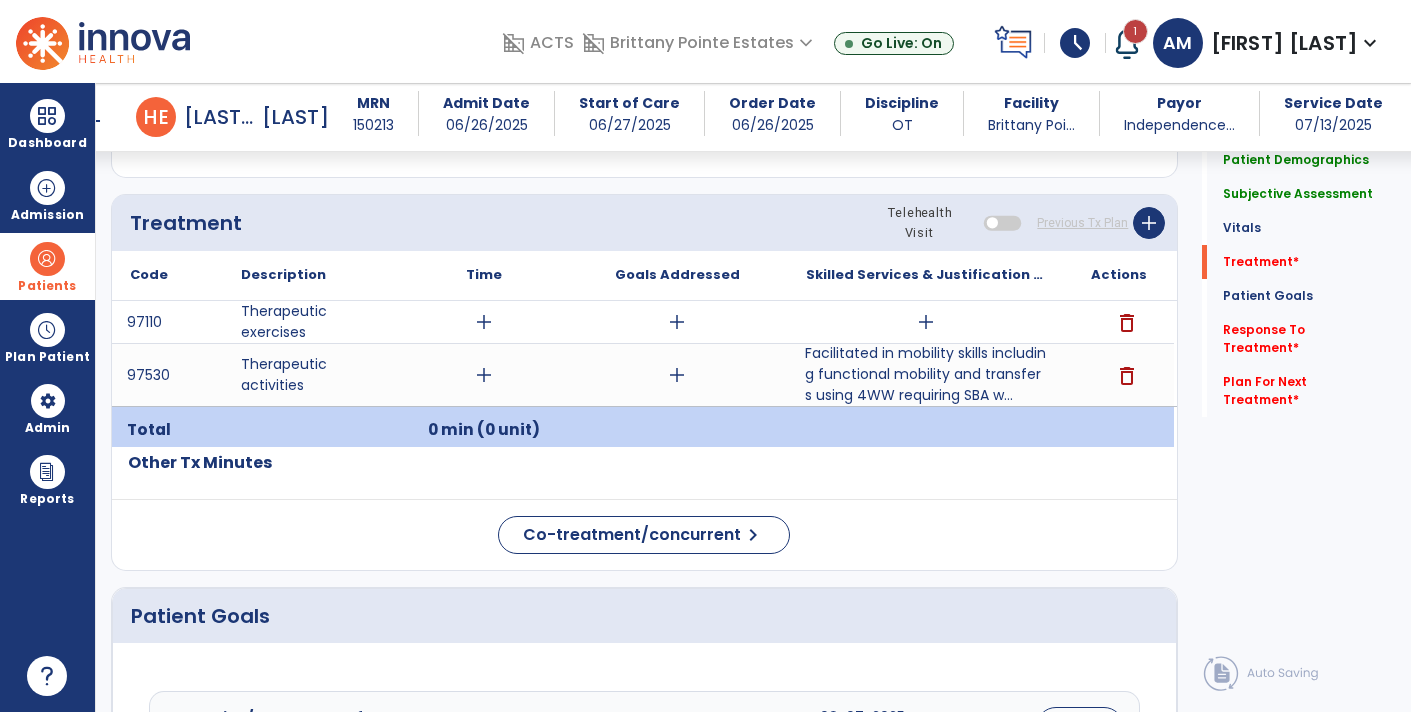click on "add" at bounding box center (926, 322) 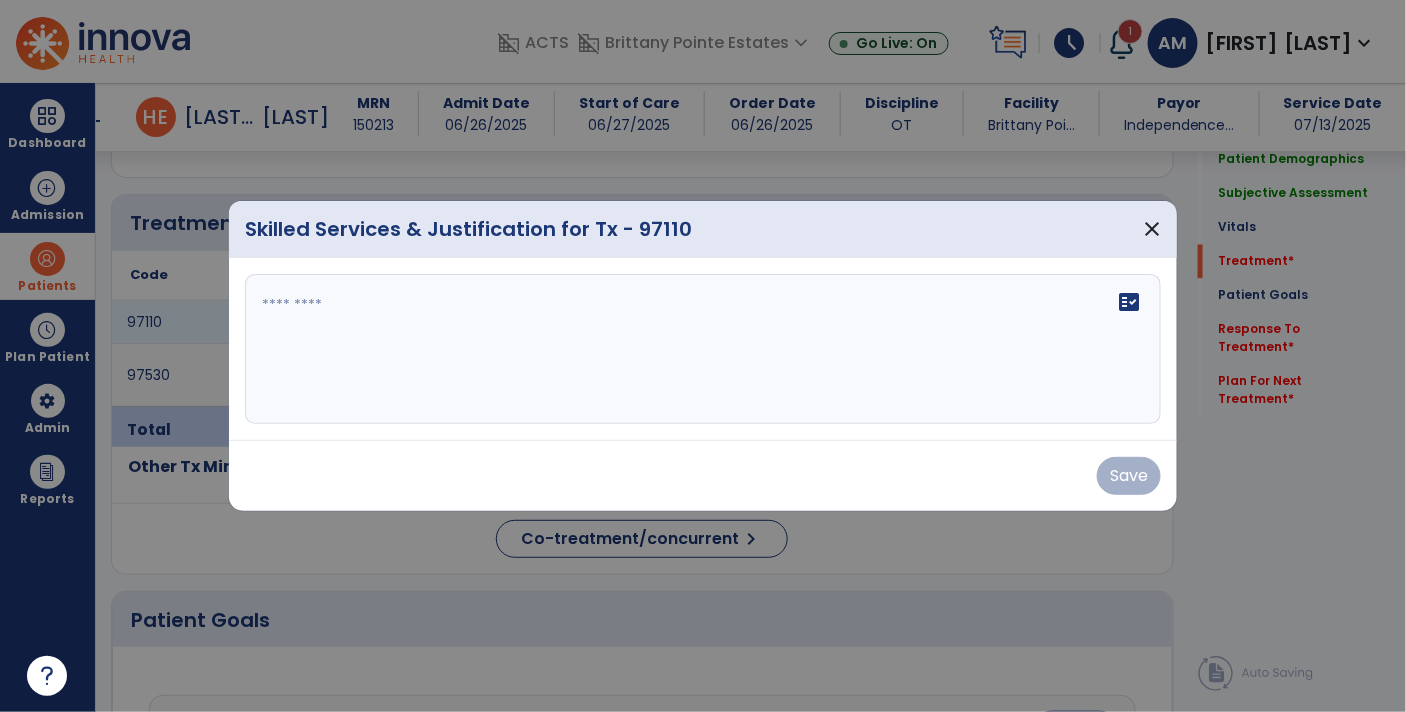 scroll, scrollTop: 1175, scrollLeft: 0, axis: vertical 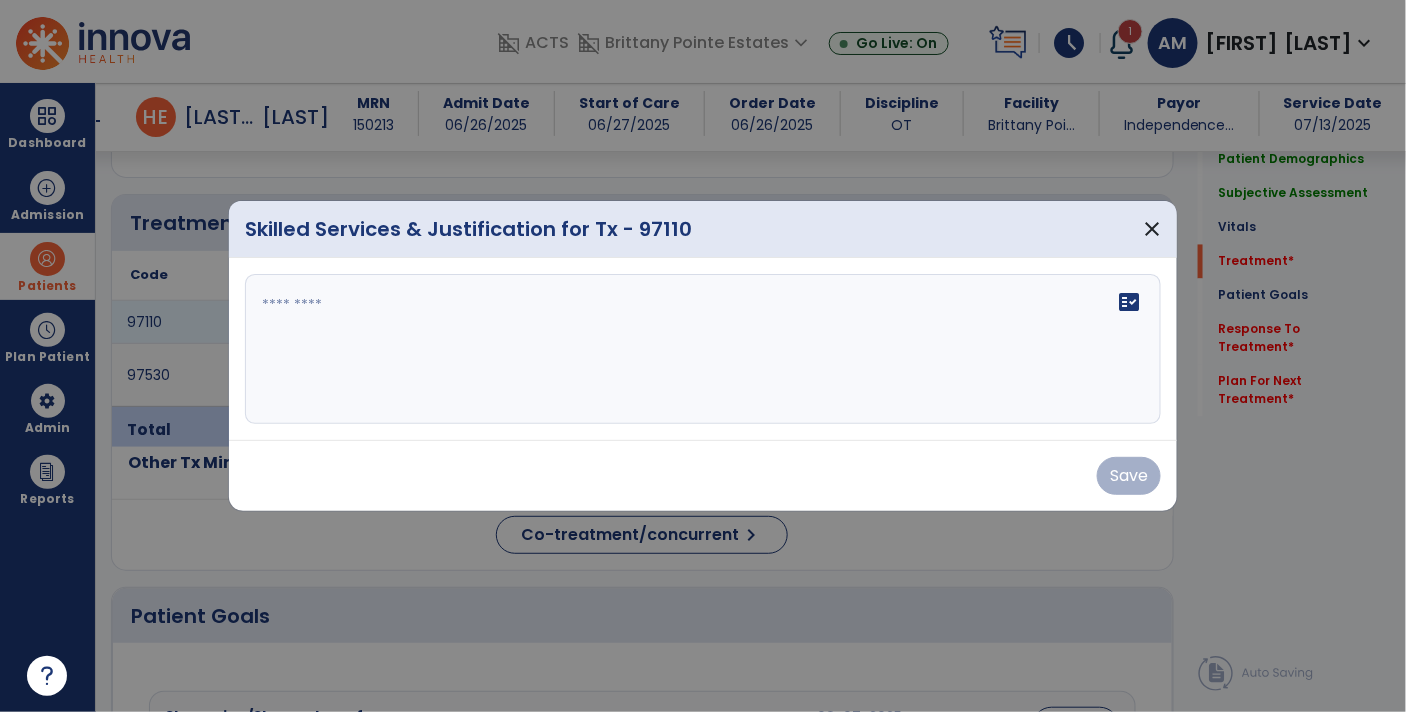 click on "fact_check" at bounding box center (703, 349) 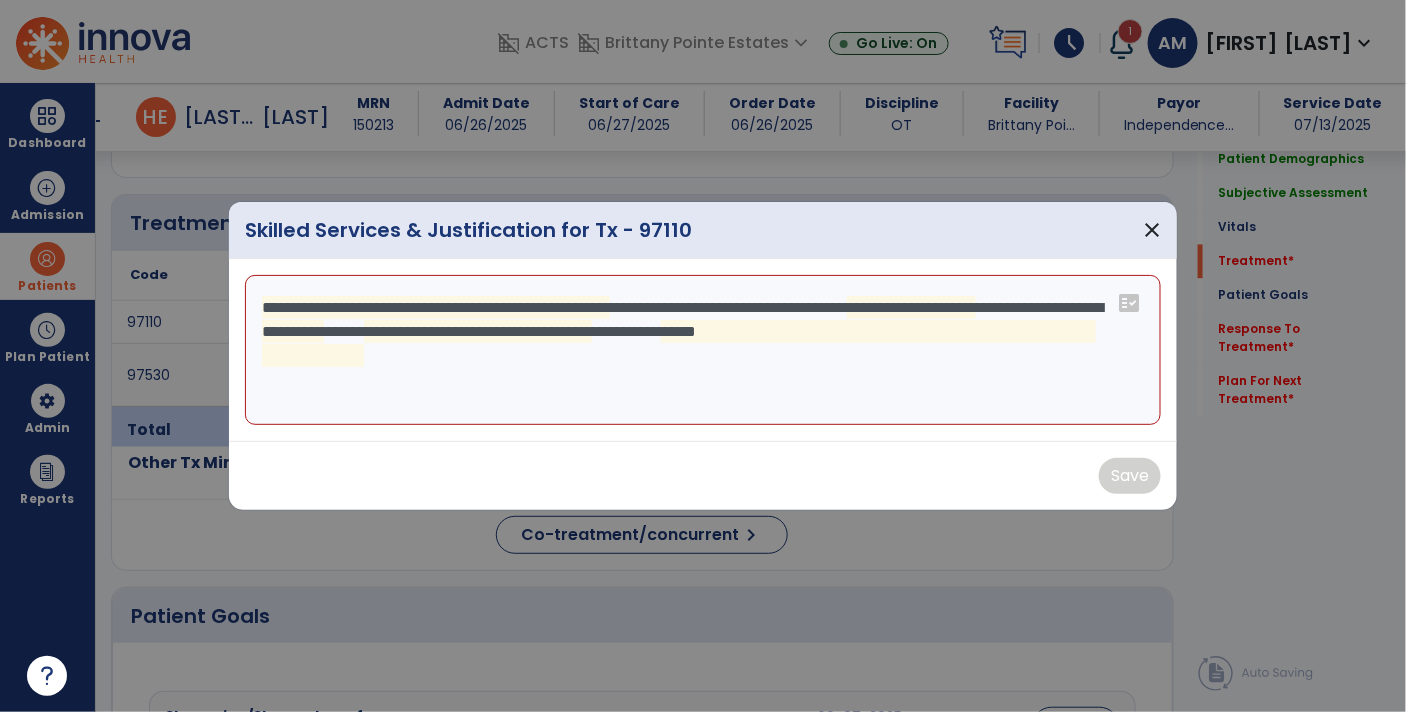 click on "**********" at bounding box center (703, 350) 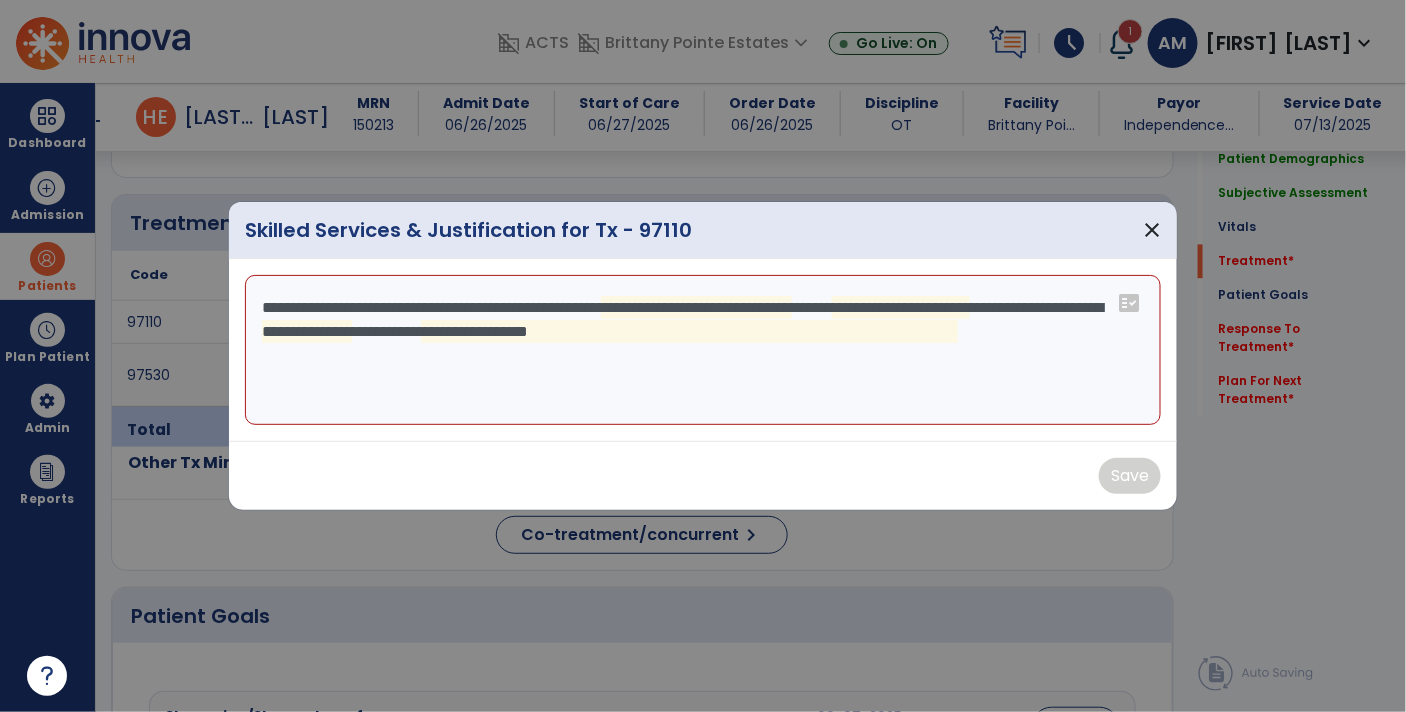 click on "**********" at bounding box center [703, 350] 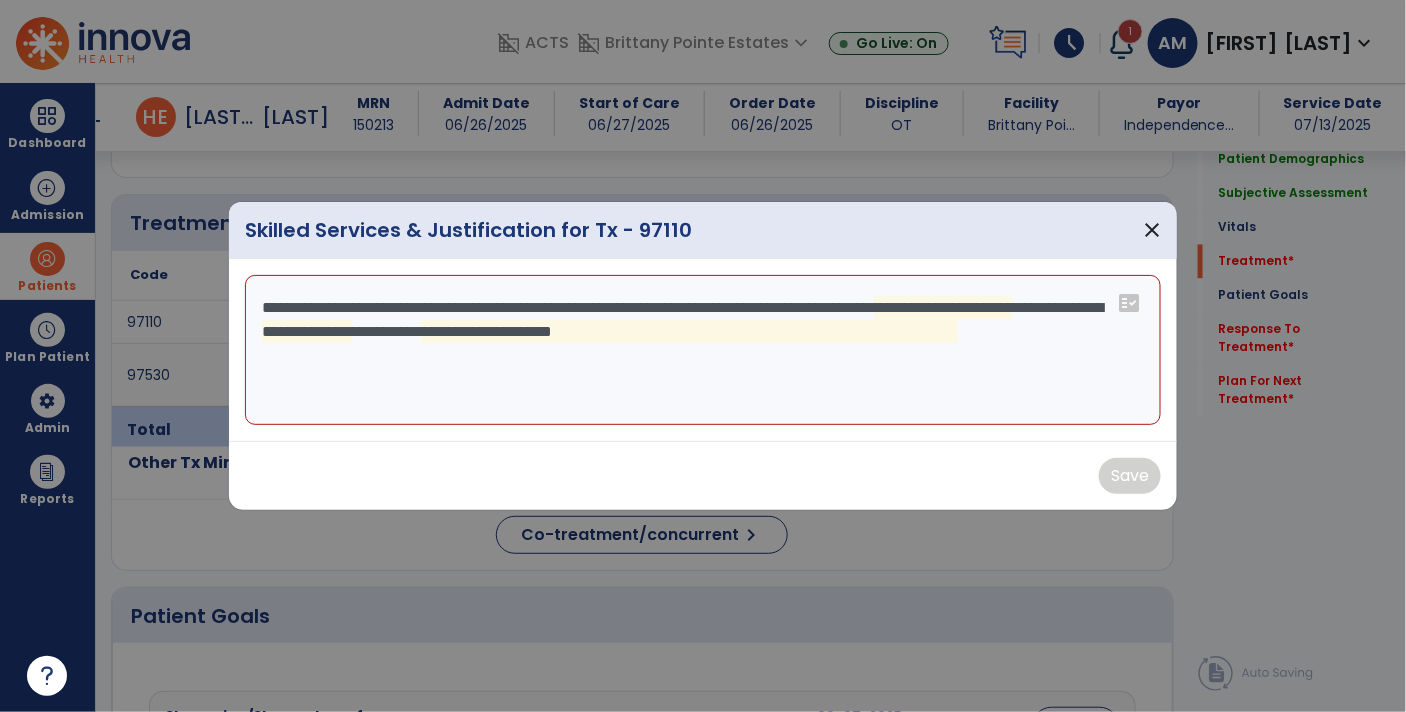 click on "**********" at bounding box center (703, 350) 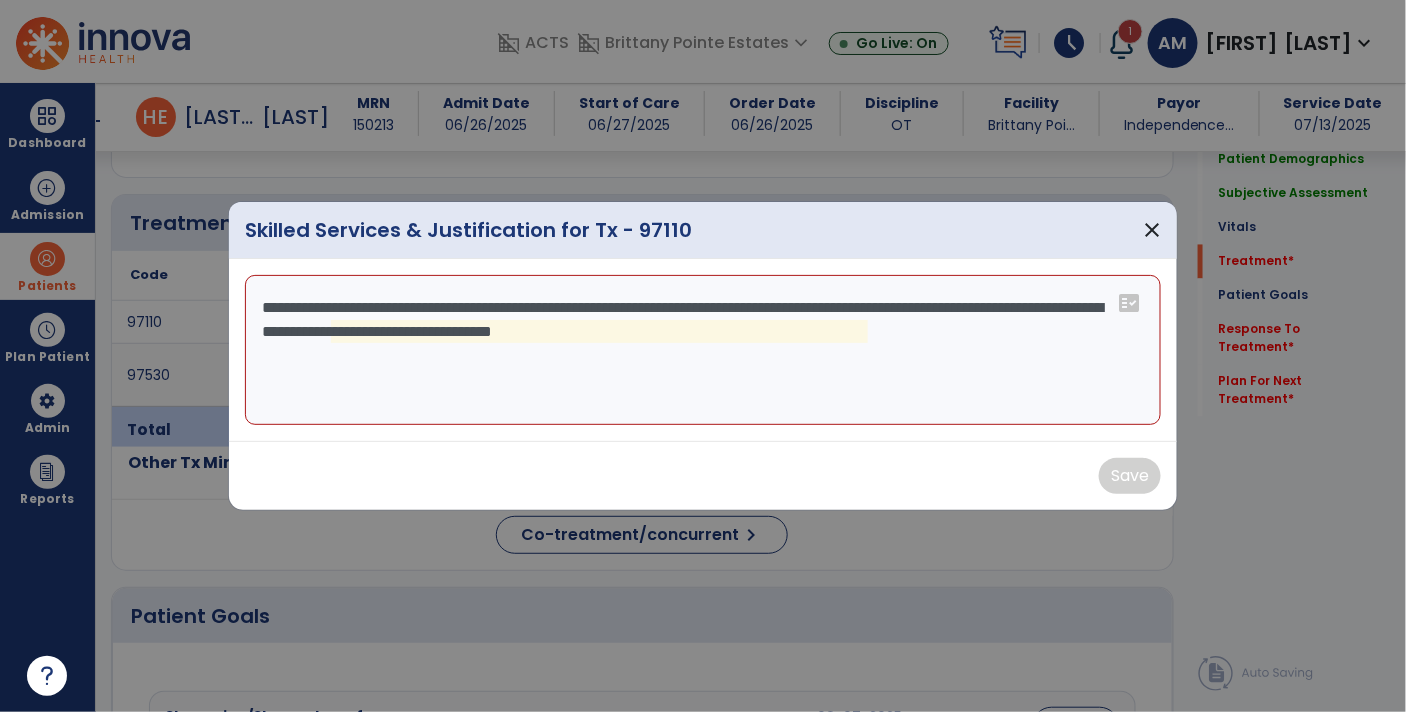 click on "**********" at bounding box center [703, 350] 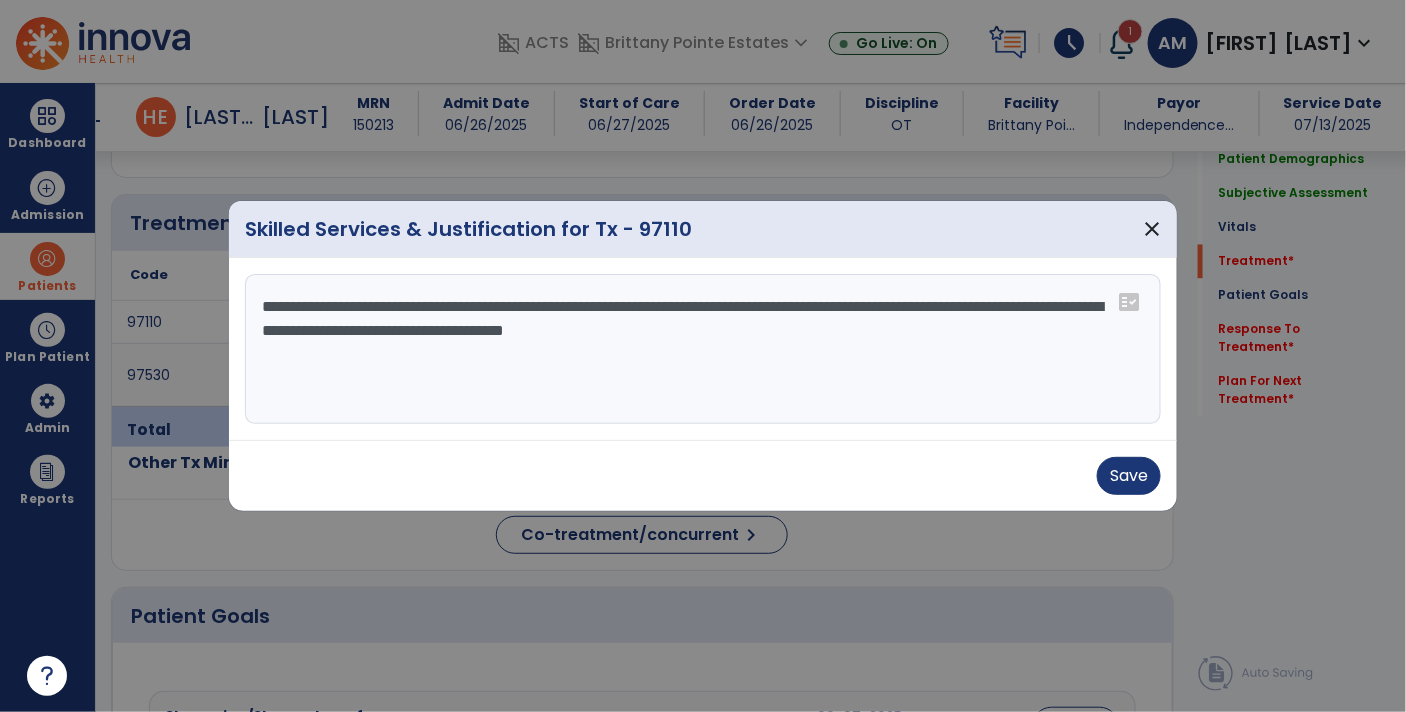 click on "**********" at bounding box center (703, 349) 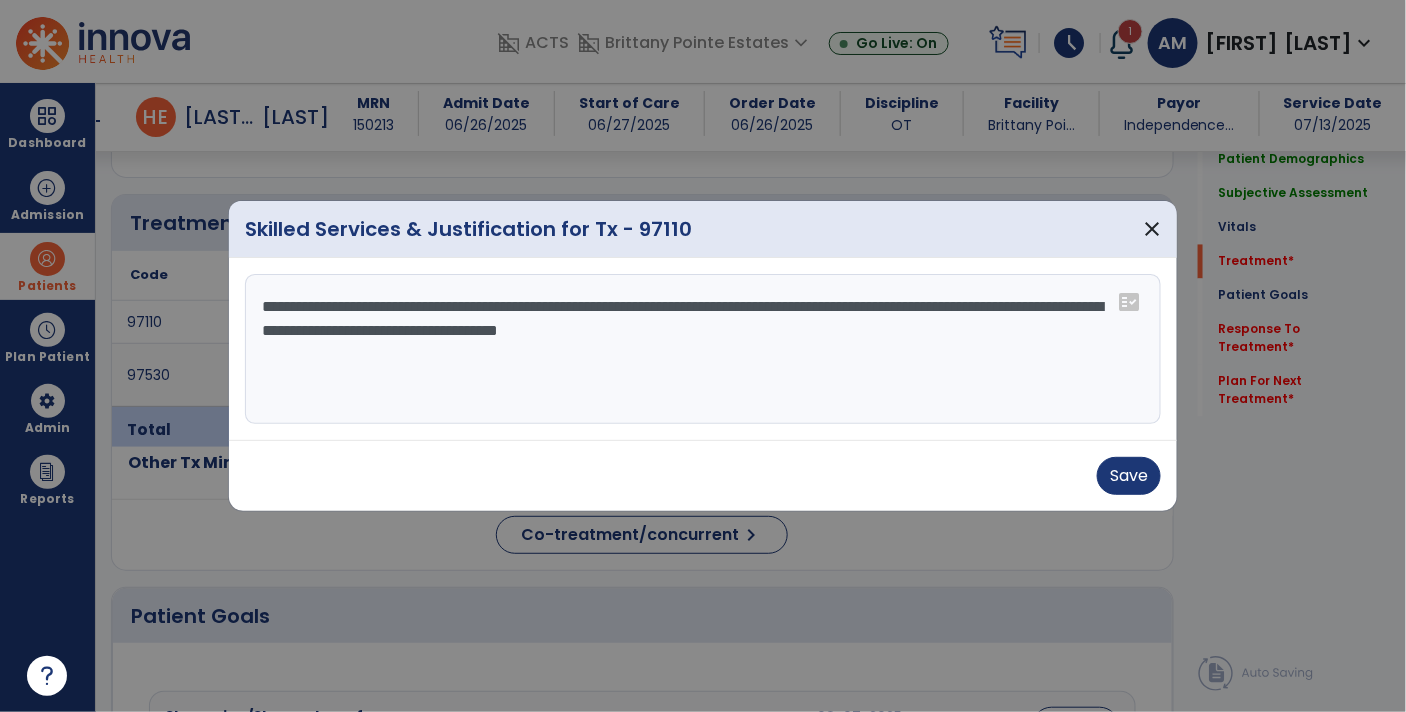 click on "**********" at bounding box center (703, 349) 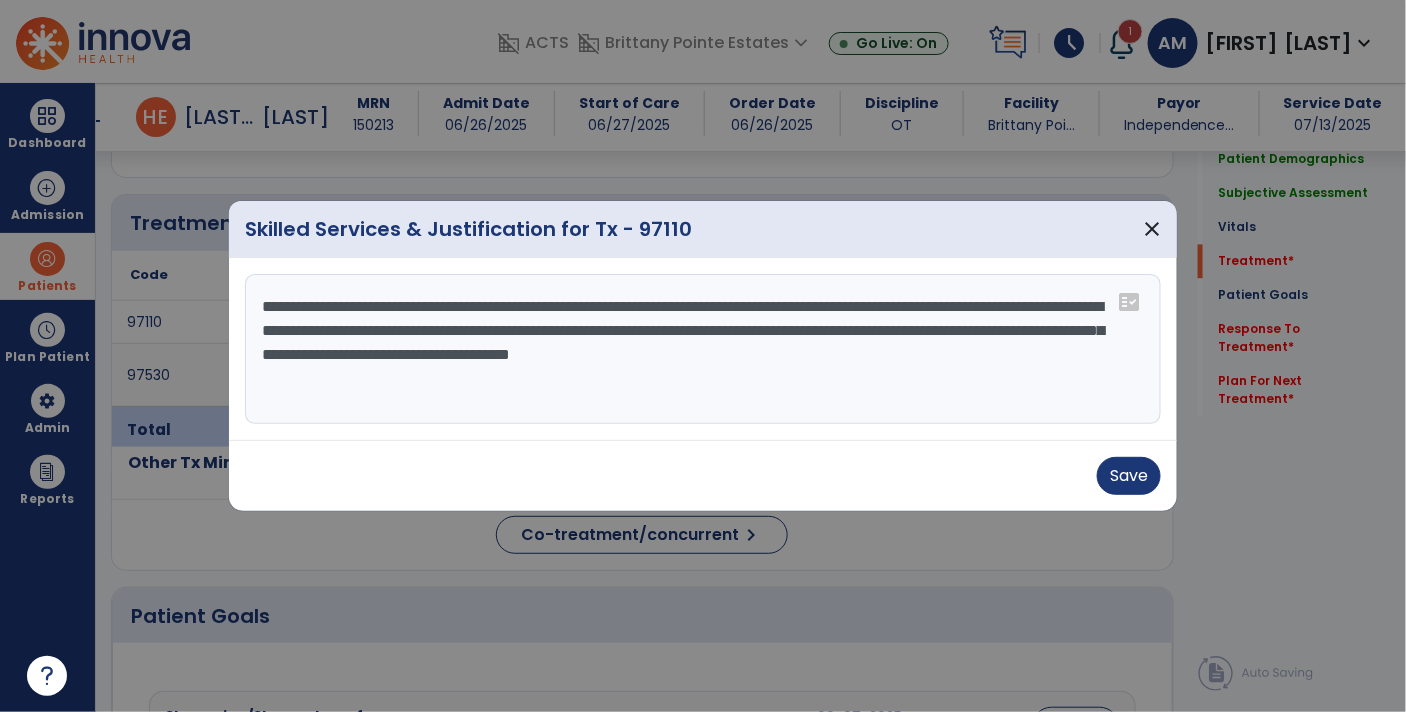 click on "**********" at bounding box center [703, 349] 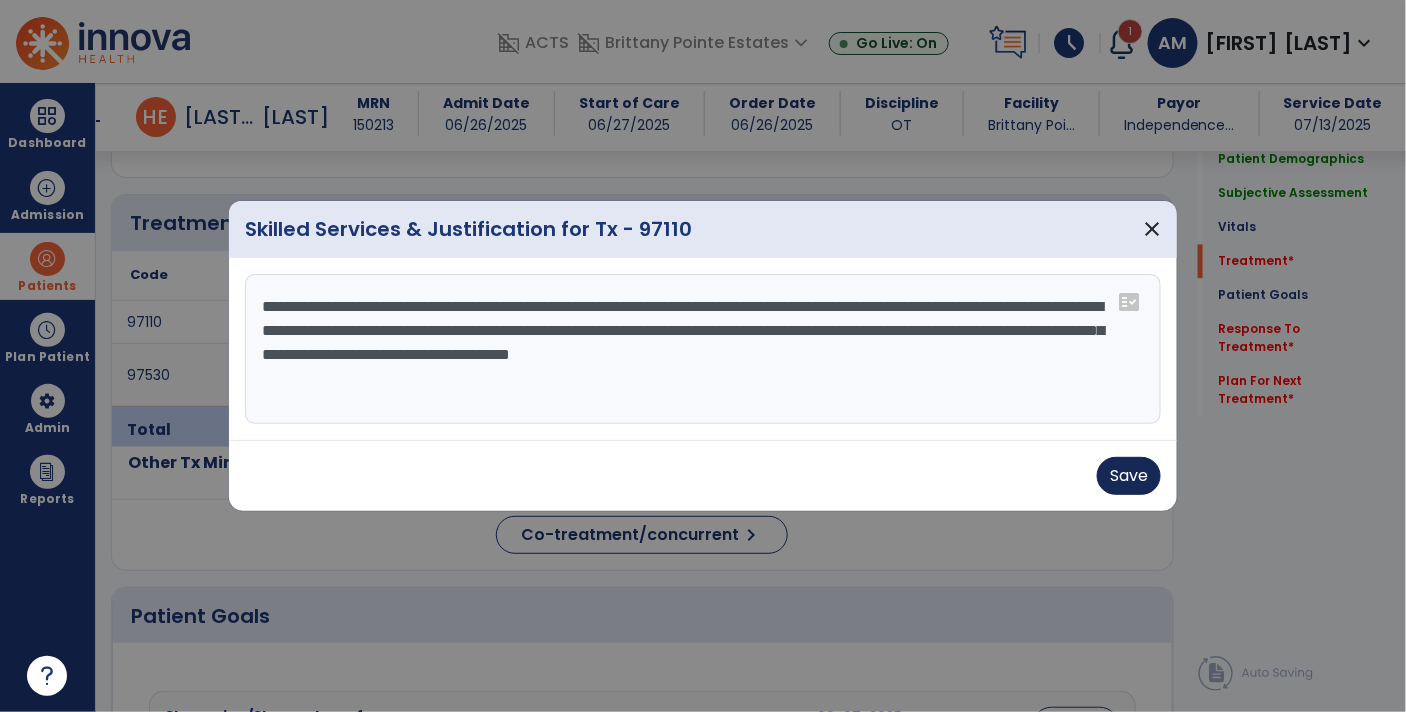 type on "**********" 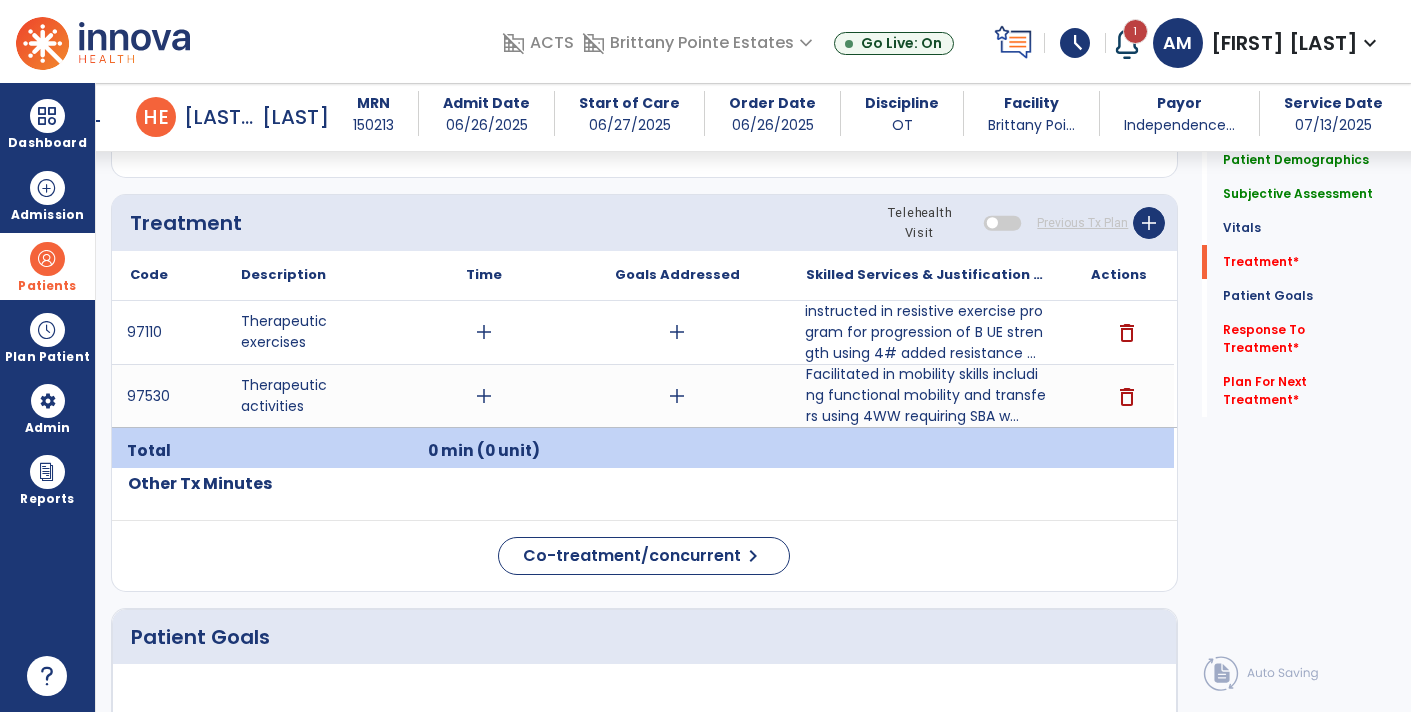 click on "instructed in resistive exercise program for progression of B UE strength using 4# added resistance ..." at bounding box center (926, 332) 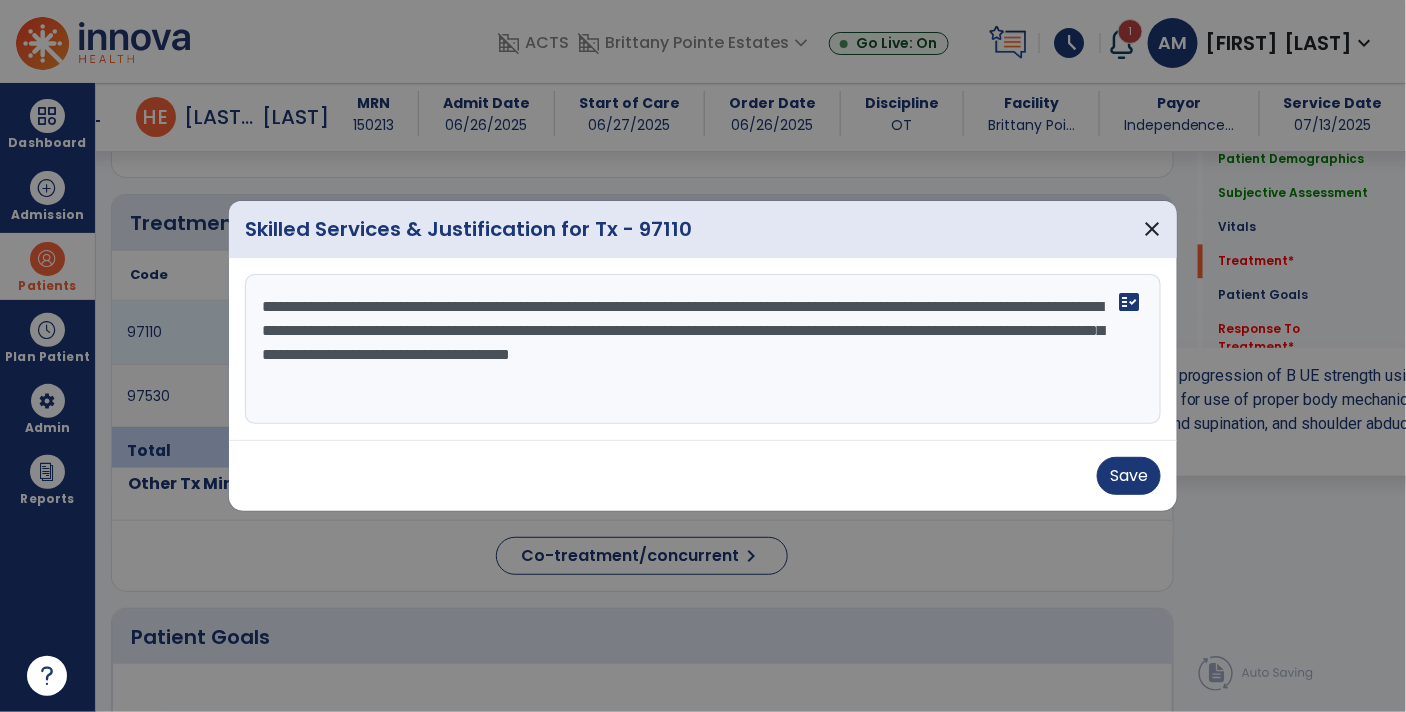 scroll, scrollTop: 1175, scrollLeft: 0, axis: vertical 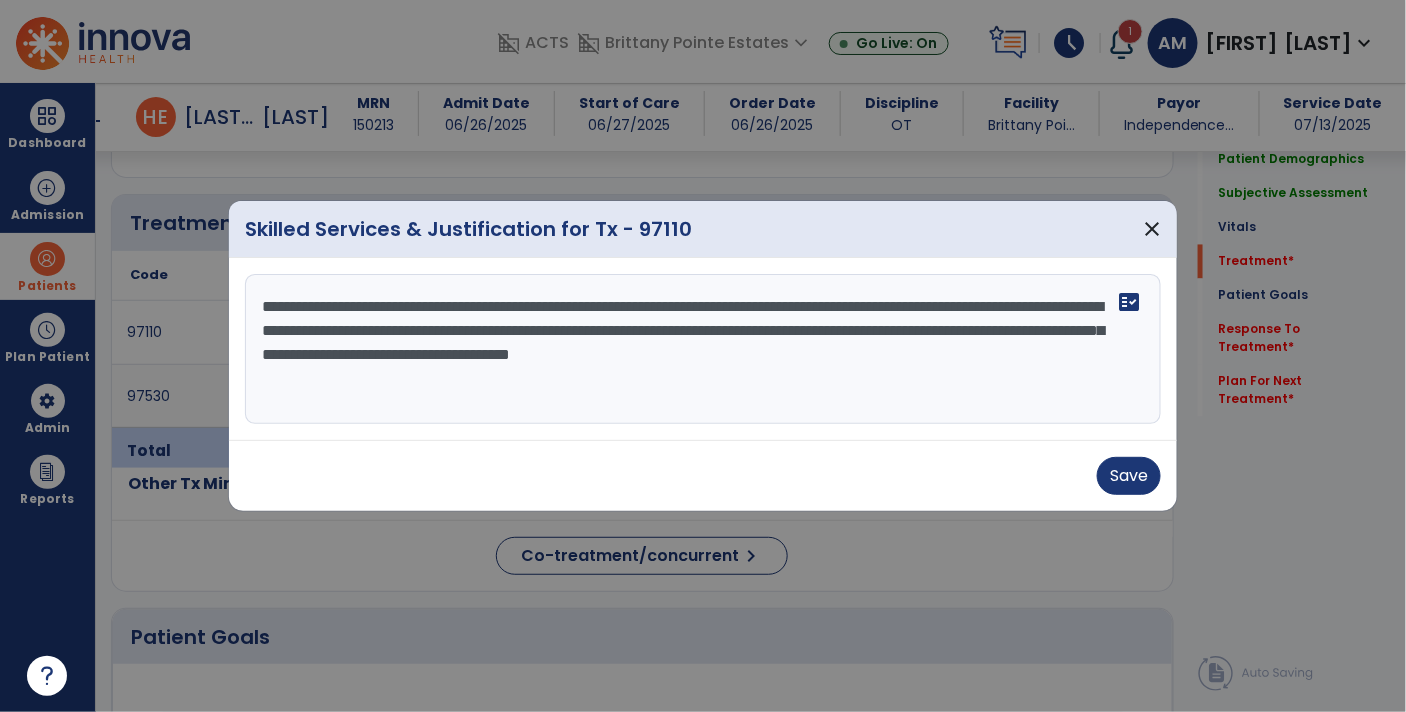 click on "**********" at bounding box center [703, 349] 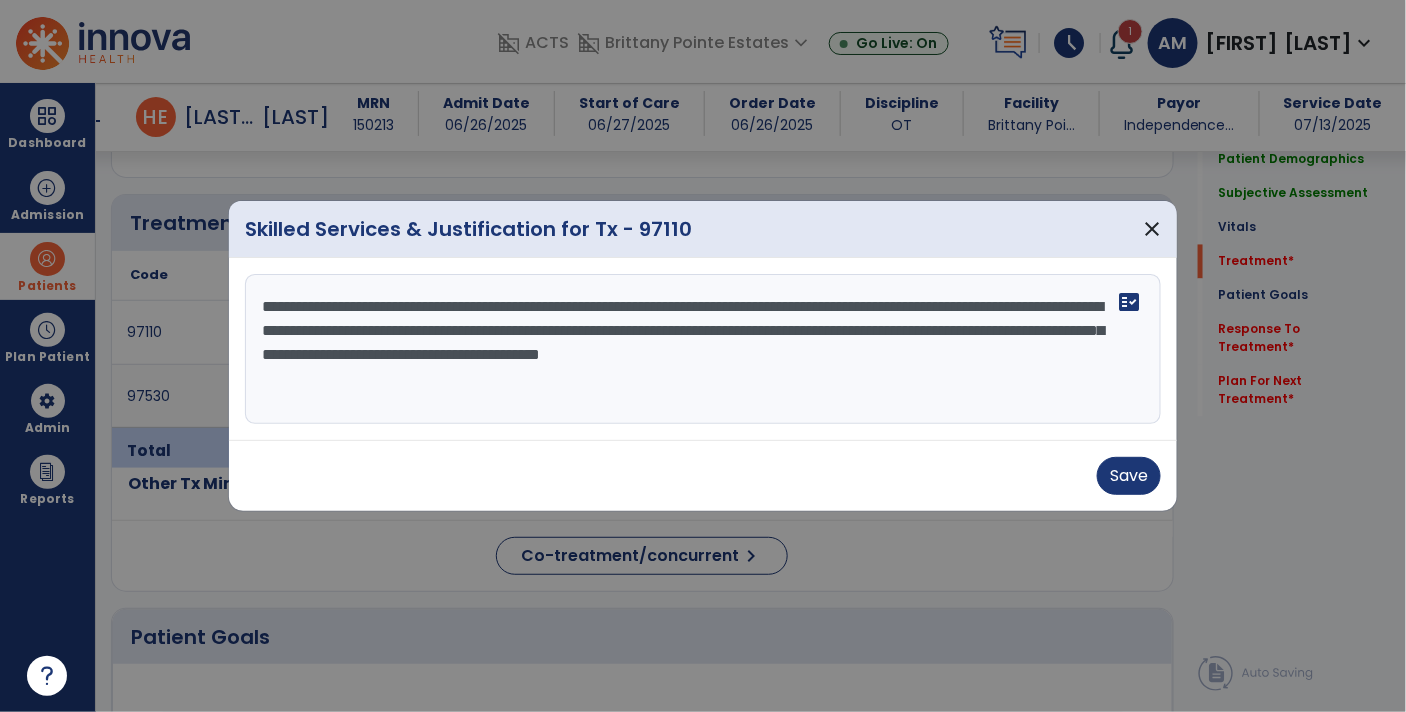 click on "**********" at bounding box center (703, 349) 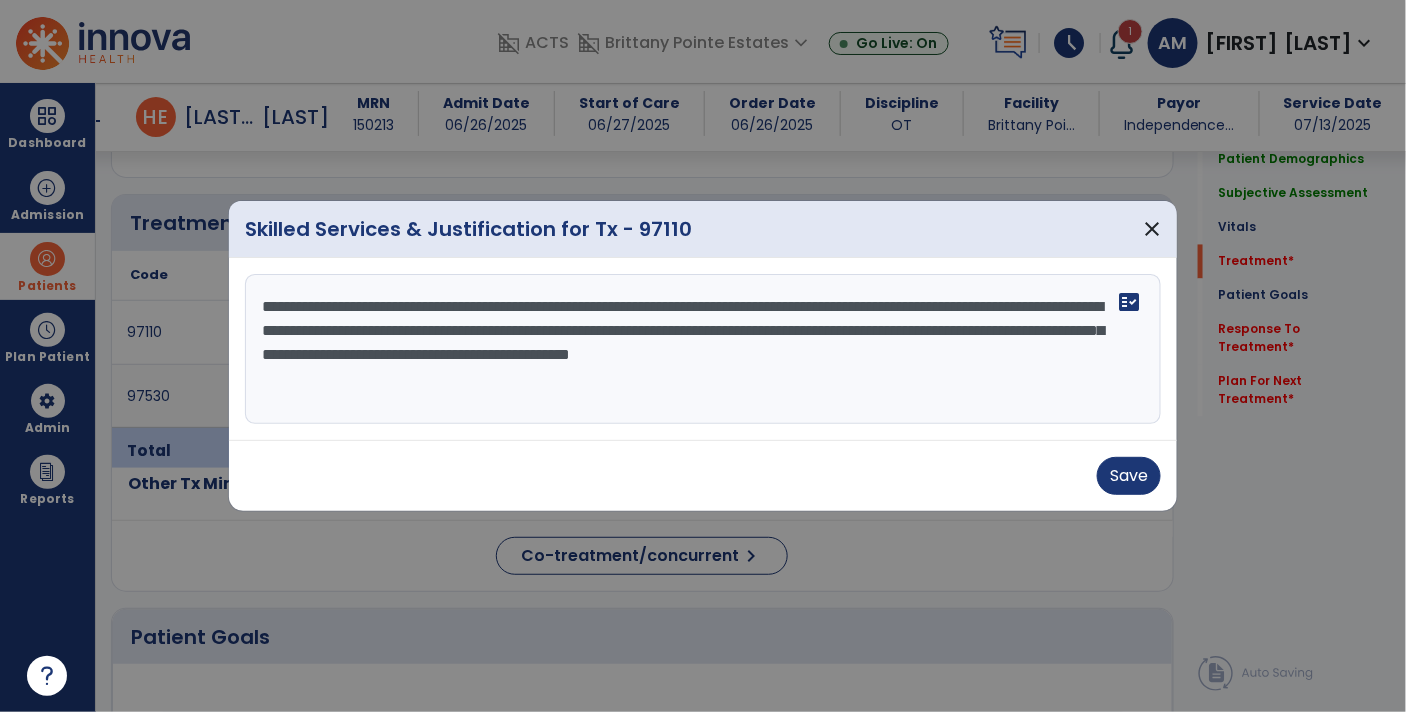 click on "**********" at bounding box center (703, 349) 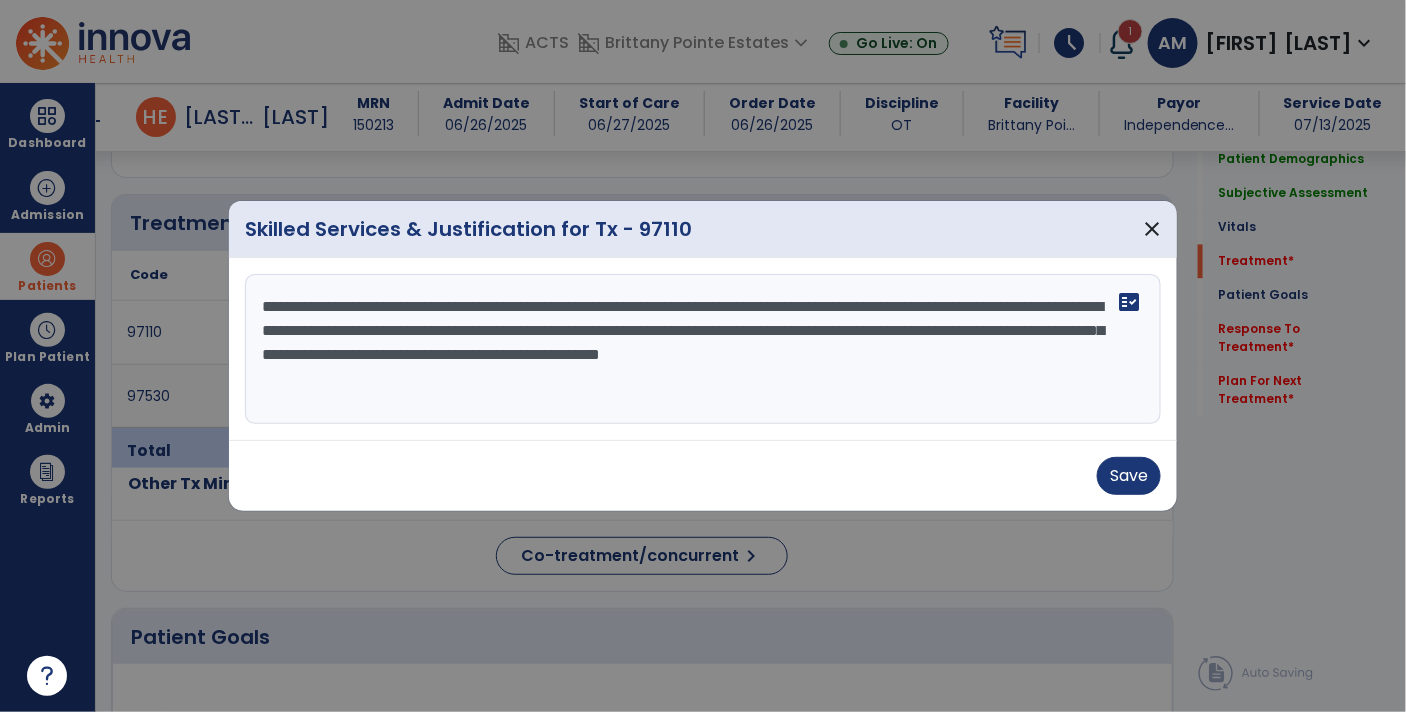 click on "**********" at bounding box center (703, 349) 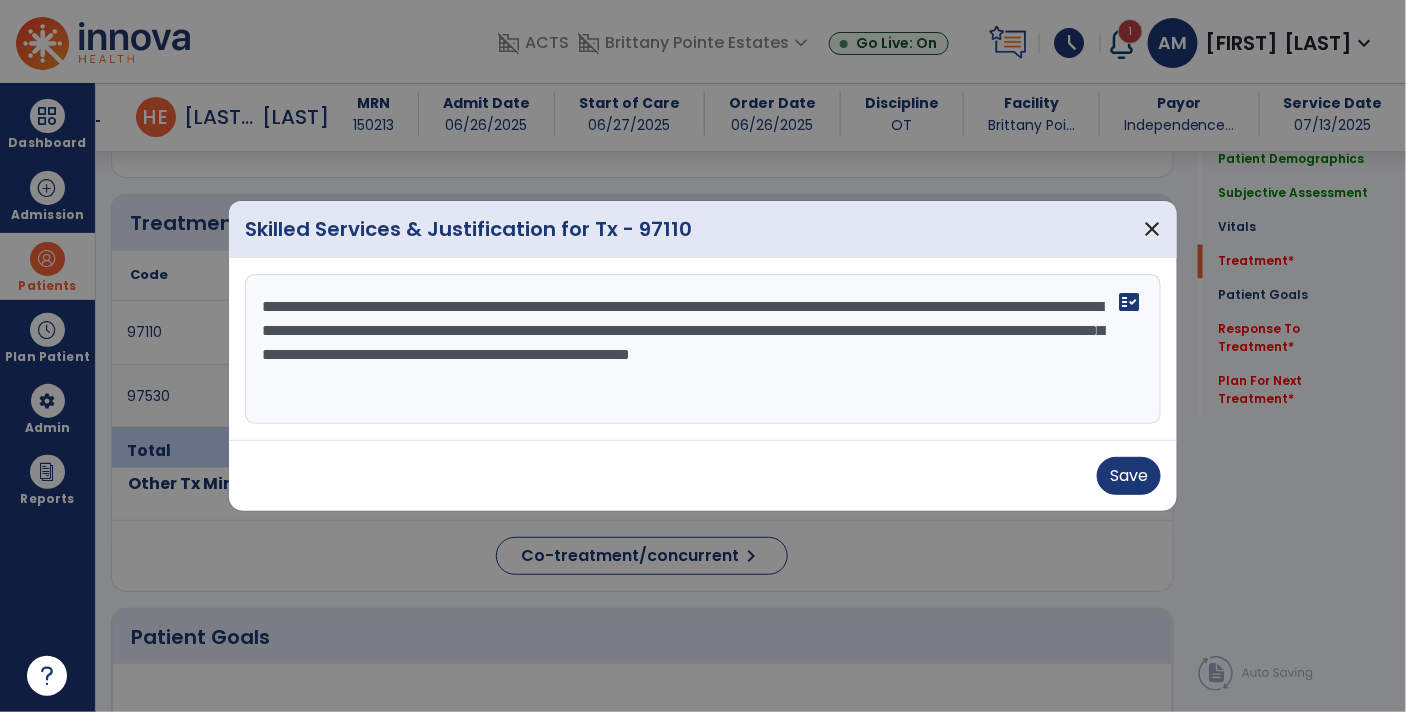 click on "**********" at bounding box center [703, 349] 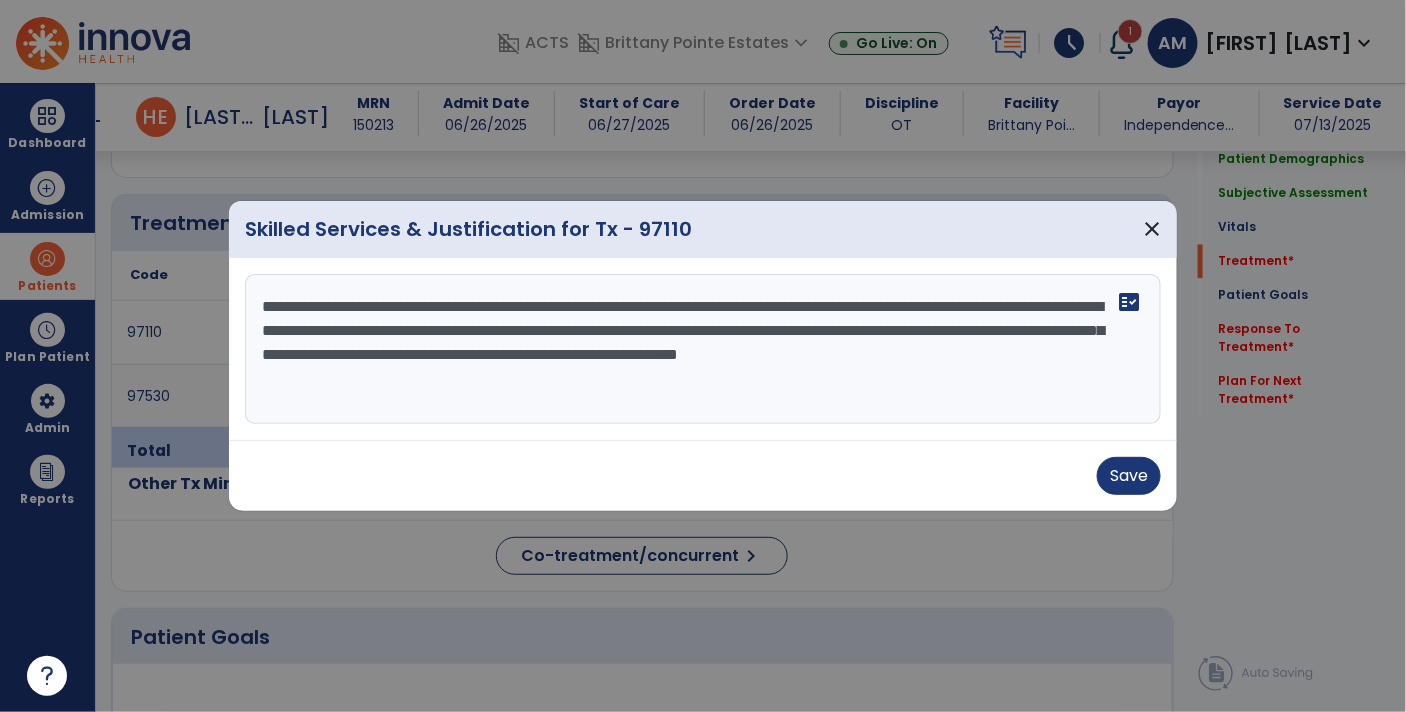 click on "**********" at bounding box center [703, 349] 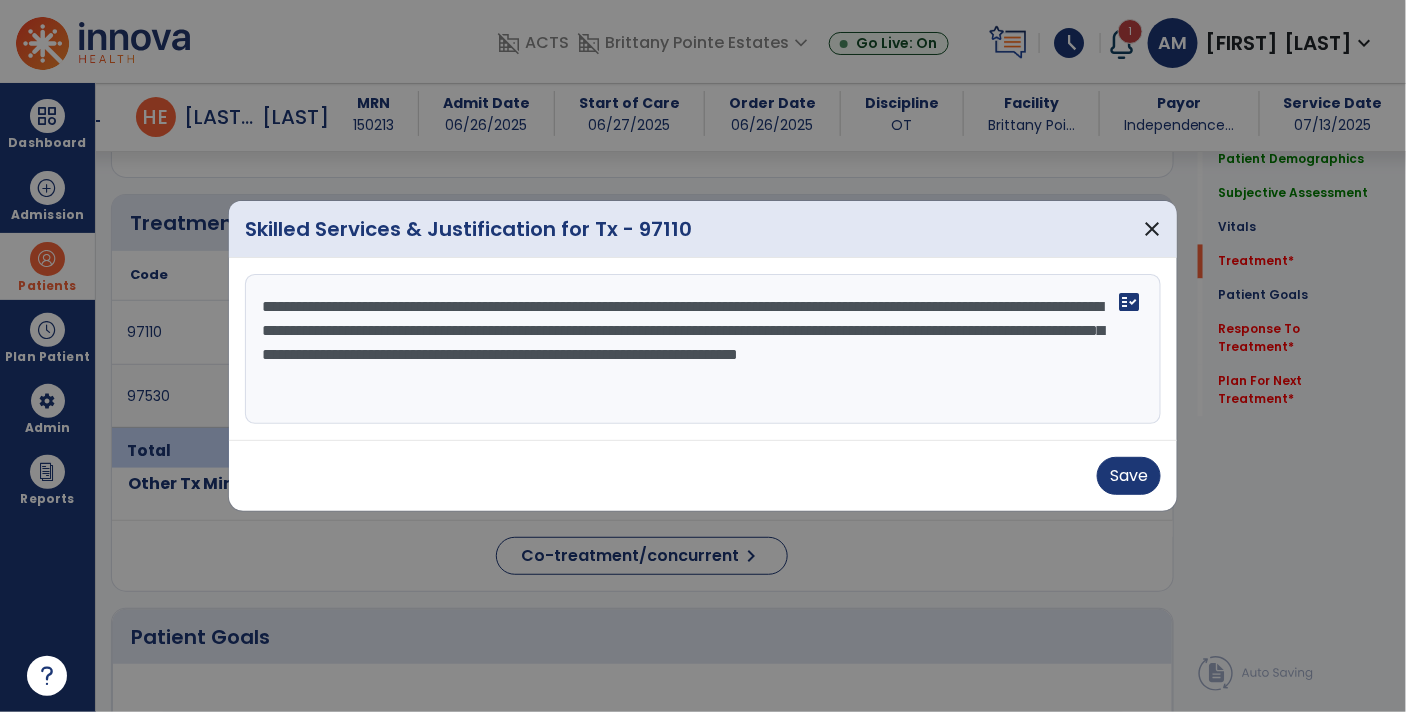 click on "**********" at bounding box center (703, 349) 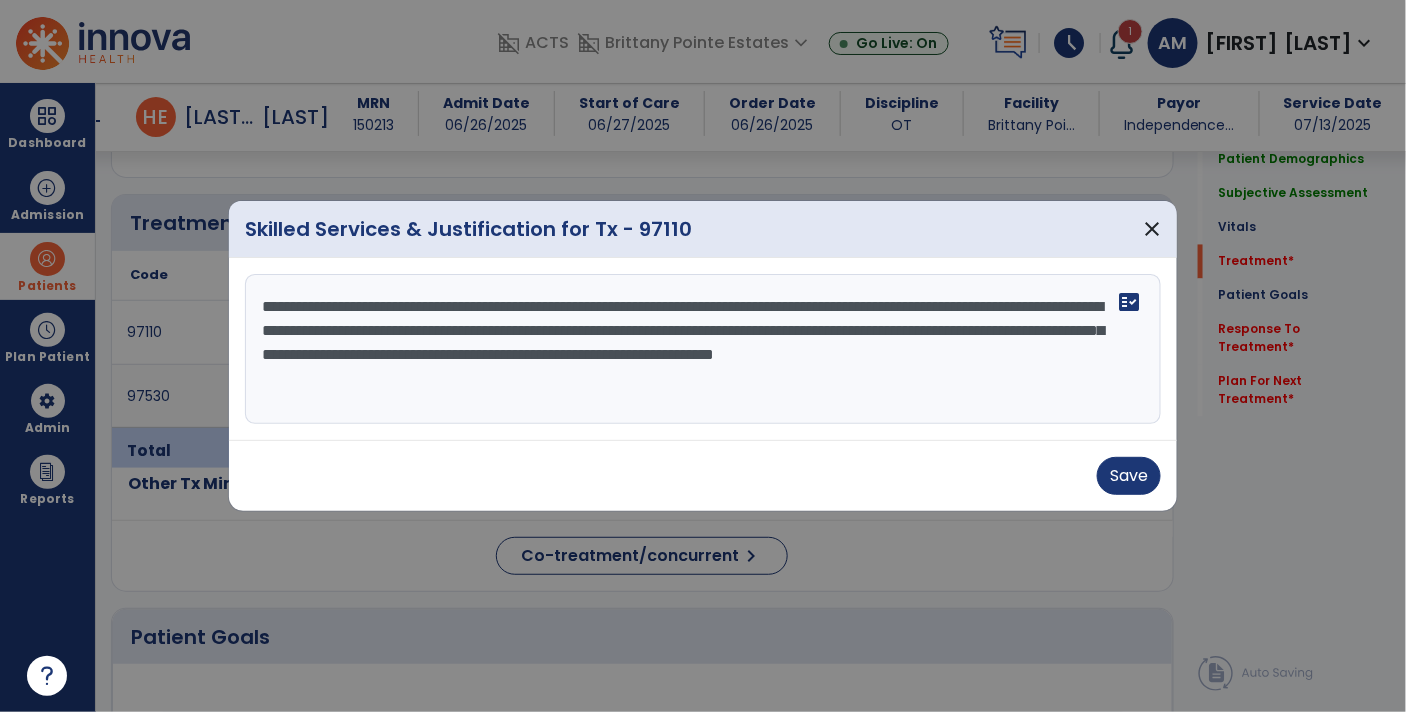 click on "**********" at bounding box center [703, 349] 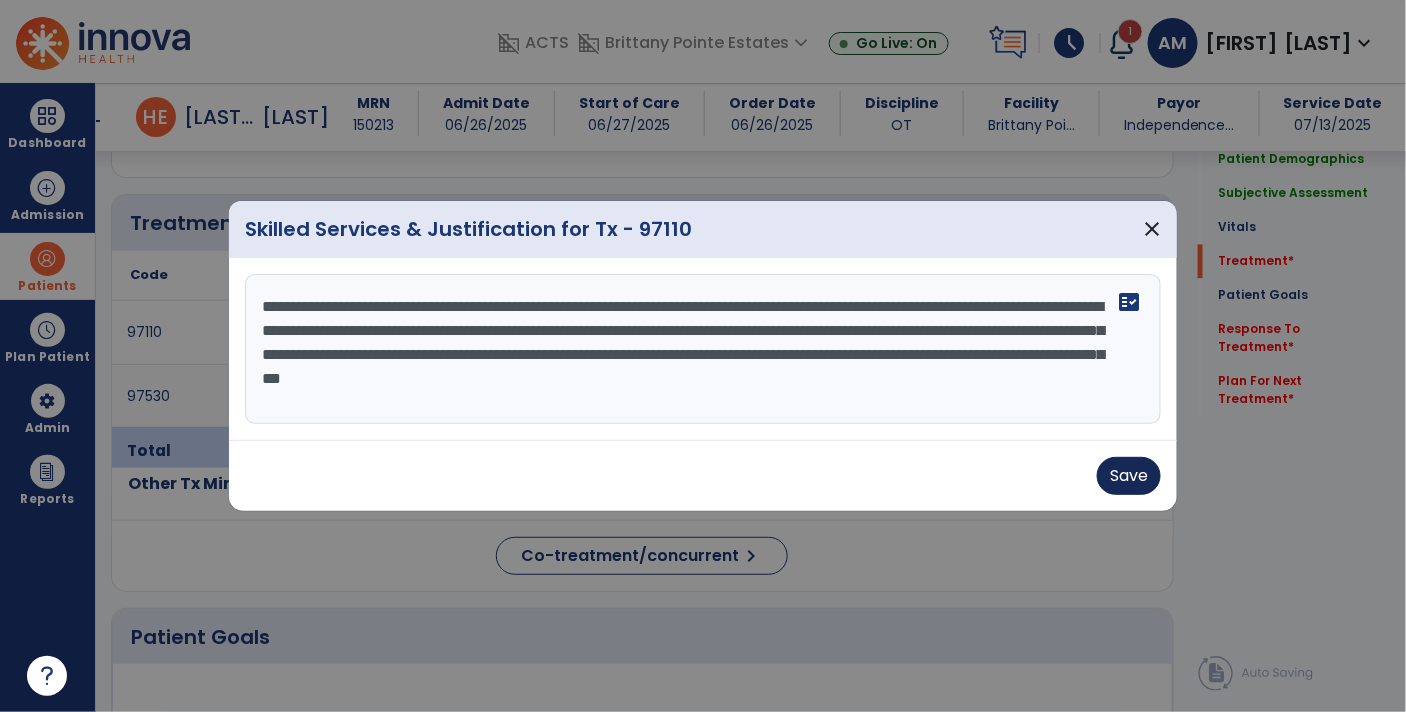 type on "**********" 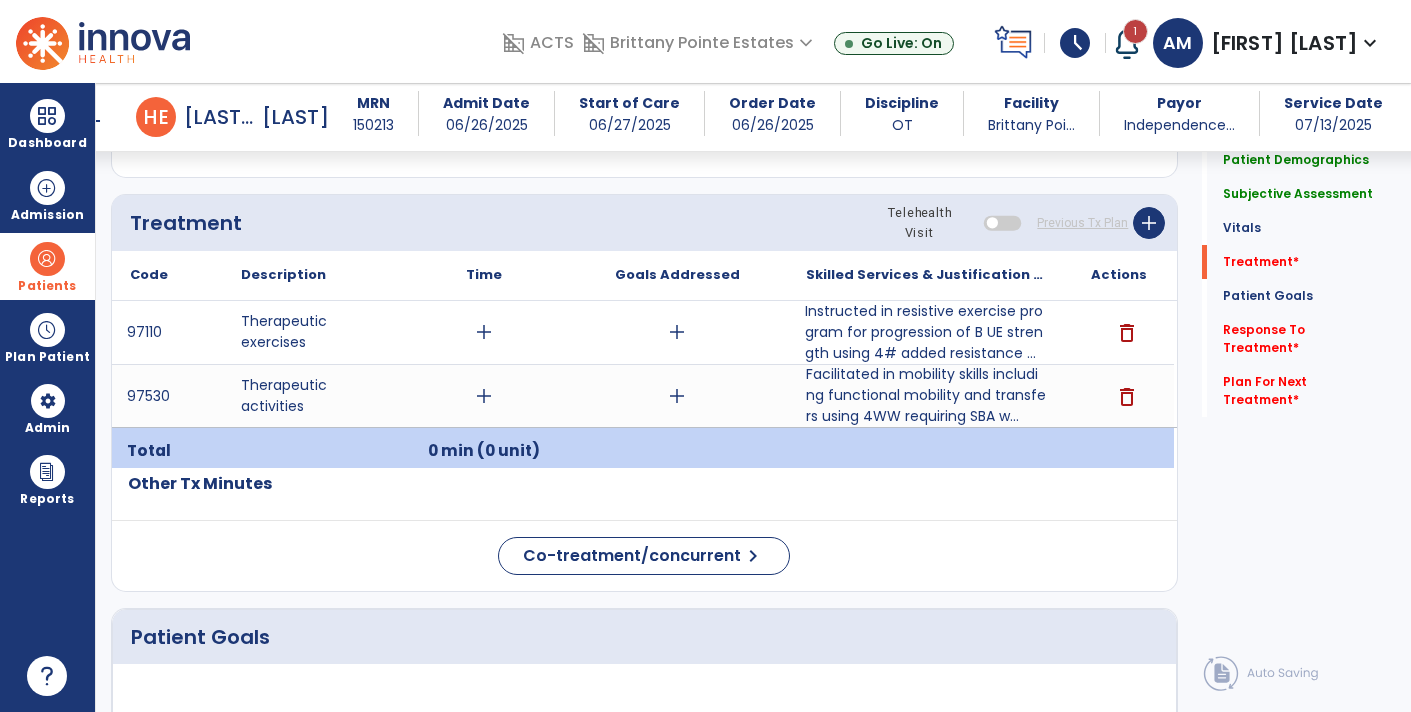 click on "Instructed in resistive exercise program for progression of B UE strength using 4# added resistance ..." at bounding box center [926, 332] 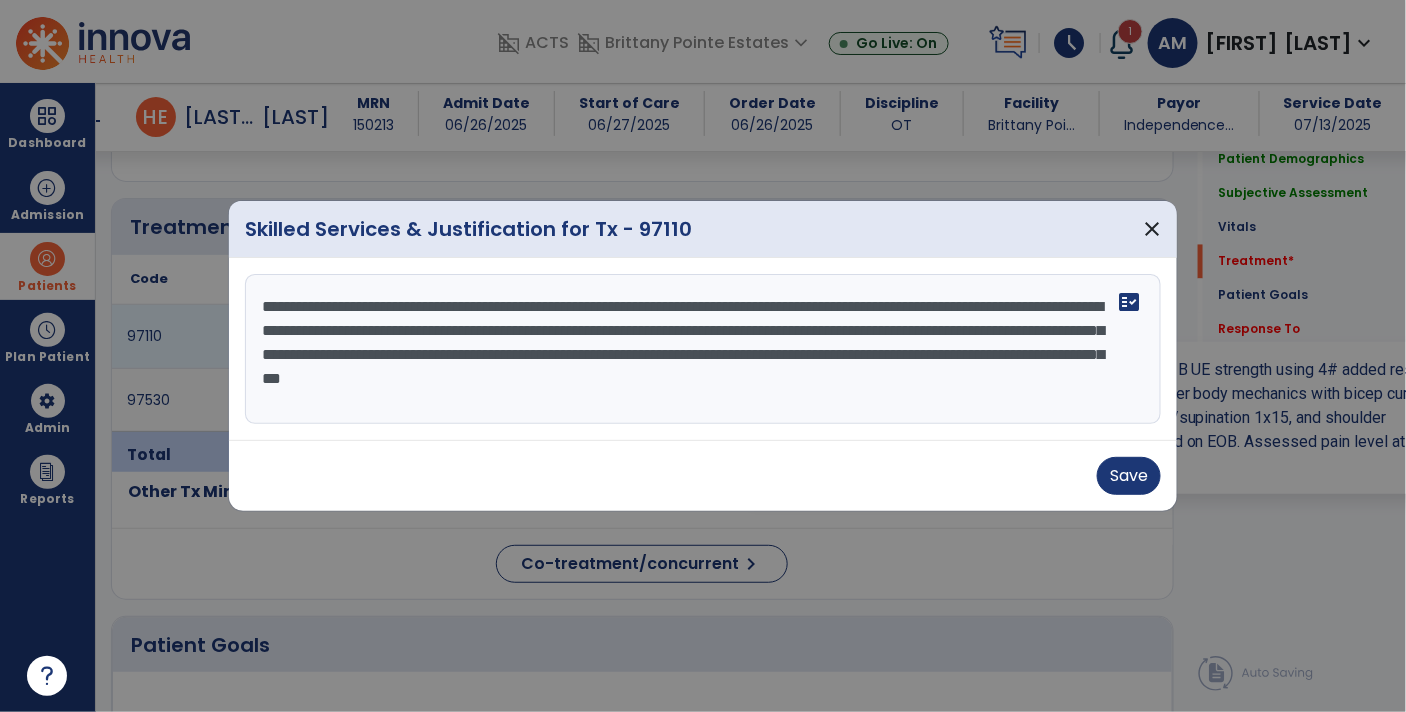 scroll, scrollTop: 1175, scrollLeft: 0, axis: vertical 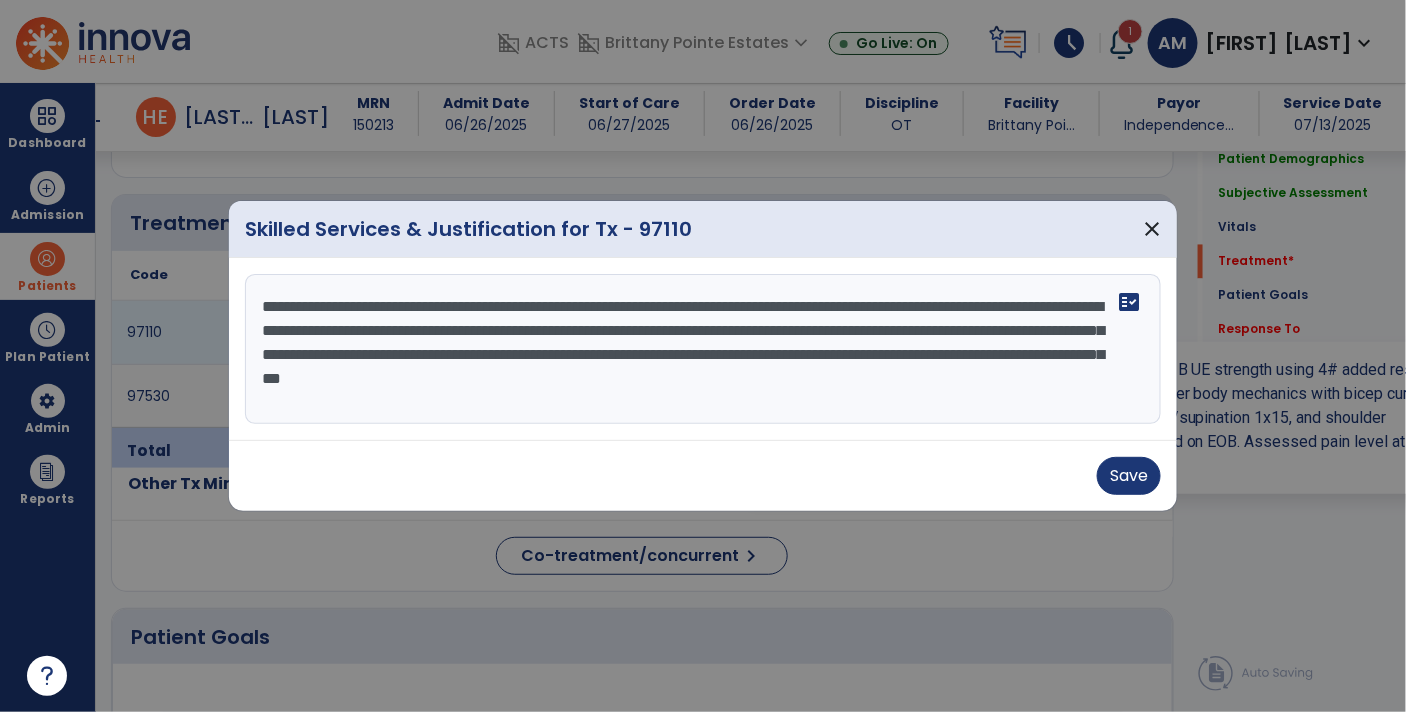 click on "**********" at bounding box center [703, 349] 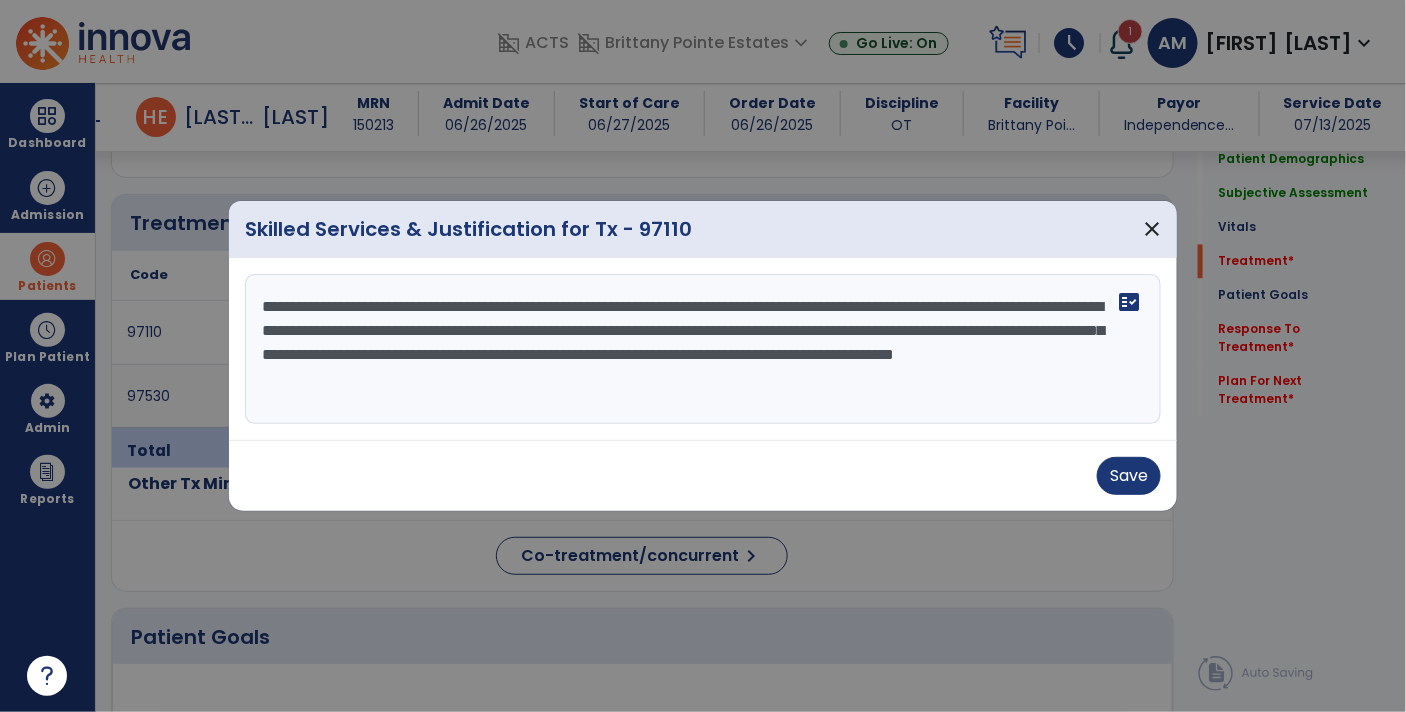 click on "**********" at bounding box center [703, 349] 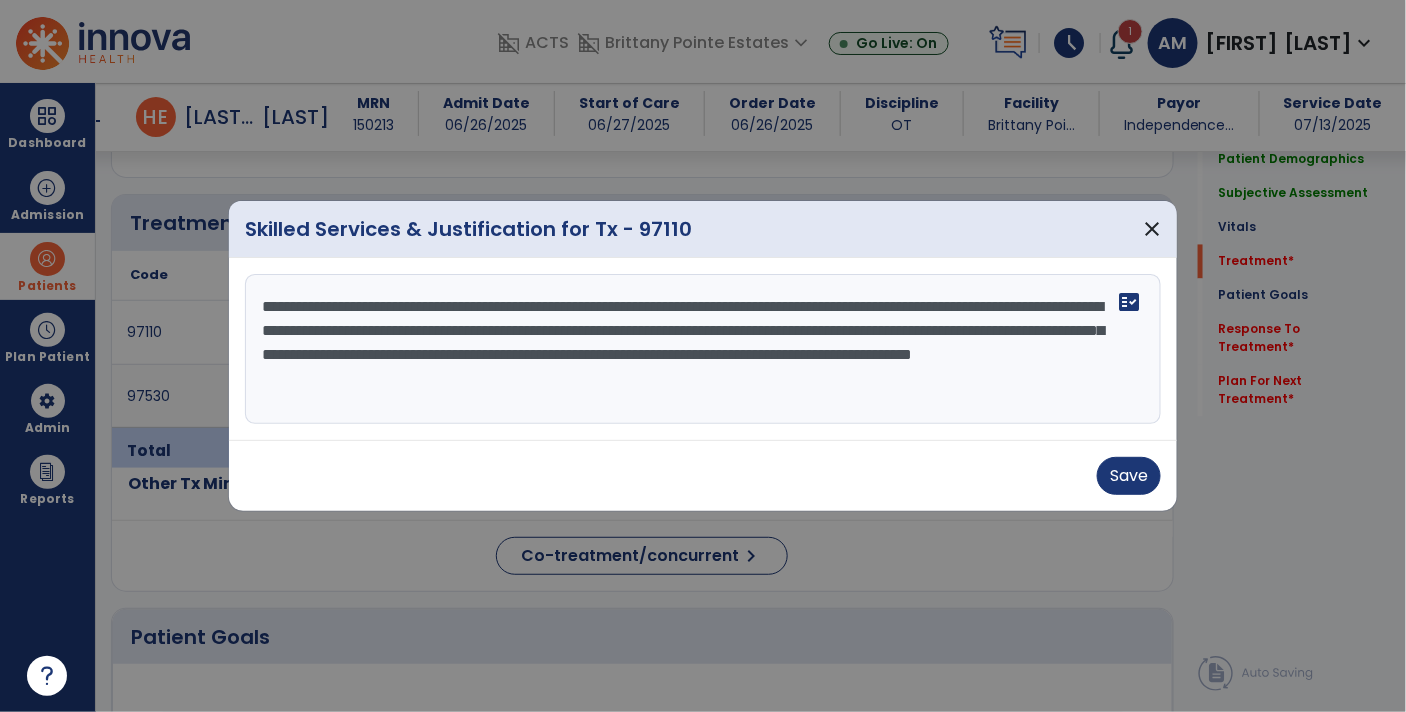 type on "**********" 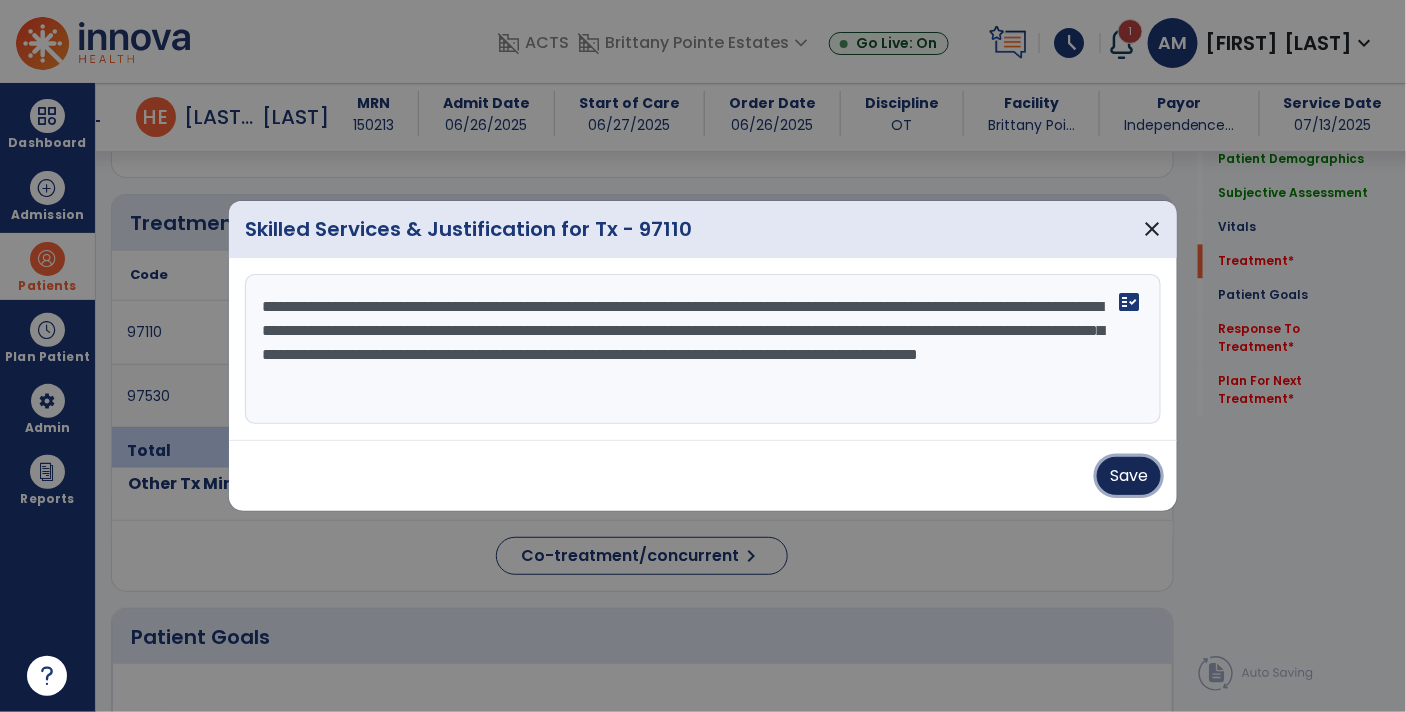 click on "Save" at bounding box center (1129, 476) 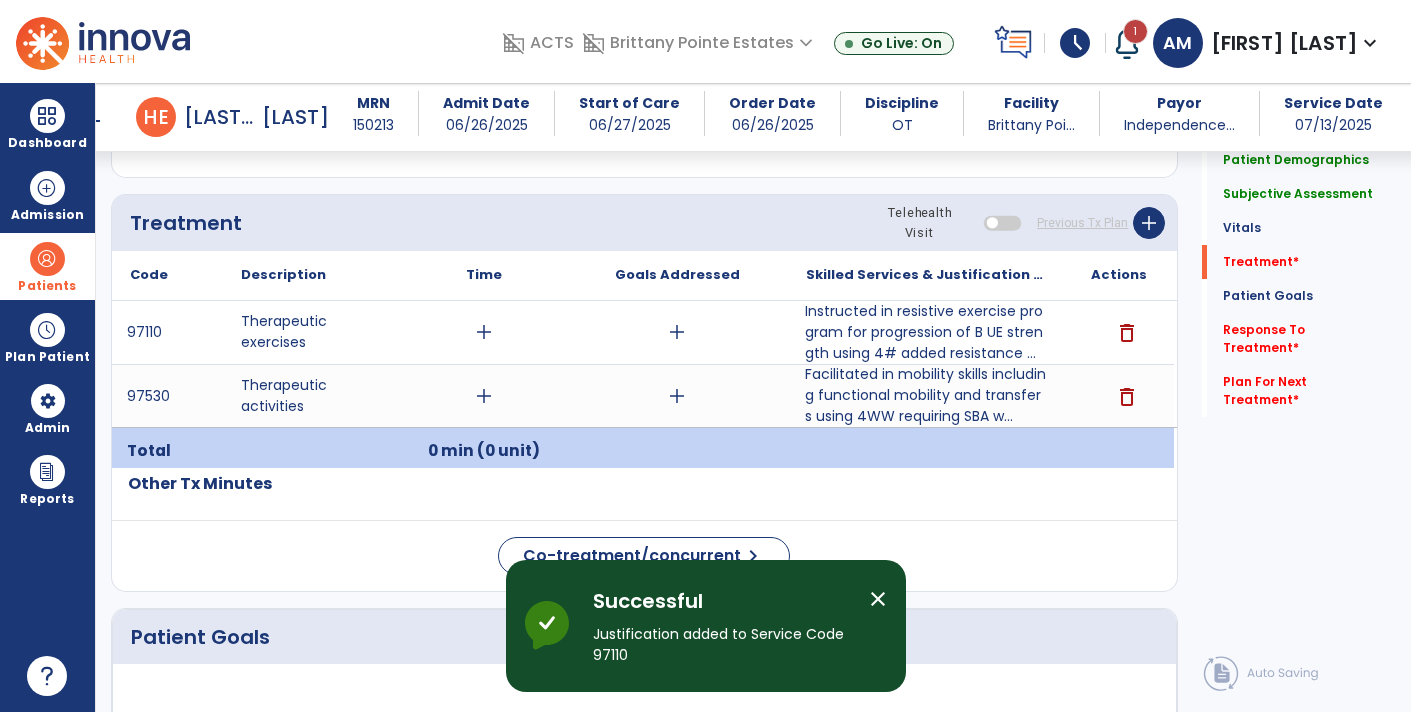 click on "Facilitated in mobility skills including functional mobility and transfers using 4WW requiring SBA w..." at bounding box center [926, 395] 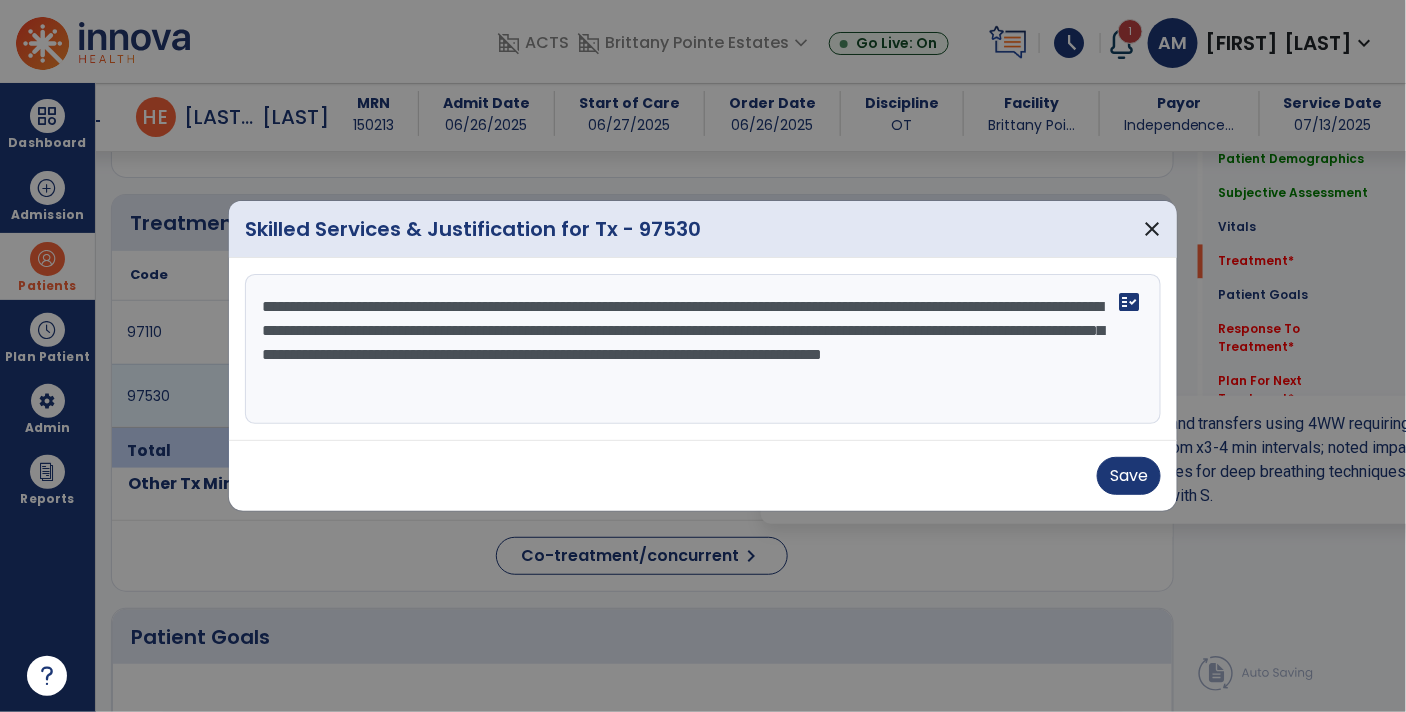 scroll, scrollTop: 1175, scrollLeft: 0, axis: vertical 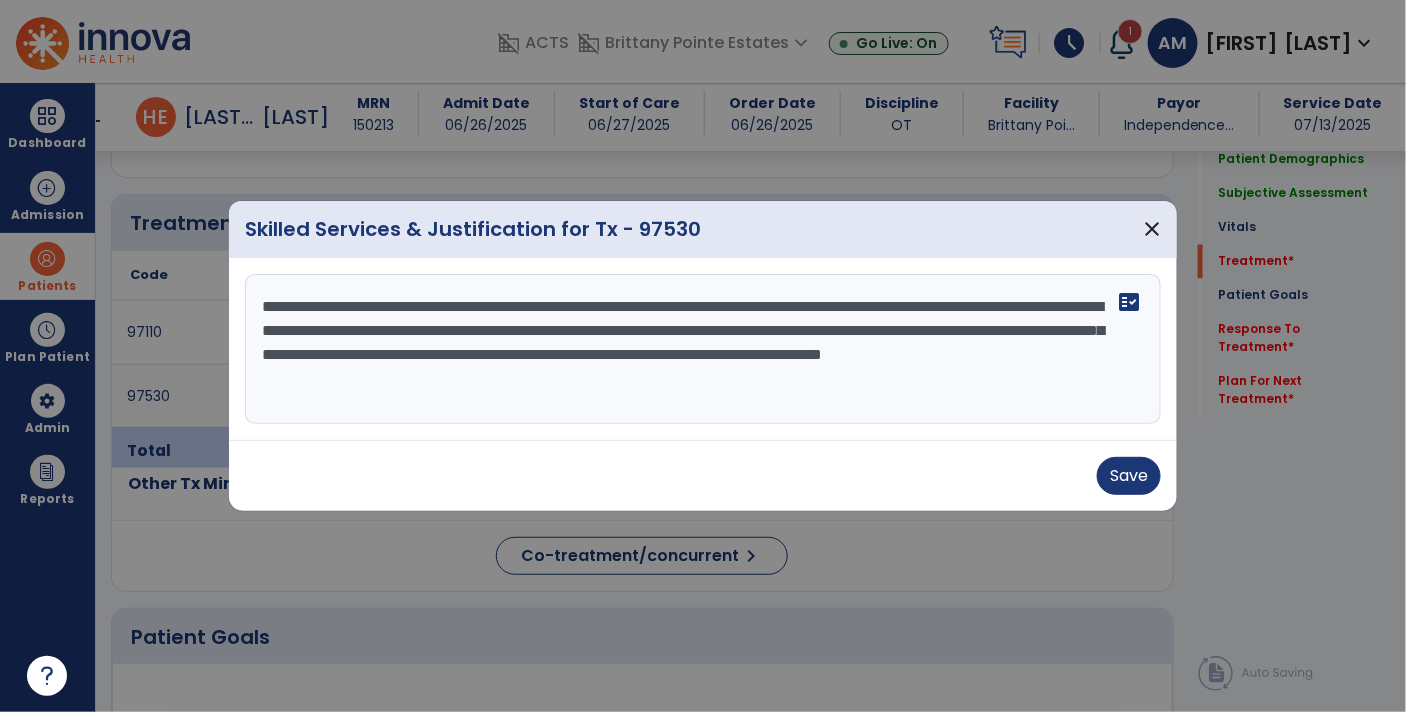 type on "**********" 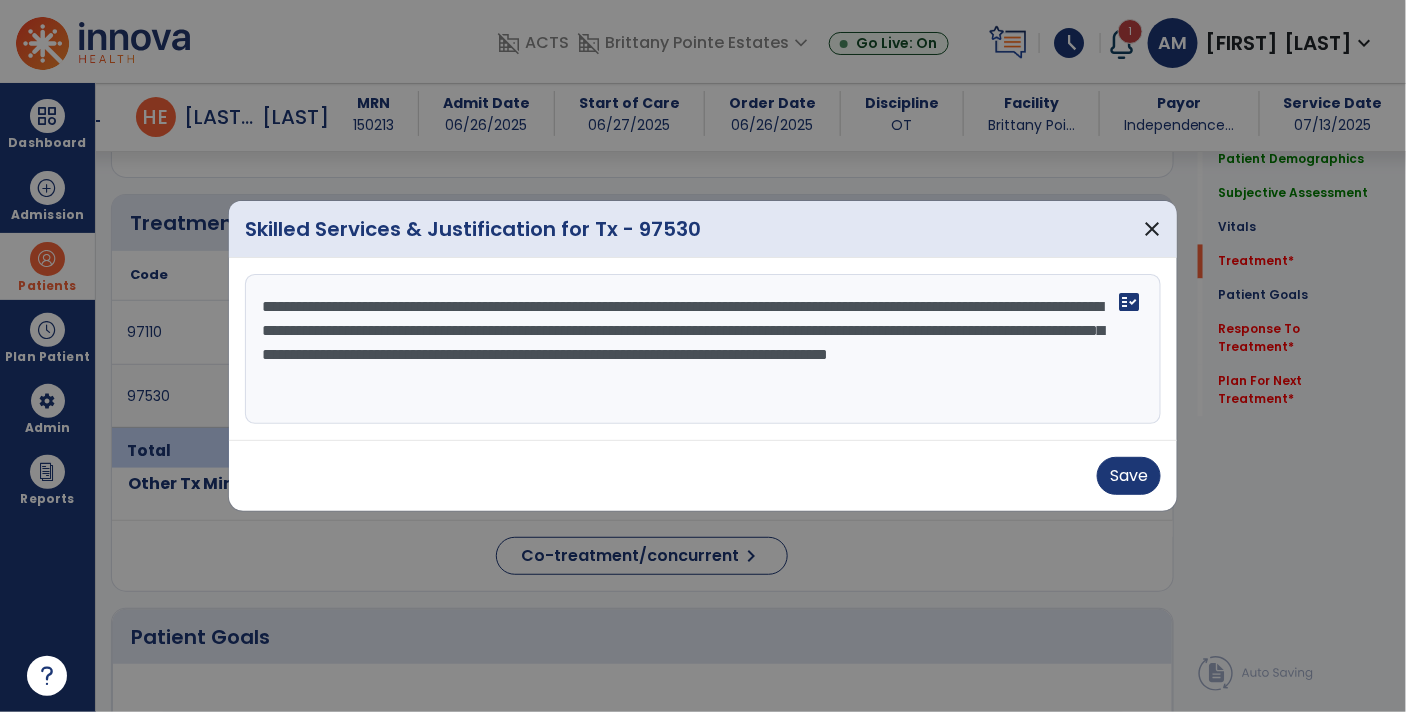 click on "**********" at bounding box center (703, 349) 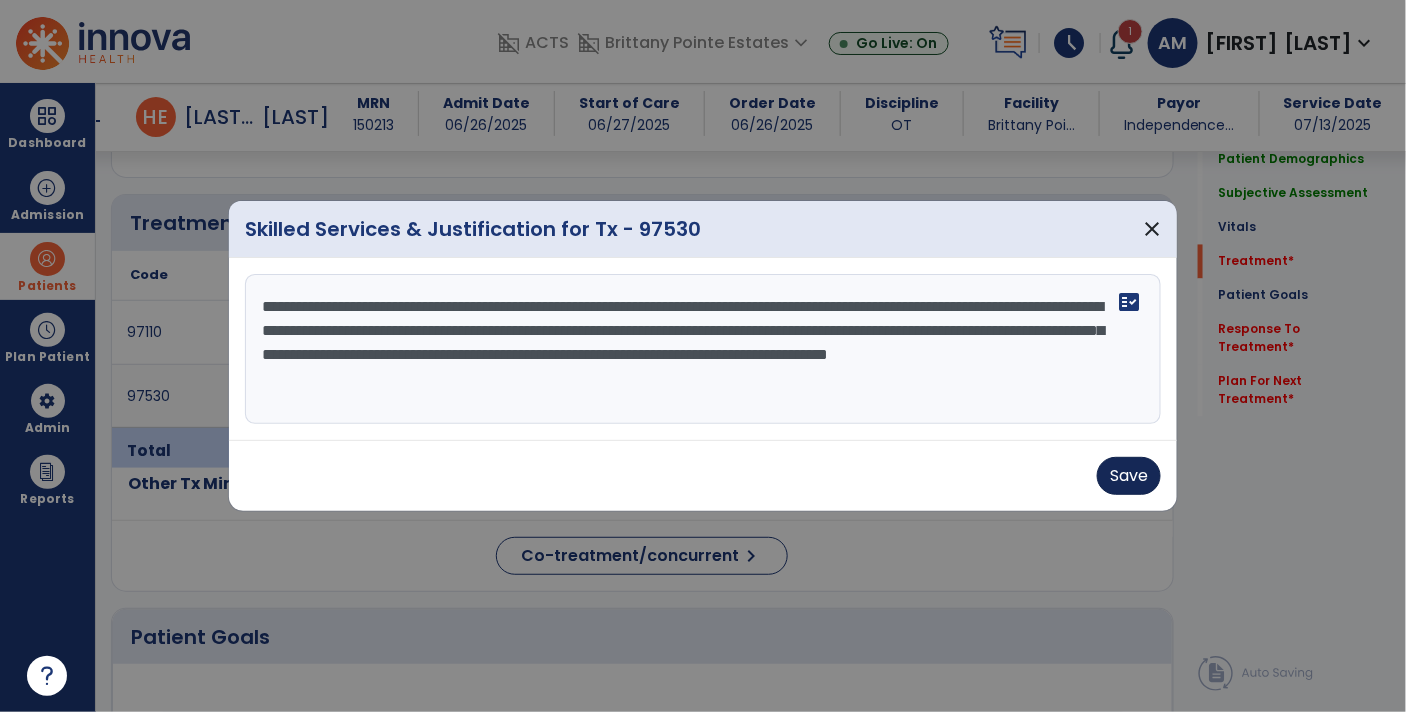 click on "Save" at bounding box center [1129, 476] 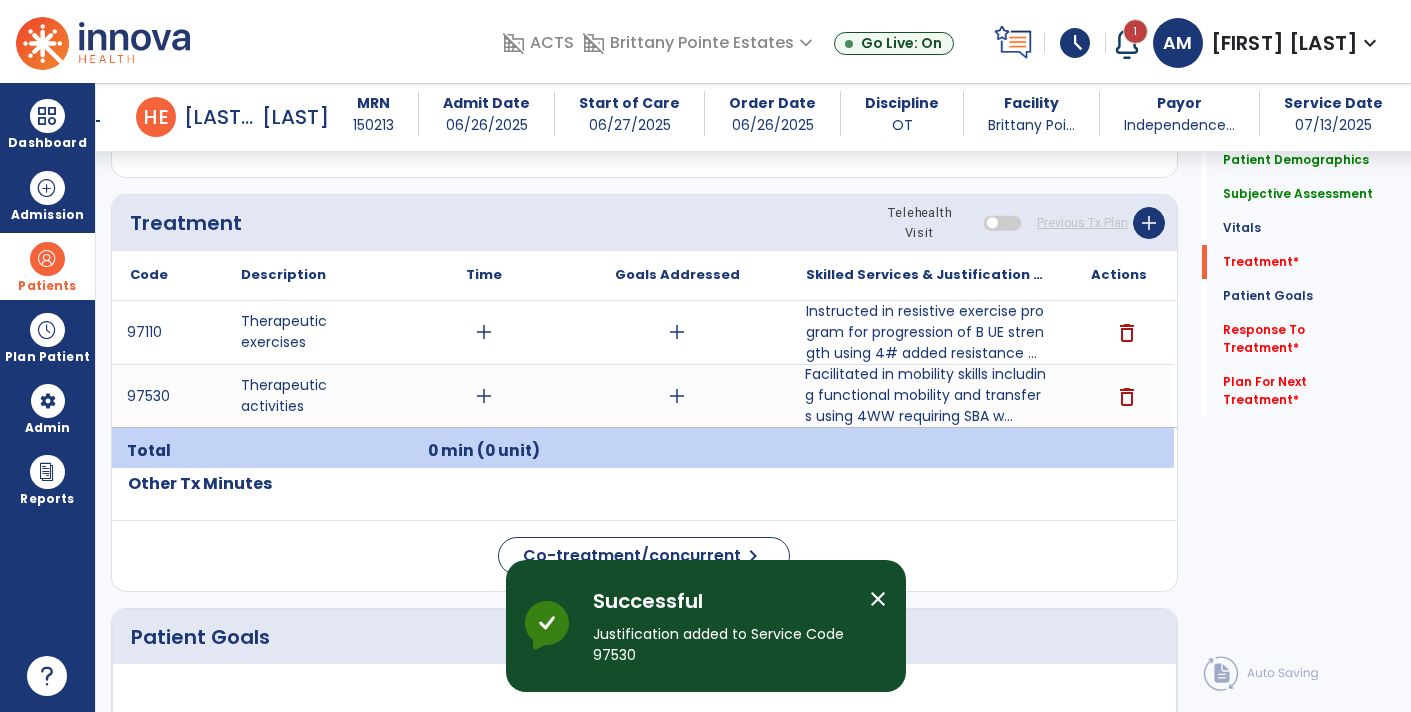 click on "add" at bounding box center [484, 396] 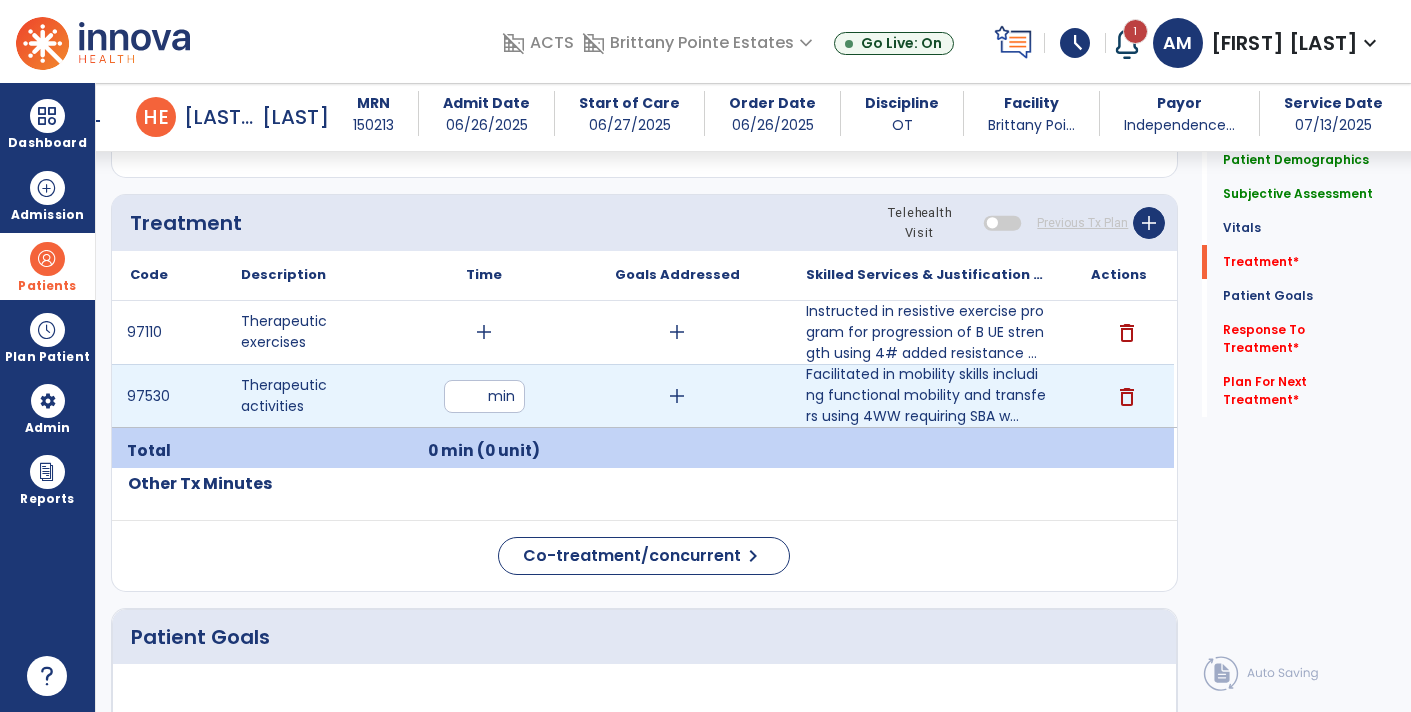 type on "**" 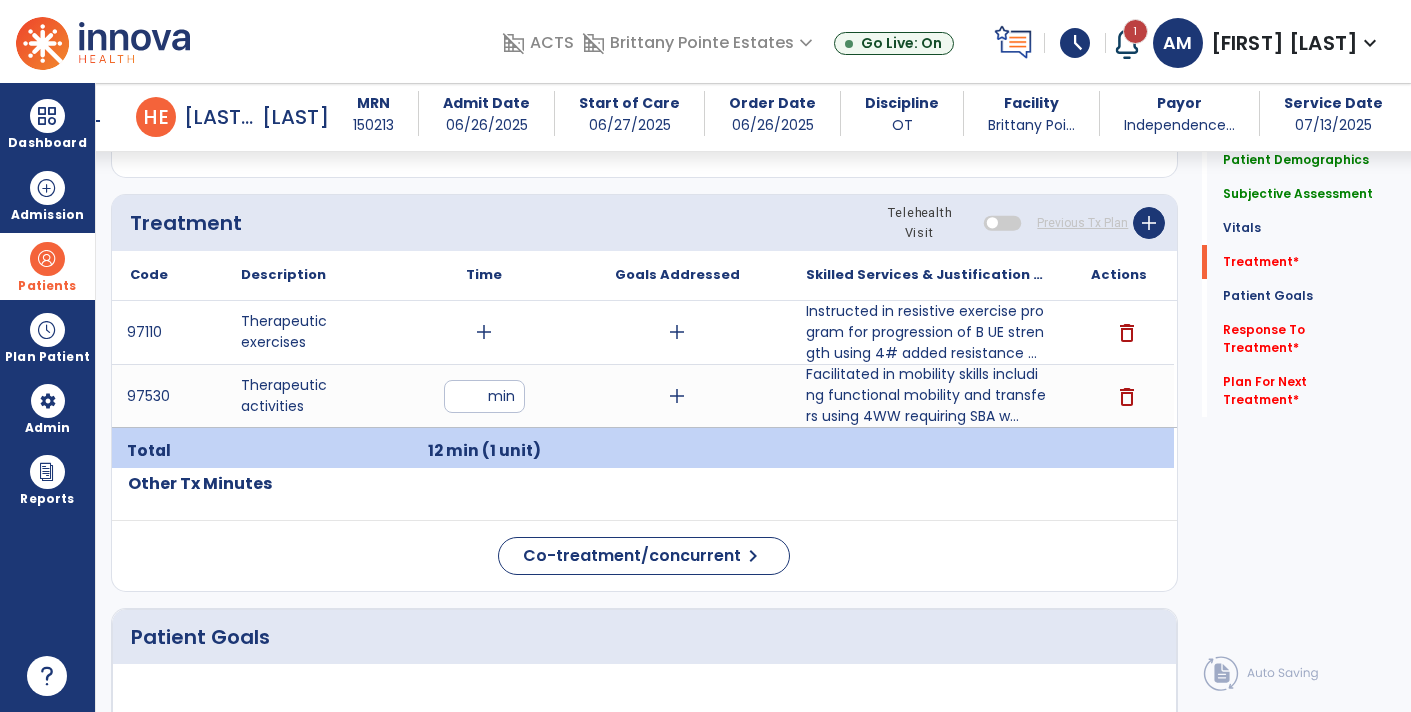 click on "add" at bounding box center [484, 332] 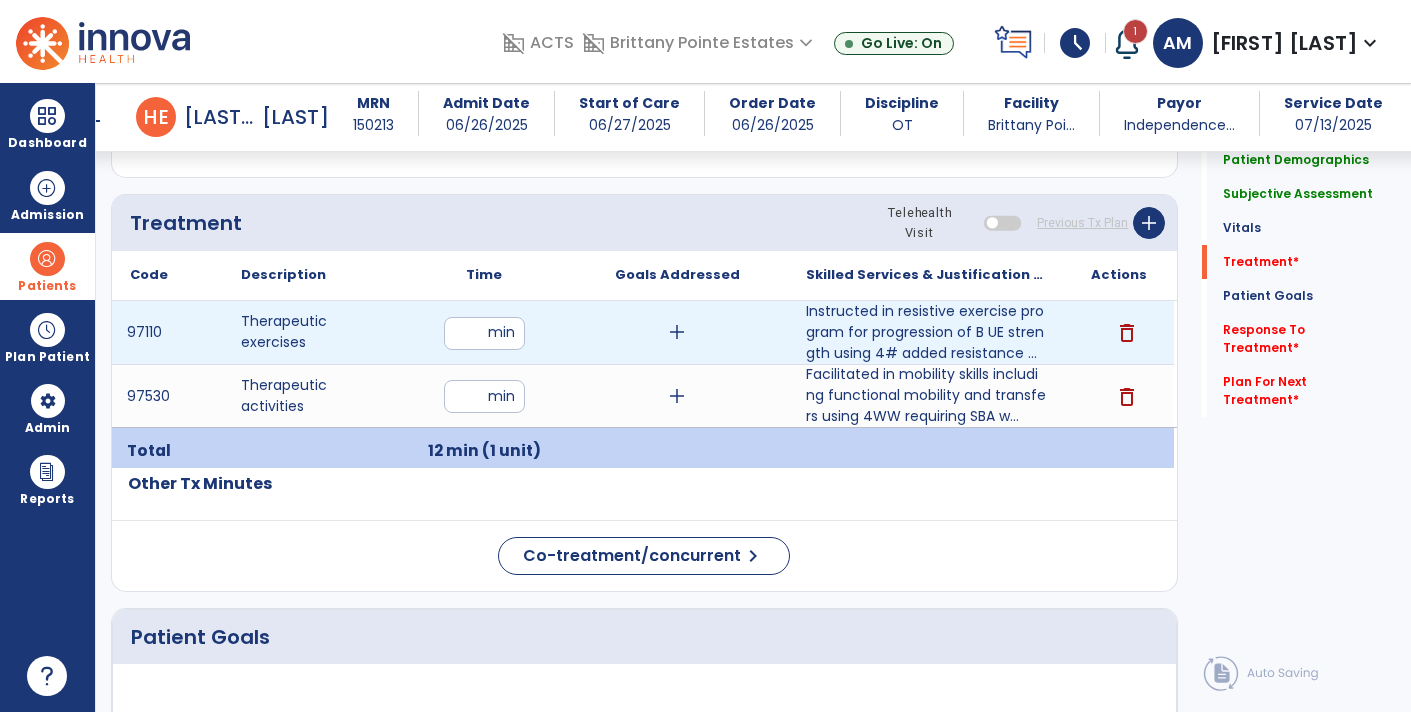 type on "**" 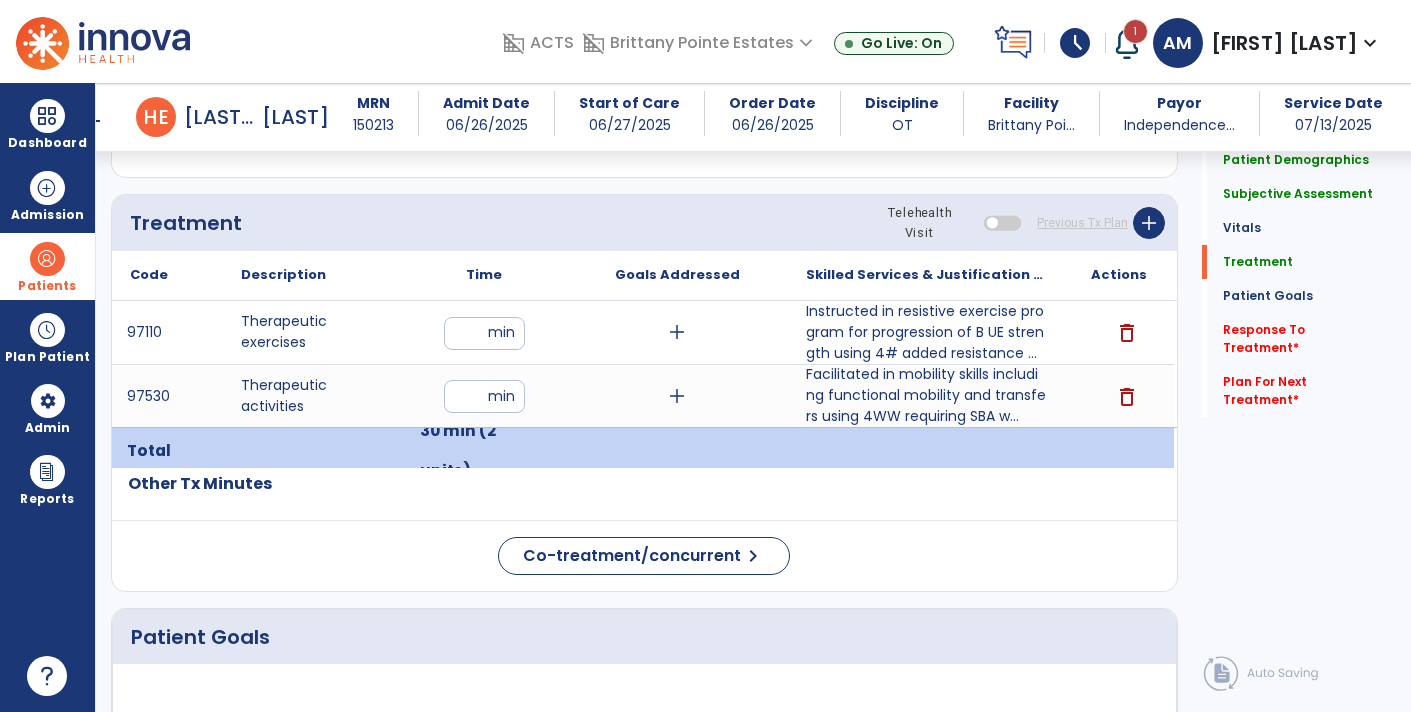 click on "add" at bounding box center [677, 332] 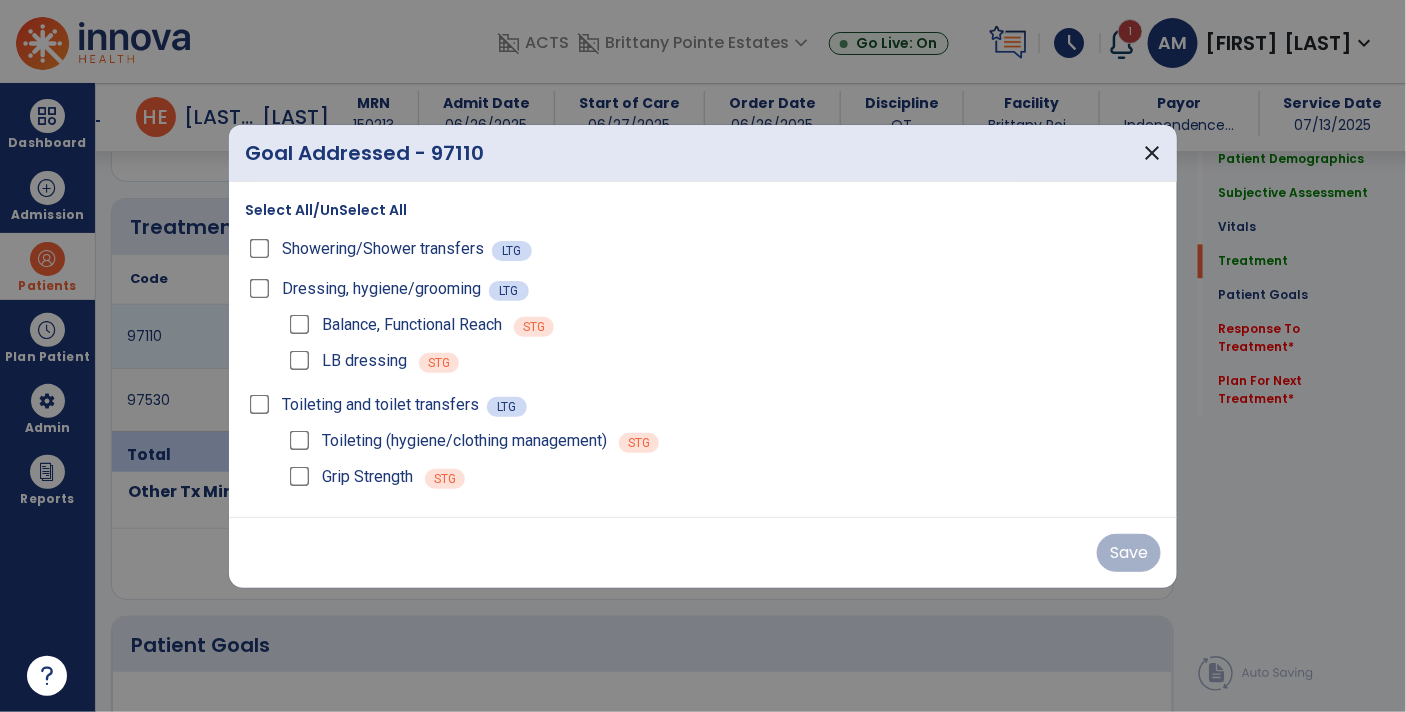 scroll, scrollTop: 1175, scrollLeft: 0, axis: vertical 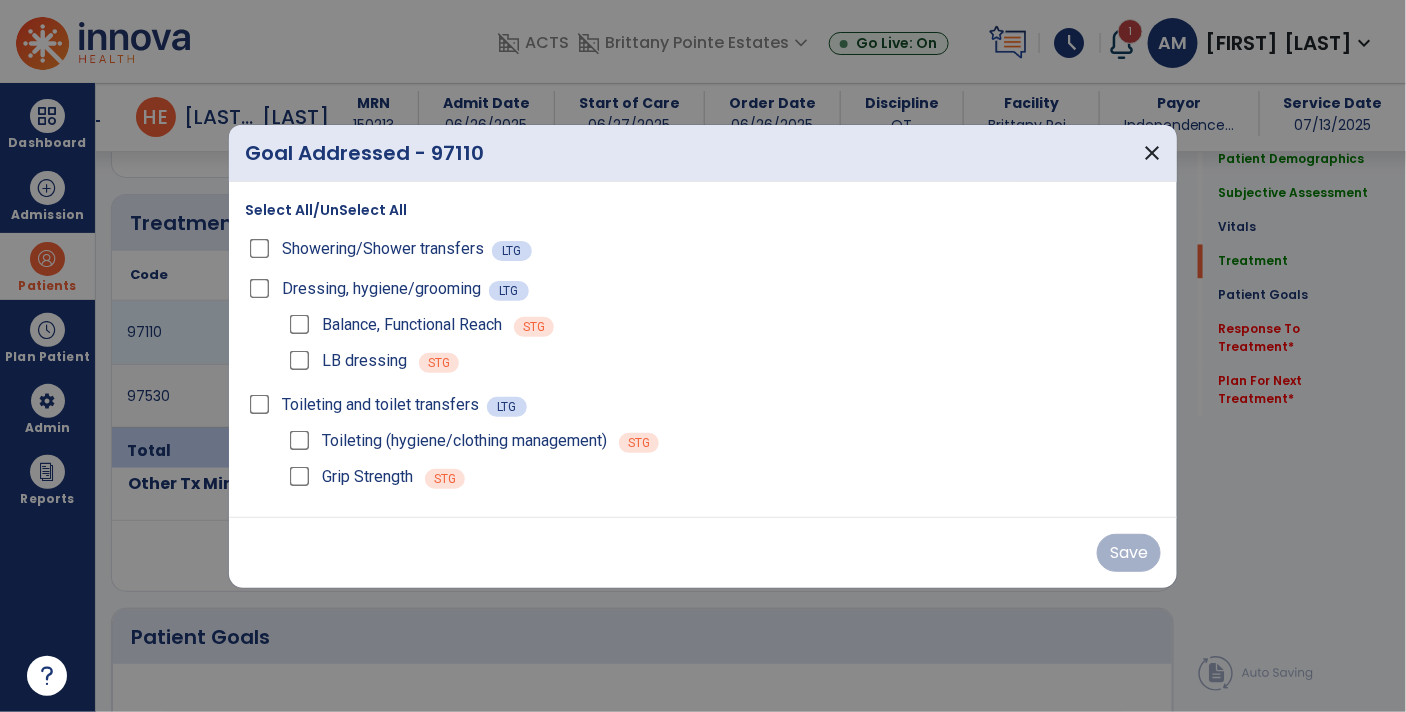 click on "Grip Strength" at bounding box center [367, 477] 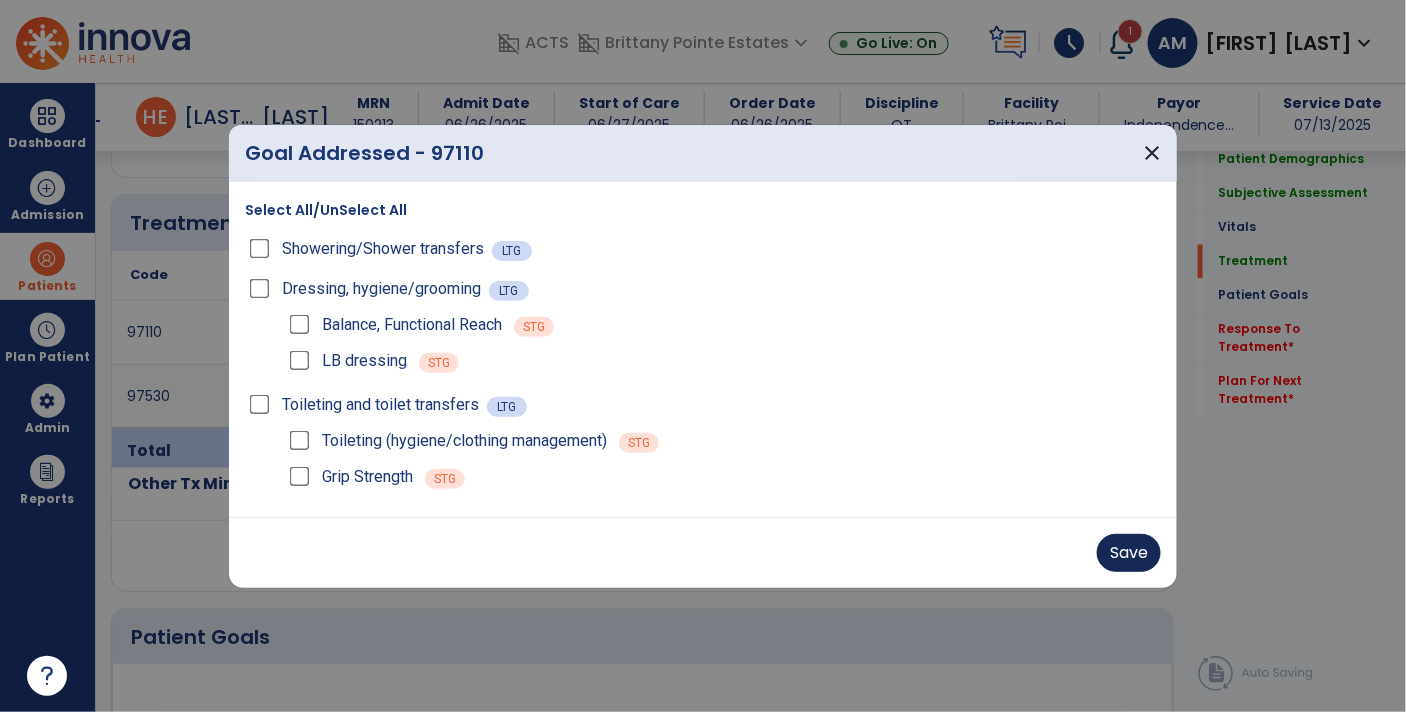 click on "Save" at bounding box center (1129, 553) 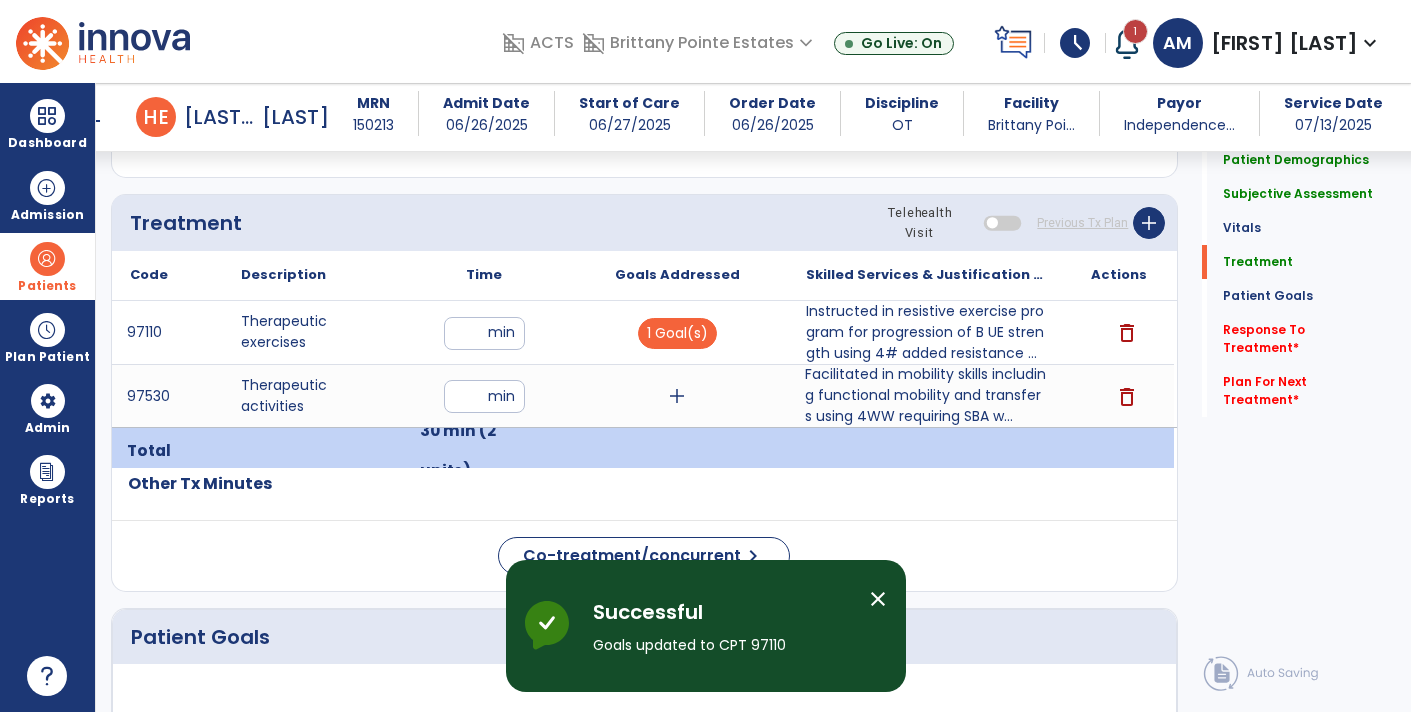 click on "Facilitated in mobility skills including functional mobility and transfers using 4WW requiring SBA w..." at bounding box center [926, 395] 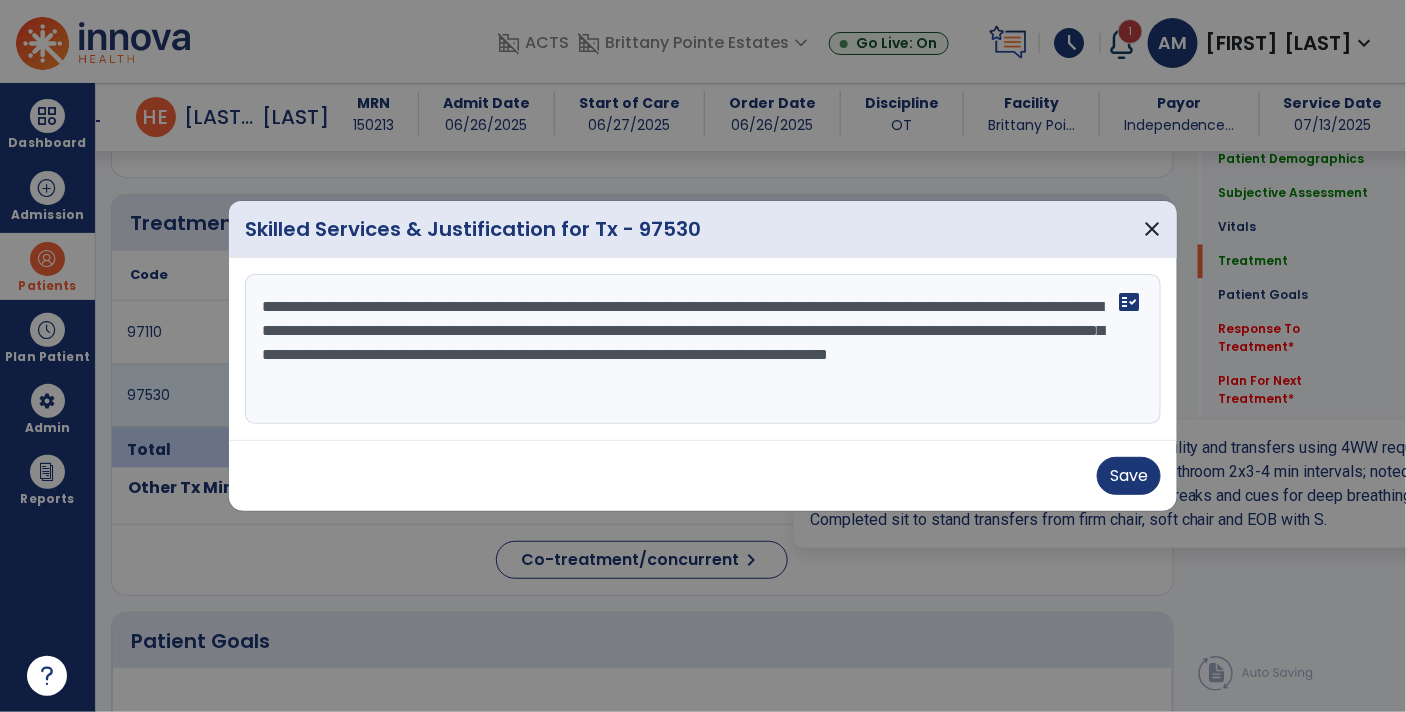 scroll, scrollTop: 1175, scrollLeft: 0, axis: vertical 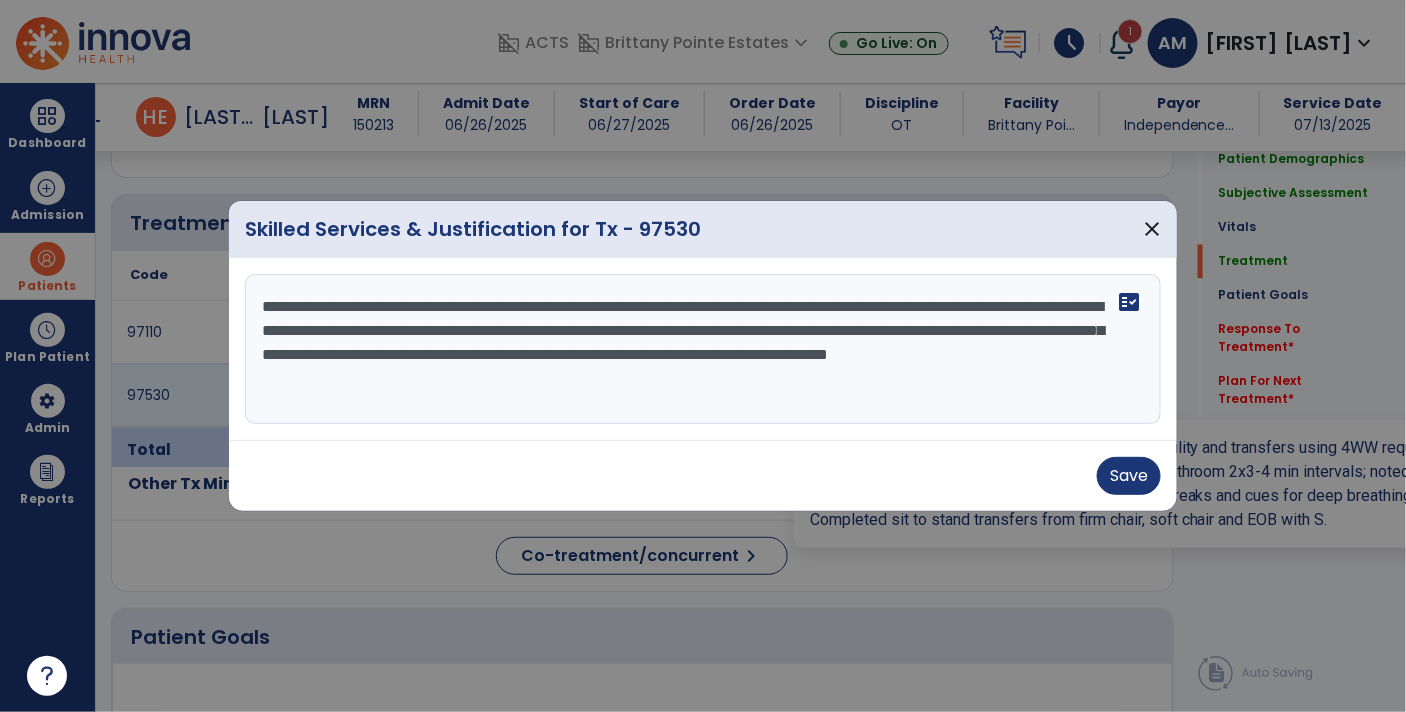 click on "**********" at bounding box center [703, 349] 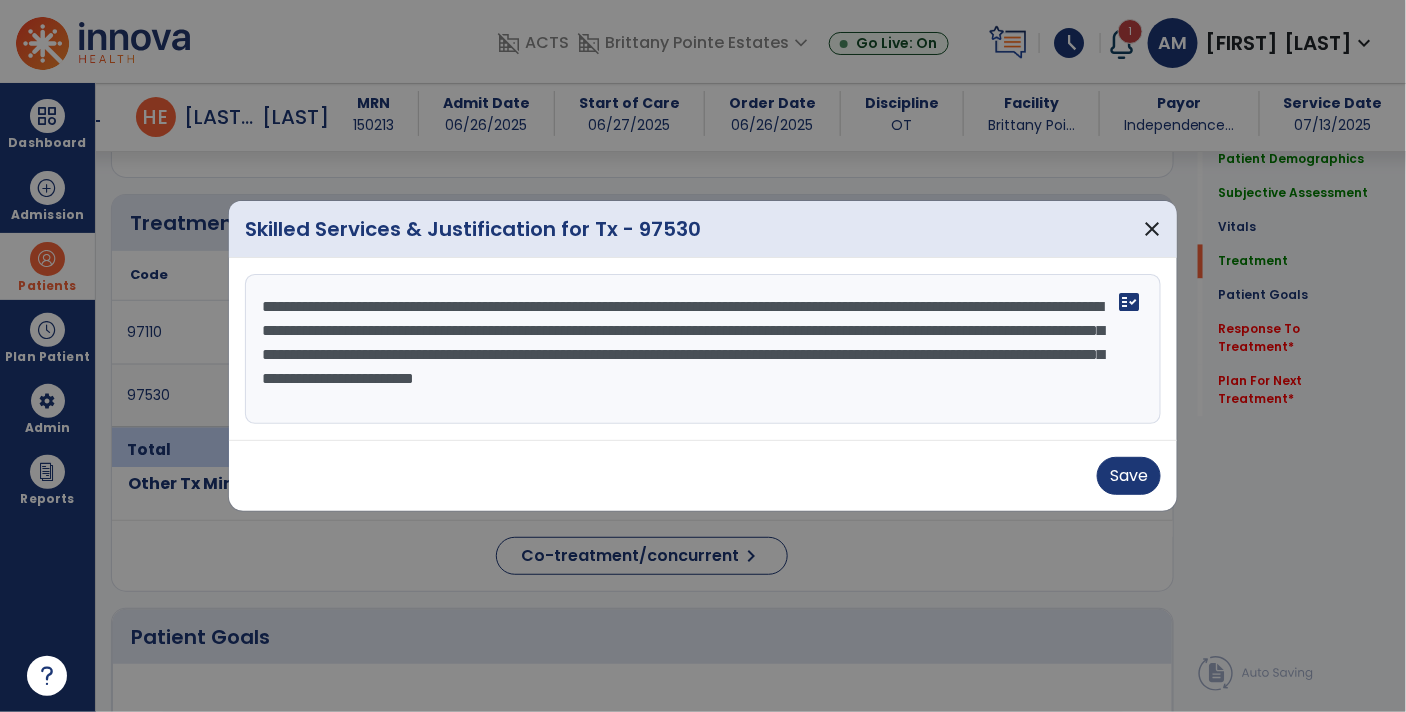 type on "**********" 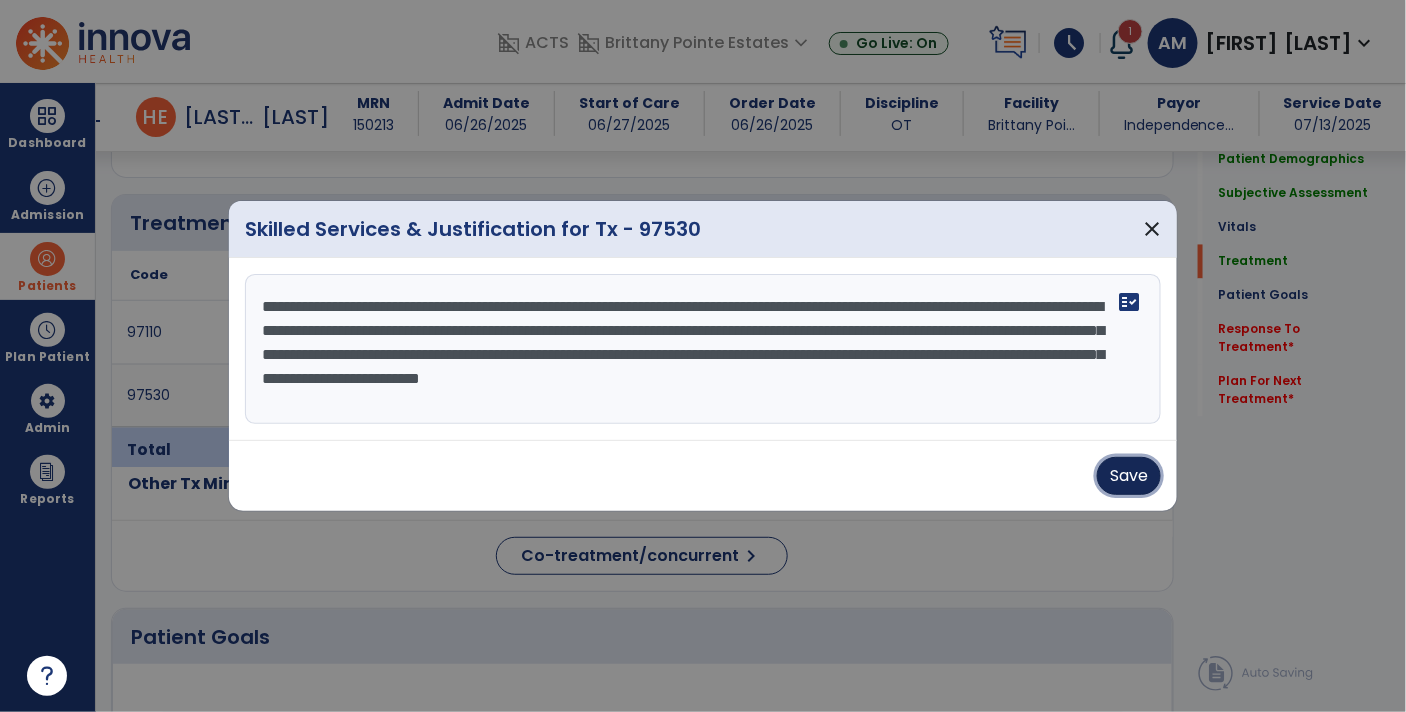 click on "Save" at bounding box center [1129, 476] 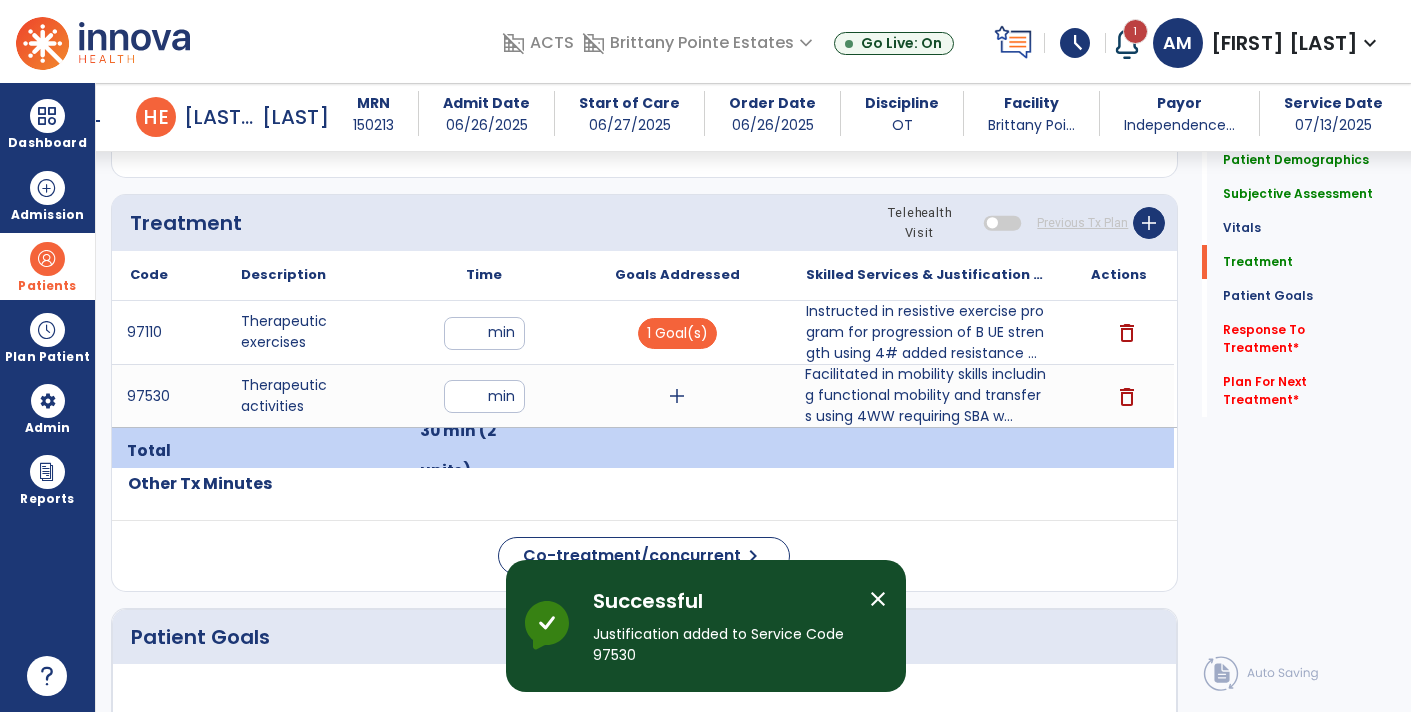 click on "add" at bounding box center [677, 396] 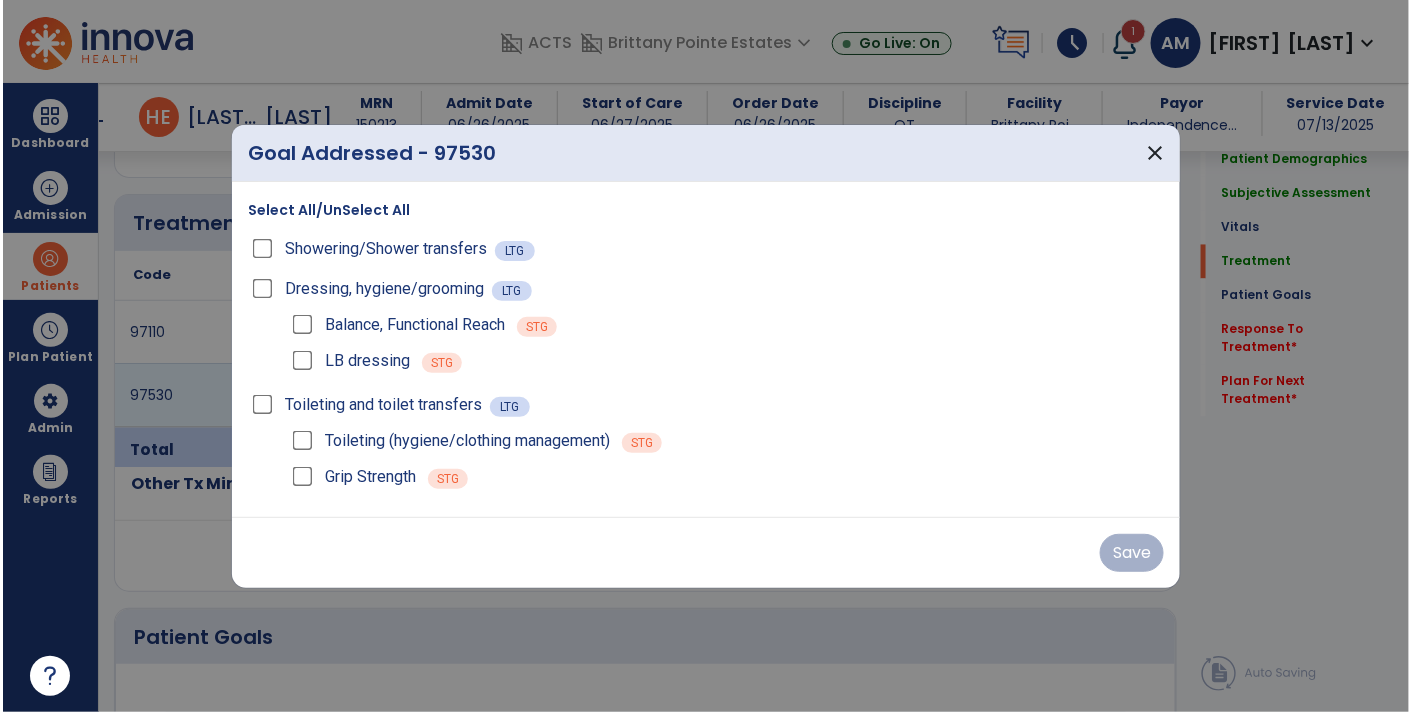 scroll, scrollTop: 1175, scrollLeft: 0, axis: vertical 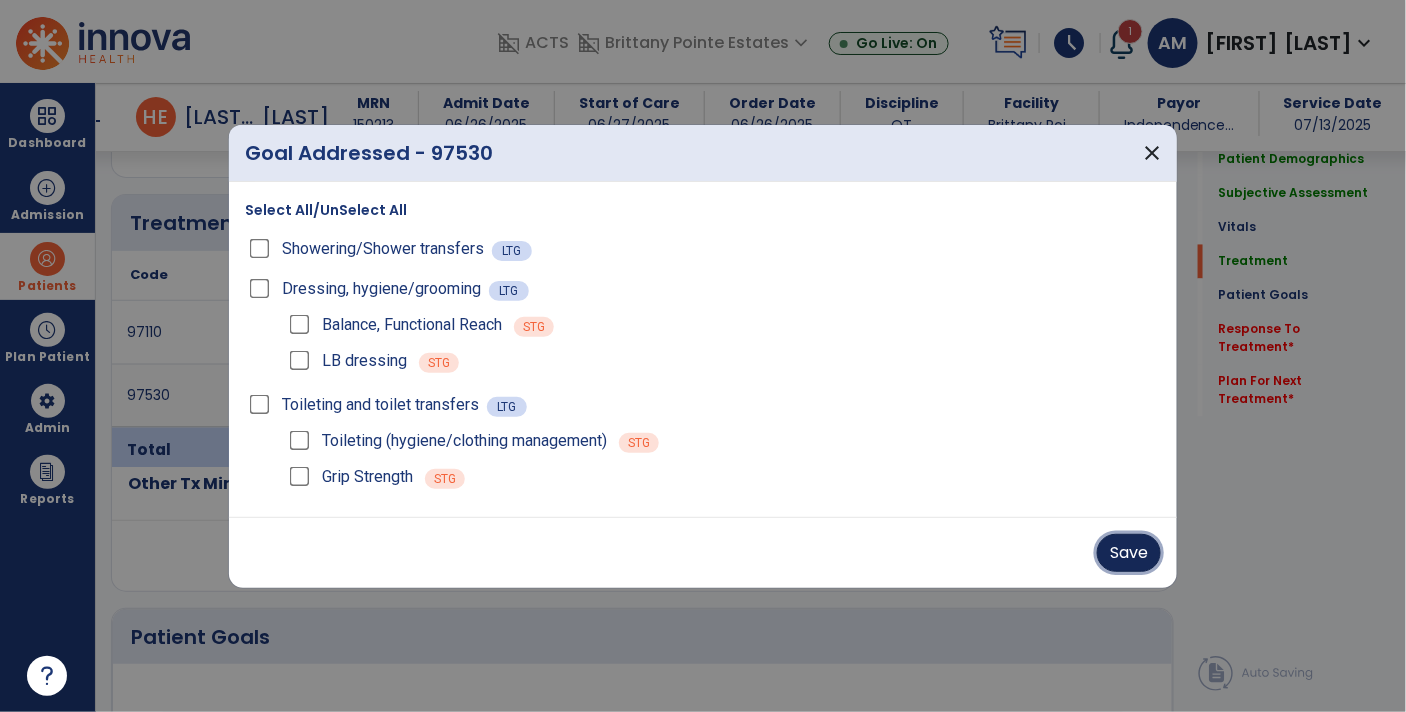 click on "Save" at bounding box center (1129, 553) 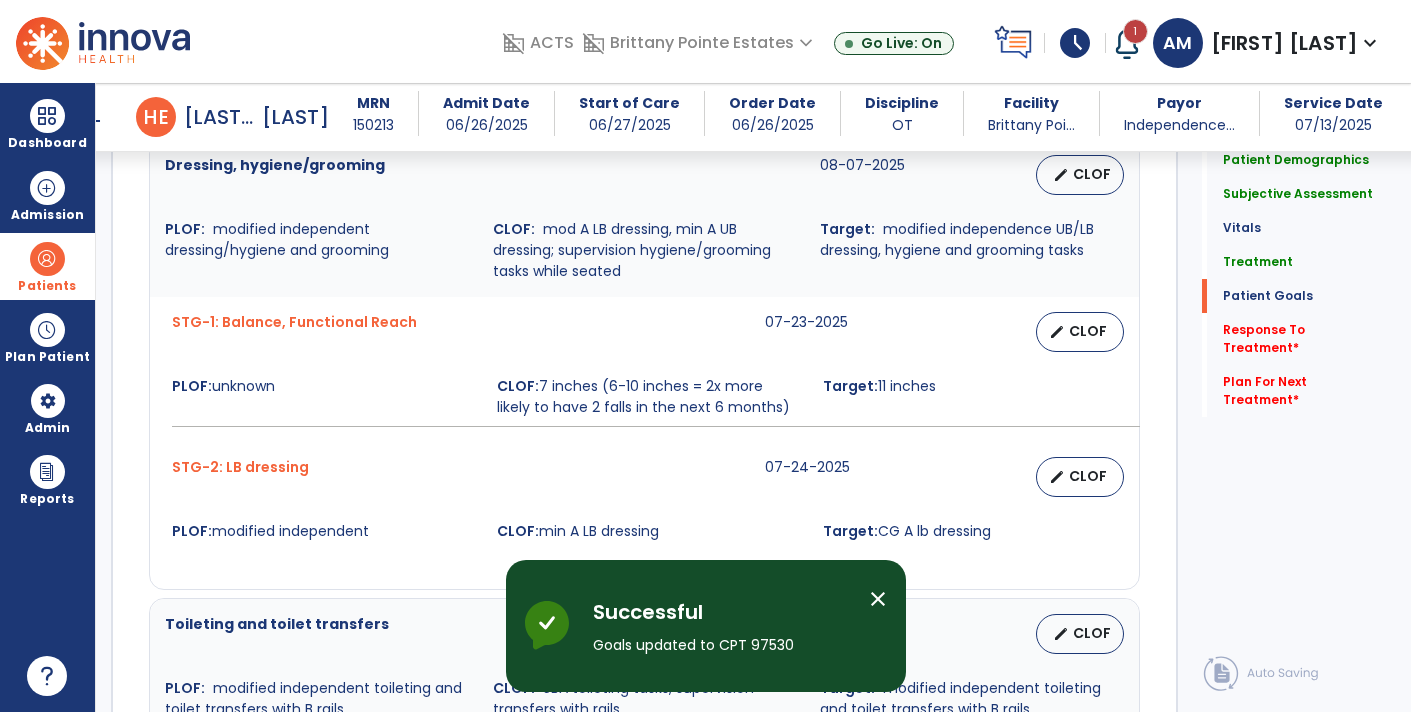 scroll, scrollTop: 1960, scrollLeft: 0, axis: vertical 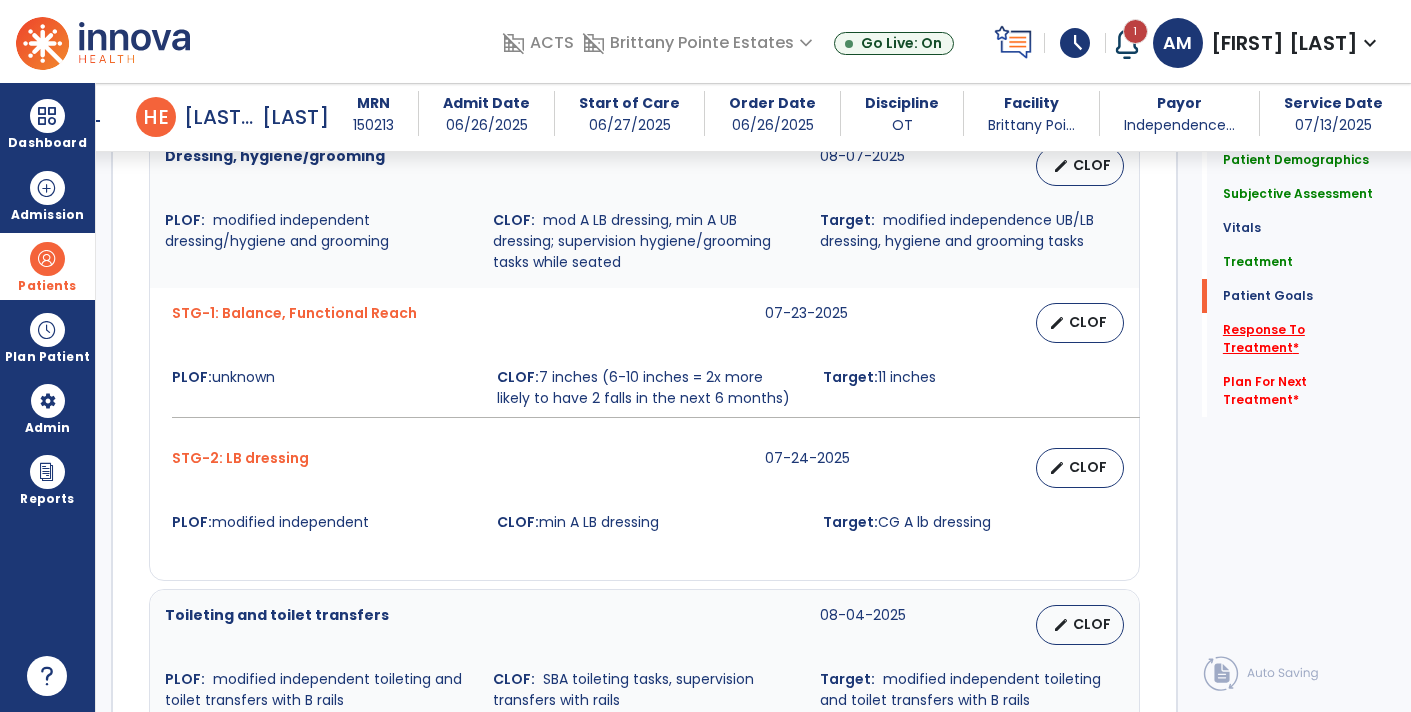 click on "*" 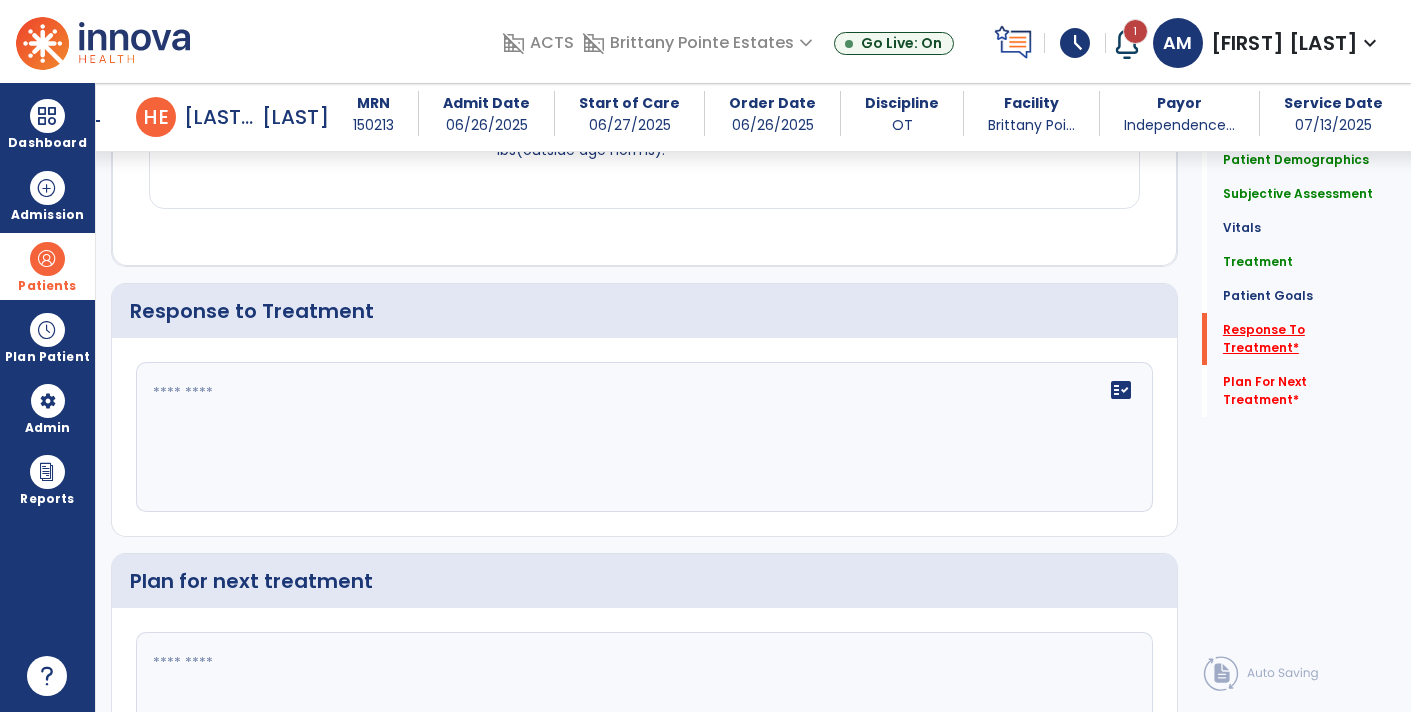 scroll, scrollTop: 2939, scrollLeft: 0, axis: vertical 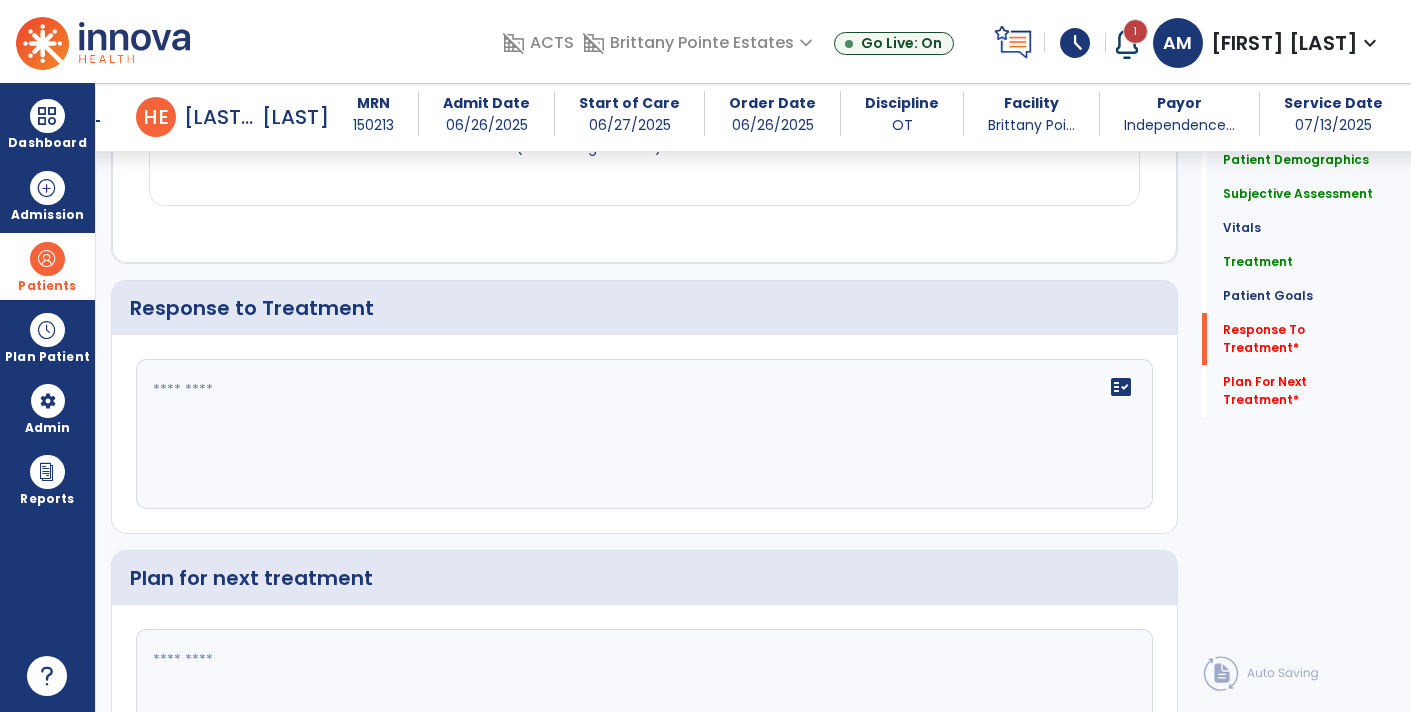 click 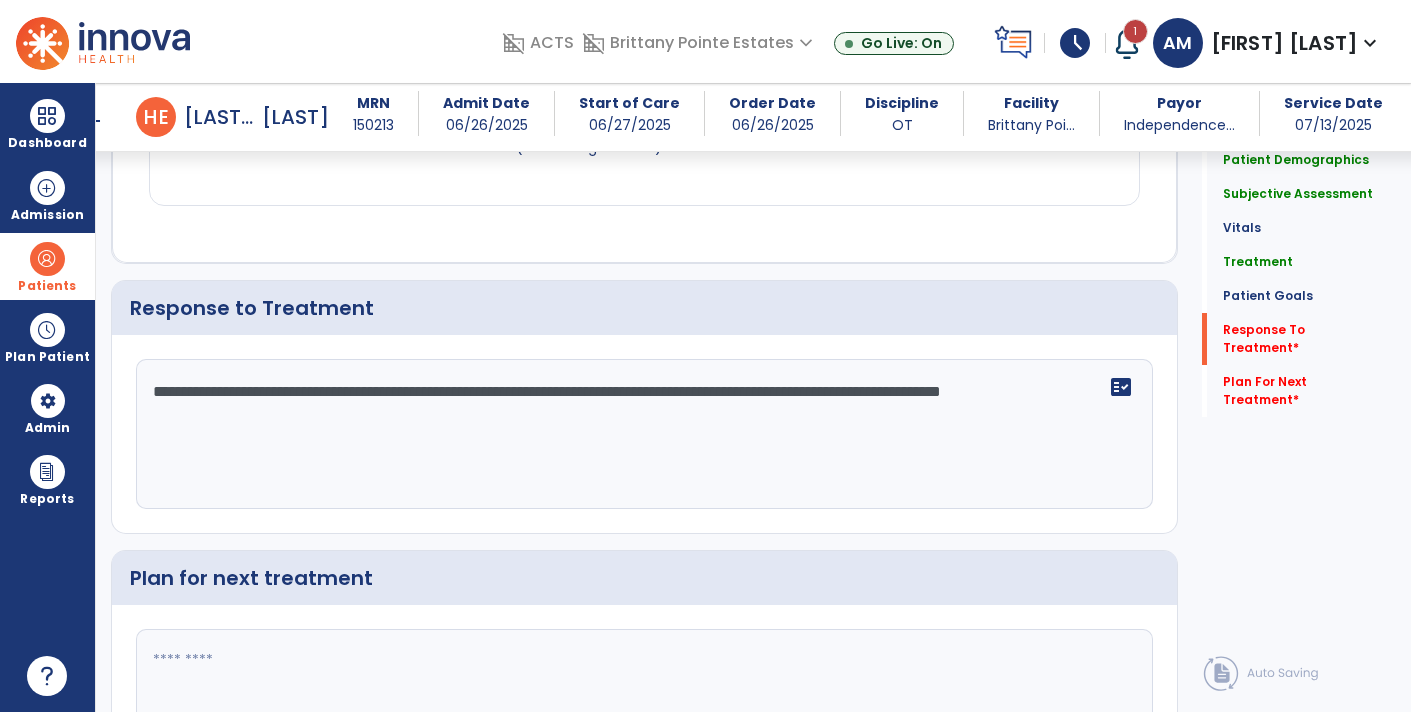 type on "**********" 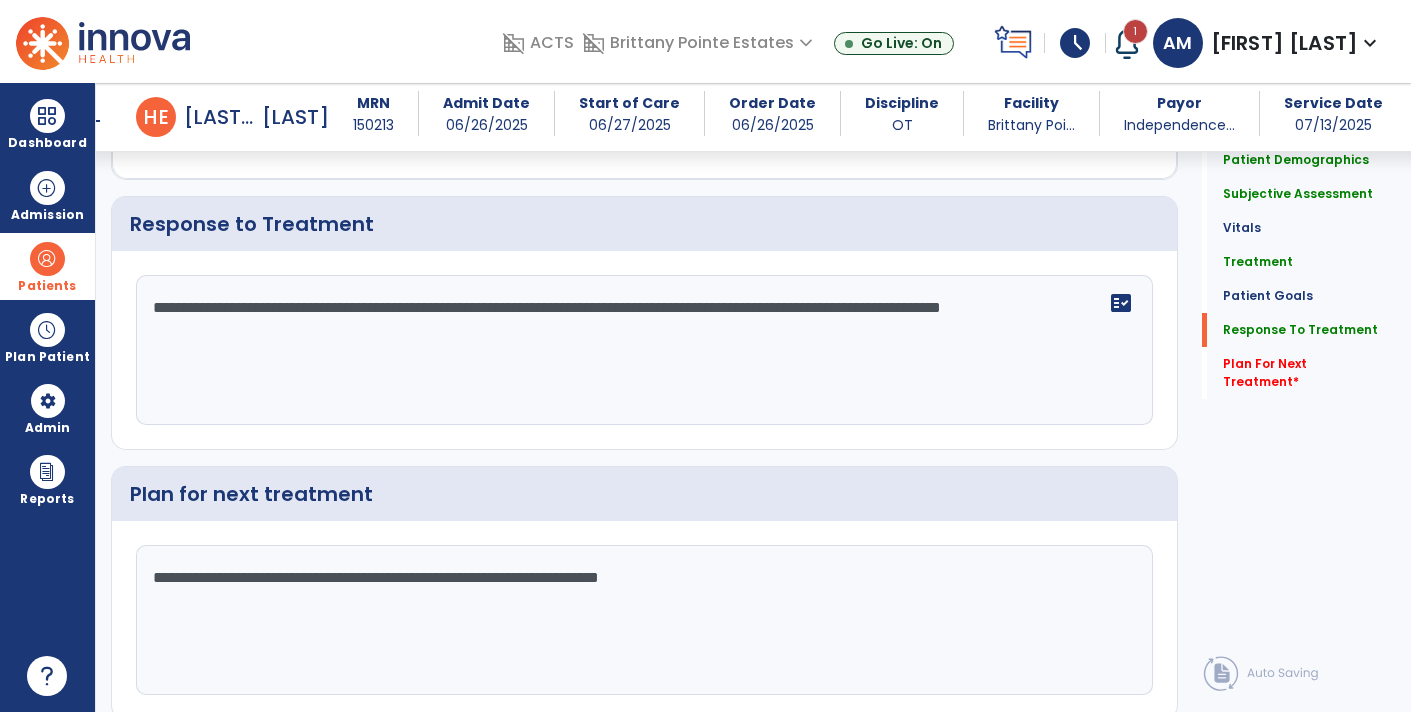 scroll, scrollTop: 3085, scrollLeft: 0, axis: vertical 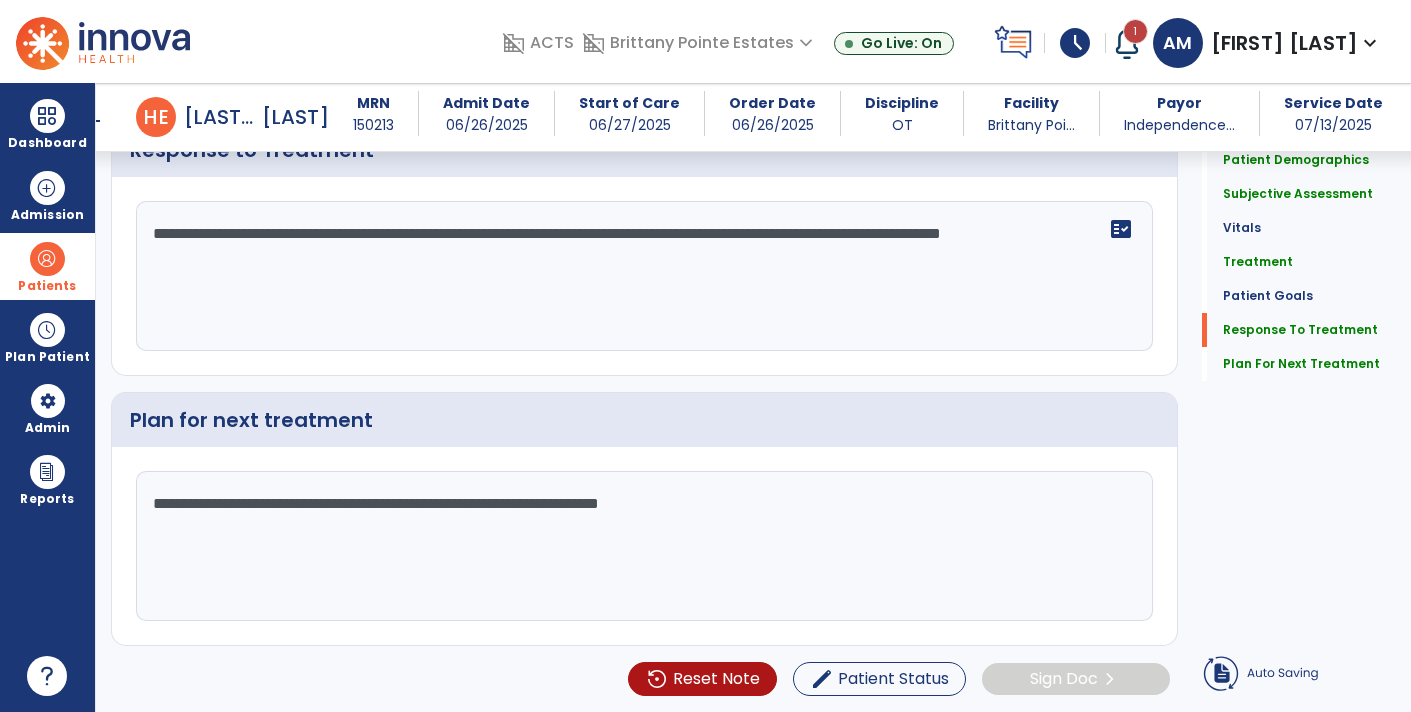 type on "**********" 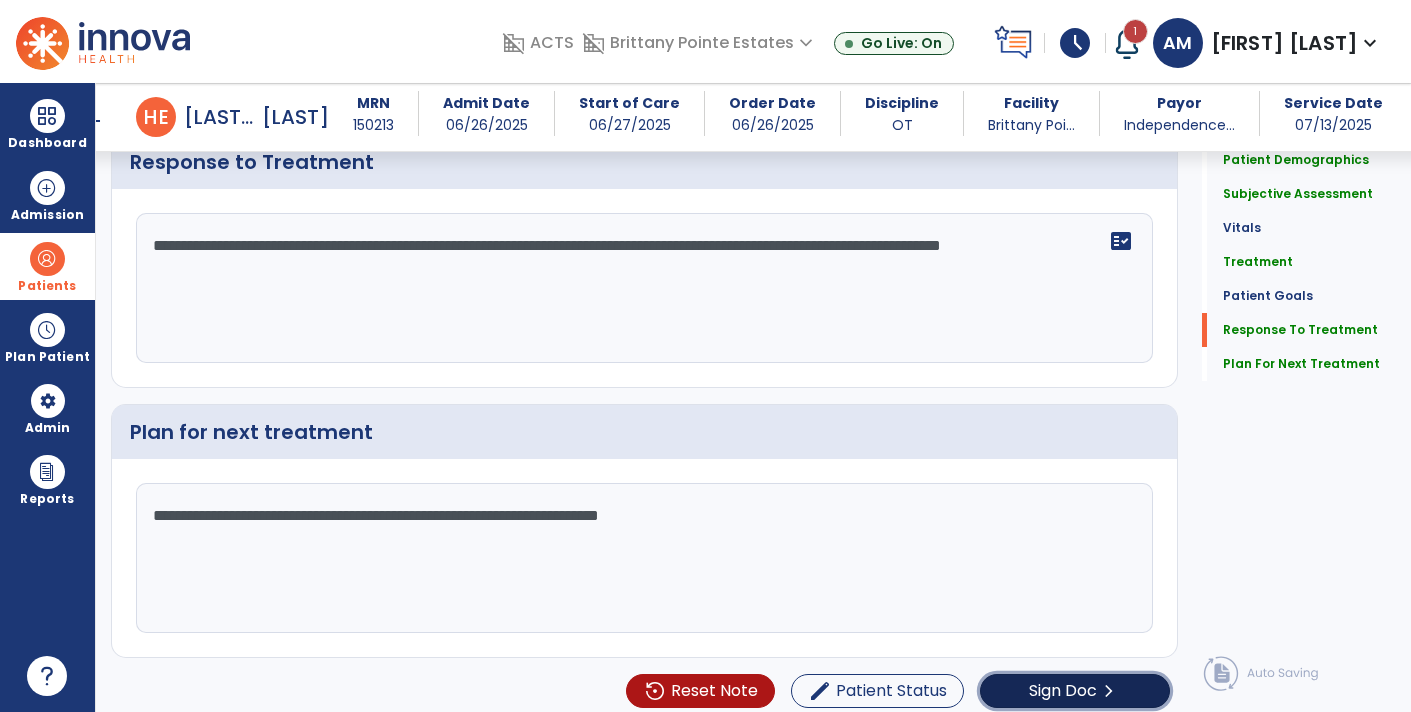 click on "Sign Doc" 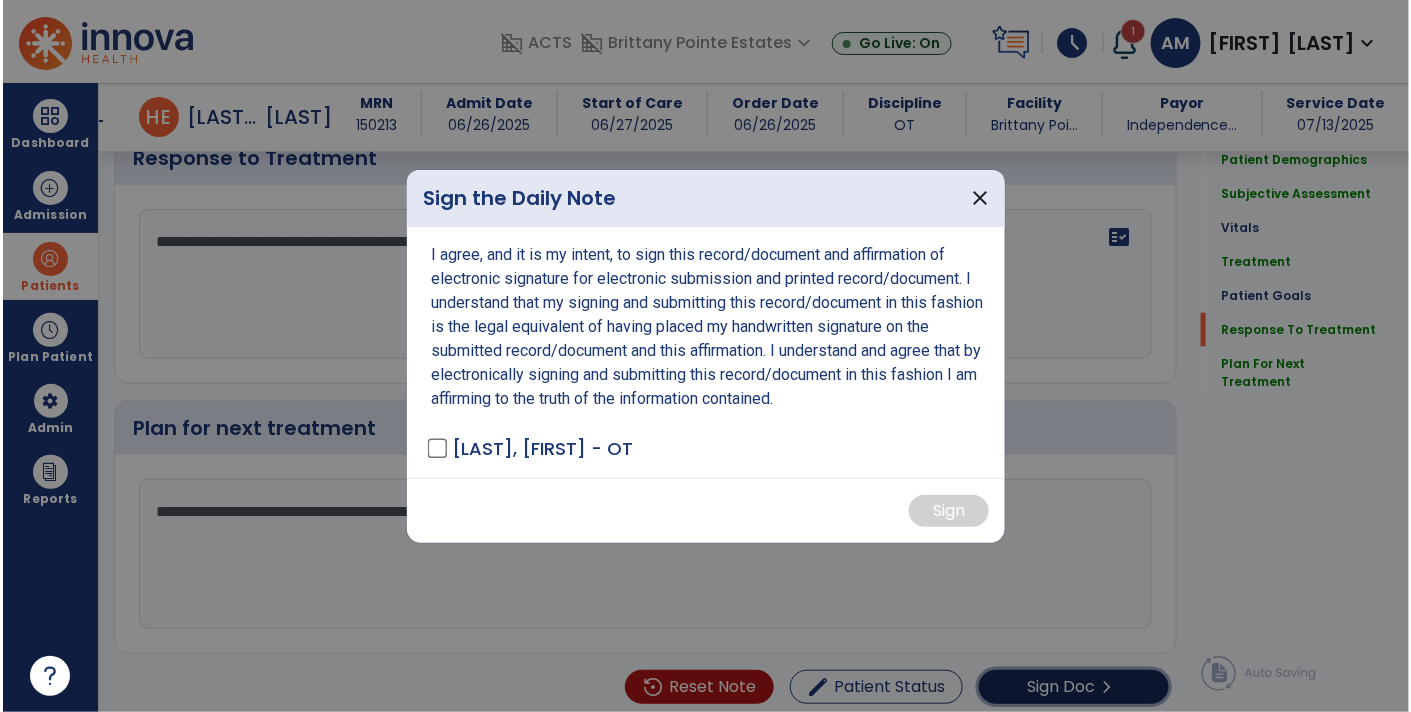 scroll, scrollTop: 3085, scrollLeft: 0, axis: vertical 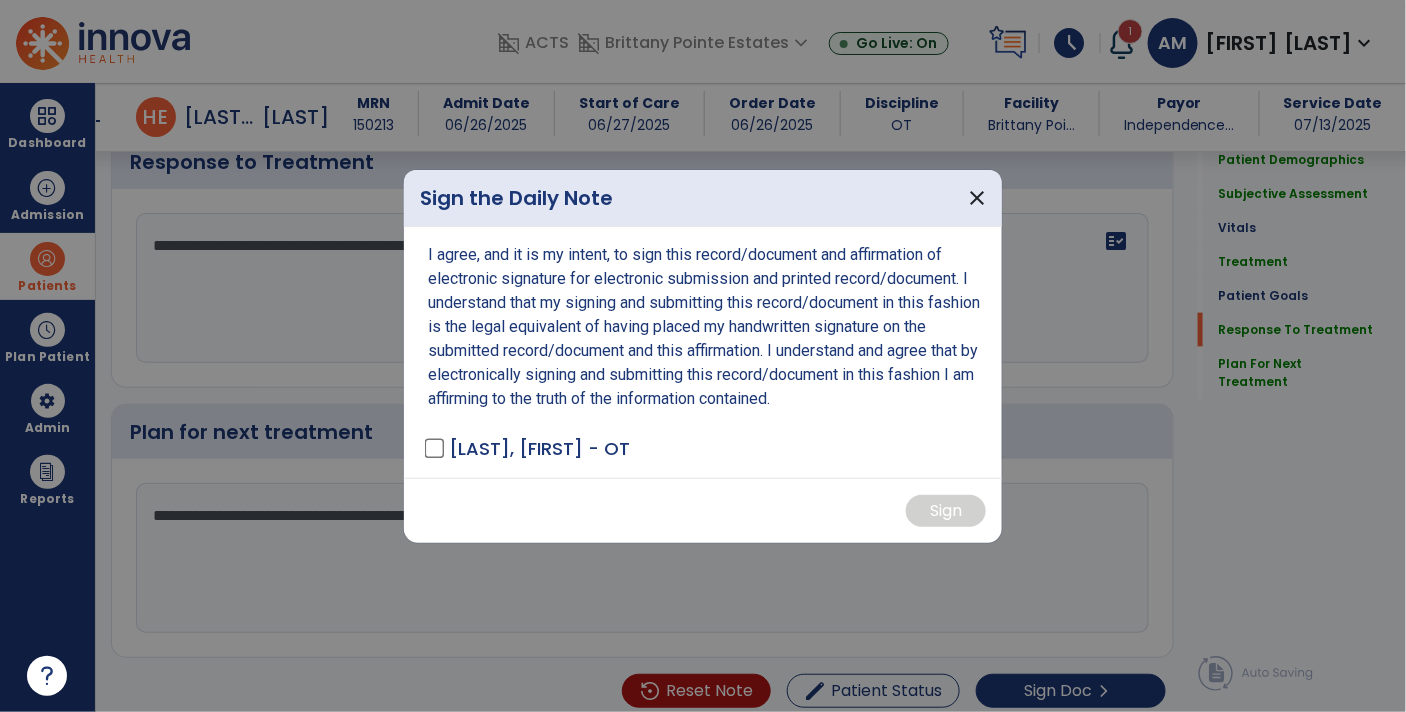 click on "[LAST], [FIRST]  - OT" at bounding box center (539, 448) 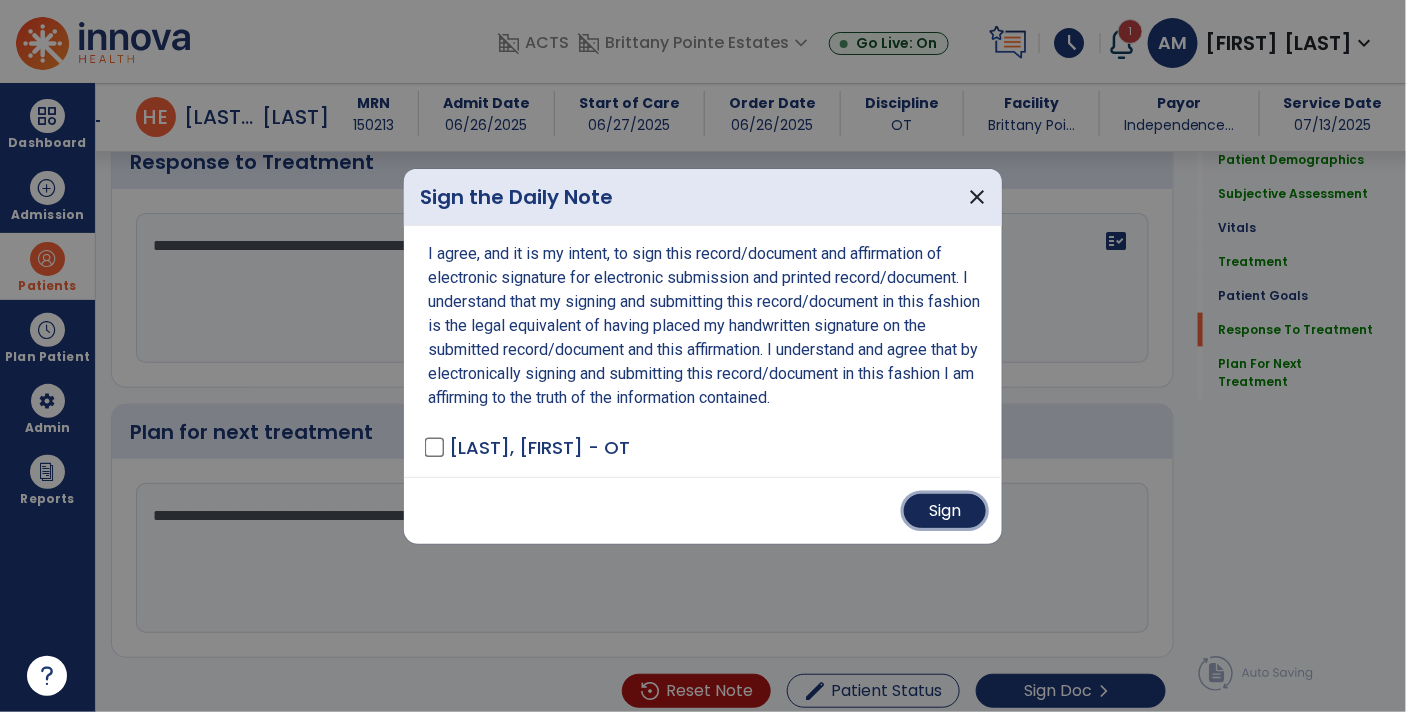 click on "Sign" at bounding box center (945, 511) 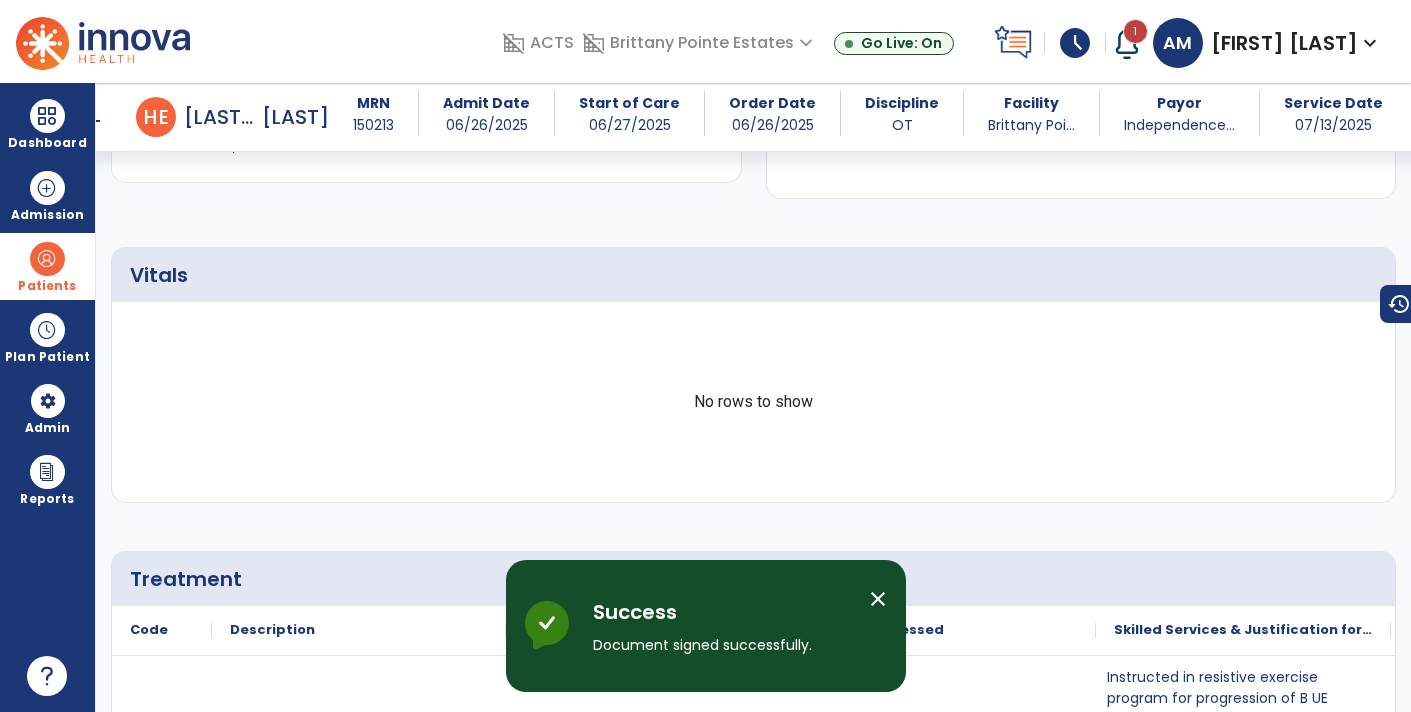 scroll, scrollTop: 0, scrollLeft: 0, axis: both 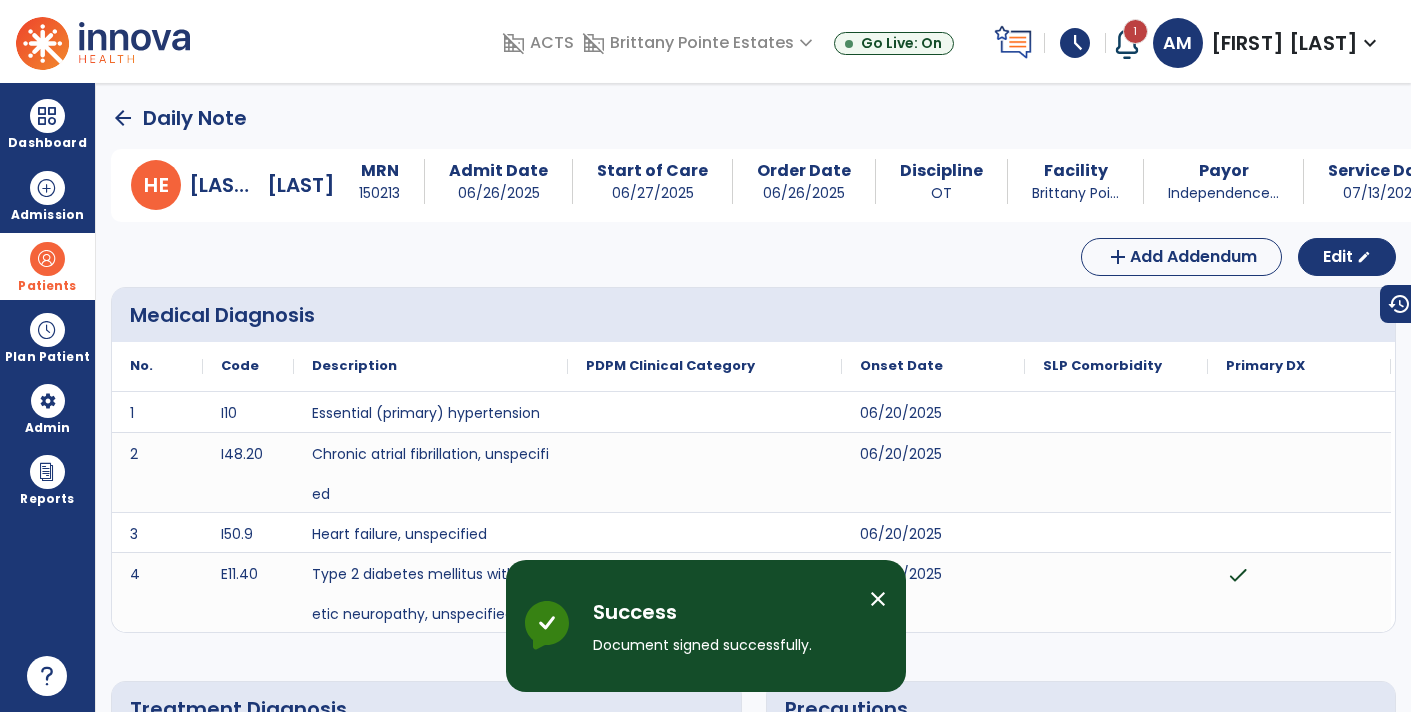 click on "arrow_back" 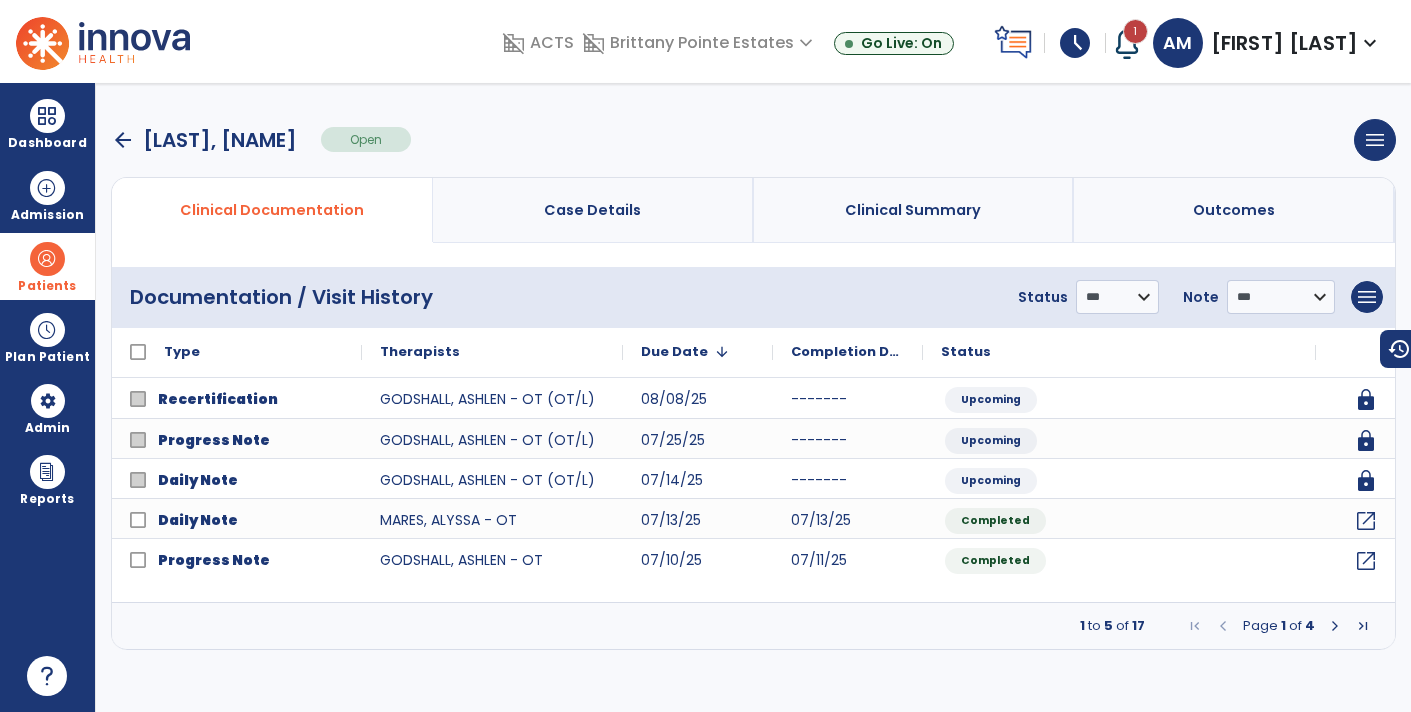 click on "arrow_back" at bounding box center (123, 140) 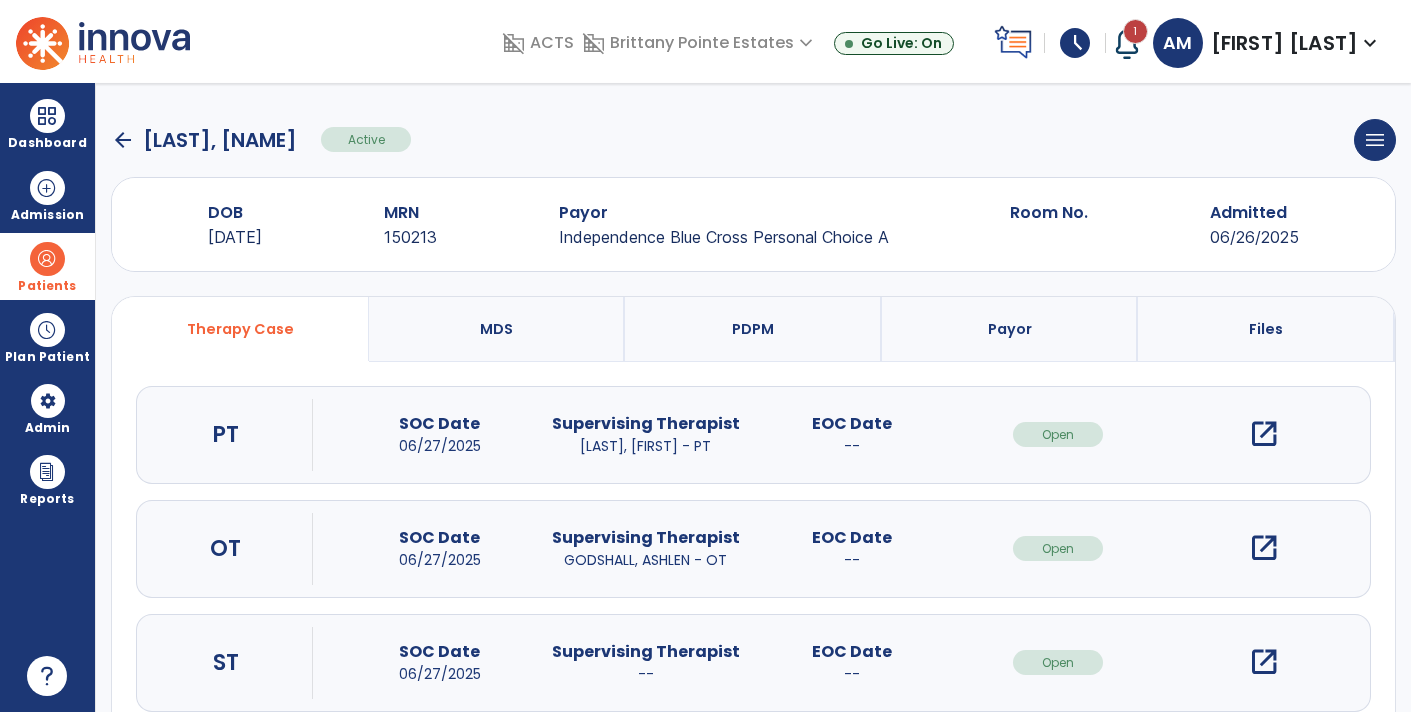 click on "arrow_back" 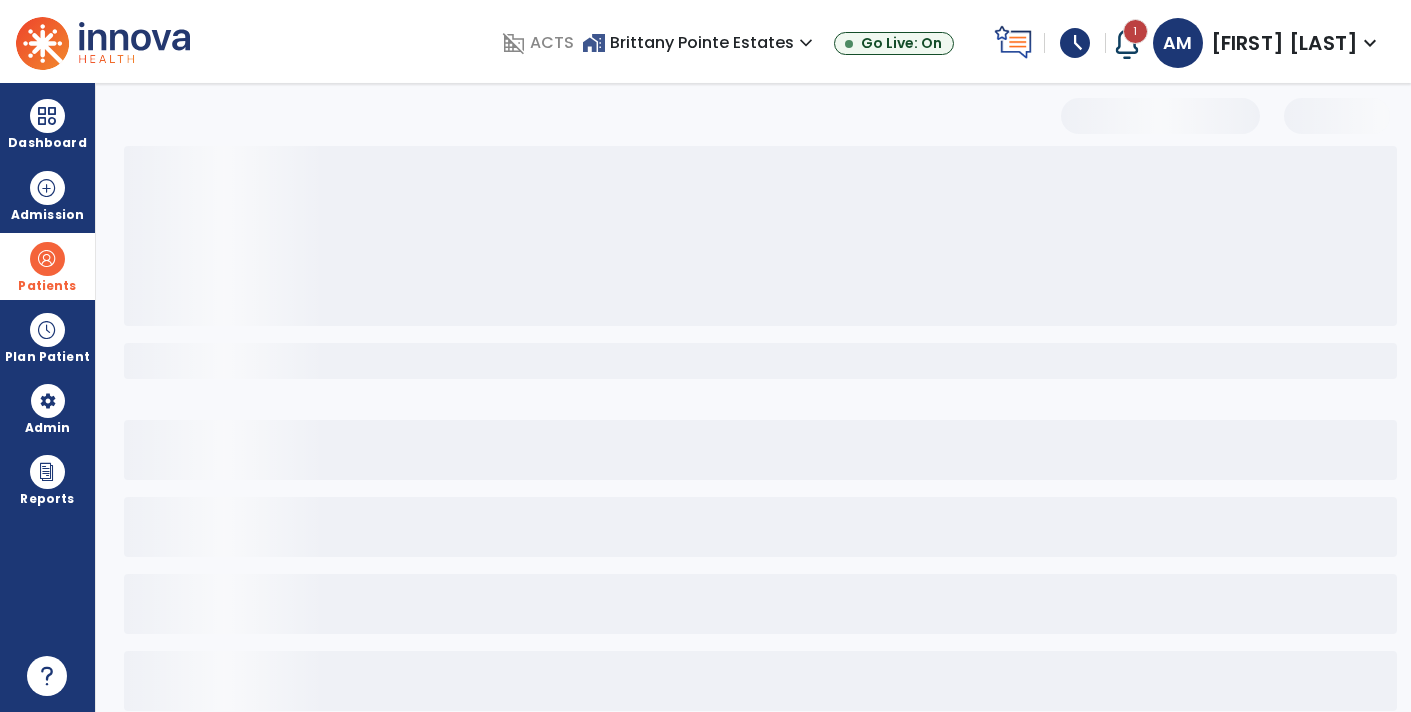 select on "***" 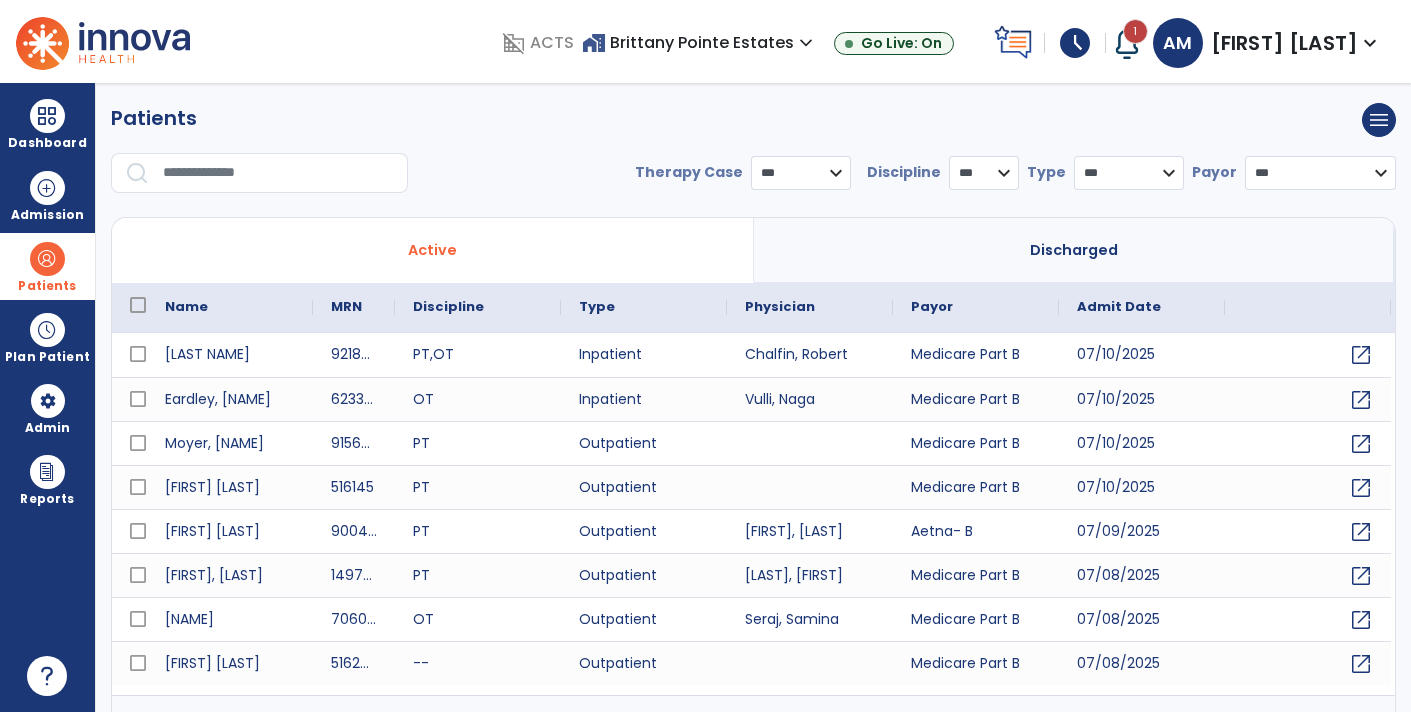 click at bounding box center (278, 173) 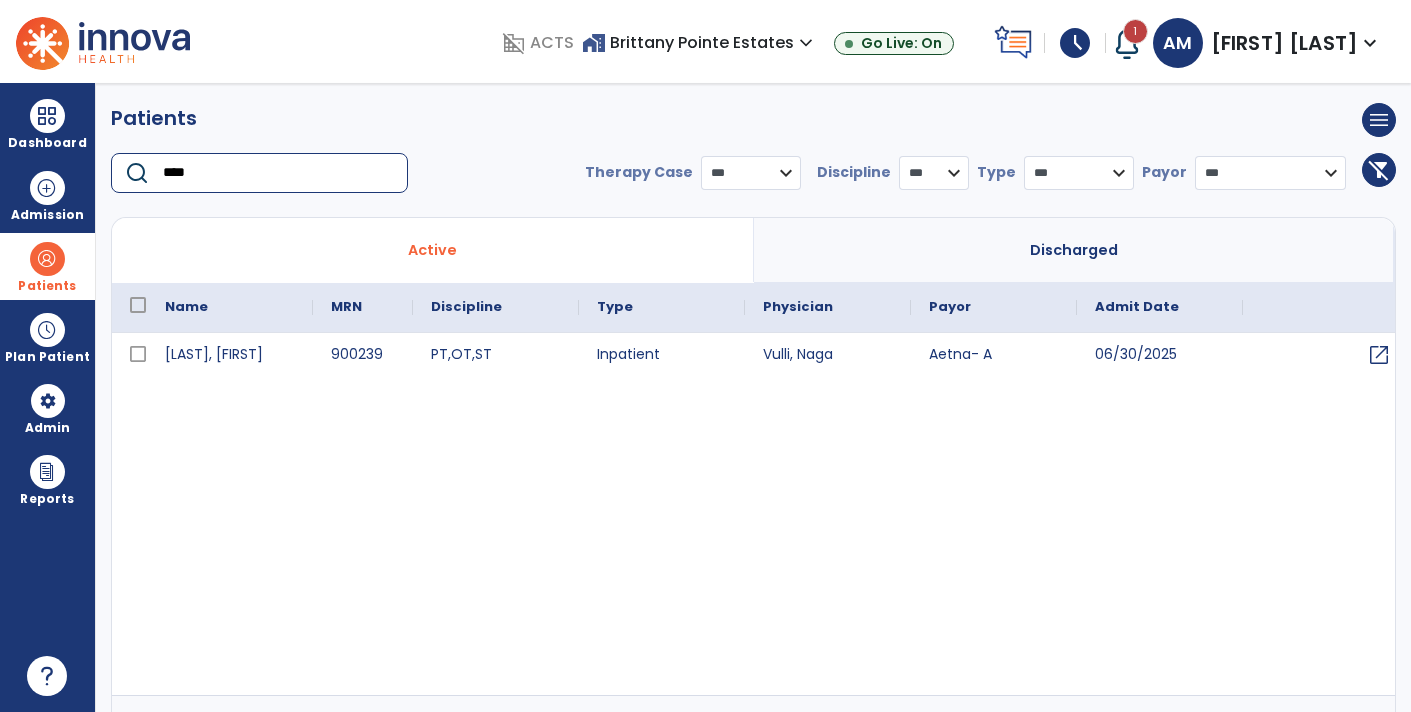 type on "****" 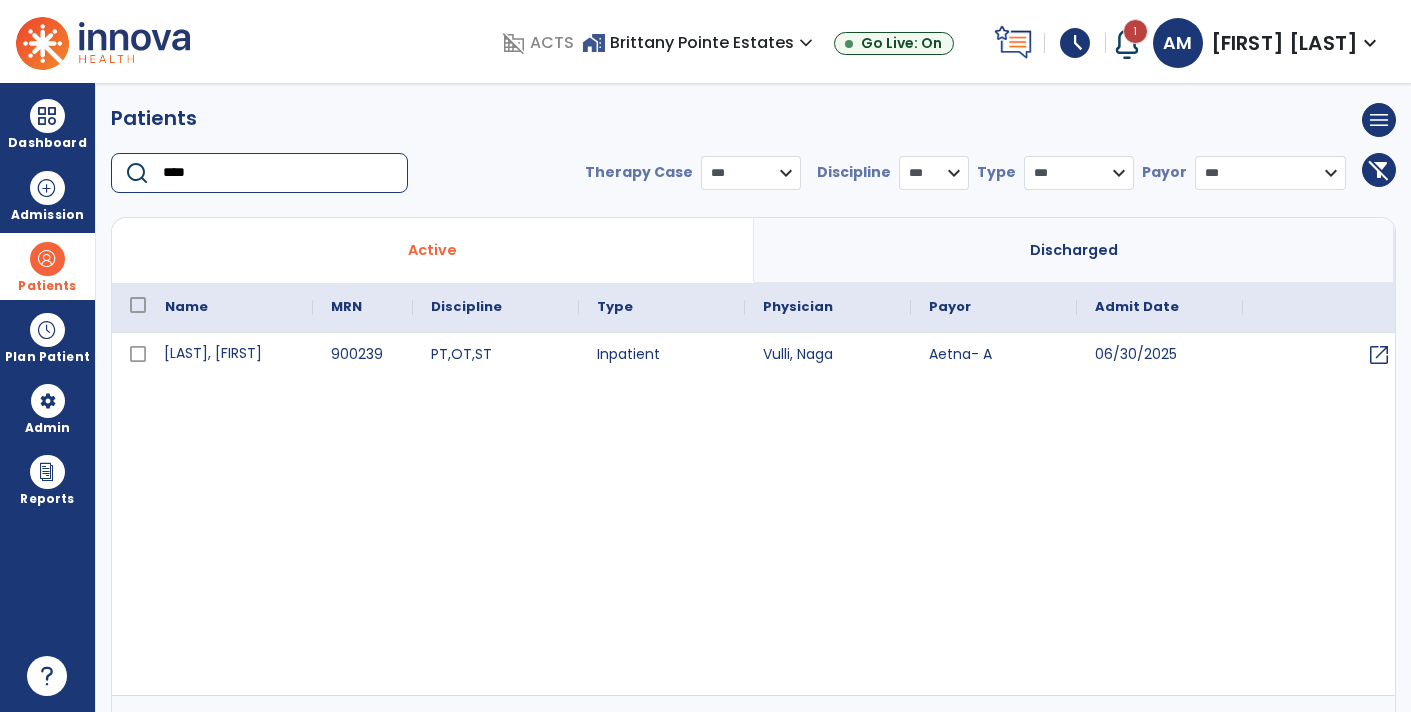 click on "[LAST], [FIRST]" at bounding box center [230, 355] 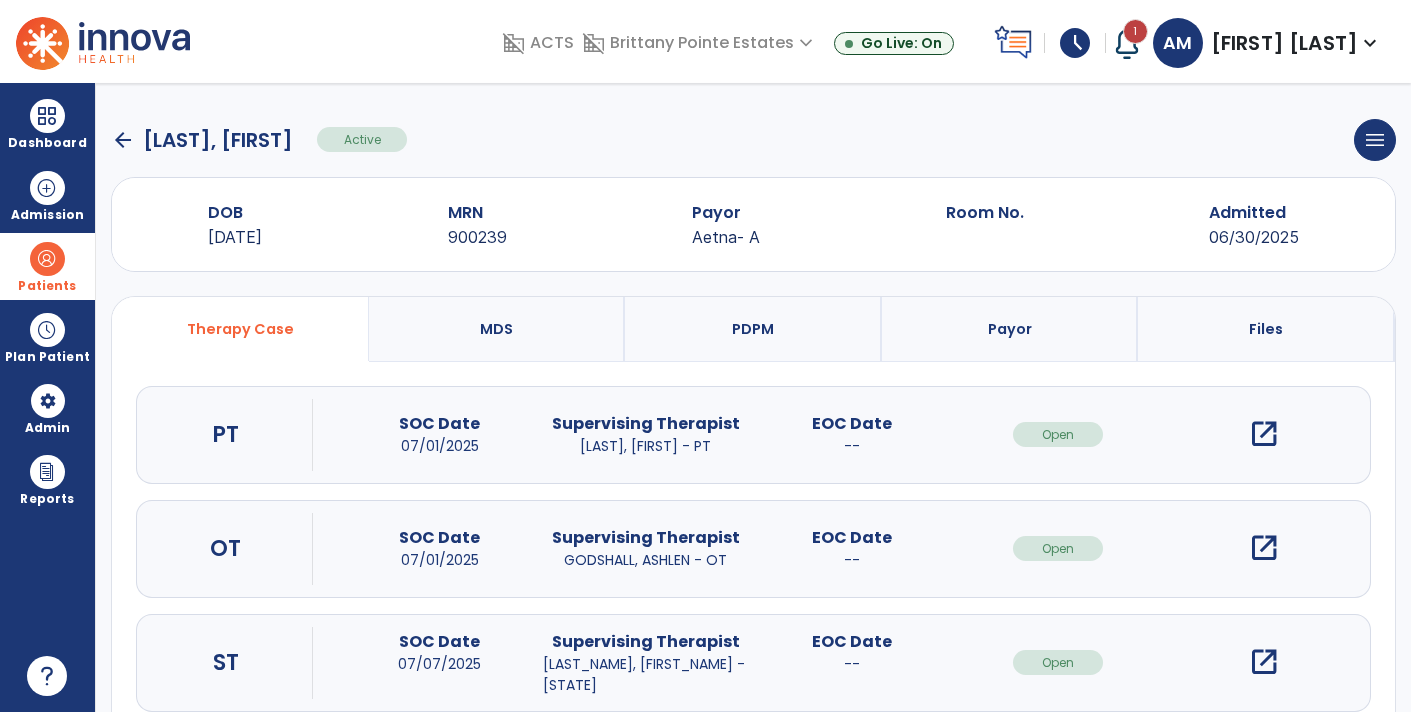 click on "PT SOC Date [DATE] Supervising Therapist [LAST], [FIRST] - PT EOC Date   --    Open  open_in_new  OT SOC Date [DATE] Supervising Therapist [LAST], [FIRST] - OT EOC Date   --    Open  open_in_new  ST SOC Date [DATE] Supervising Therapist [LAST], [FIRST] - ST EOC Date   --    Open  open_in_new" 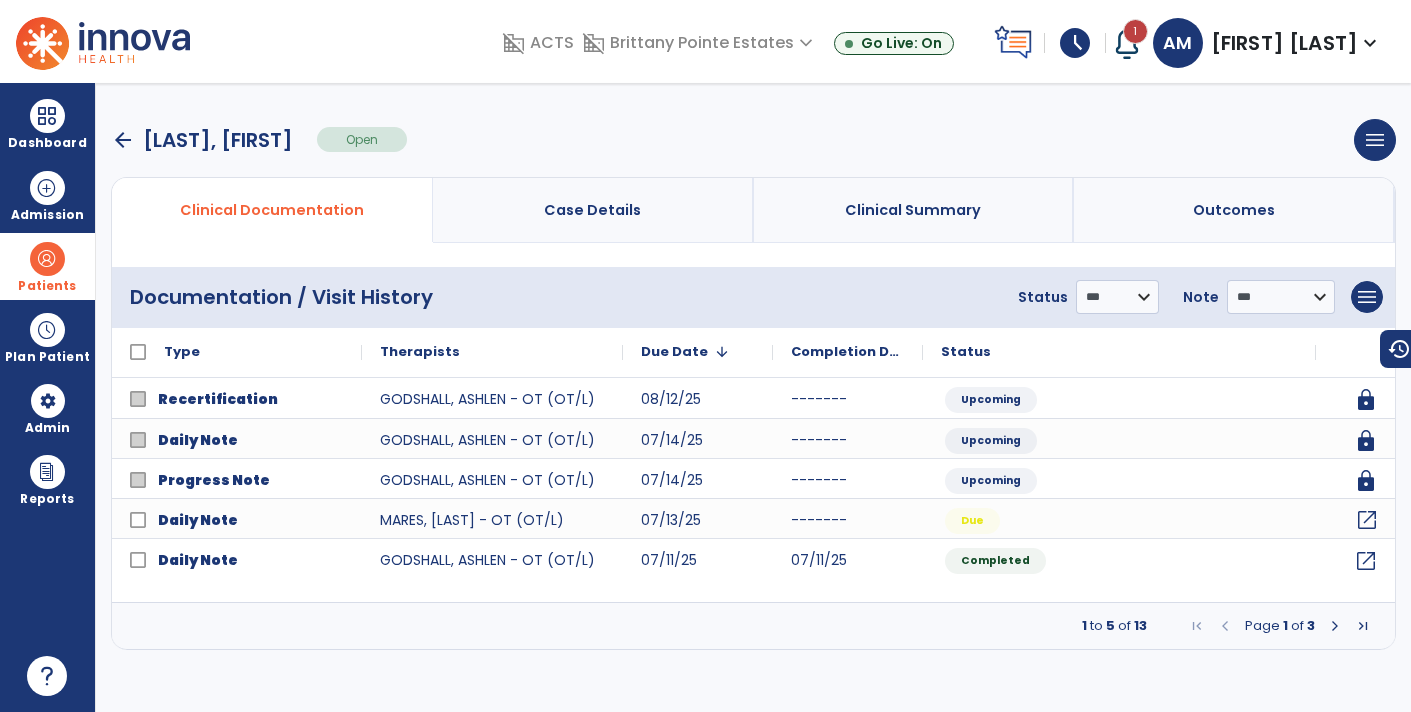 click on "open_in_new" 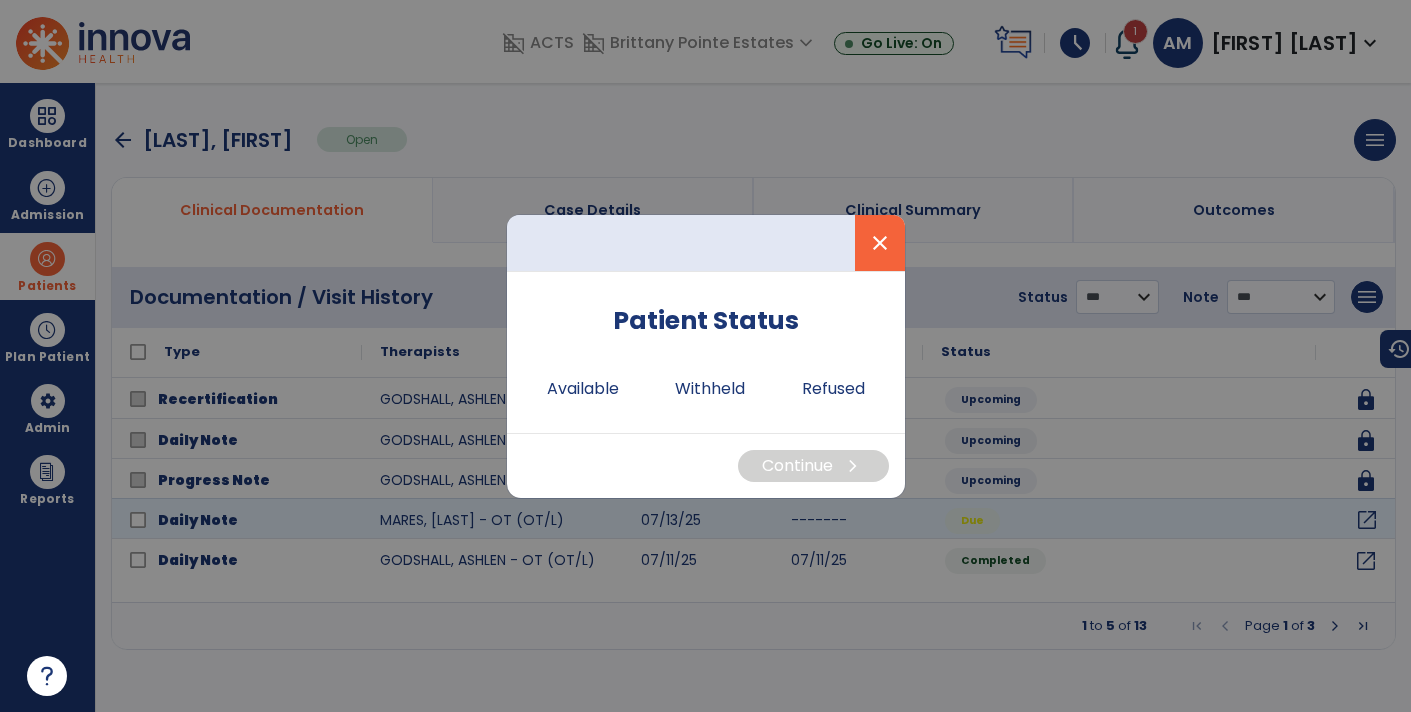 click on "close" at bounding box center [880, 243] 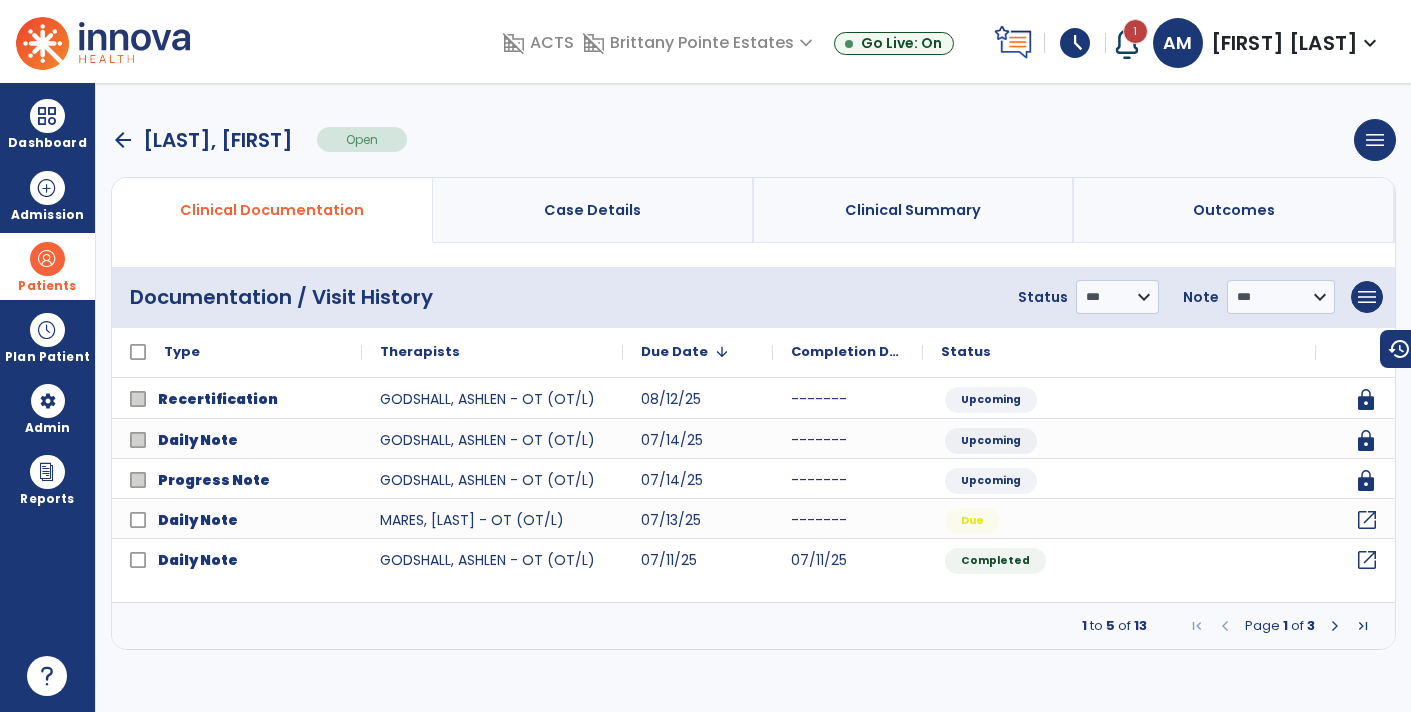 click on "open_in_new" 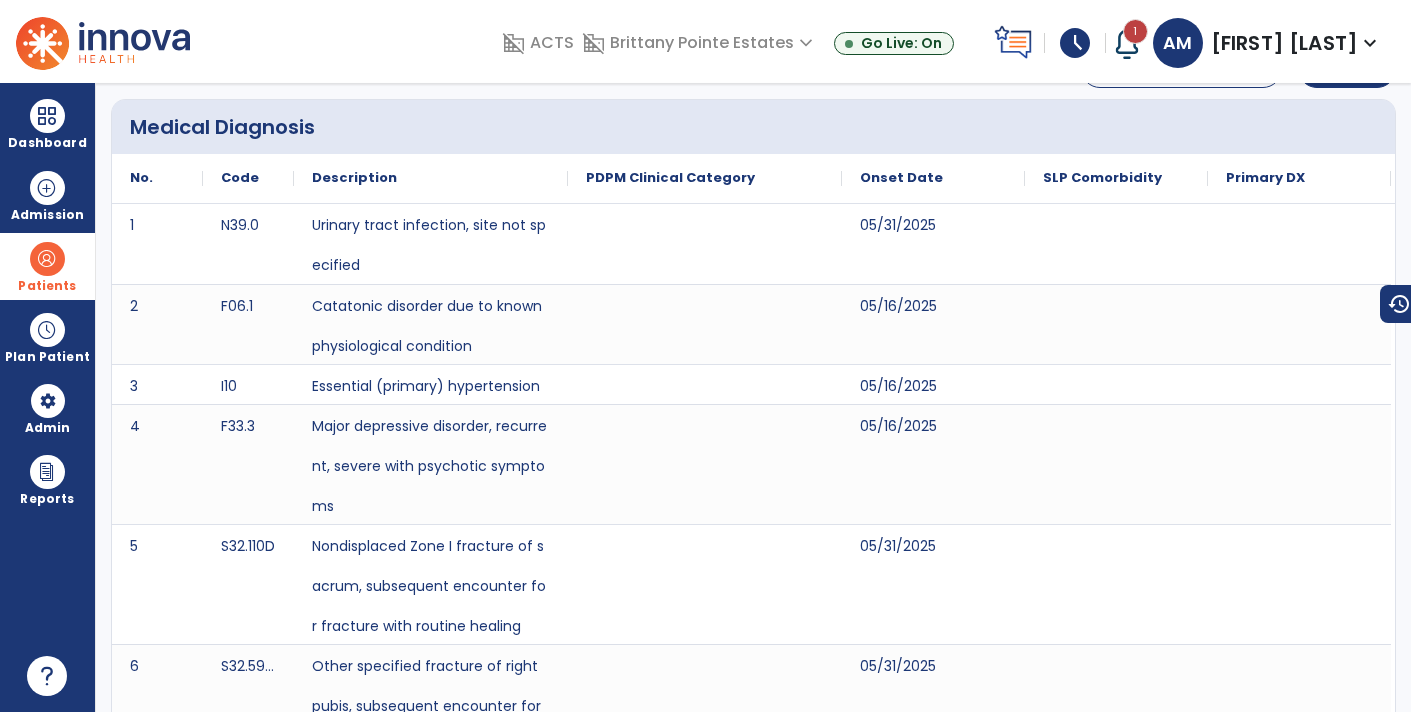 scroll, scrollTop: 0, scrollLeft: 0, axis: both 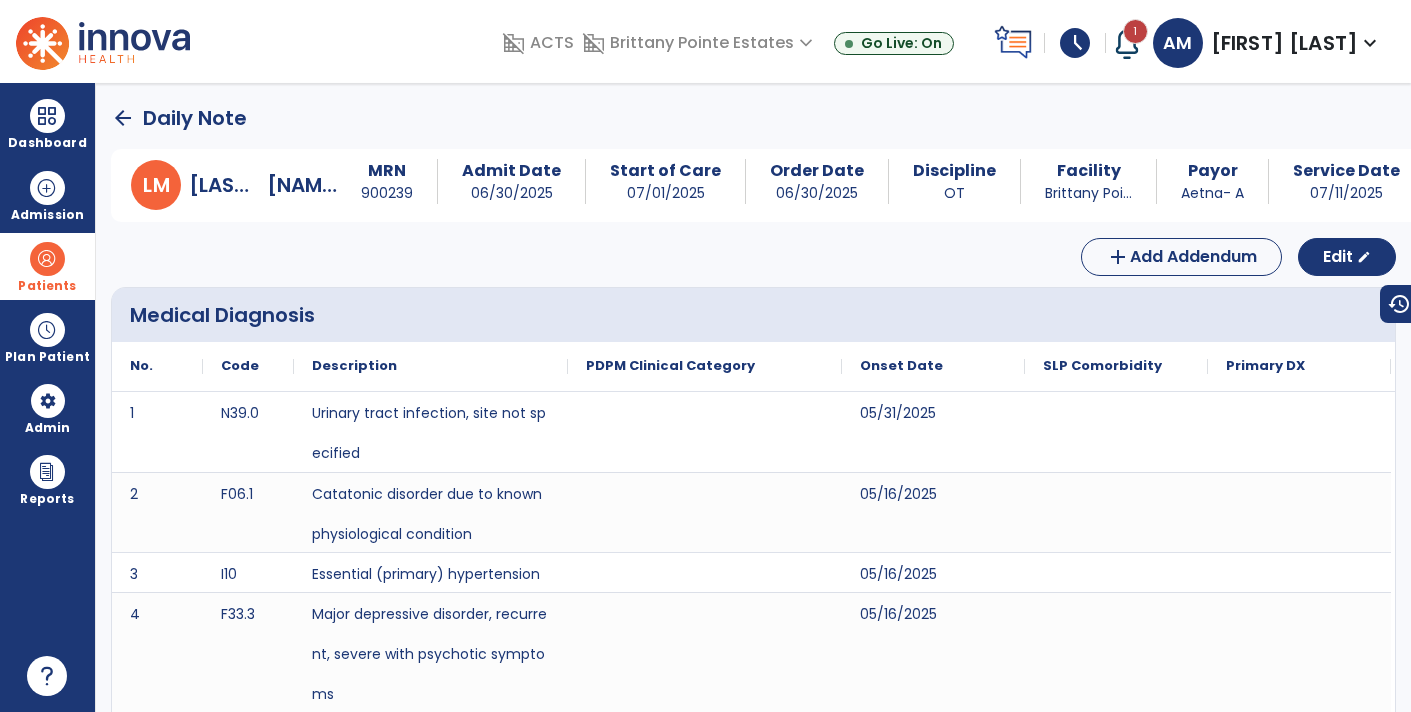 click on "arrow_back" 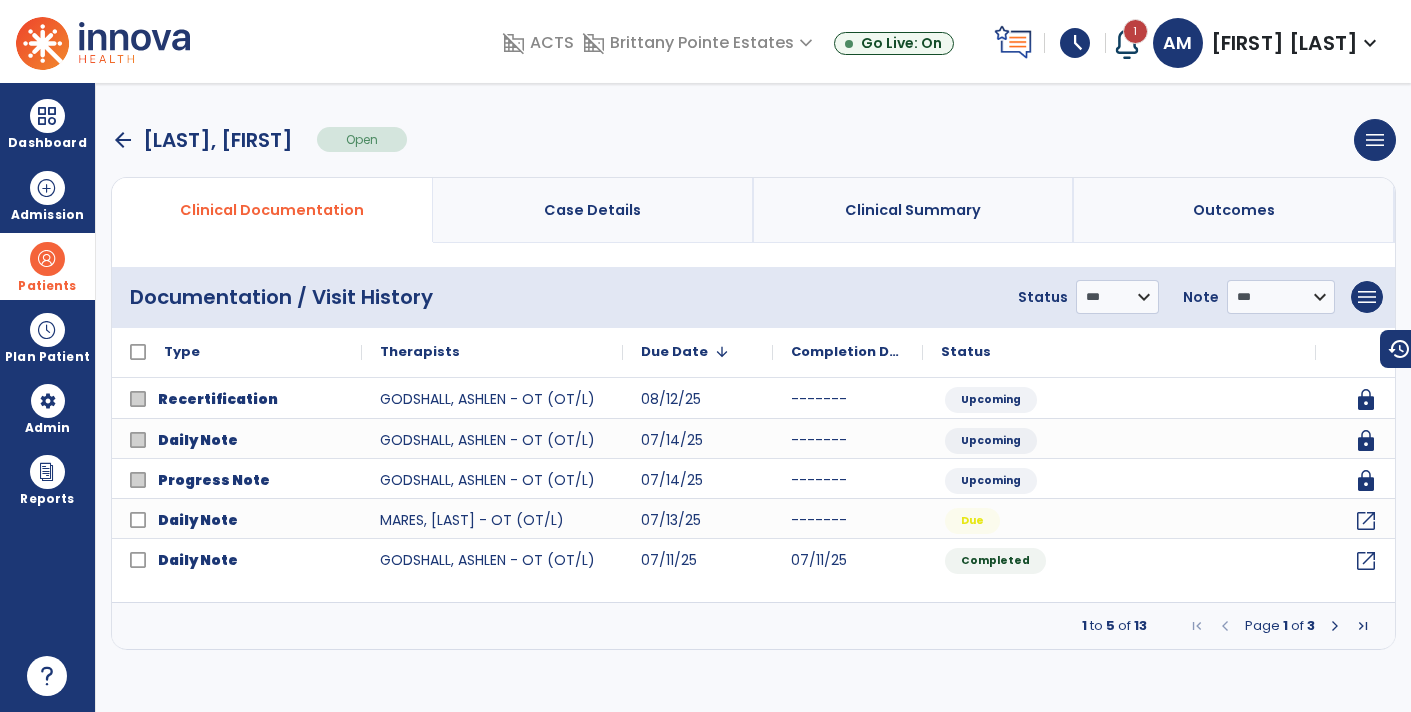 click at bounding box center (1335, 626) 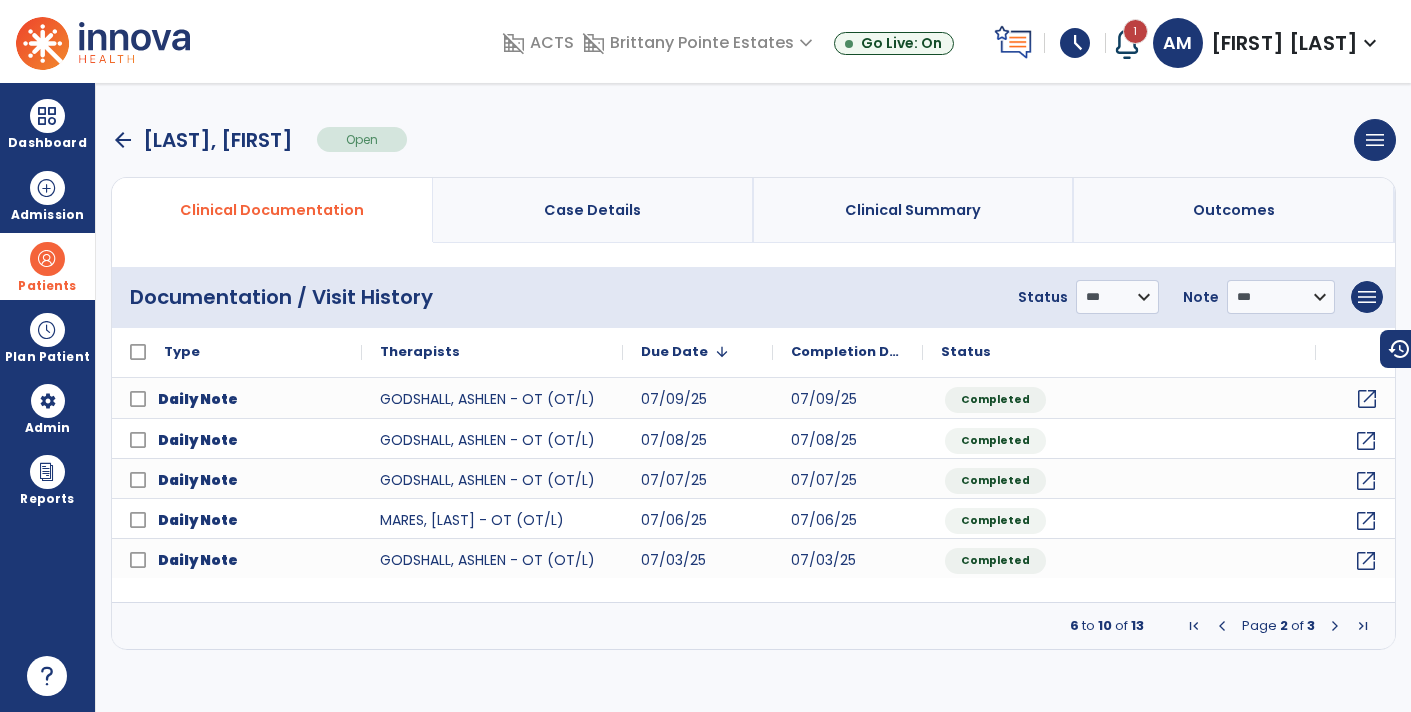 click on "open_in_new" 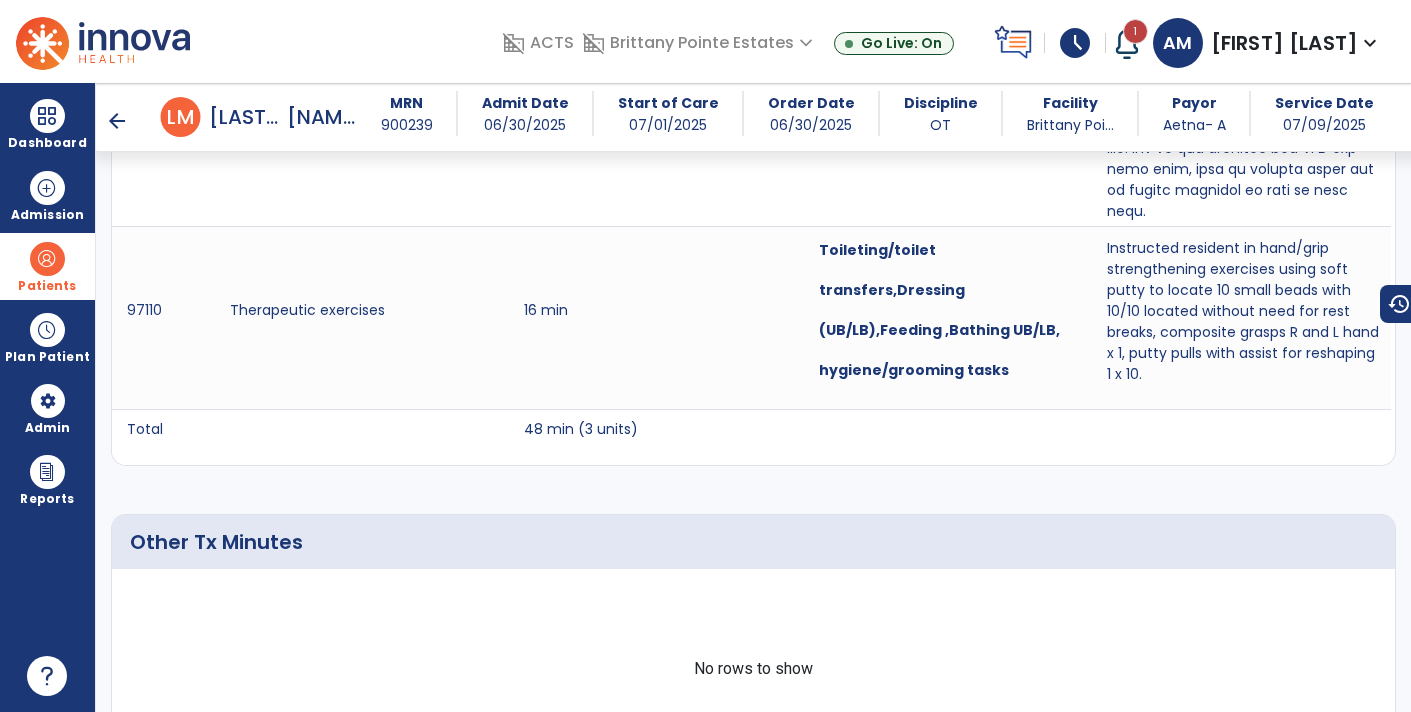 scroll, scrollTop: 2619, scrollLeft: 0, axis: vertical 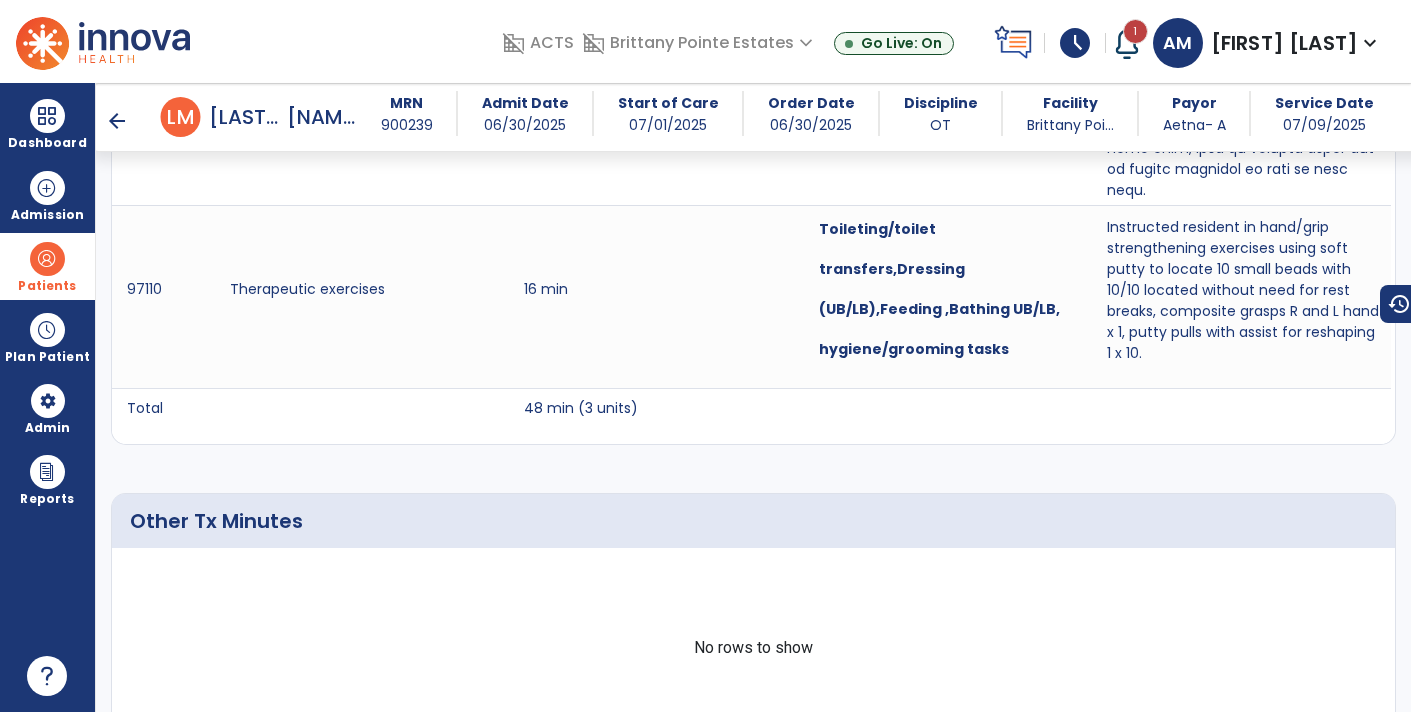 click on "arrow_back      L  M  [LAST],   [FIRST] MRN [NUMBER] Admit Date [DATE] Start of Care [DATE] Order Date [DATE] Discipline OT Facility [COMPANY] Poi... Payor [COMPANY] Service Date [DATE]" at bounding box center [775, 117] 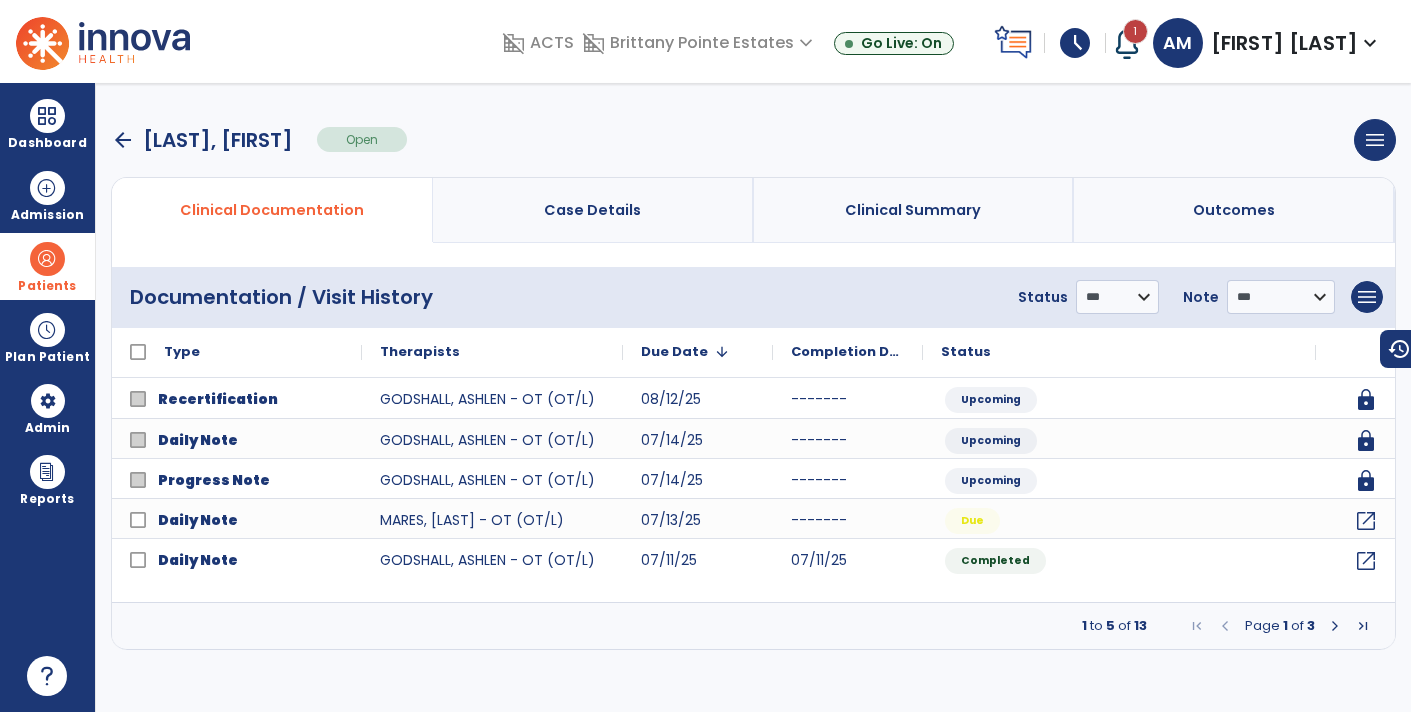 scroll, scrollTop: 0, scrollLeft: 0, axis: both 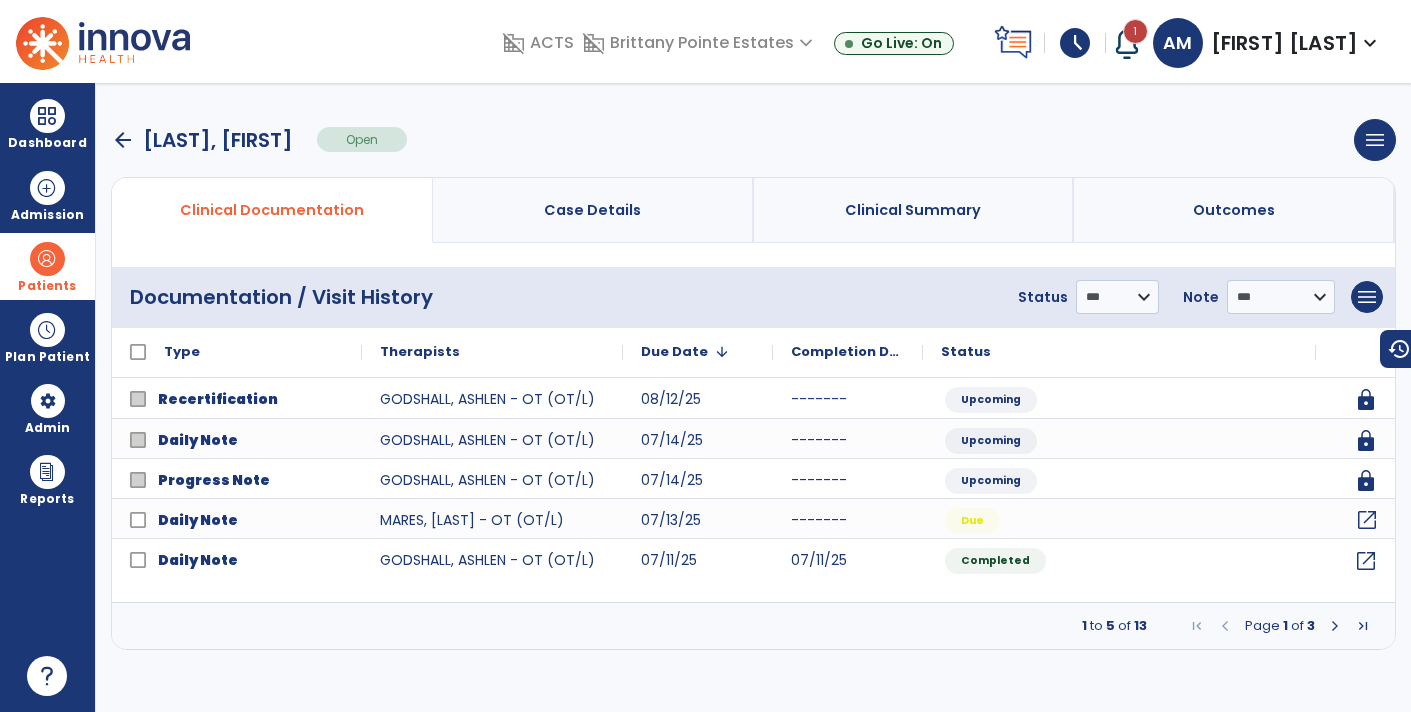 click on "open_in_new" 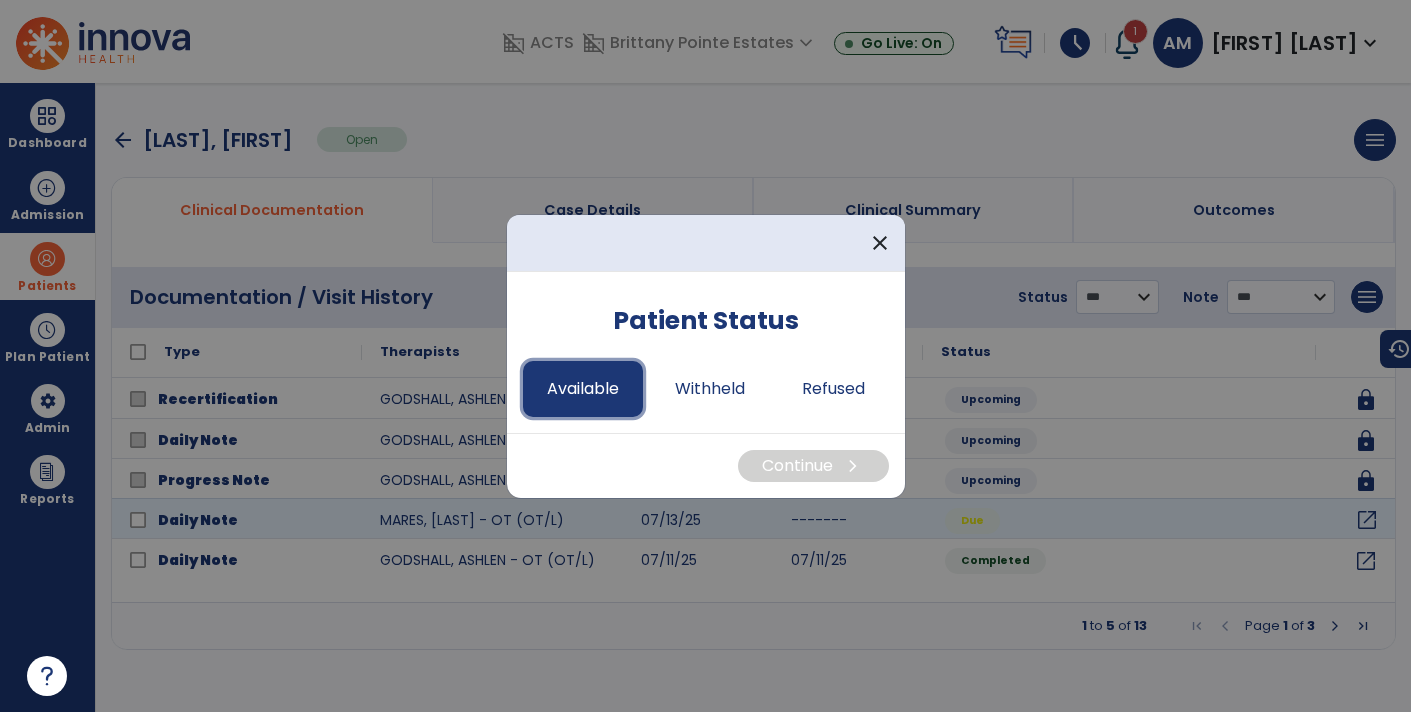 click on "Available" at bounding box center (583, 389) 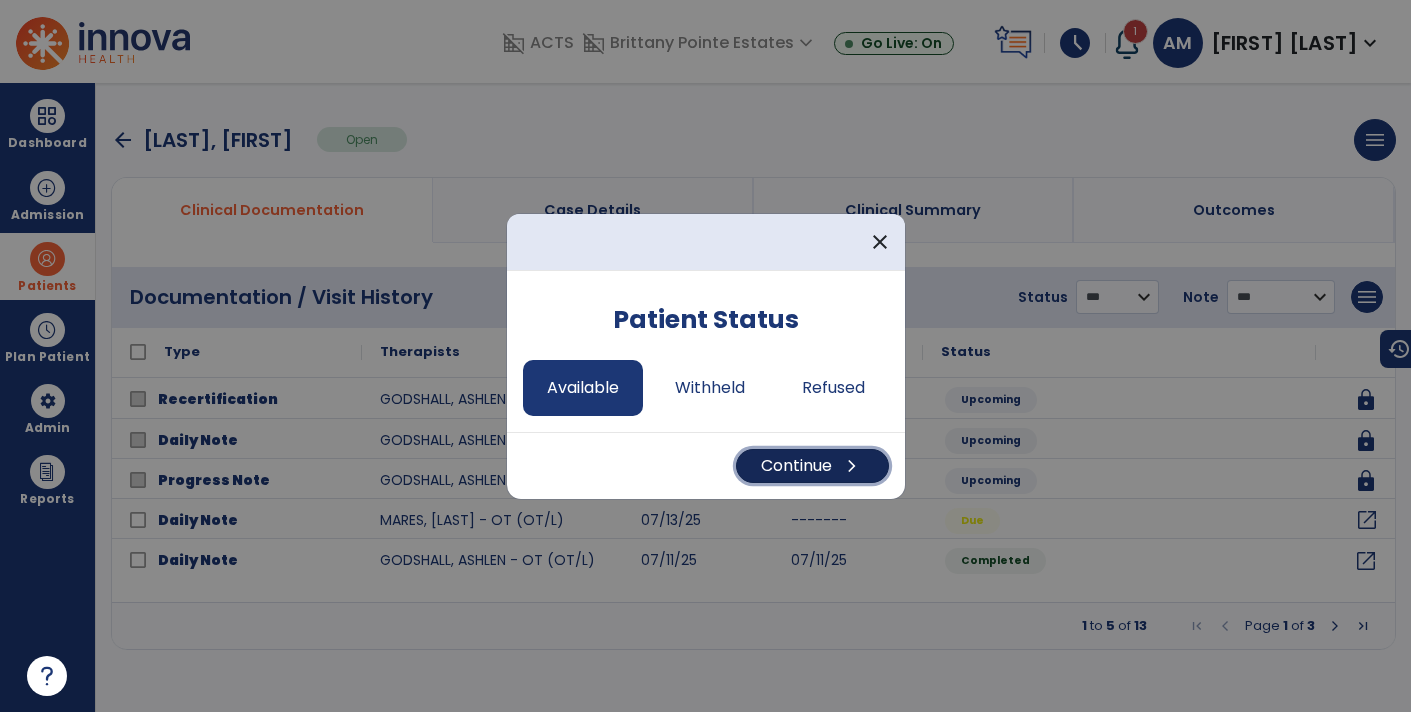 click on "Continue   chevron_right" at bounding box center [812, 466] 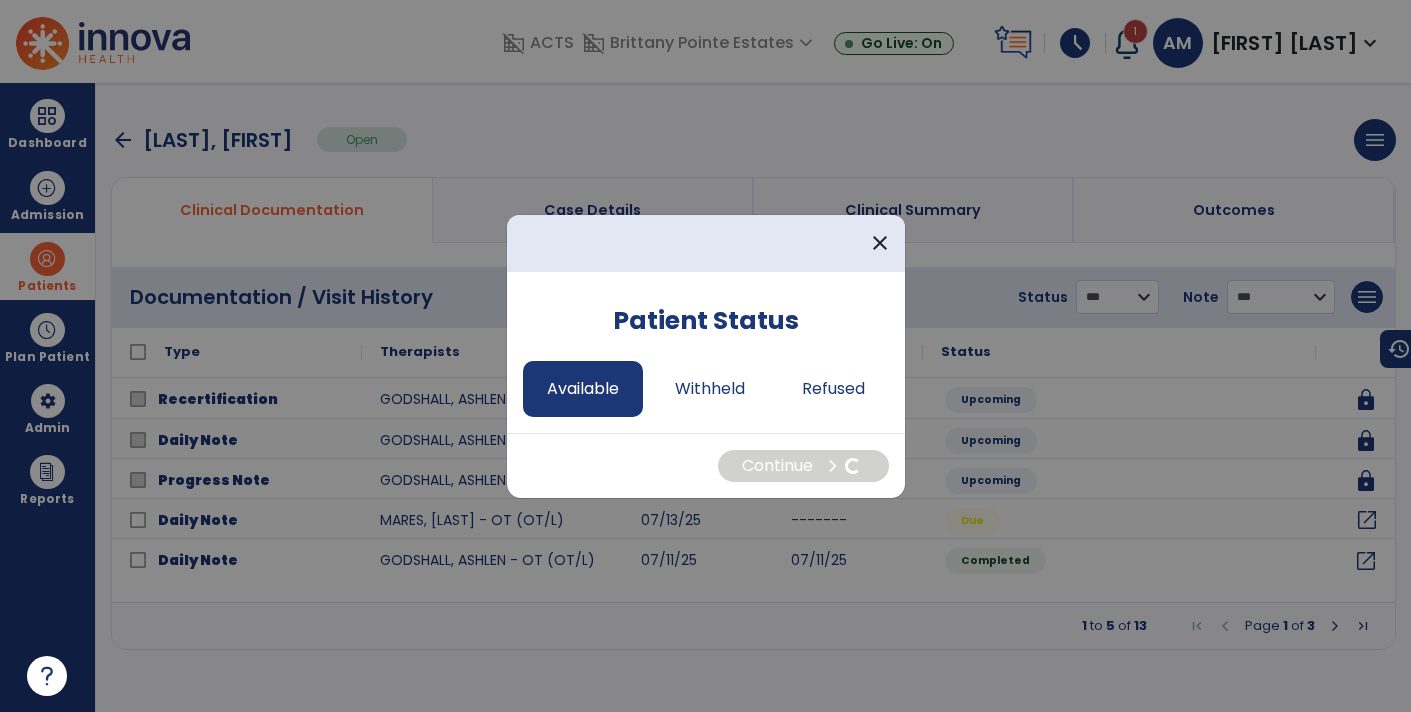 select on "*" 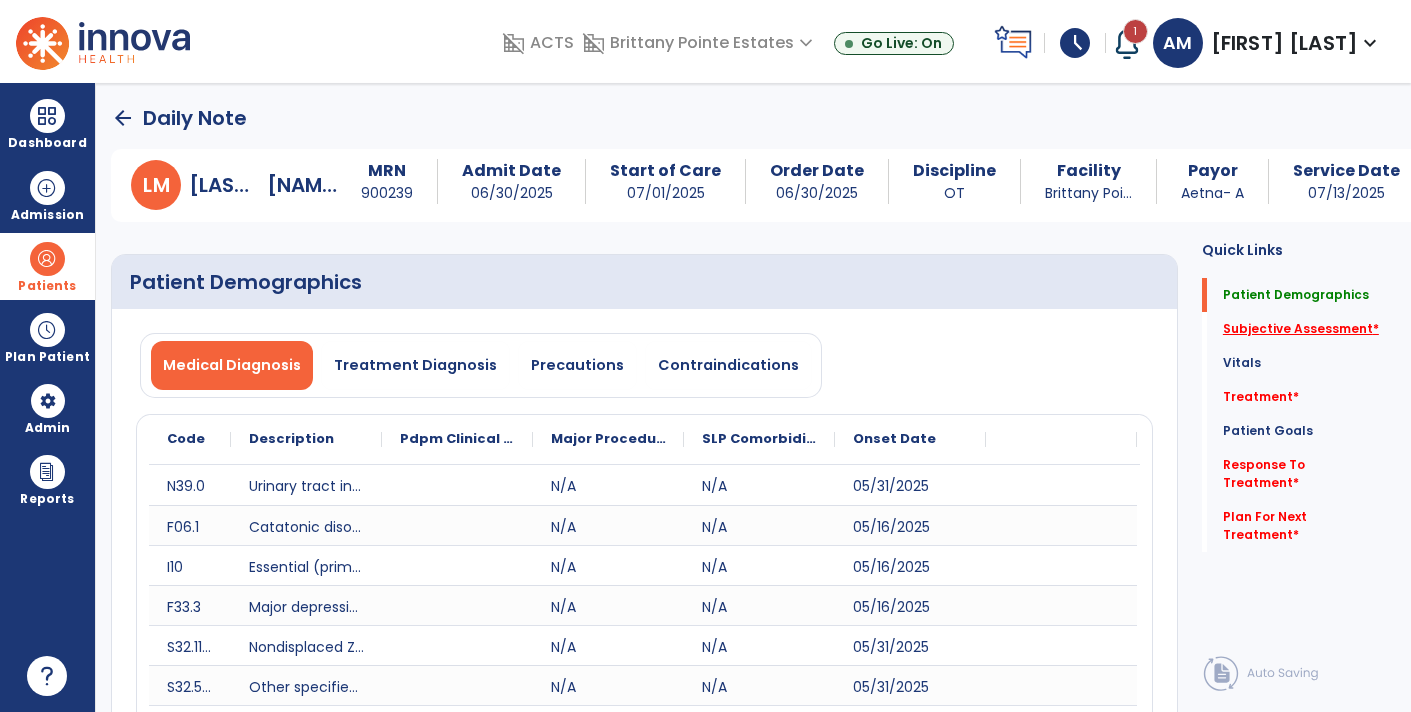 click on "Subjective Assessment   *" 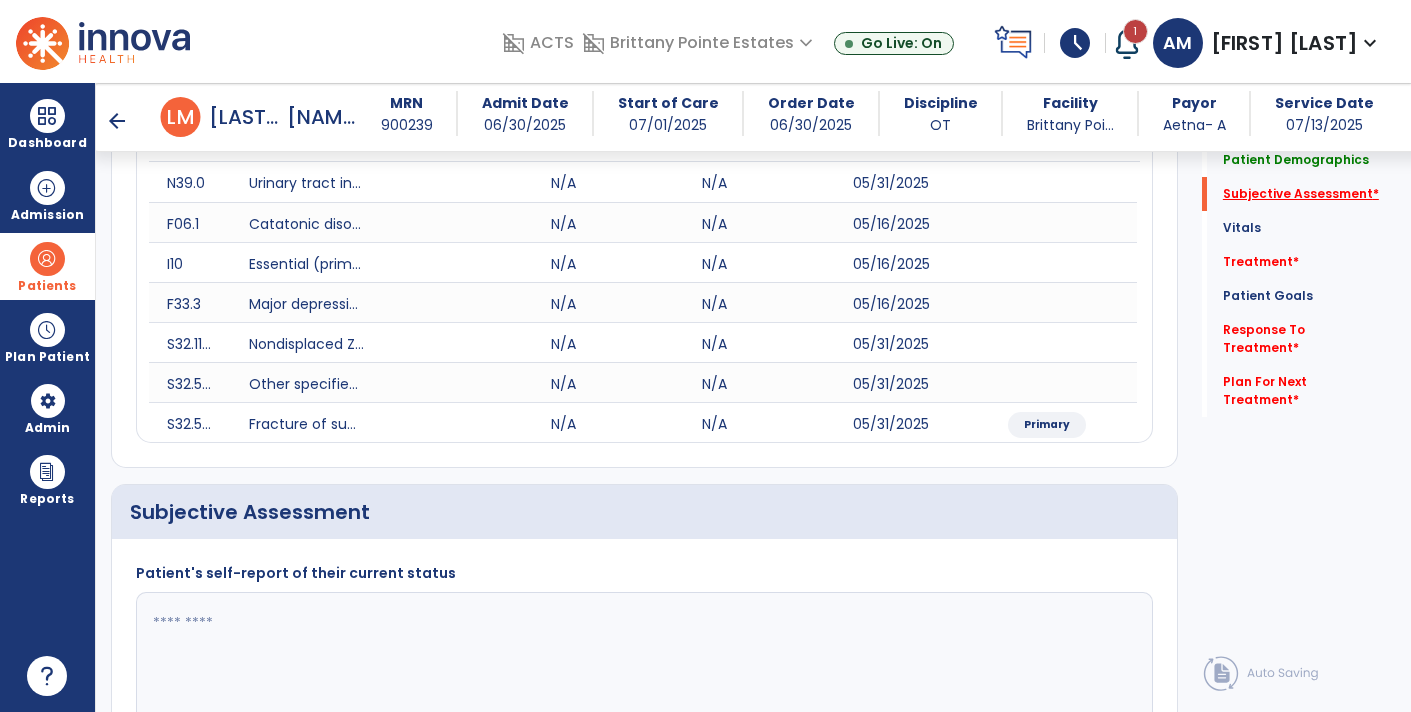 scroll, scrollTop: 529, scrollLeft: 0, axis: vertical 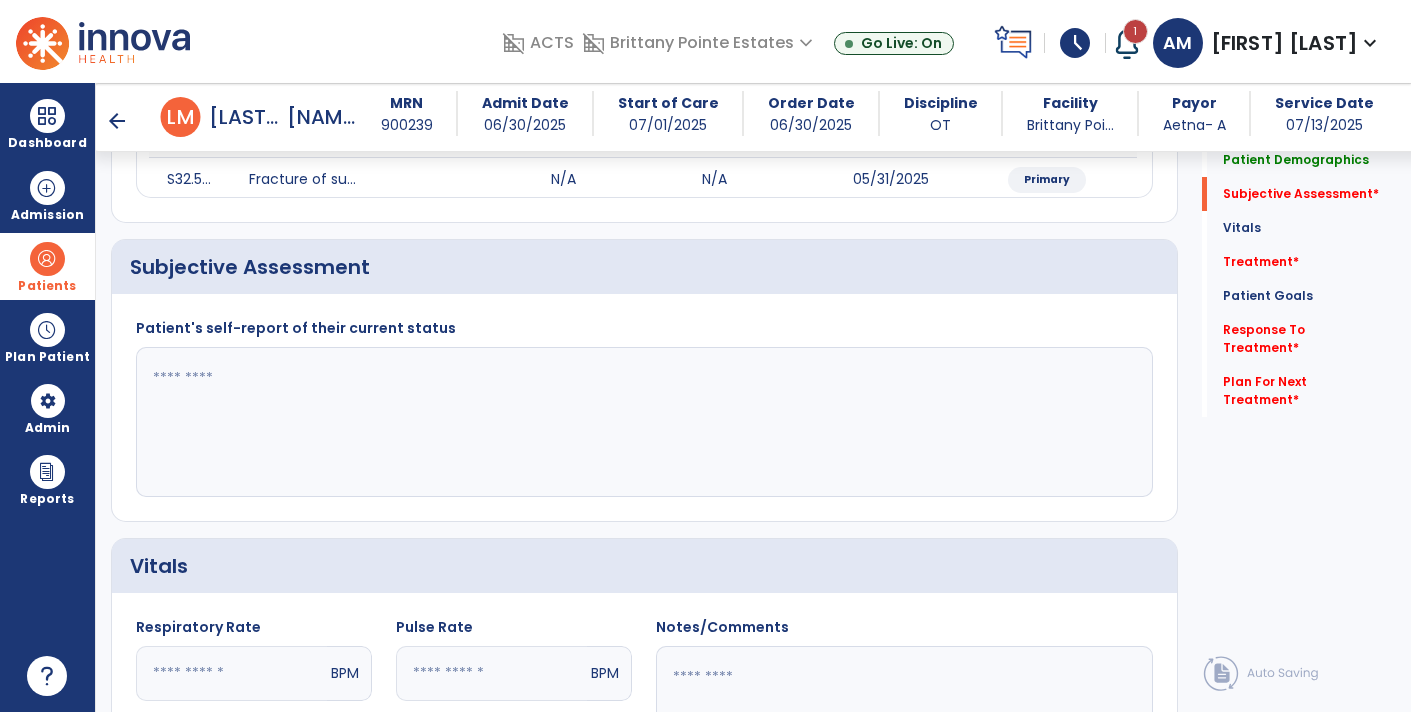 click 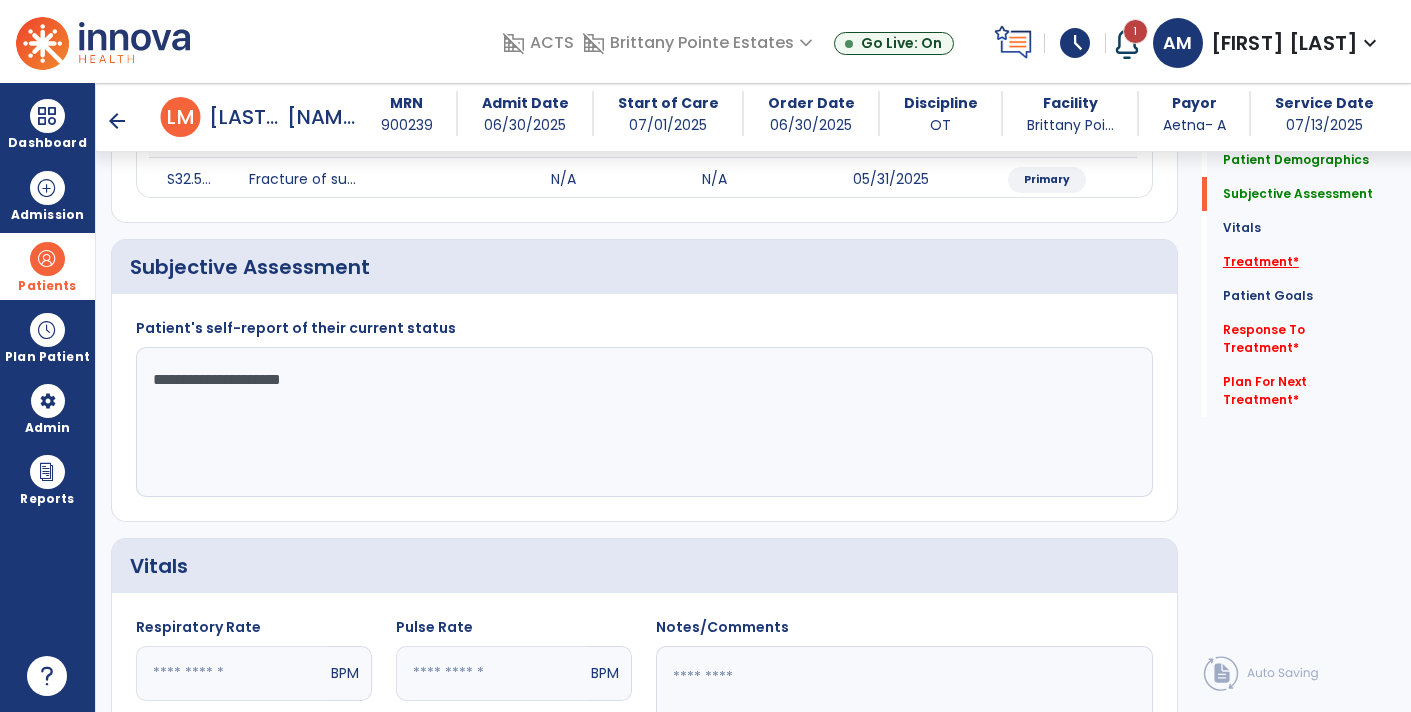type on "**********" 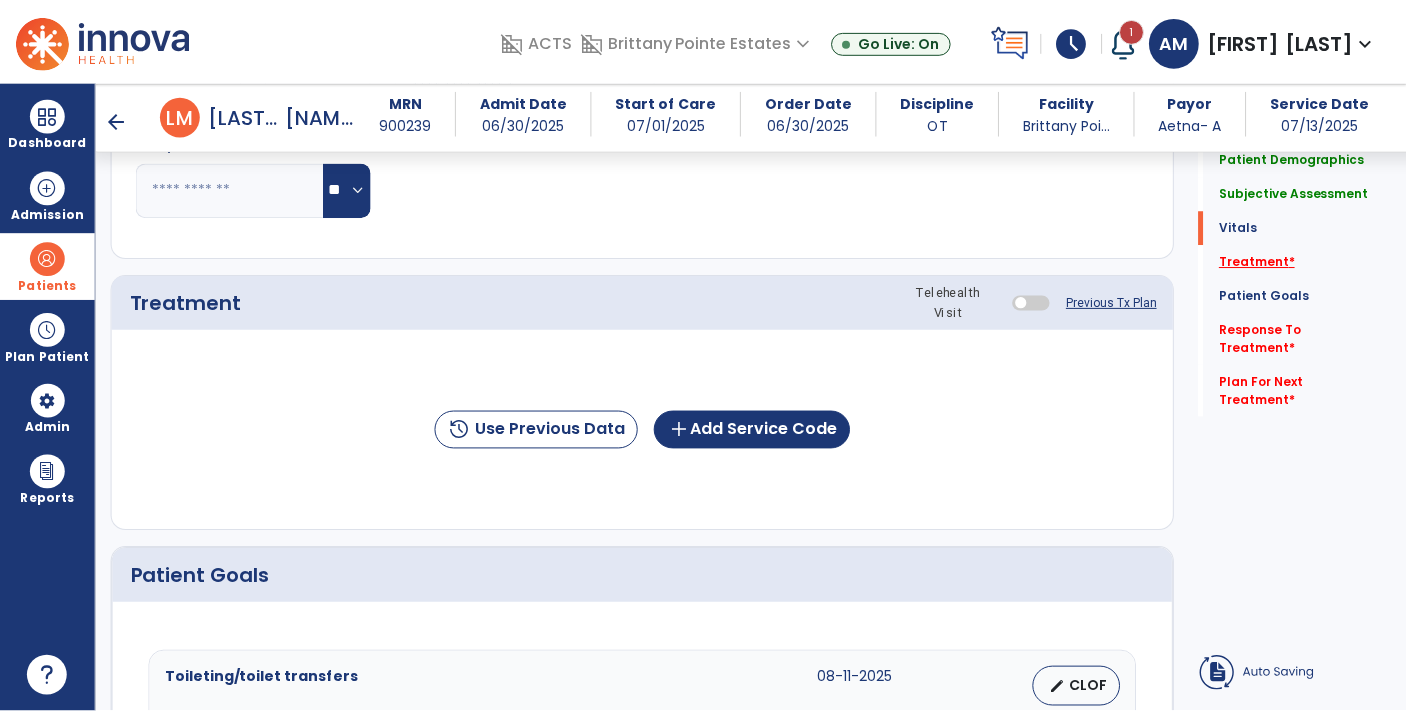 scroll, scrollTop: 1215, scrollLeft: 0, axis: vertical 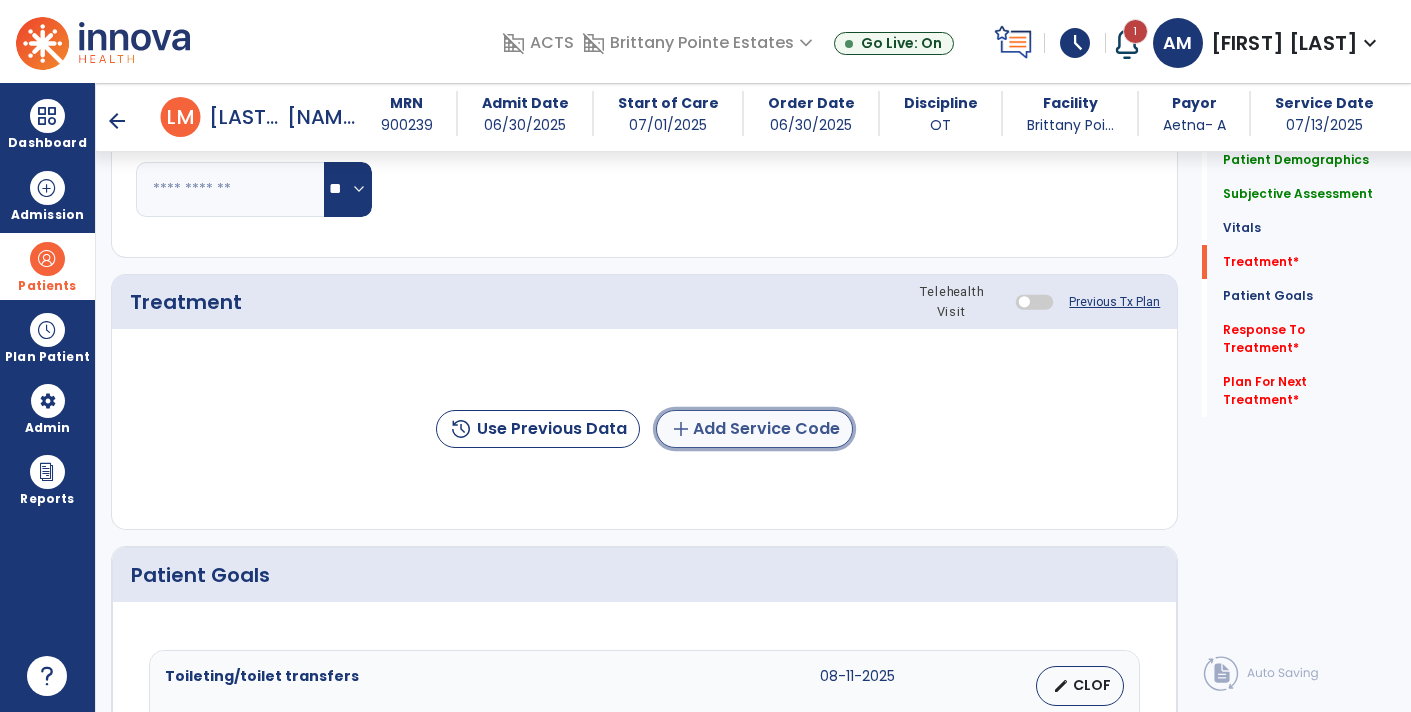 click on "add  Add Service Code" 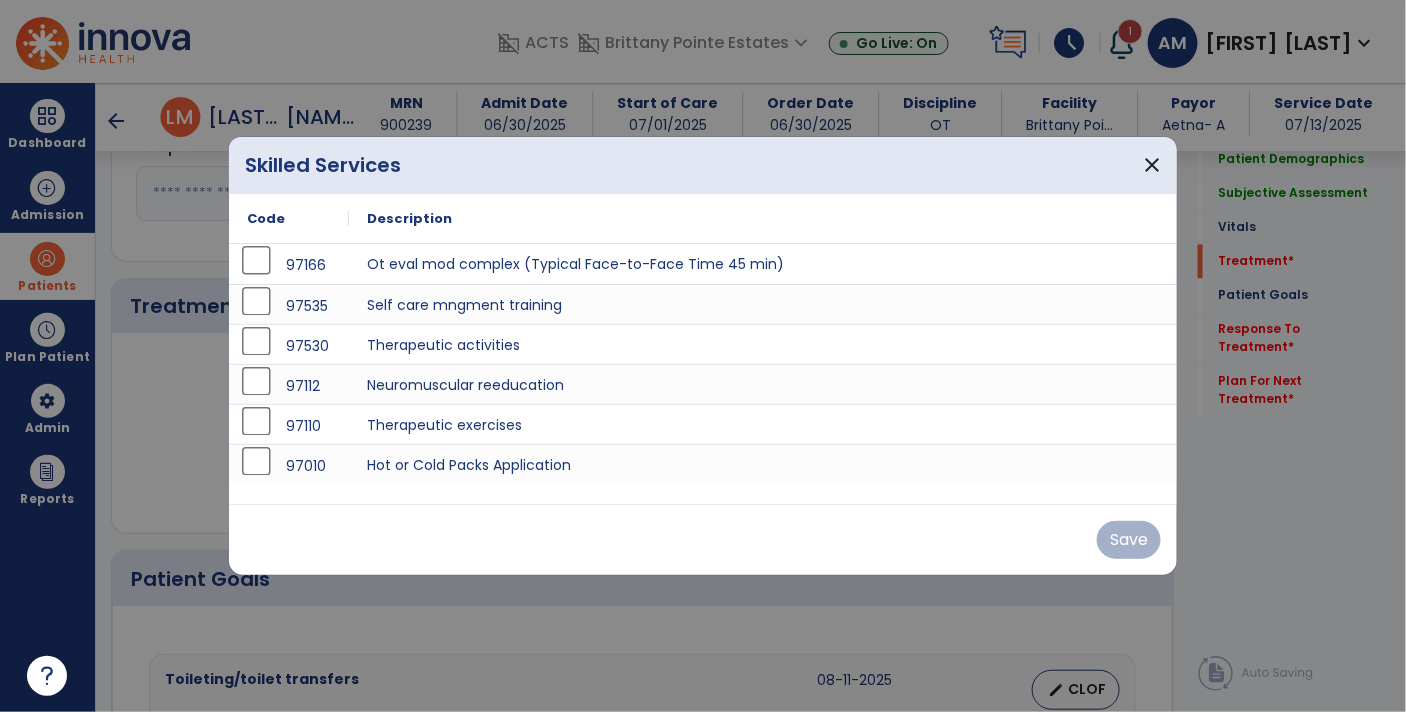 scroll, scrollTop: 1215, scrollLeft: 0, axis: vertical 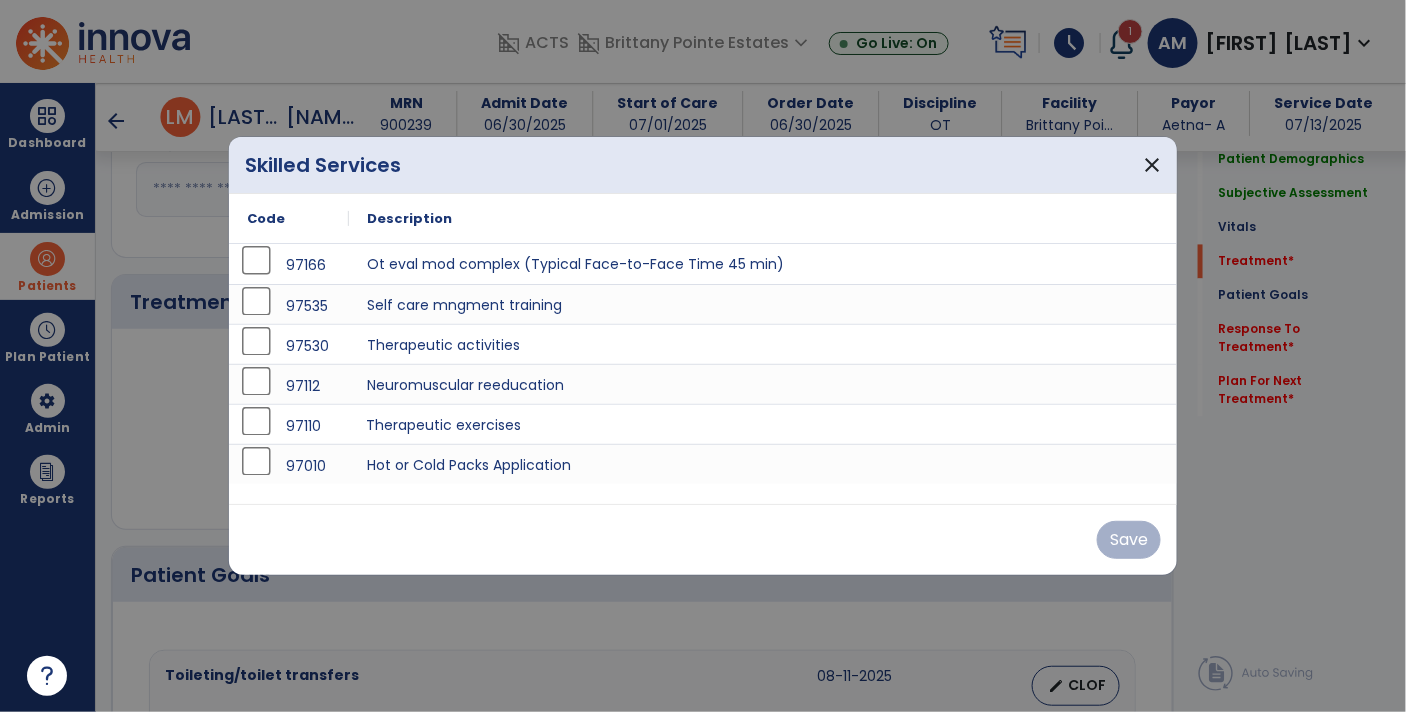 click on "Therapeutic exercises" at bounding box center (763, 424) 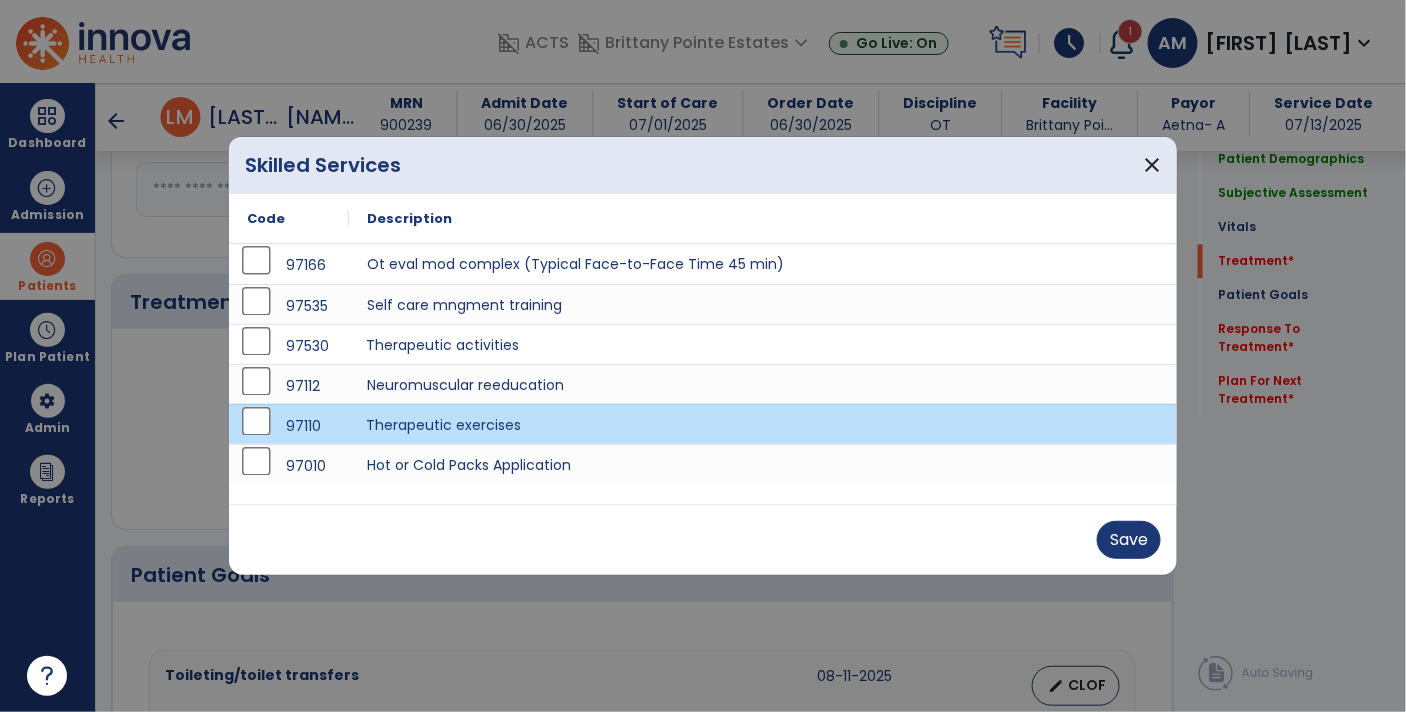 click on "Therapeutic activities" at bounding box center (763, 344) 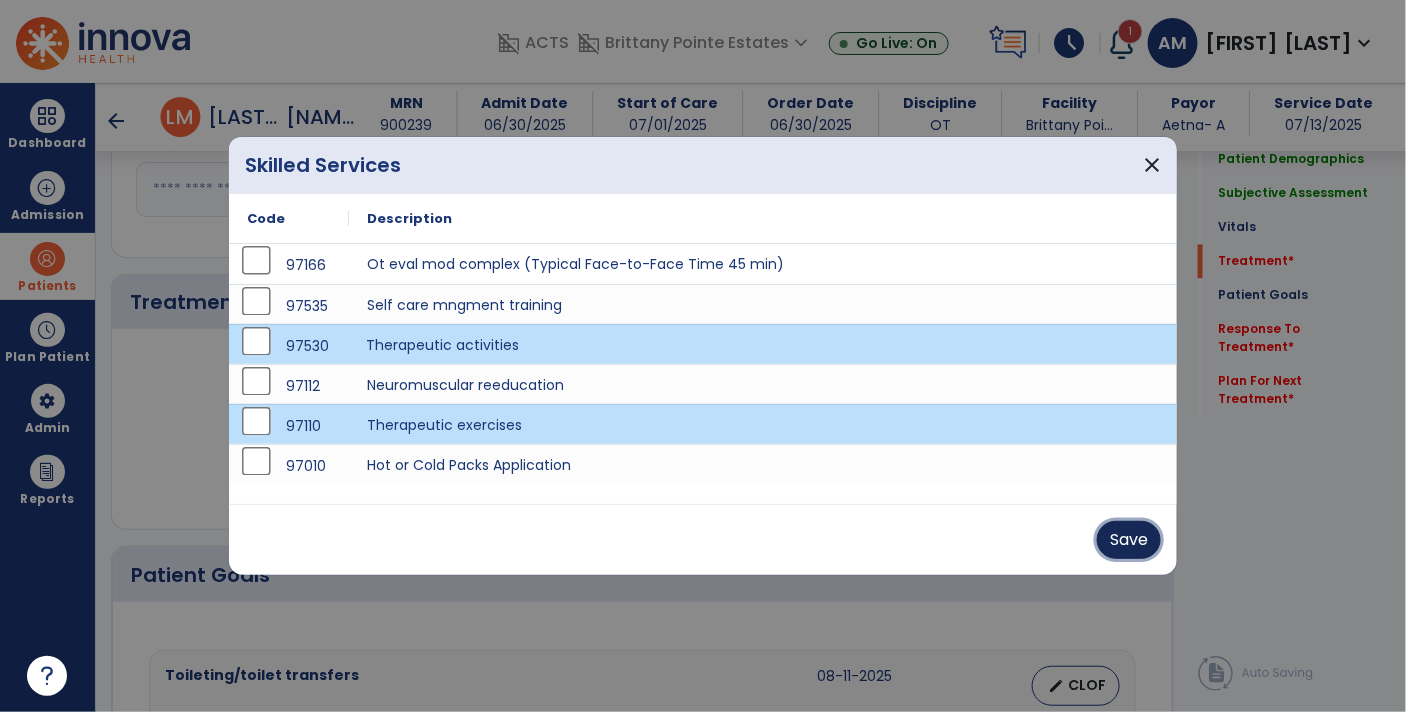 click on "Save" at bounding box center [1129, 540] 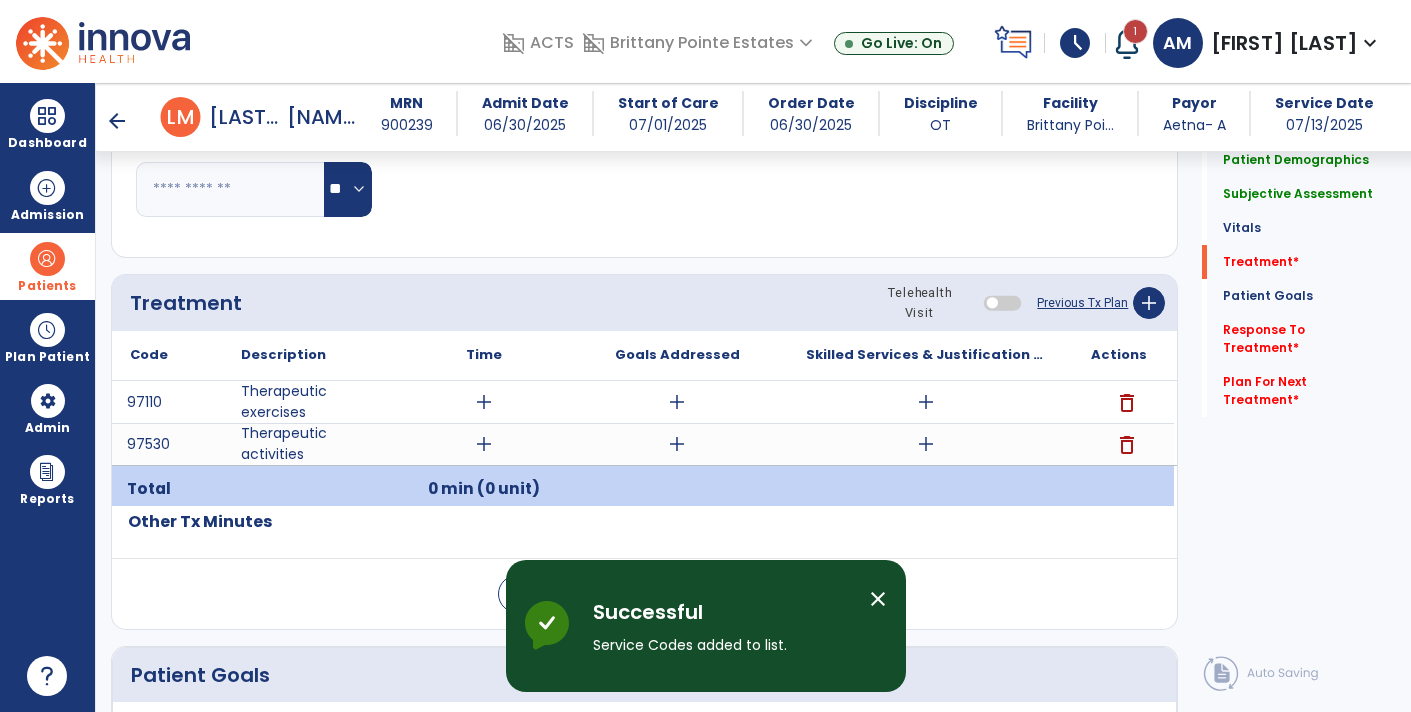 click on "add" at bounding box center (926, 402) 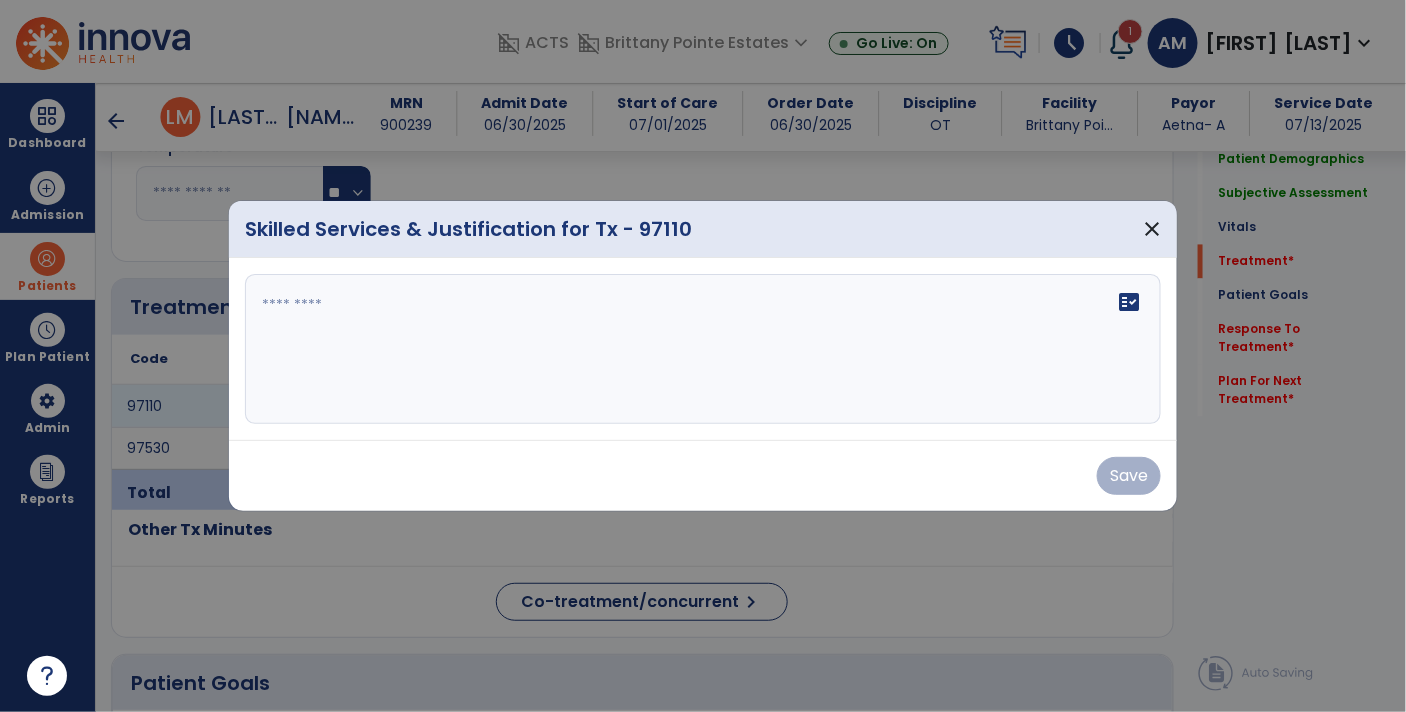 scroll, scrollTop: 1215, scrollLeft: 0, axis: vertical 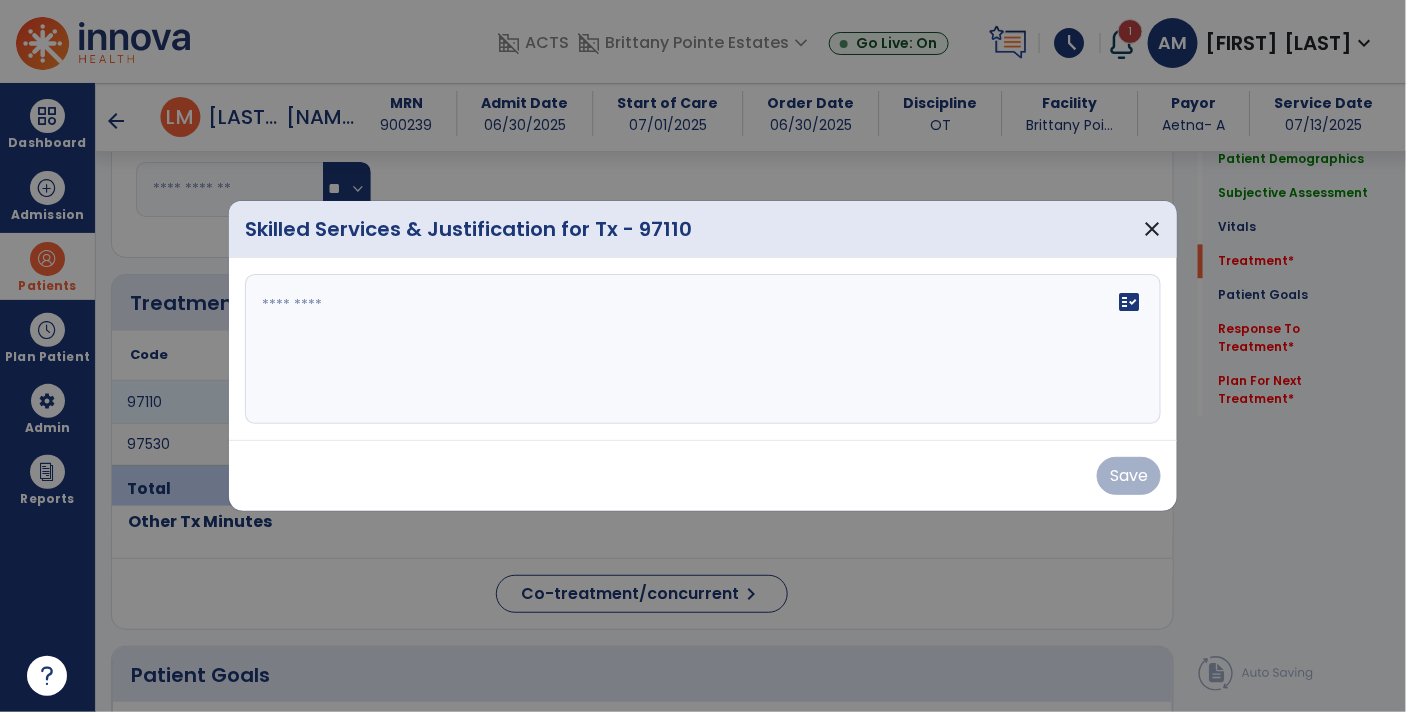 click at bounding box center [703, 349] 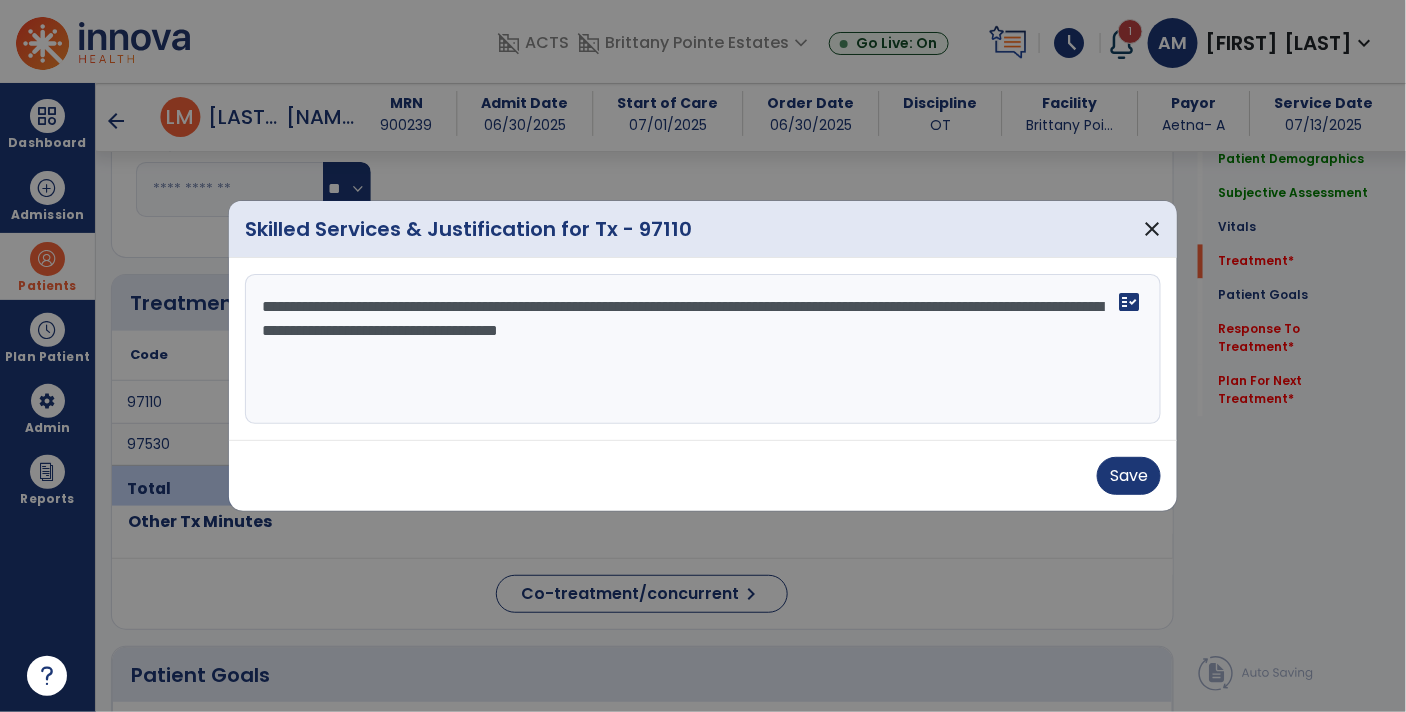 click on "**********" at bounding box center [703, 349] 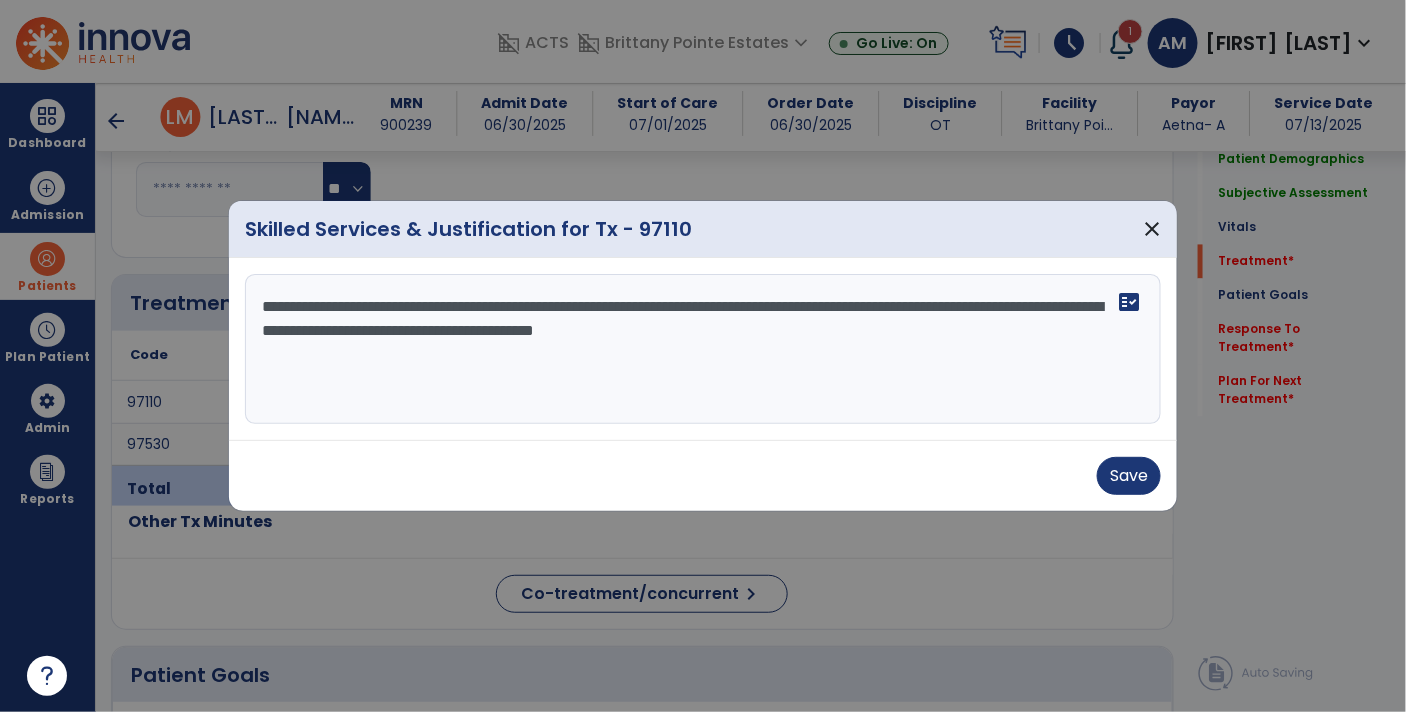 click on "**********" at bounding box center (703, 349) 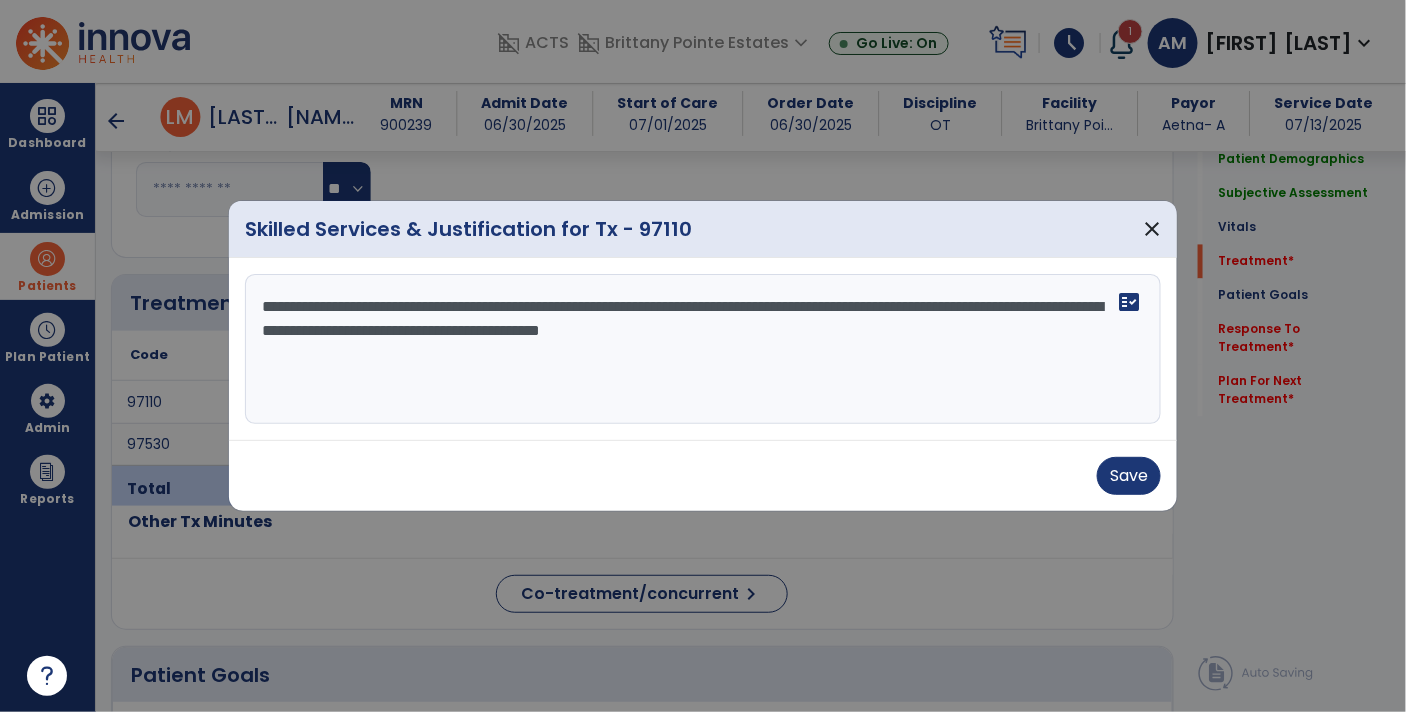 click on "**********" at bounding box center (703, 349) 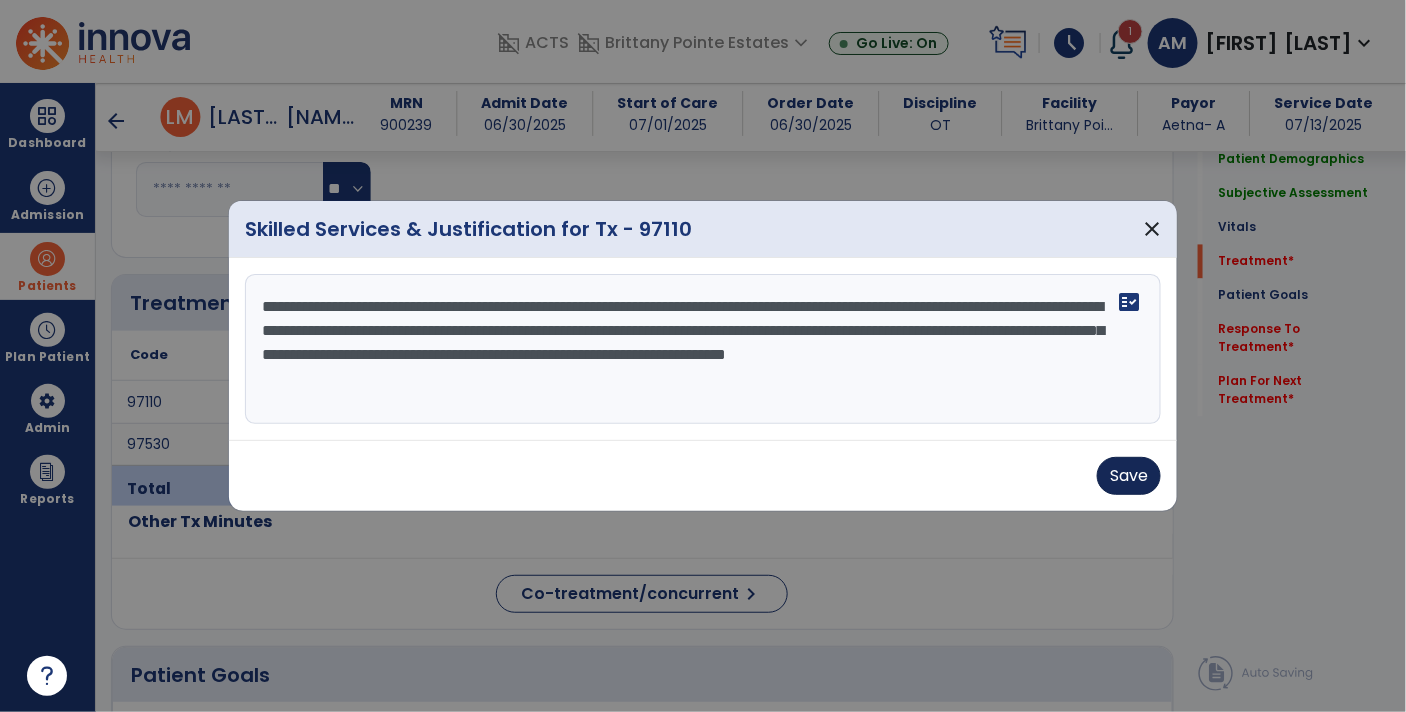 type on "**********" 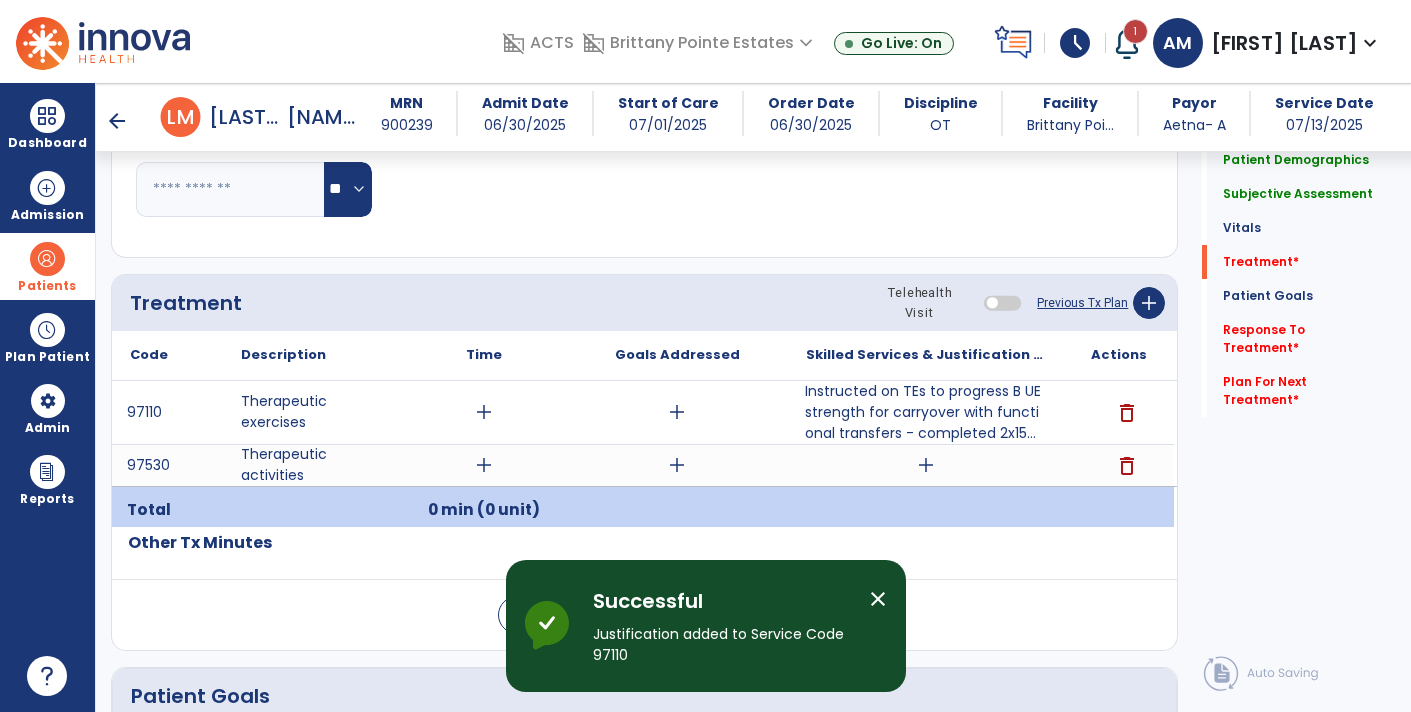 click on "add" at bounding box center [677, 412] 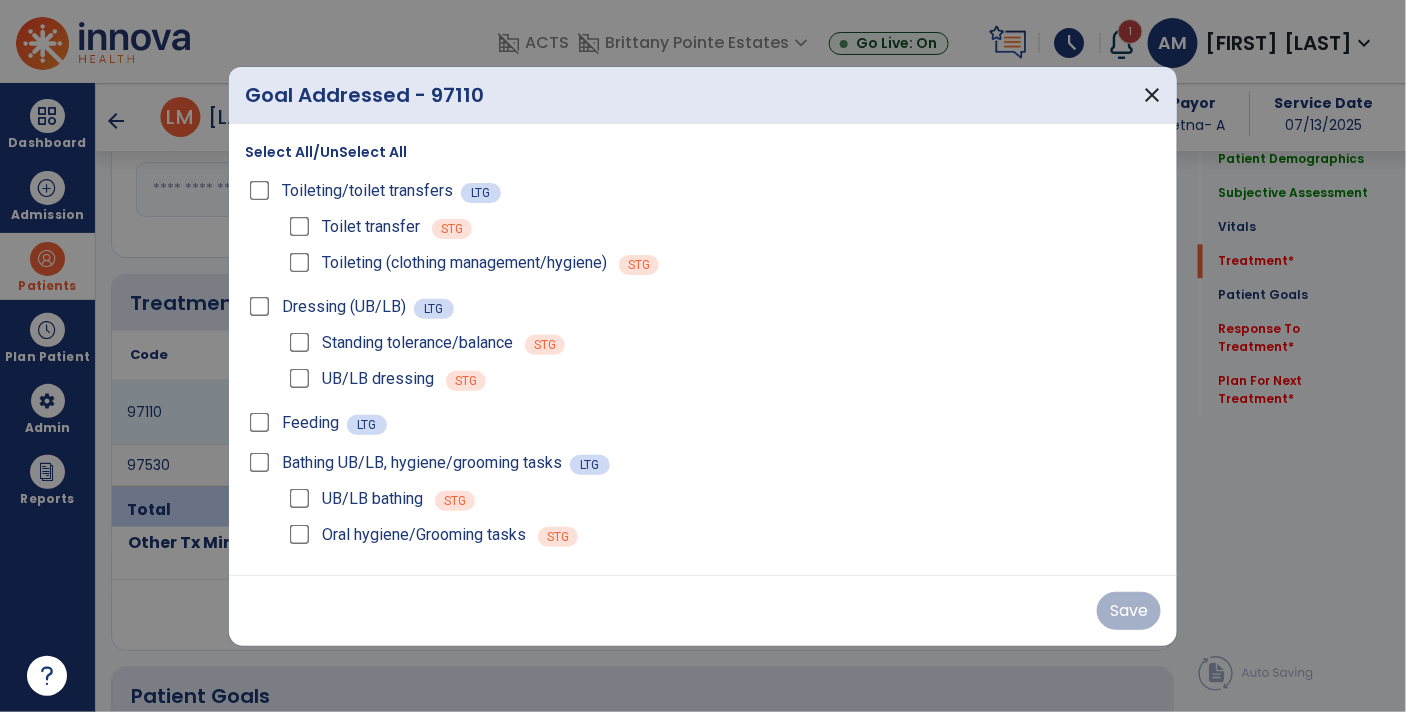 scroll, scrollTop: 1215, scrollLeft: 0, axis: vertical 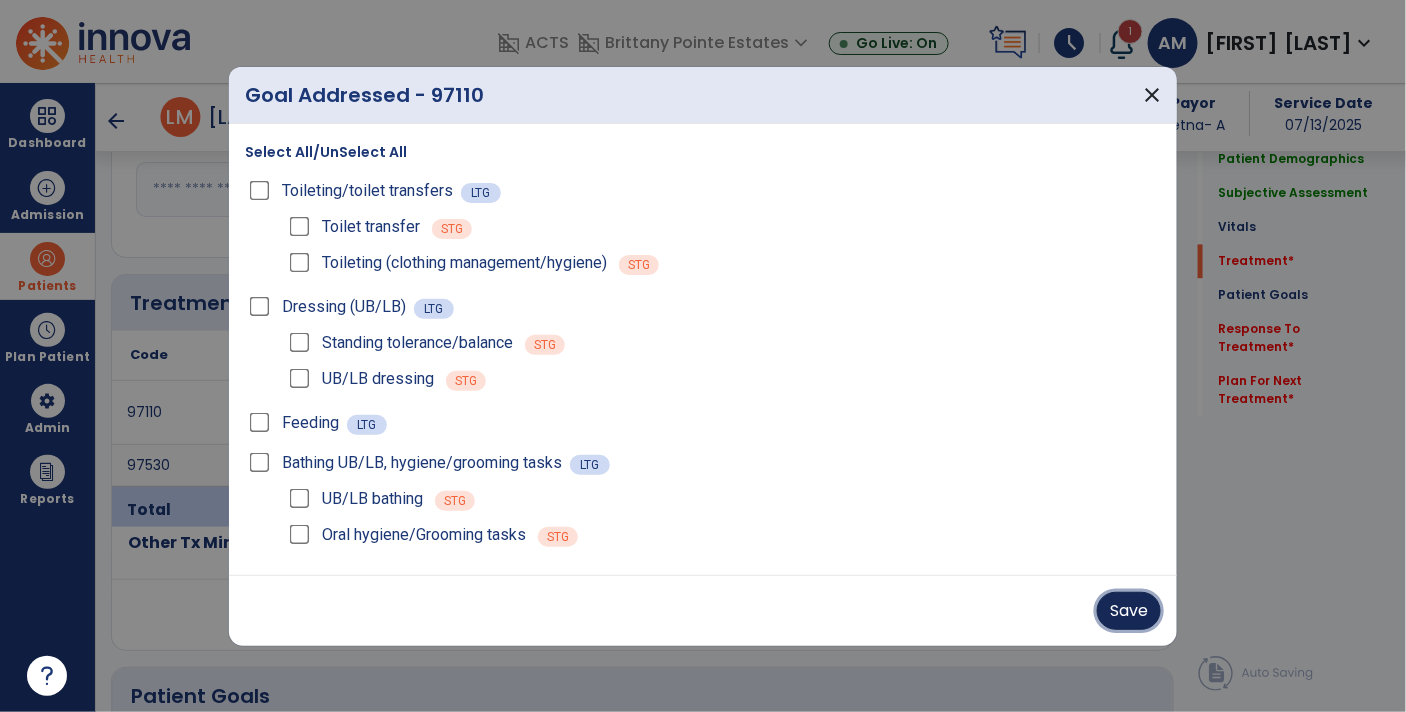 click on "Save" at bounding box center (1129, 611) 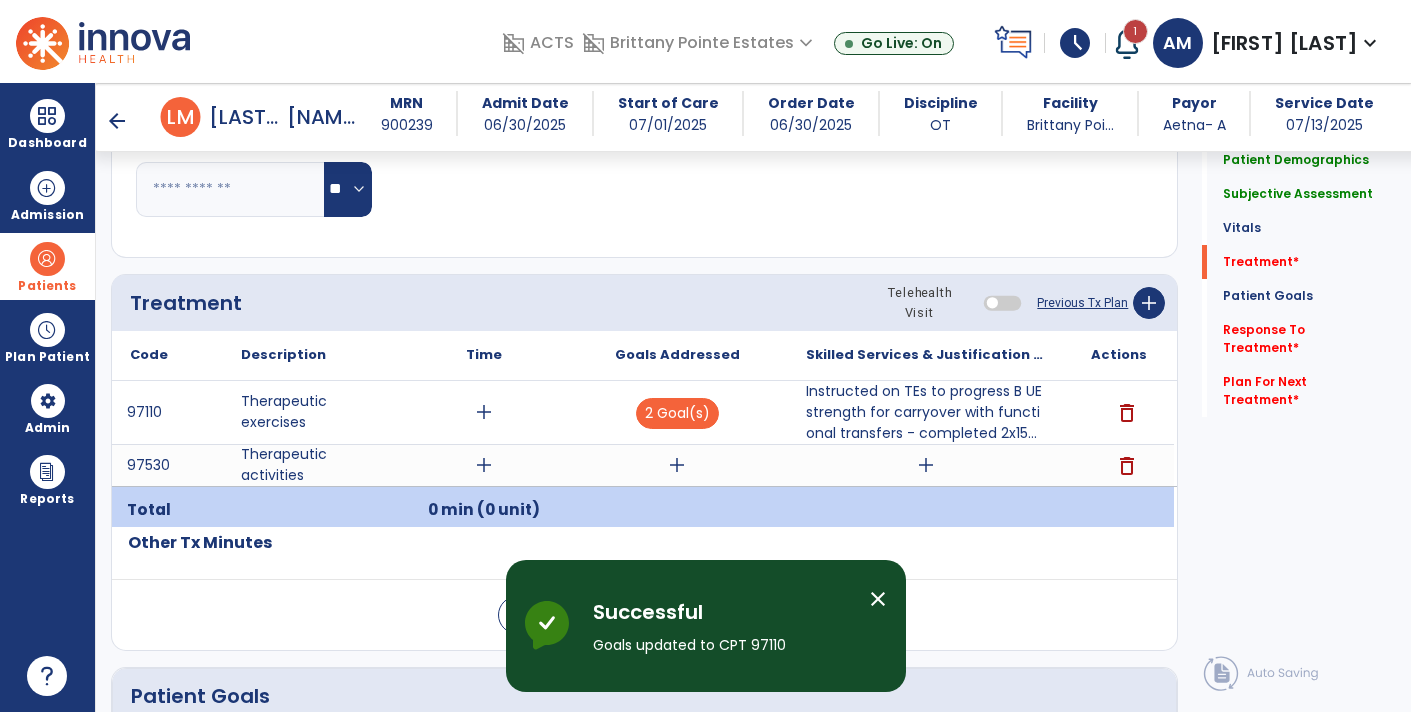 click on "add" at bounding box center (484, 412) 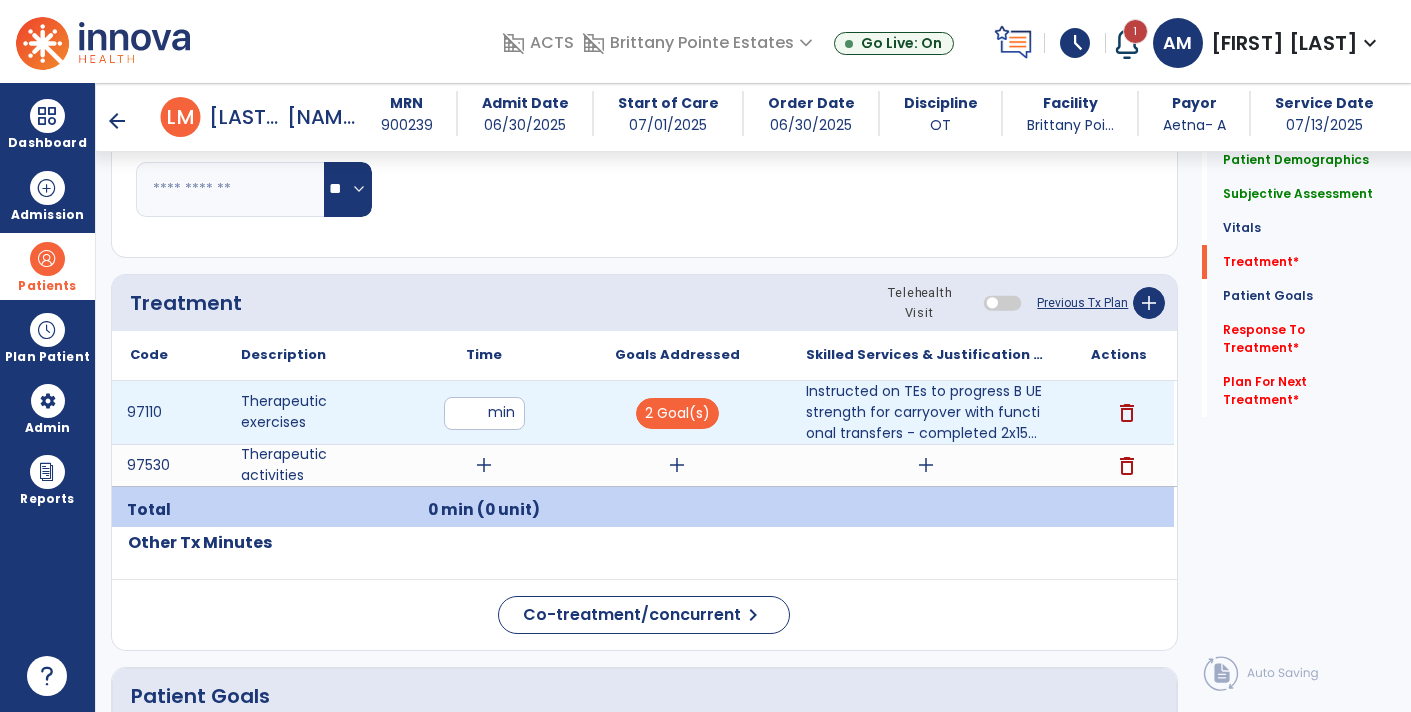 type on "**" 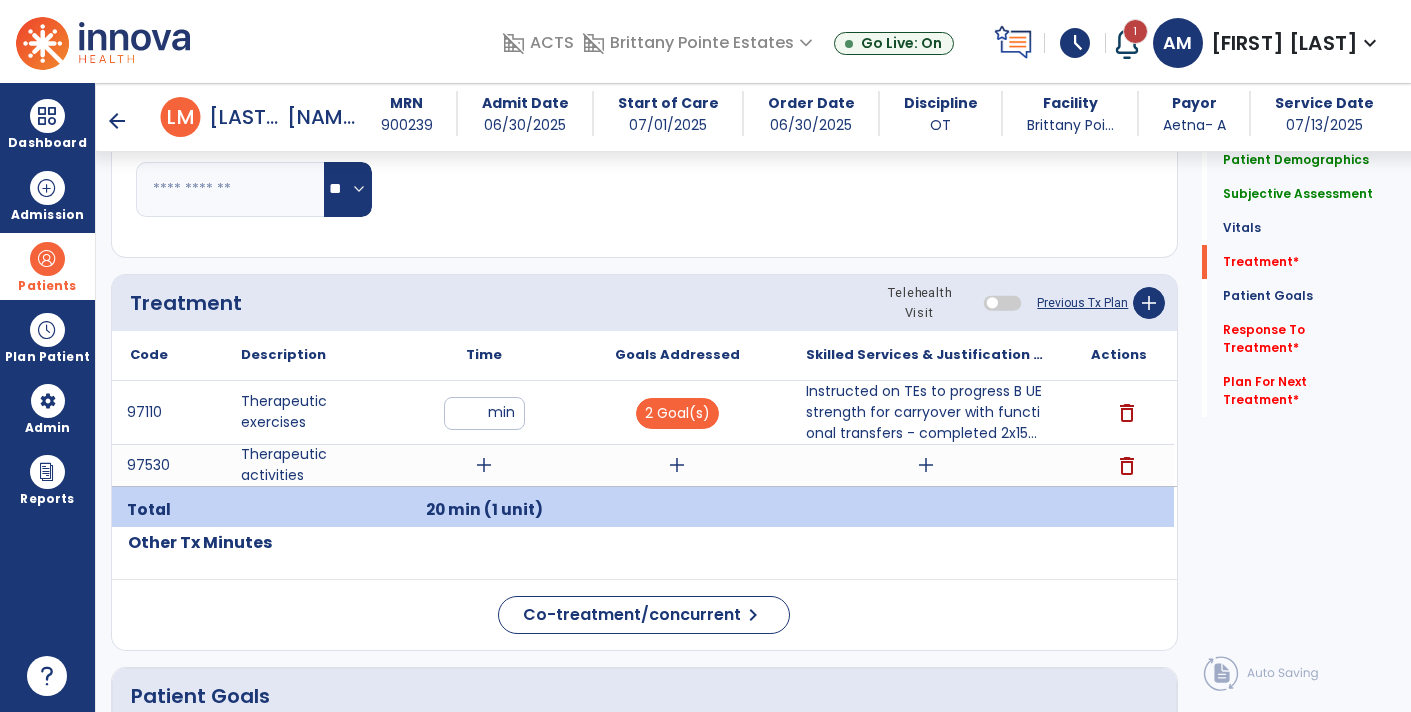 click on "add" at bounding box center [484, 465] 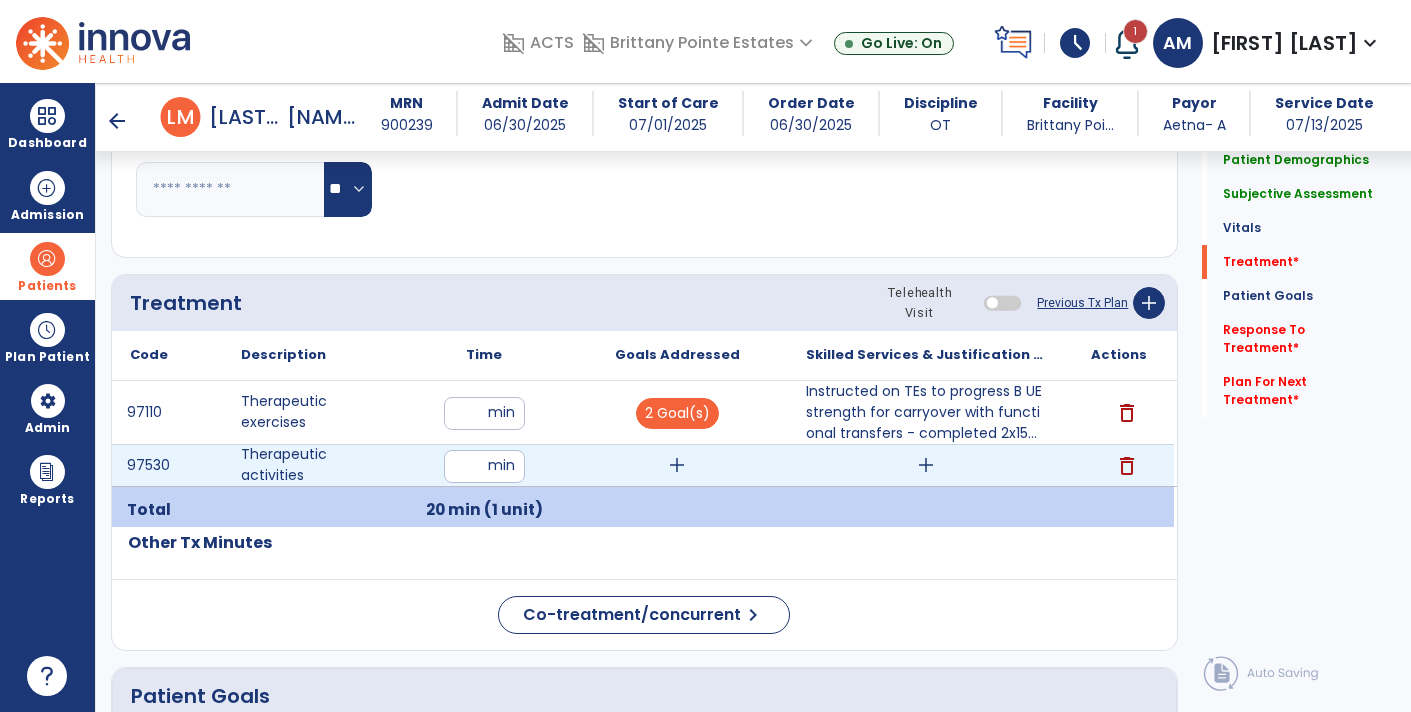 type on "**" 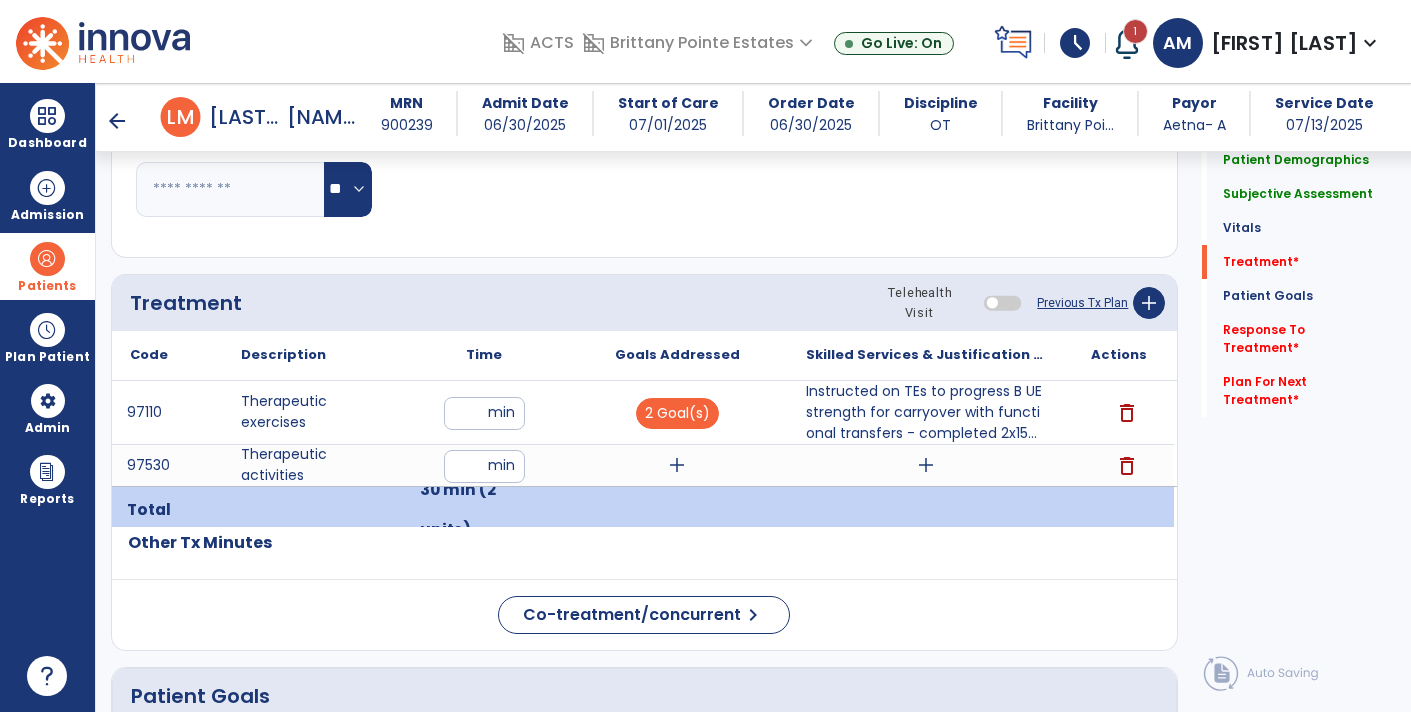 click on "delete" at bounding box center (1127, 466) 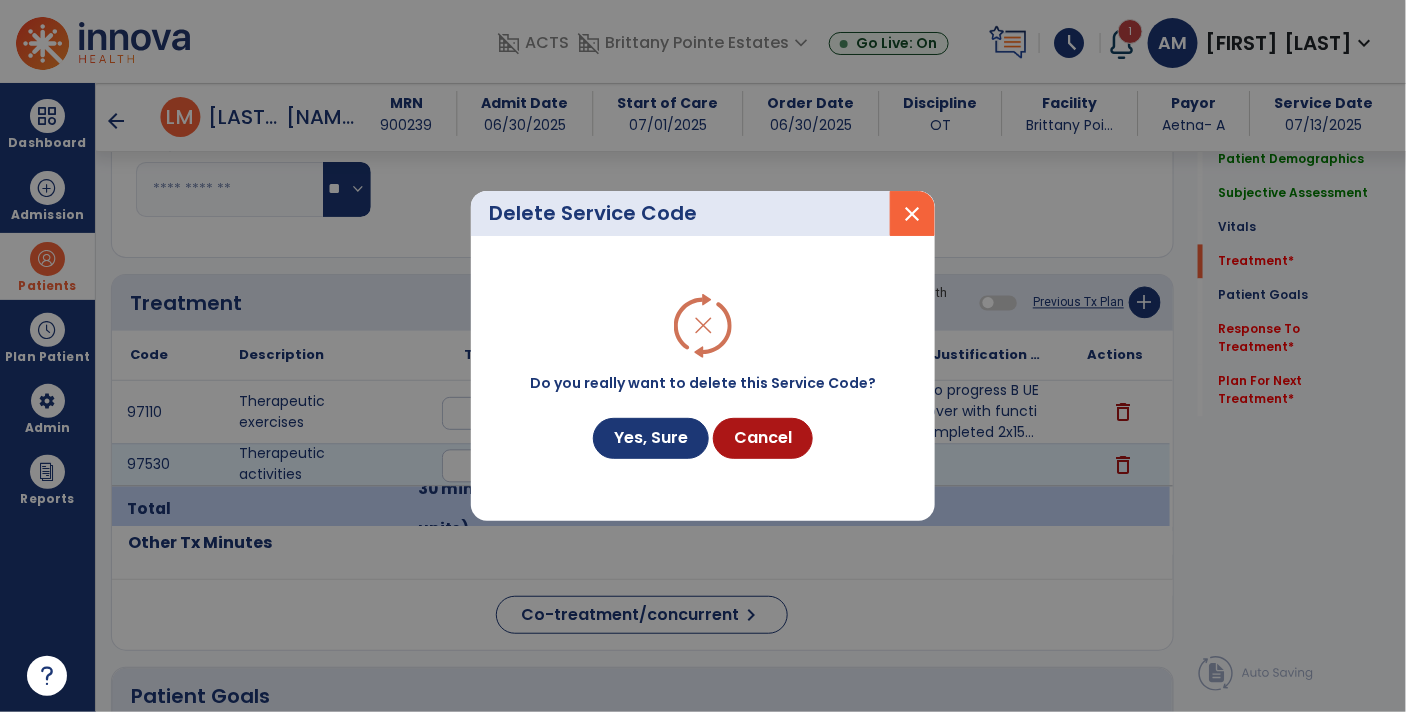 scroll, scrollTop: 1215, scrollLeft: 0, axis: vertical 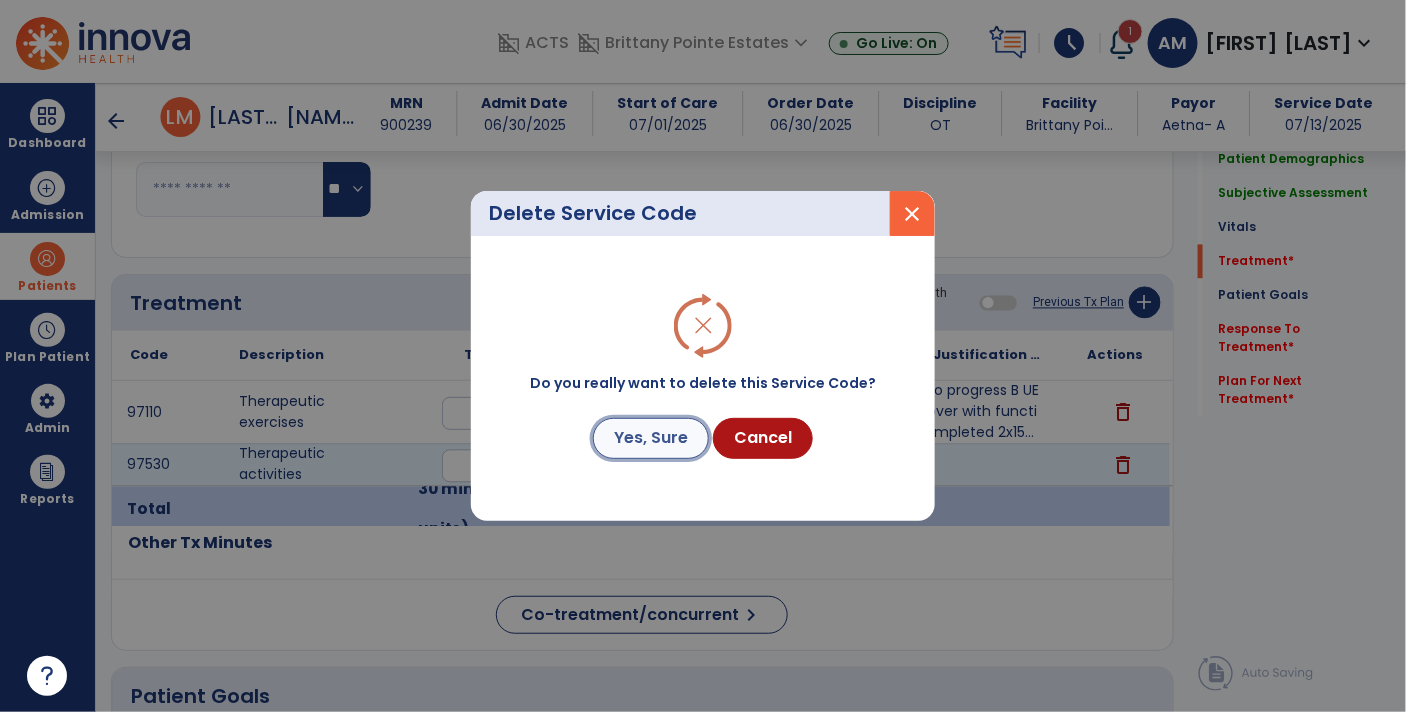 click on "Yes, Sure" at bounding box center (651, 438) 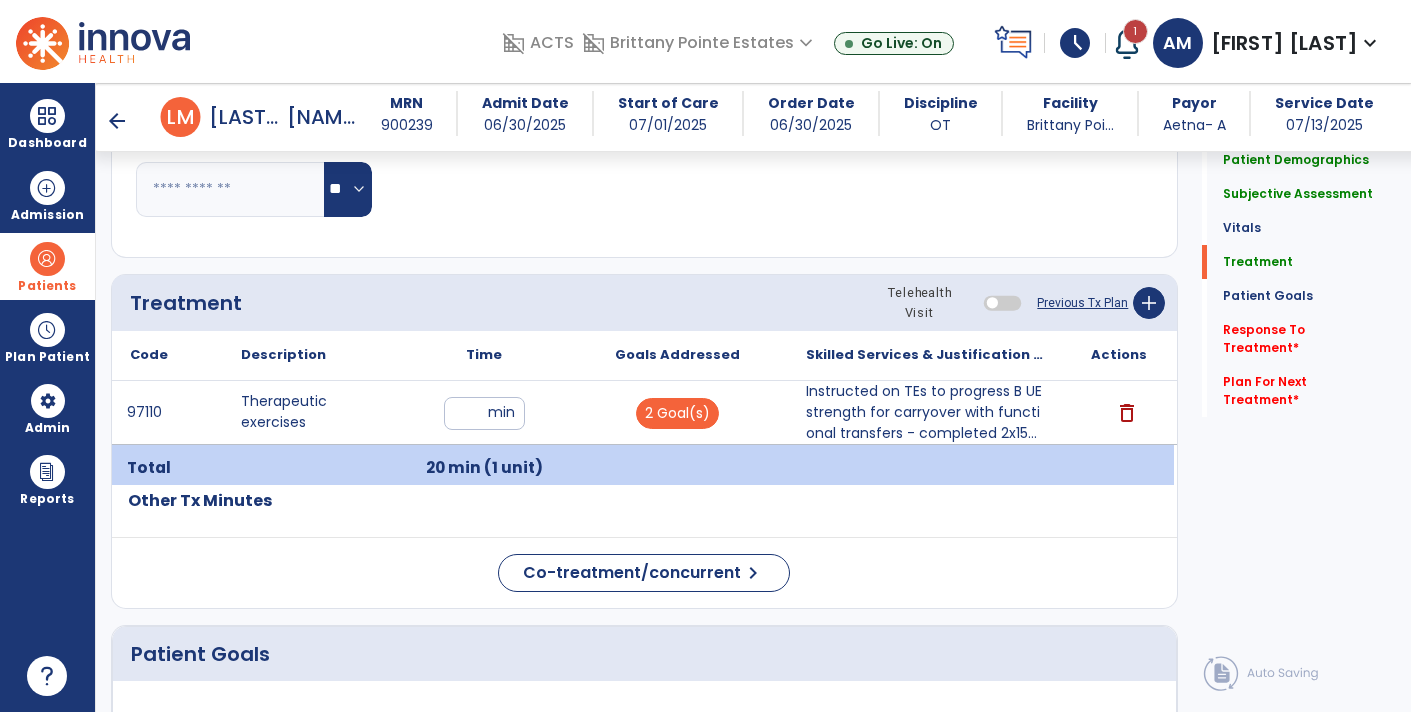 click on "**" at bounding box center [484, 413] 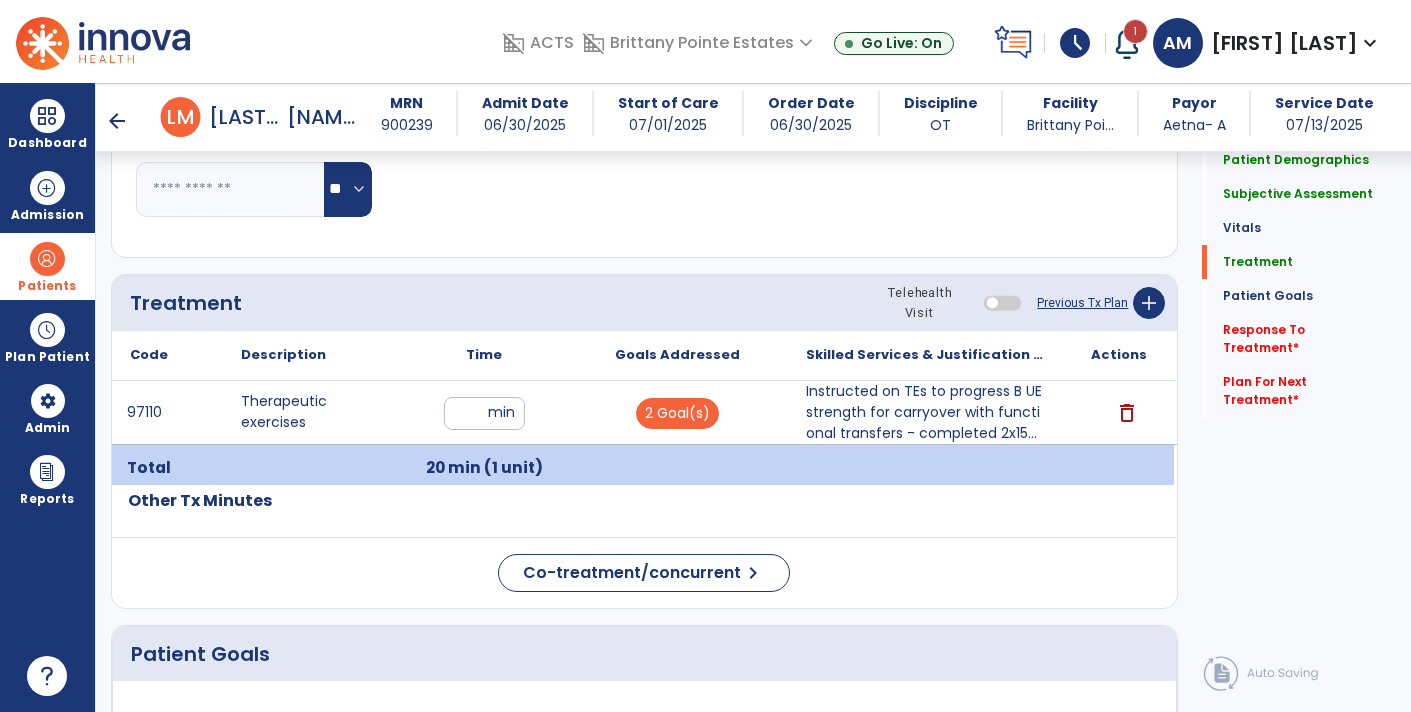click on "**" at bounding box center (484, 413) 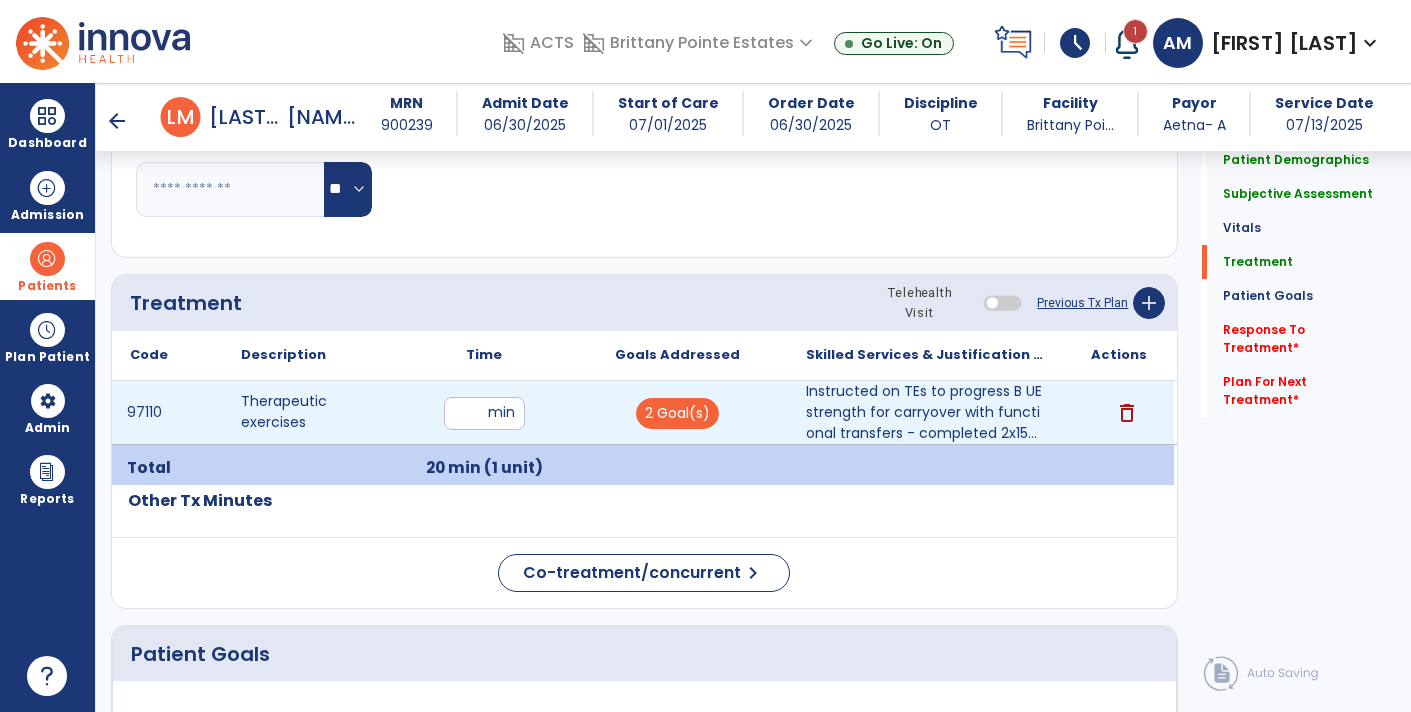 type on "**" 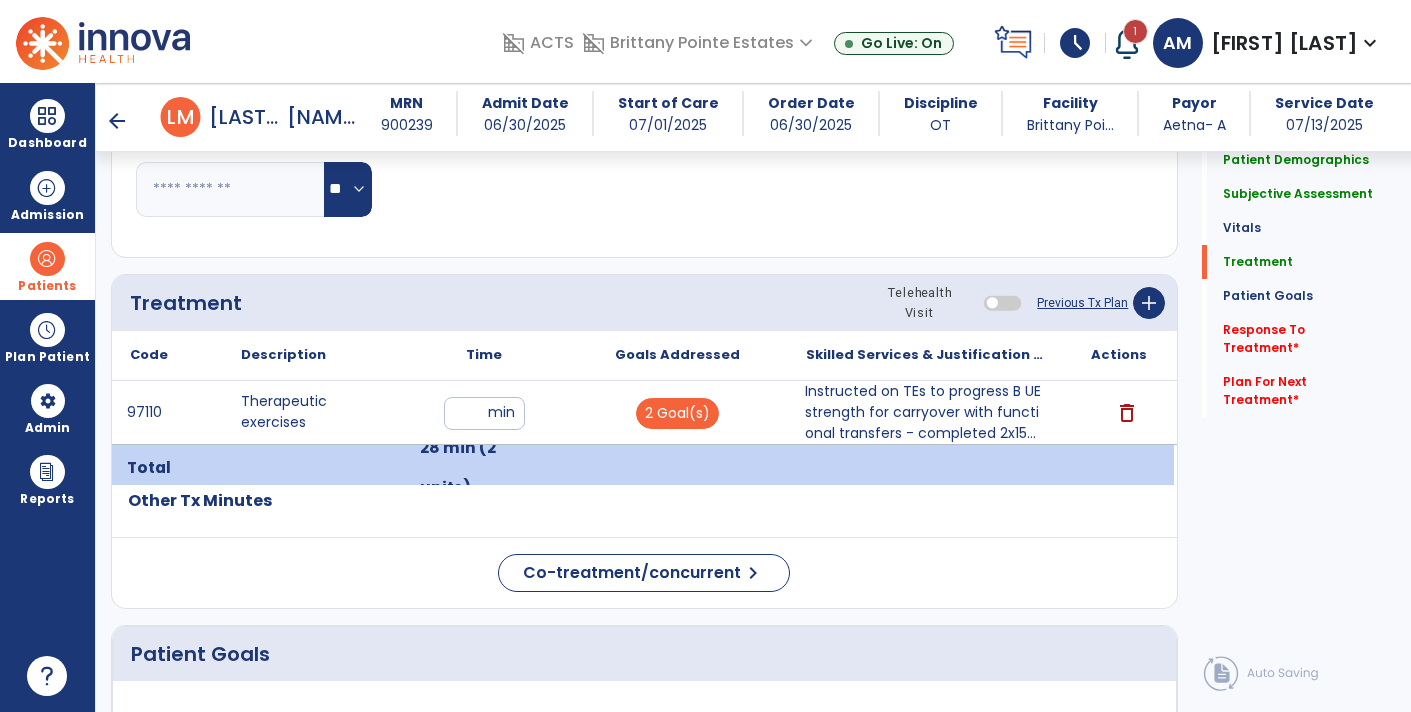 click on "Instructed on TEs to progress B UE strength for carryover with functional transfers - completed 2x15..." at bounding box center [926, 412] 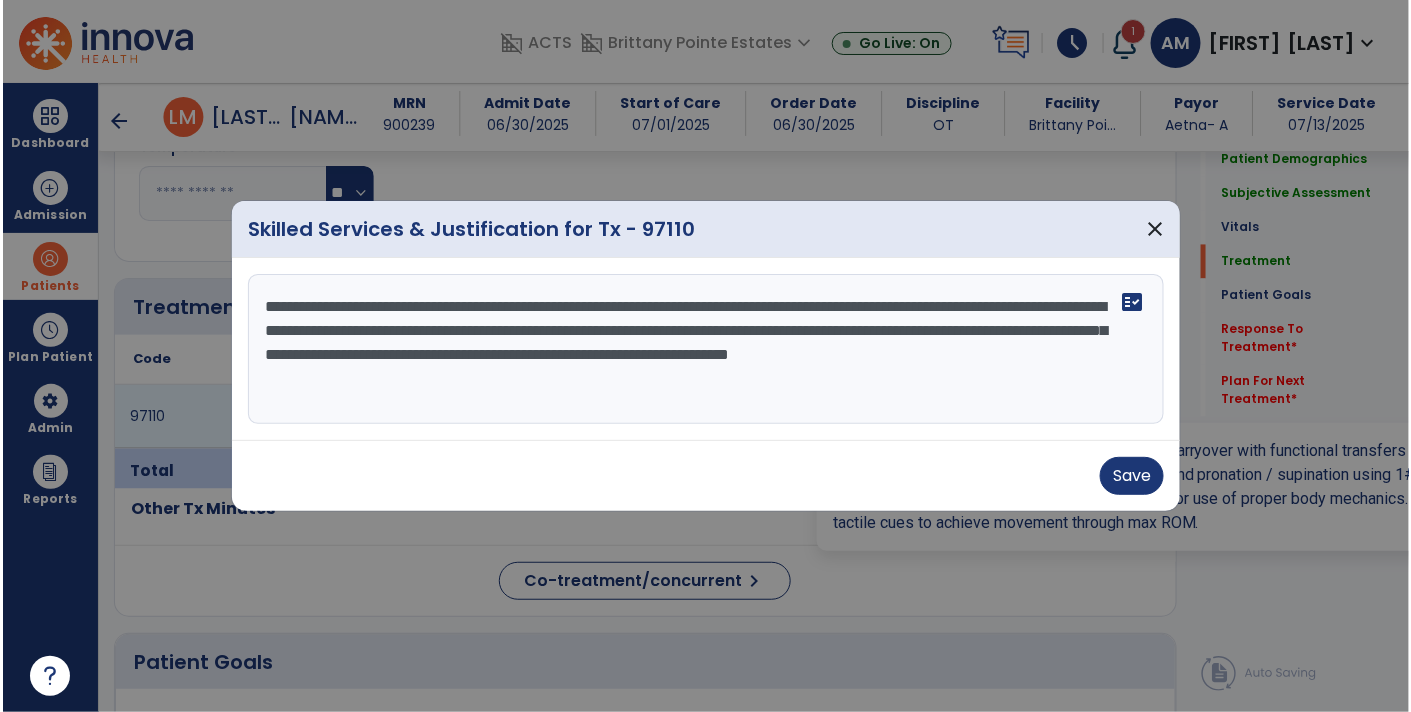 scroll, scrollTop: 1215, scrollLeft: 0, axis: vertical 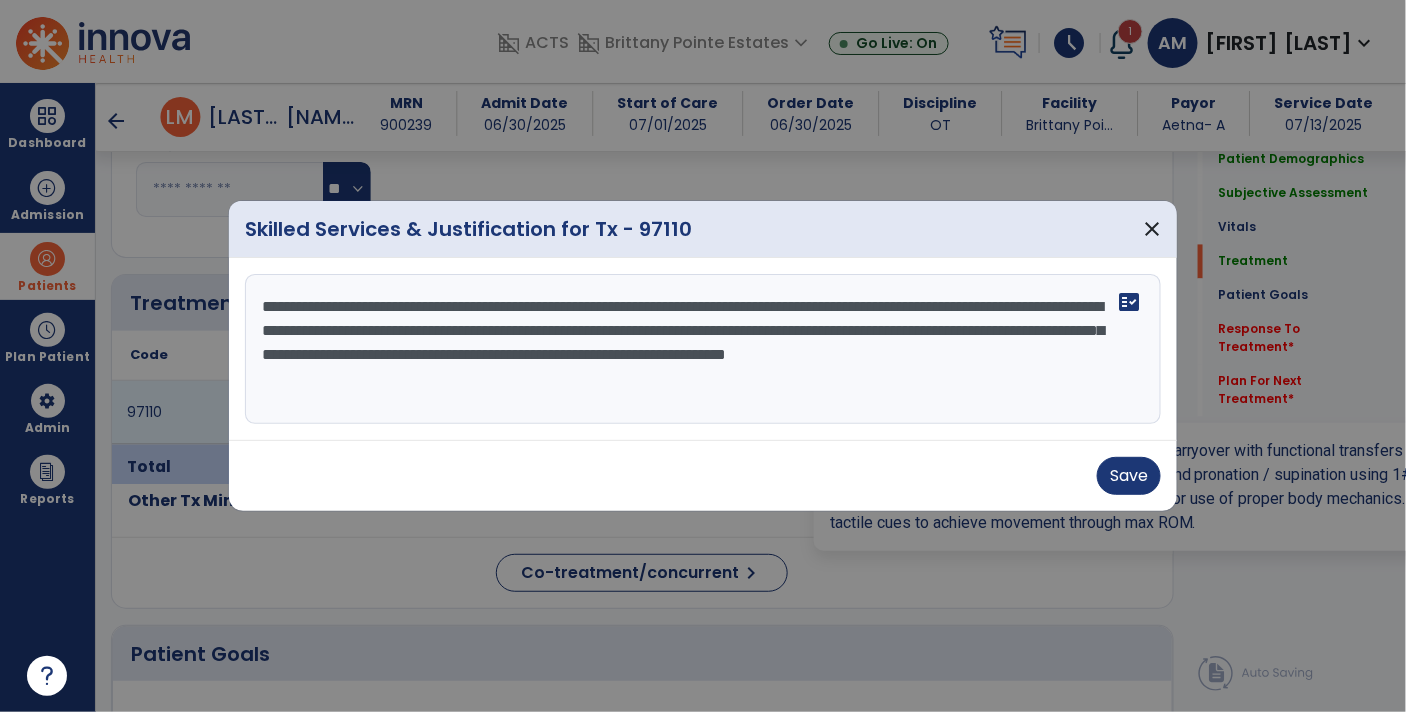 click on "**********" at bounding box center [703, 349] 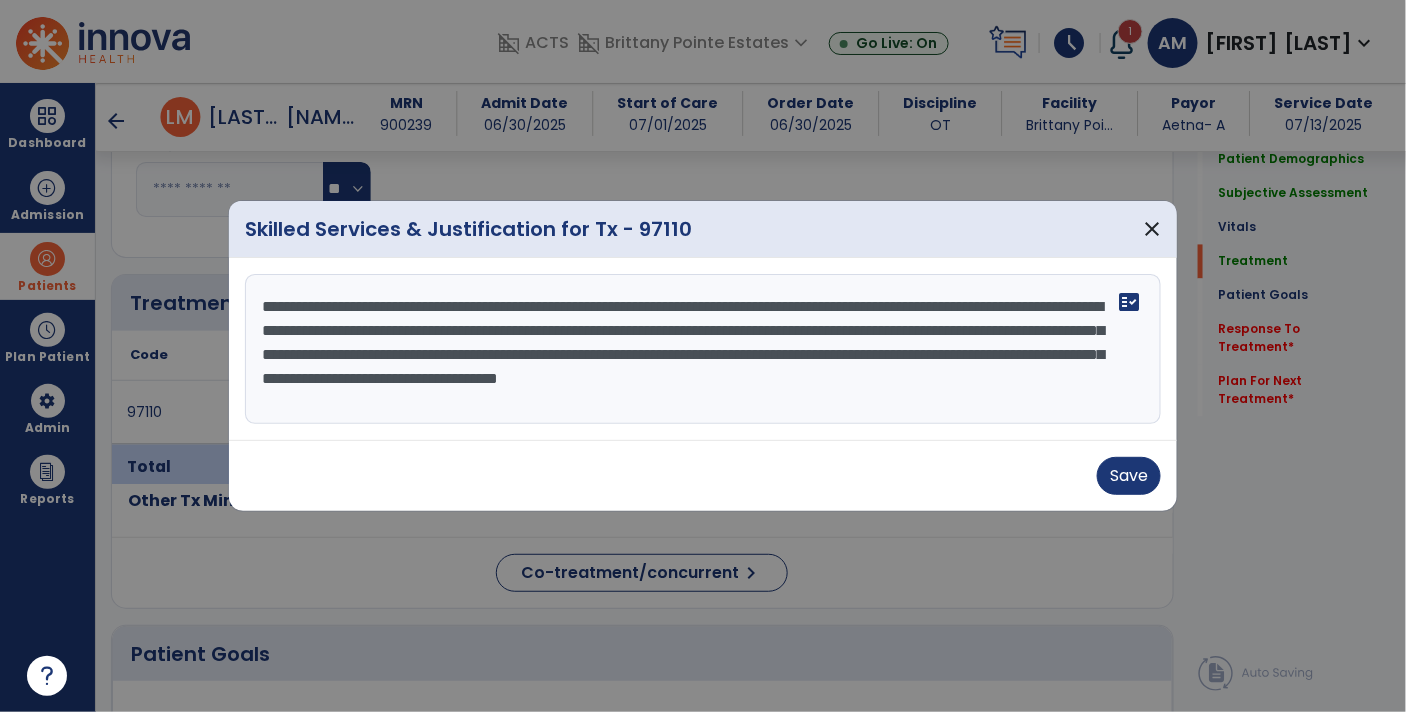 click on "Save" at bounding box center [703, 475] 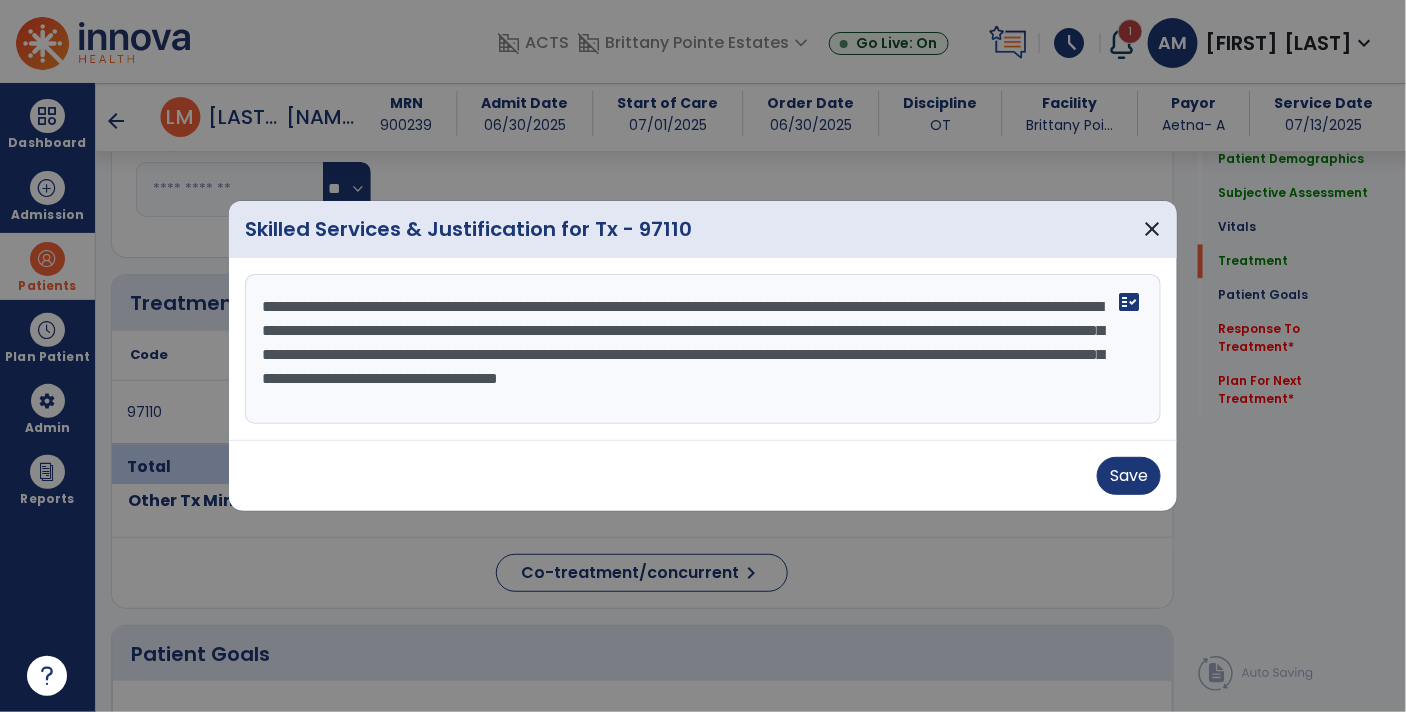 click on "**********" at bounding box center [703, 349] 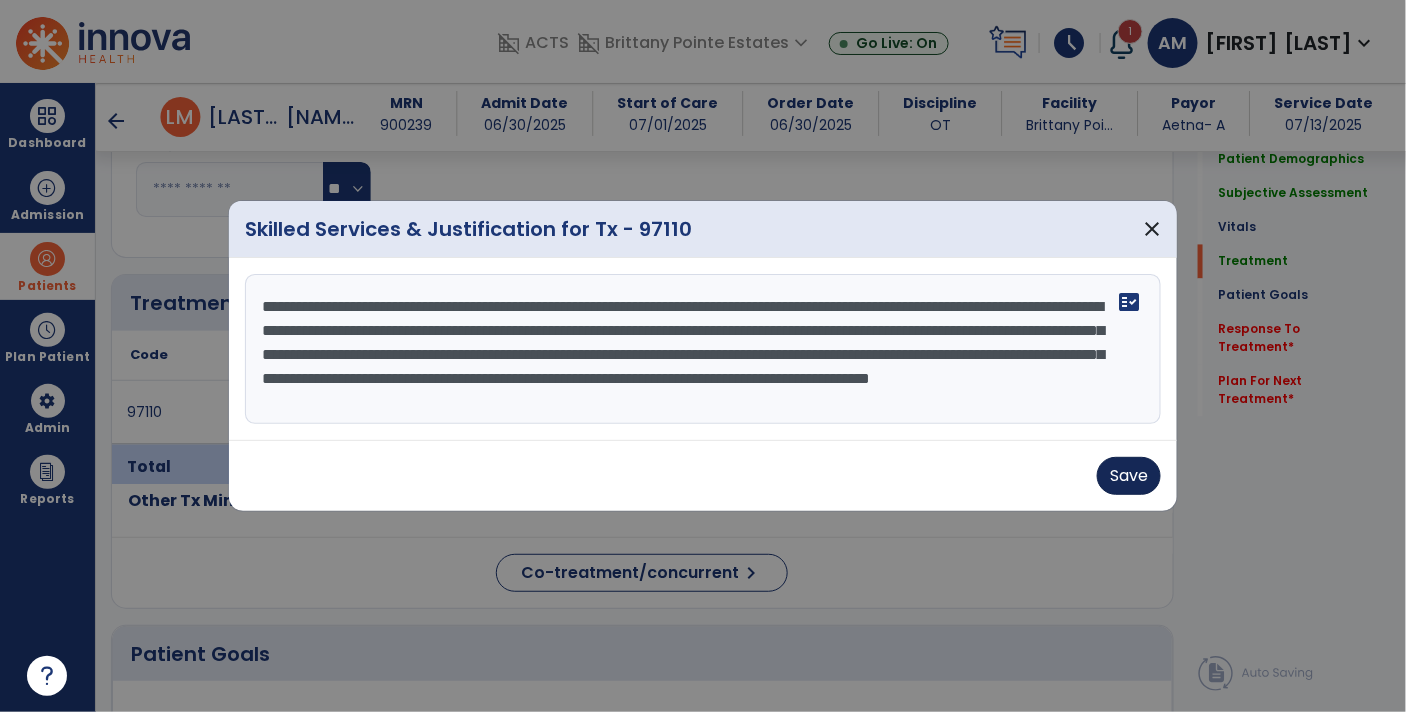 type on "**********" 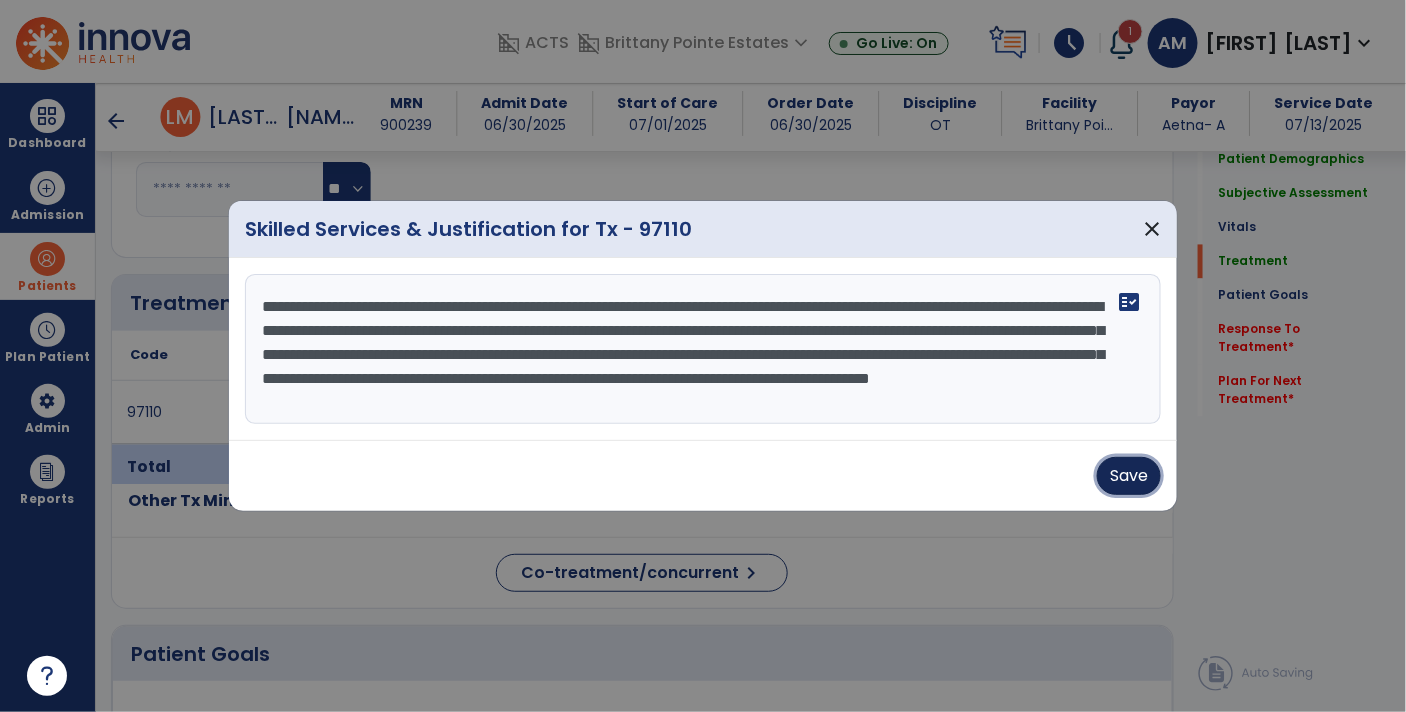click on "Save" at bounding box center (1129, 476) 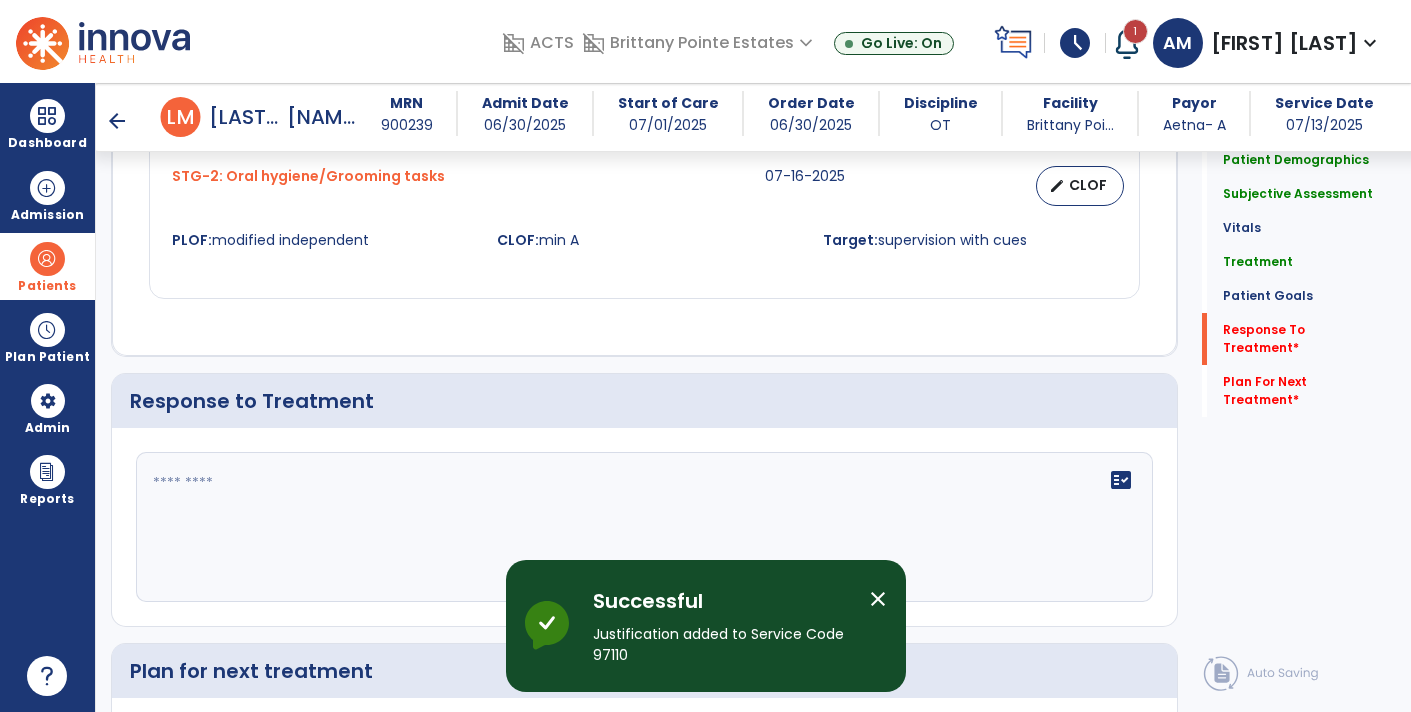 scroll, scrollTop: 3434, scrollLeft: 0, axis: vertical 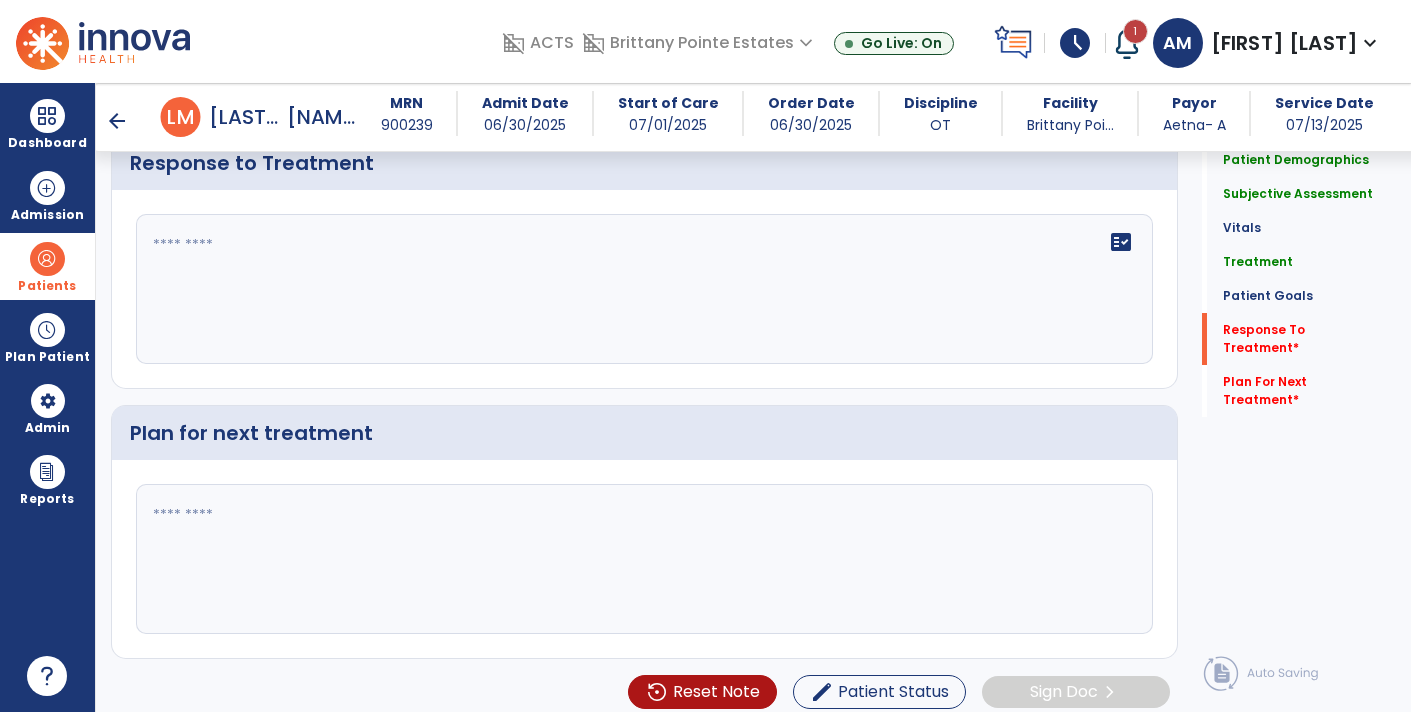 click on "fact_check" 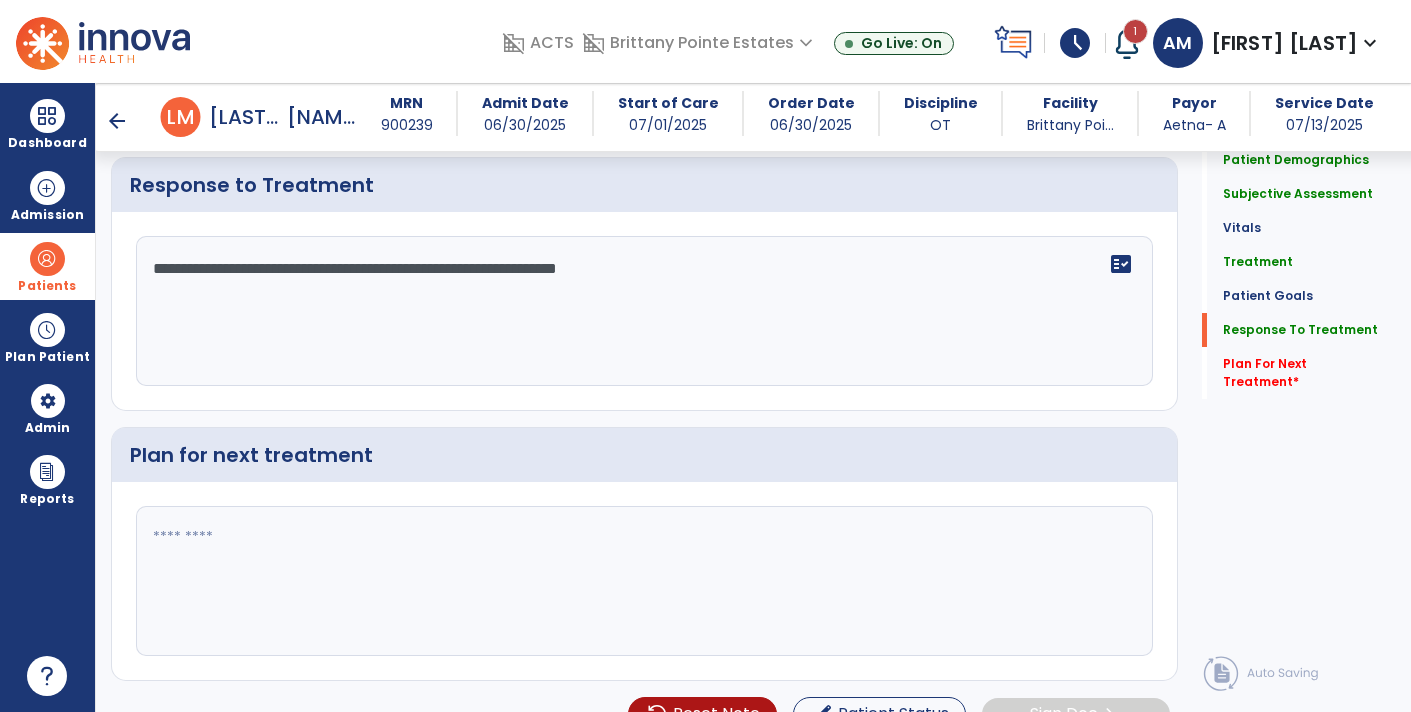 scroll, scrollTop: 3434, scrollLeft: 0, axis: vertical 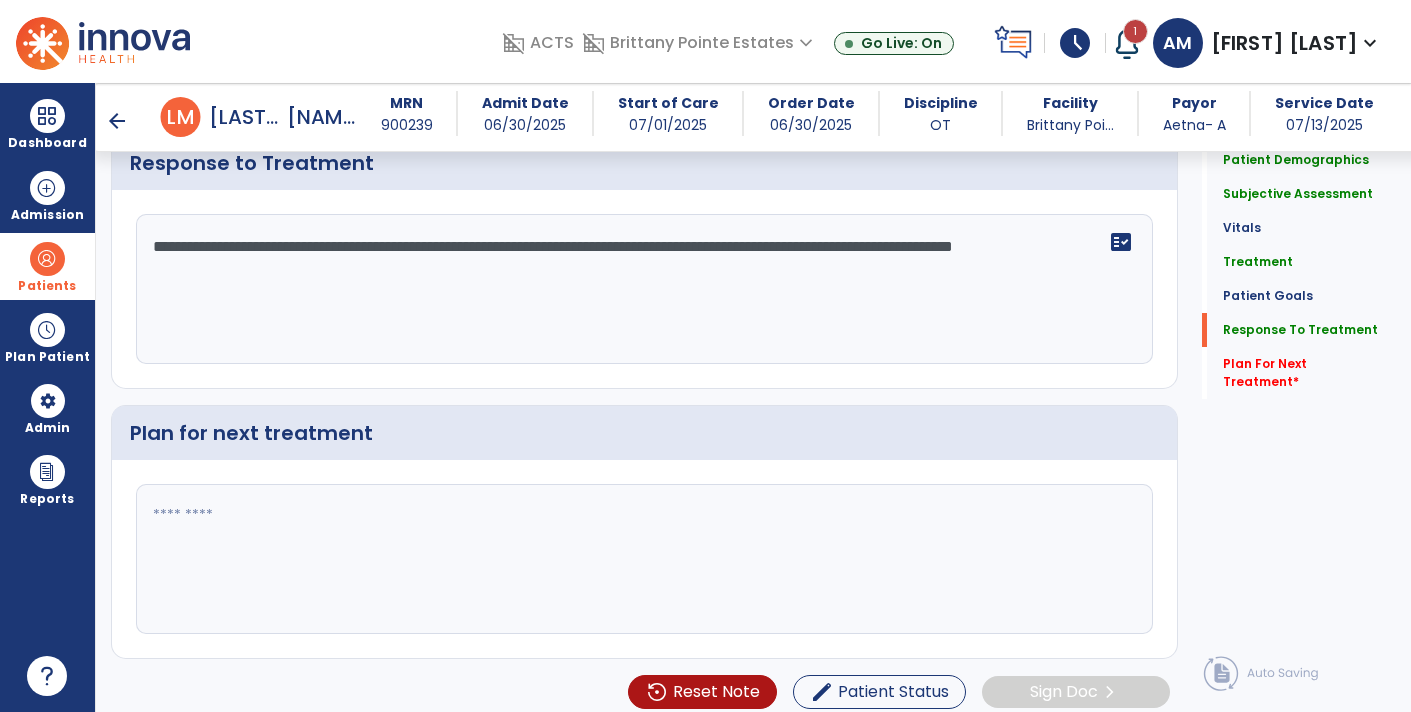 type on "**********" 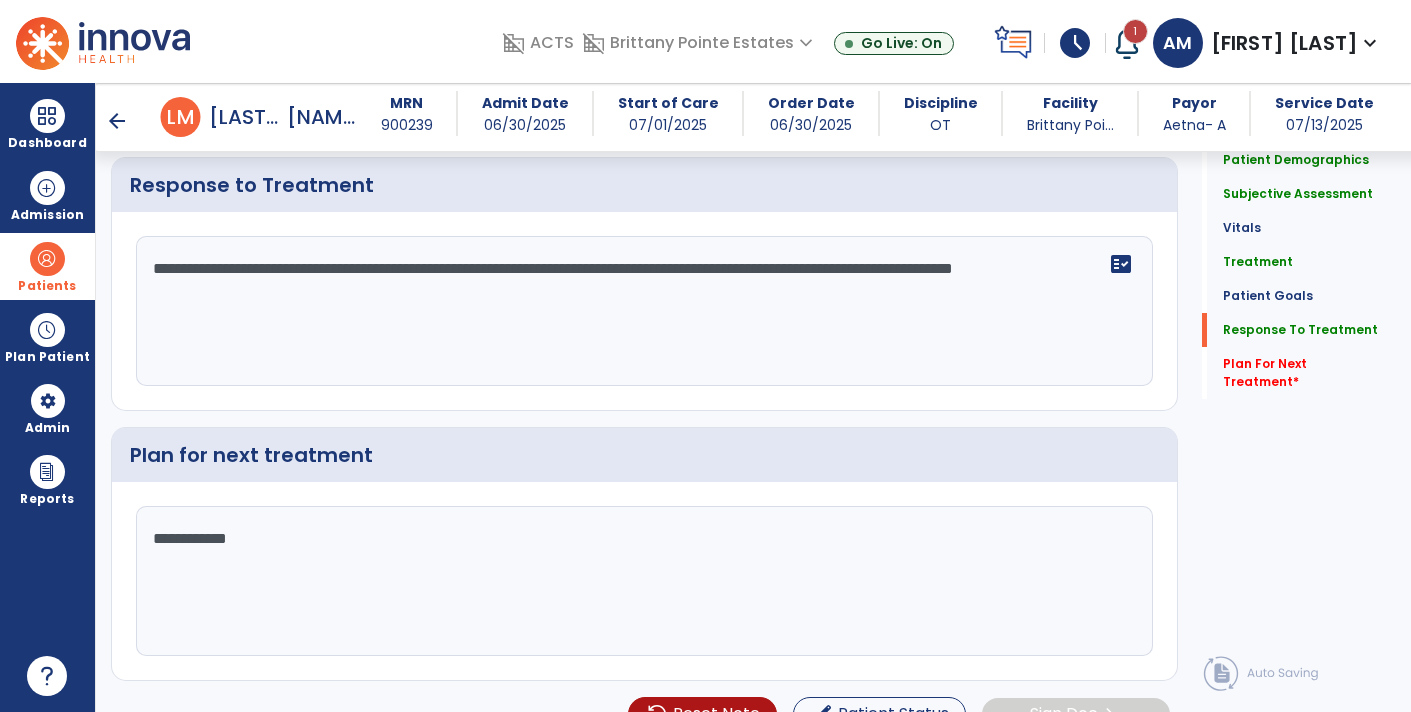 scroll, scrollTop: 3434, scrollLeft: 0, axis: vertical 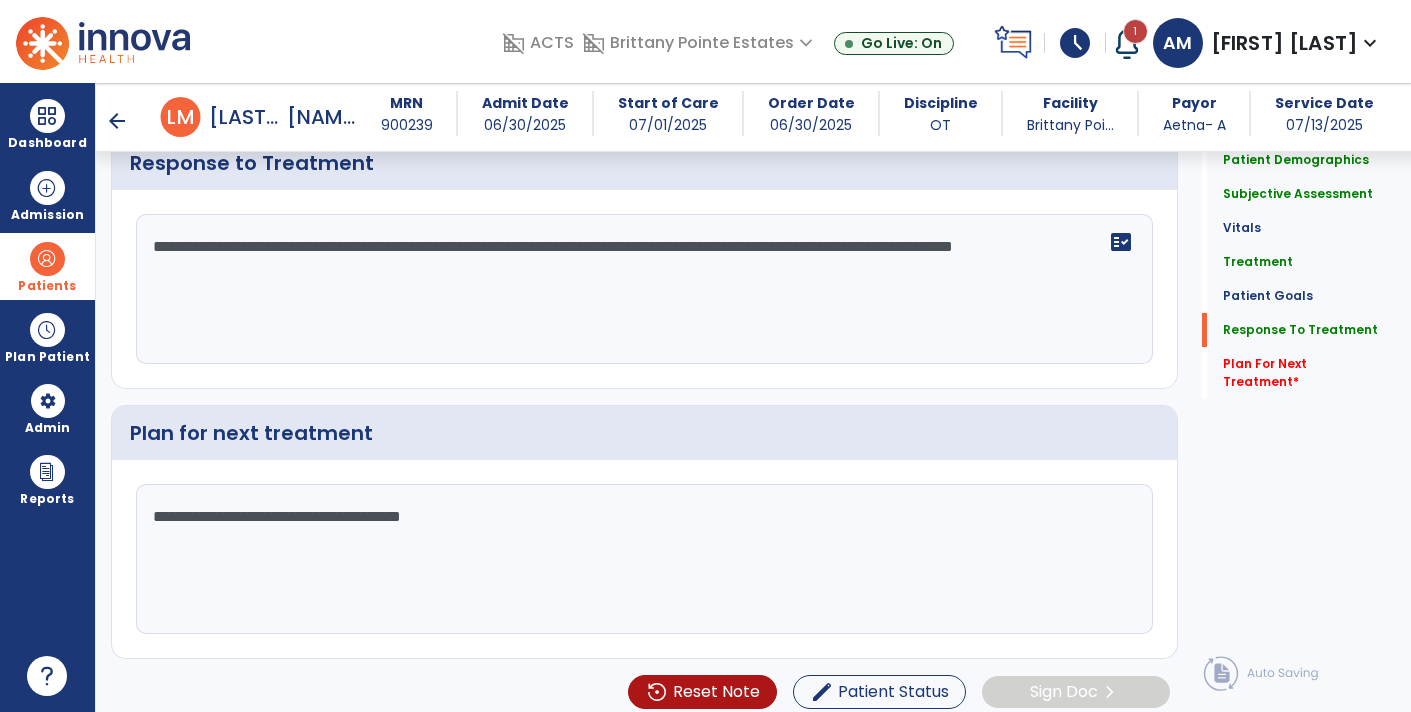 type on "**********" 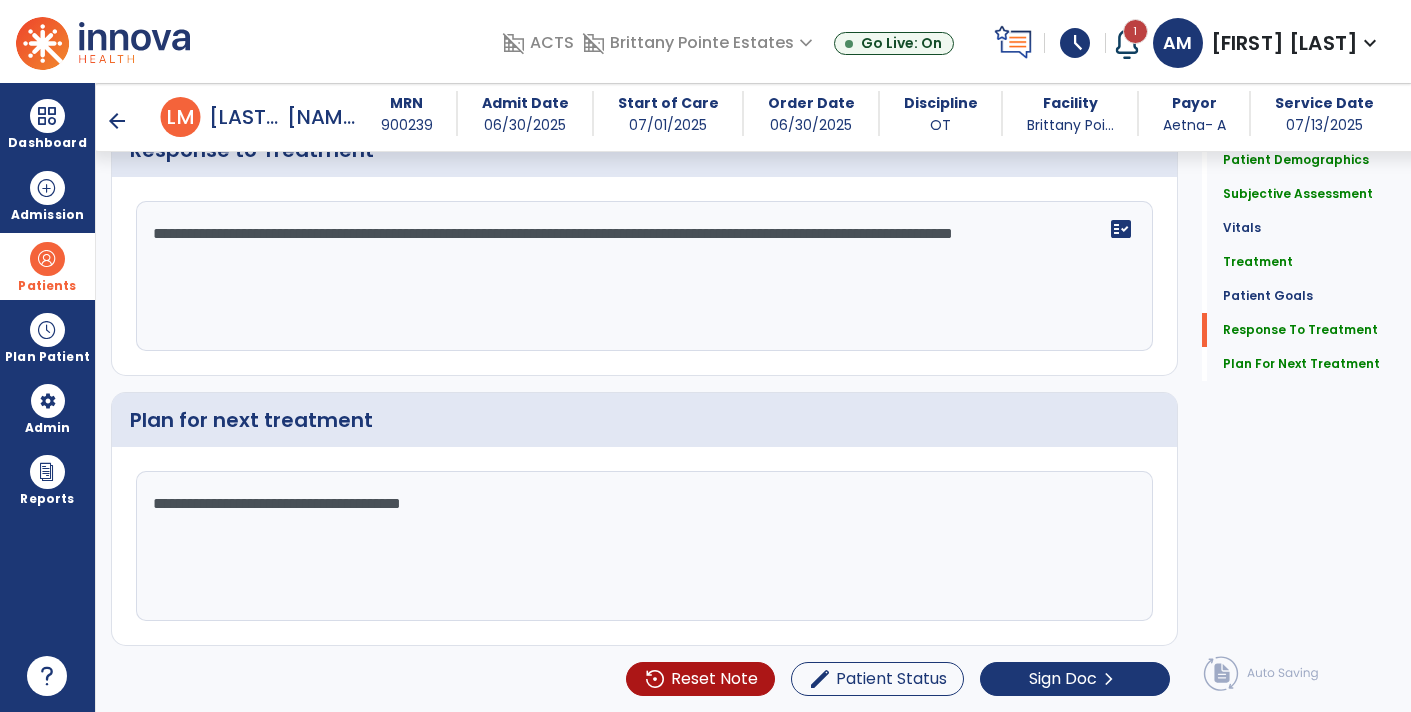 click on "**********" 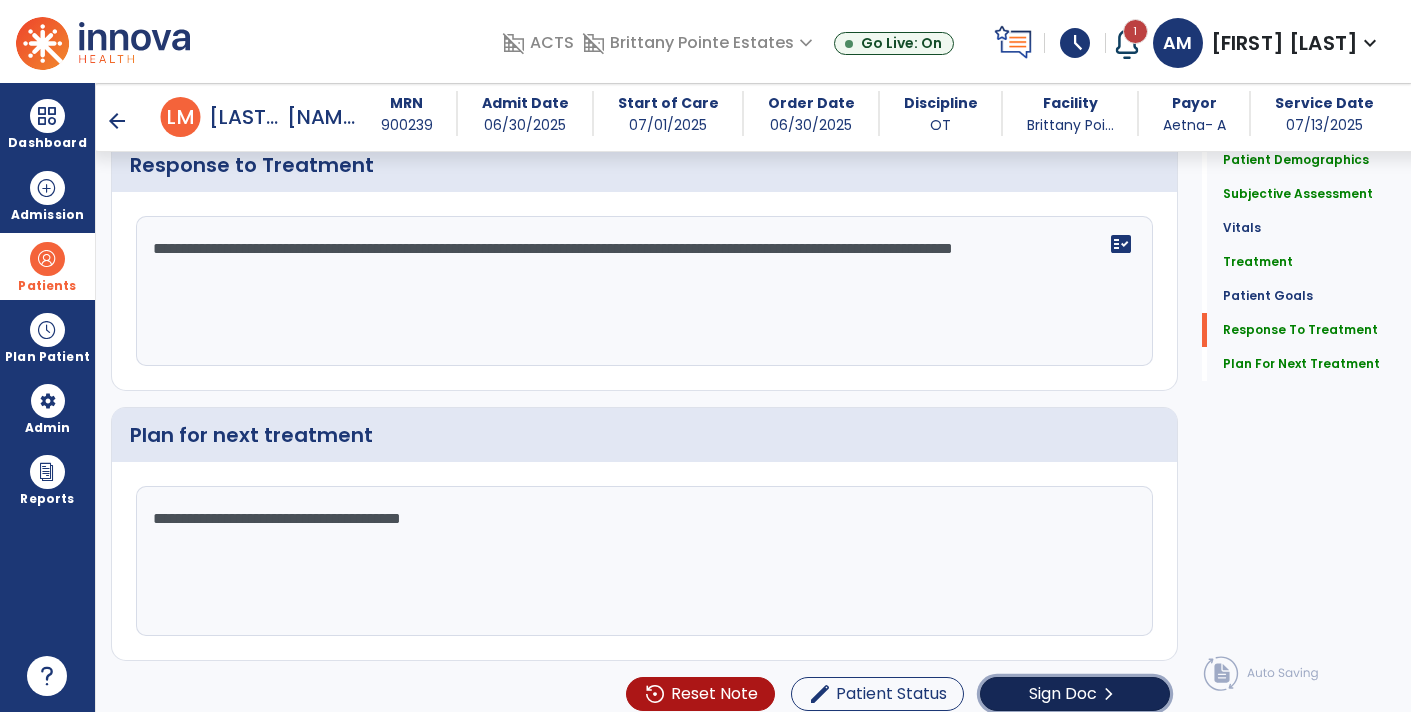 click on "Sign Doc" 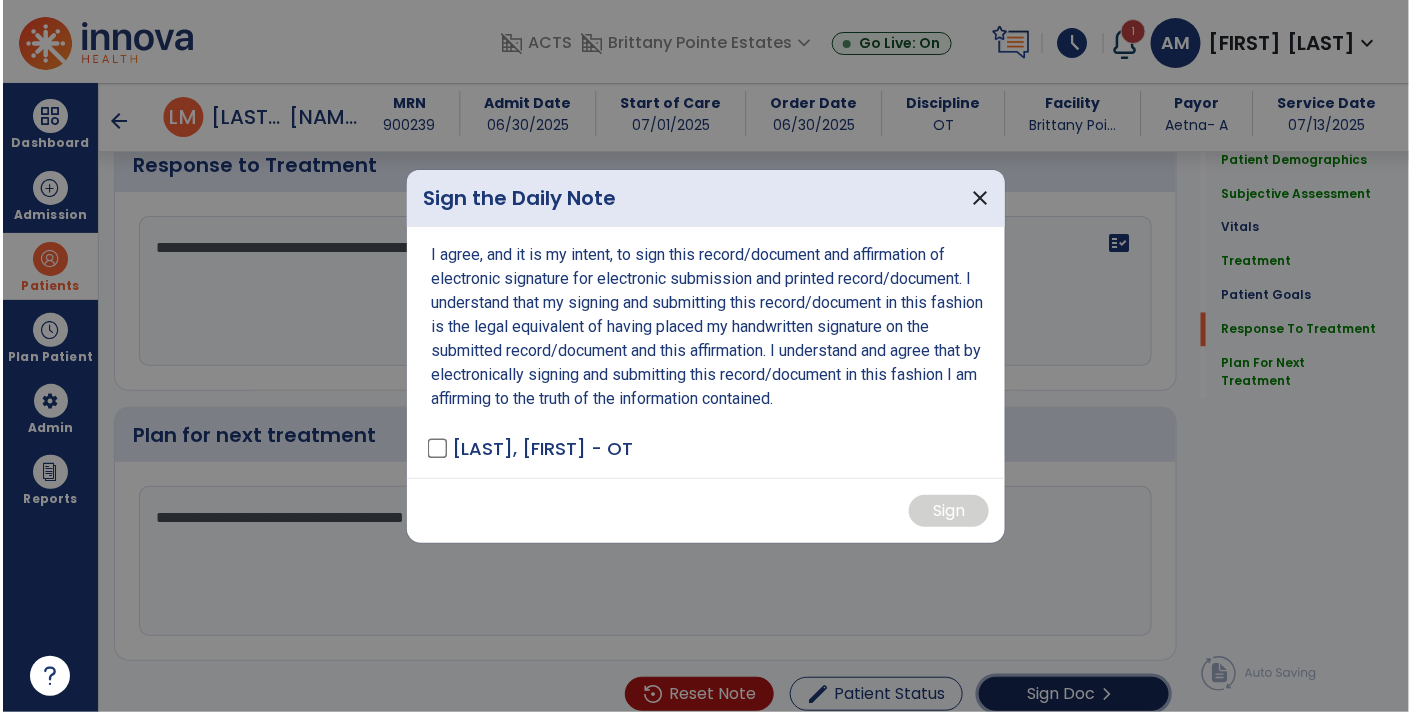 scroll, scrollTop: 3432, scrollLeft: 0, axis: vertical 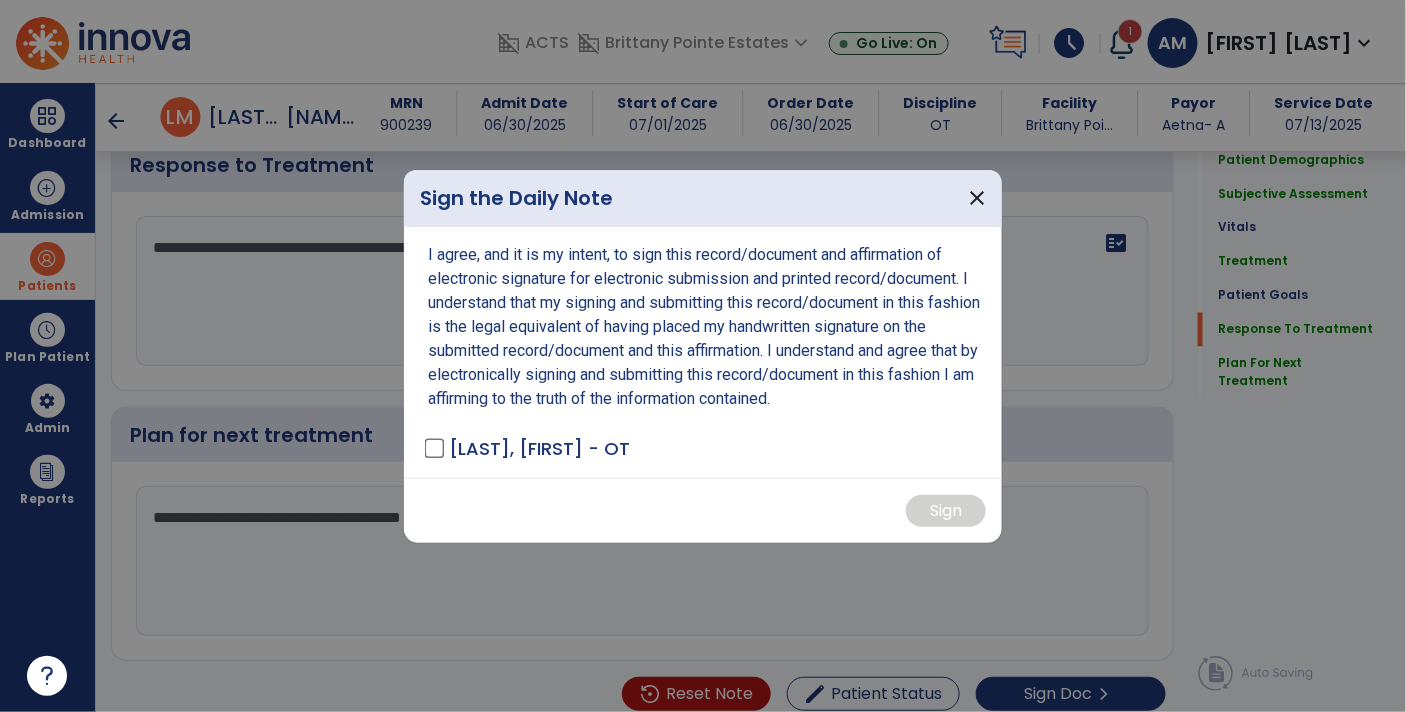 click on "[LAST], [FIRST]  - OT" at bounding box center [539, 448] 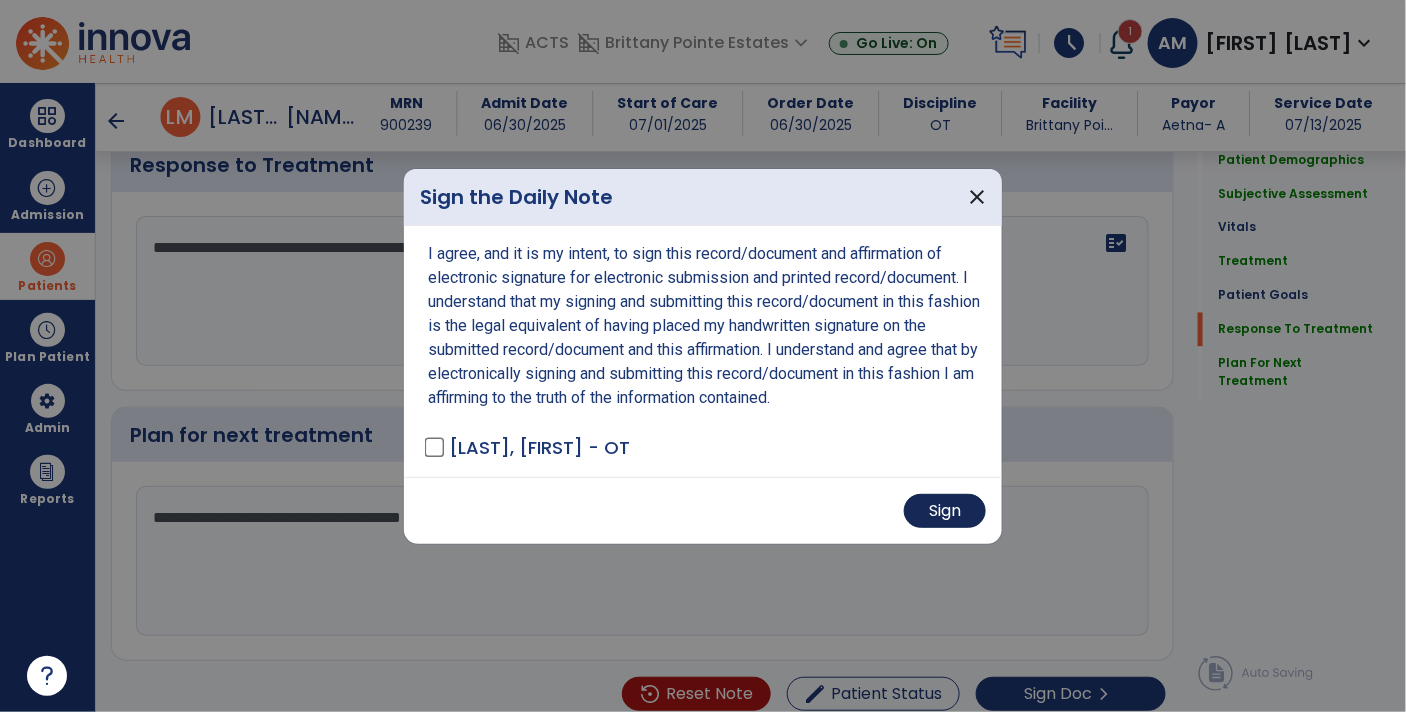 click on "Sign" at bounding box center [945, 511] 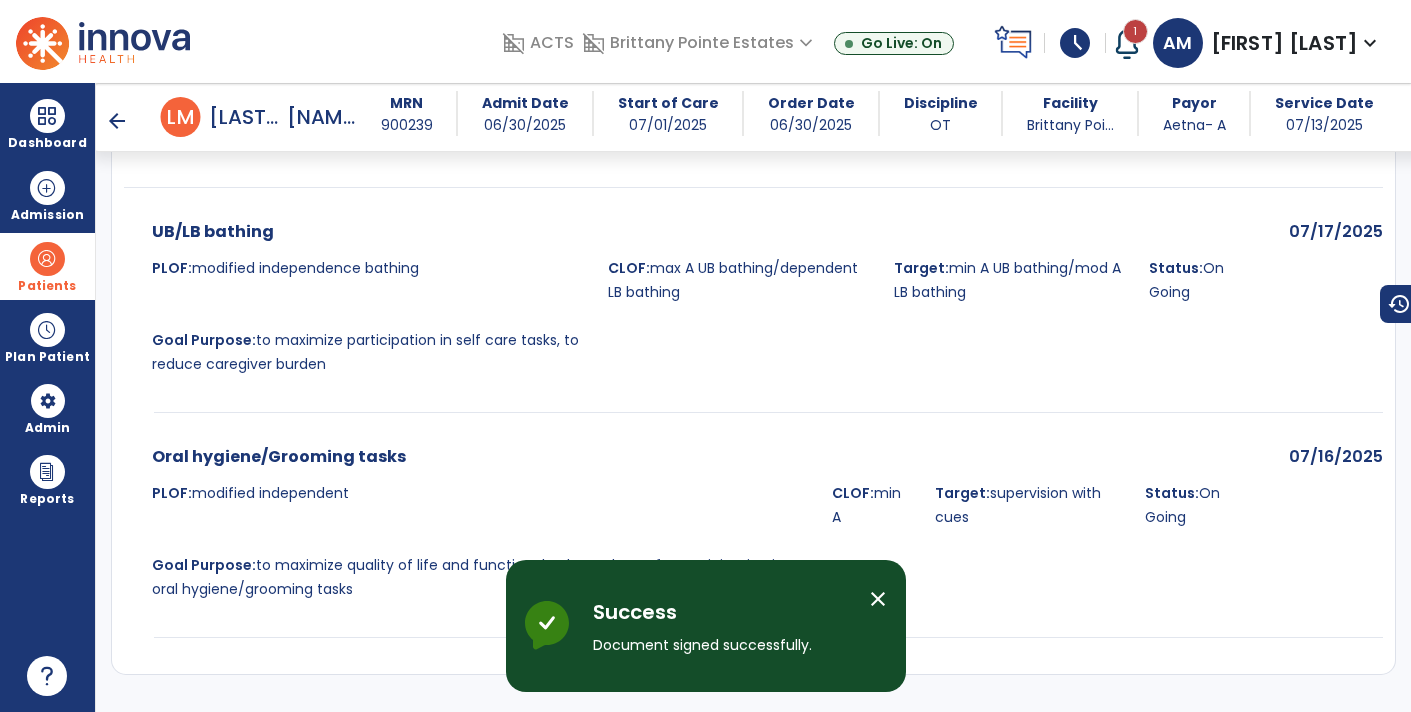 scroll, scrollTop: 5472, scrollLeft: 0, axis: vertical 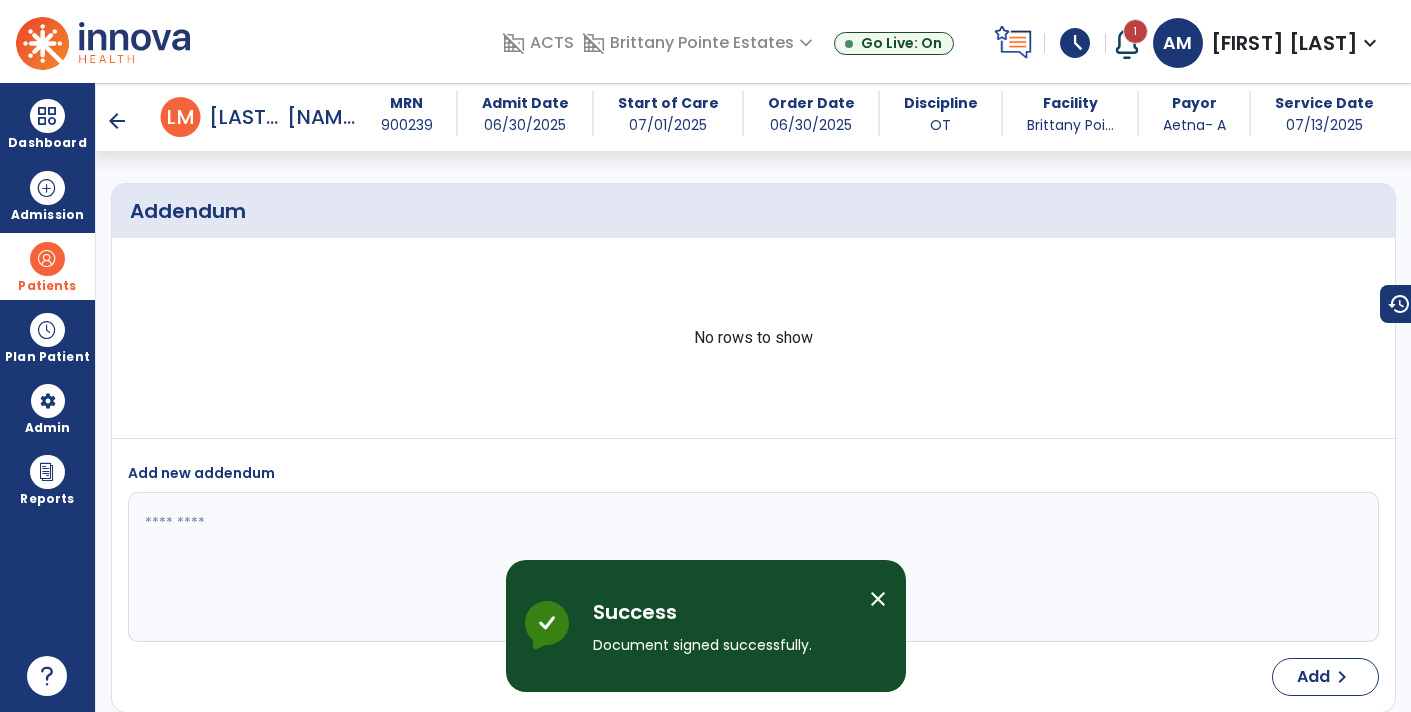 click on "arrow_back" at bounding box center (117, 121) 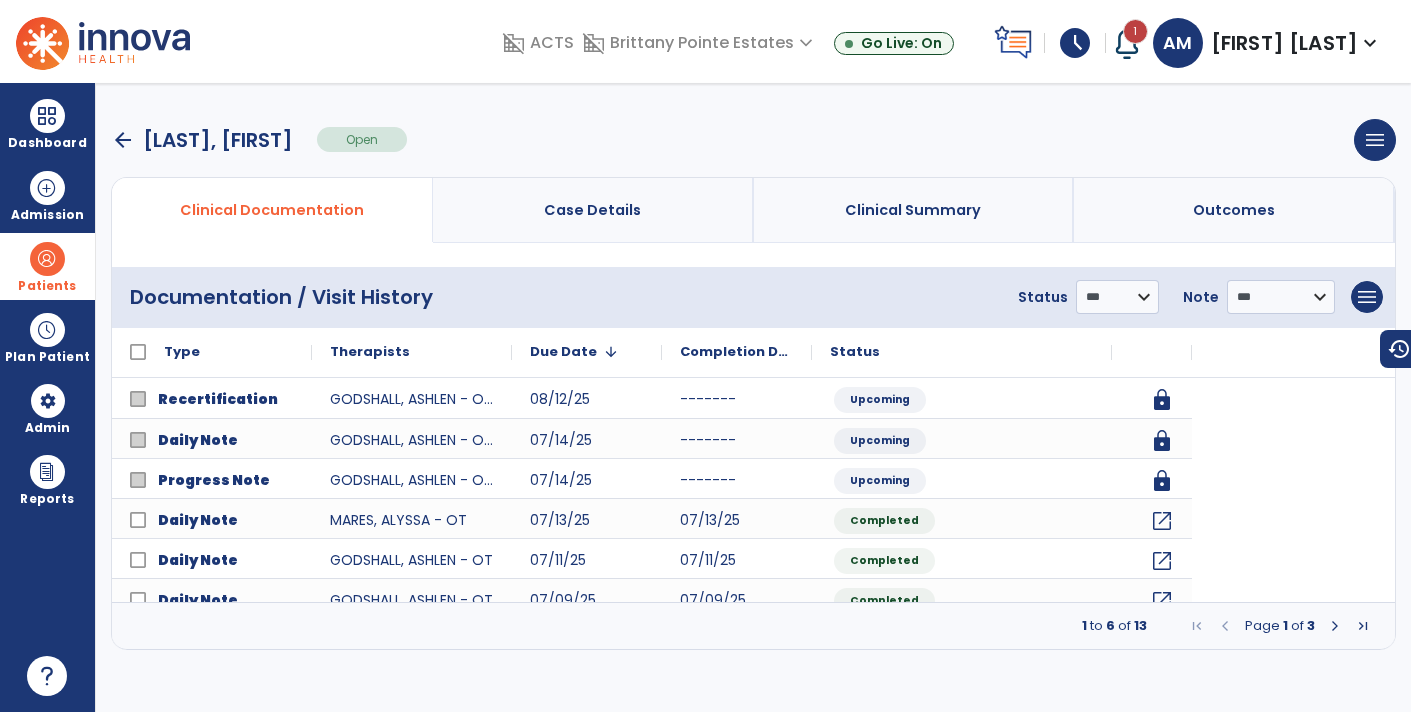 scroll, scrollTop: 0, scrollLeft: 0, axis: both 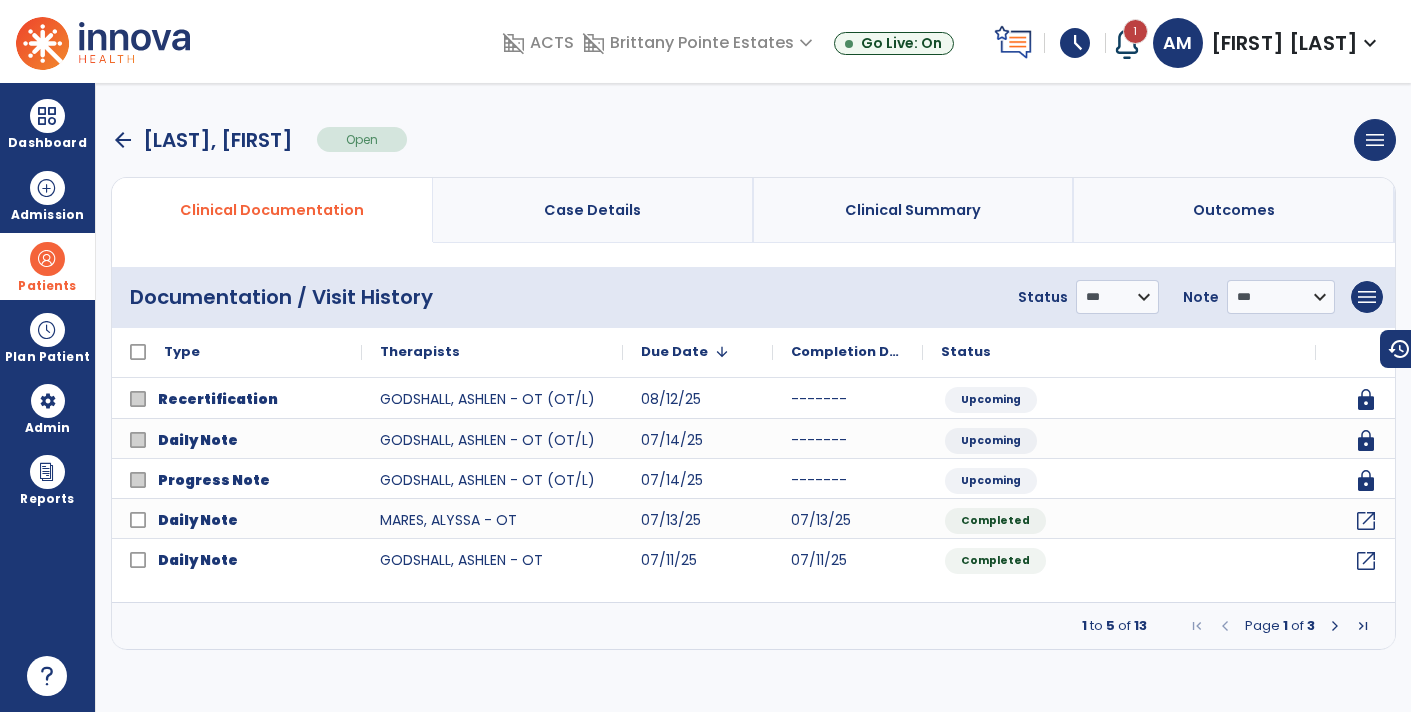 click on "arrow_back" at bounding box center [123, 140] 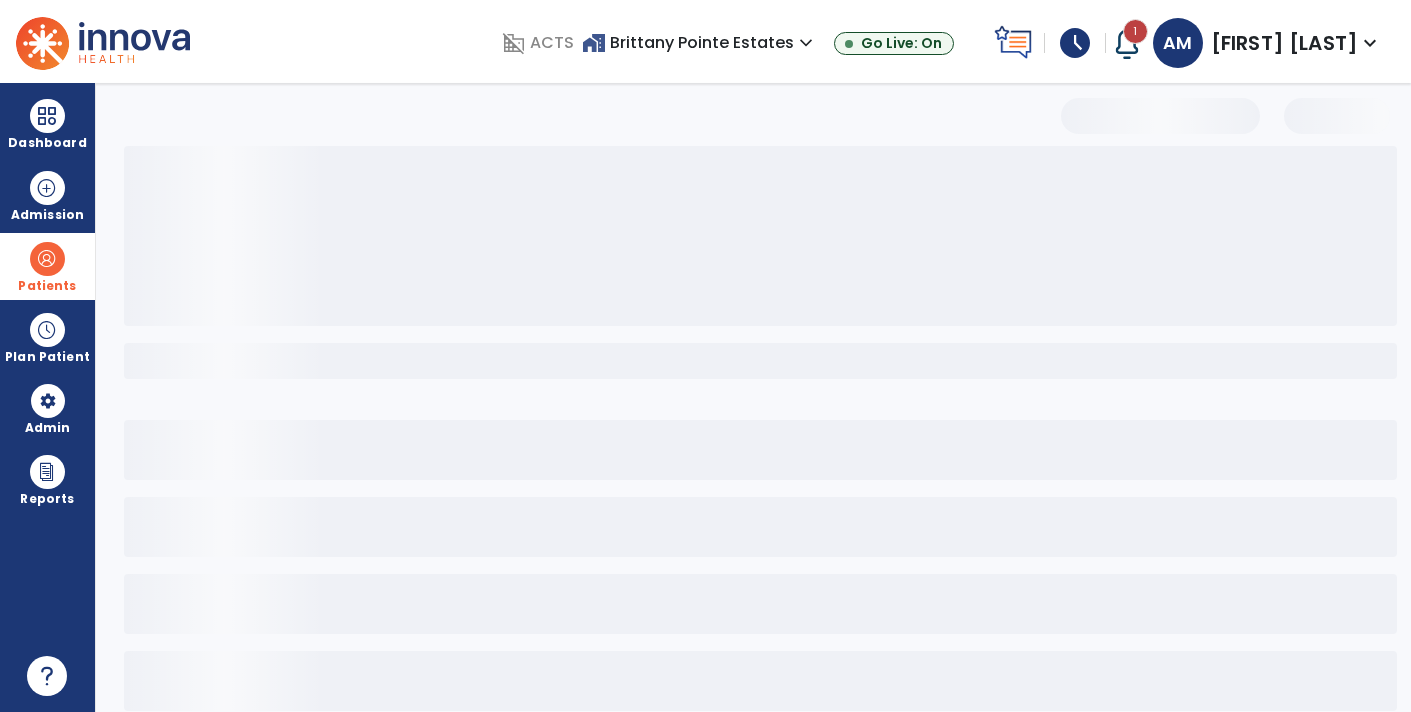 select on "***" 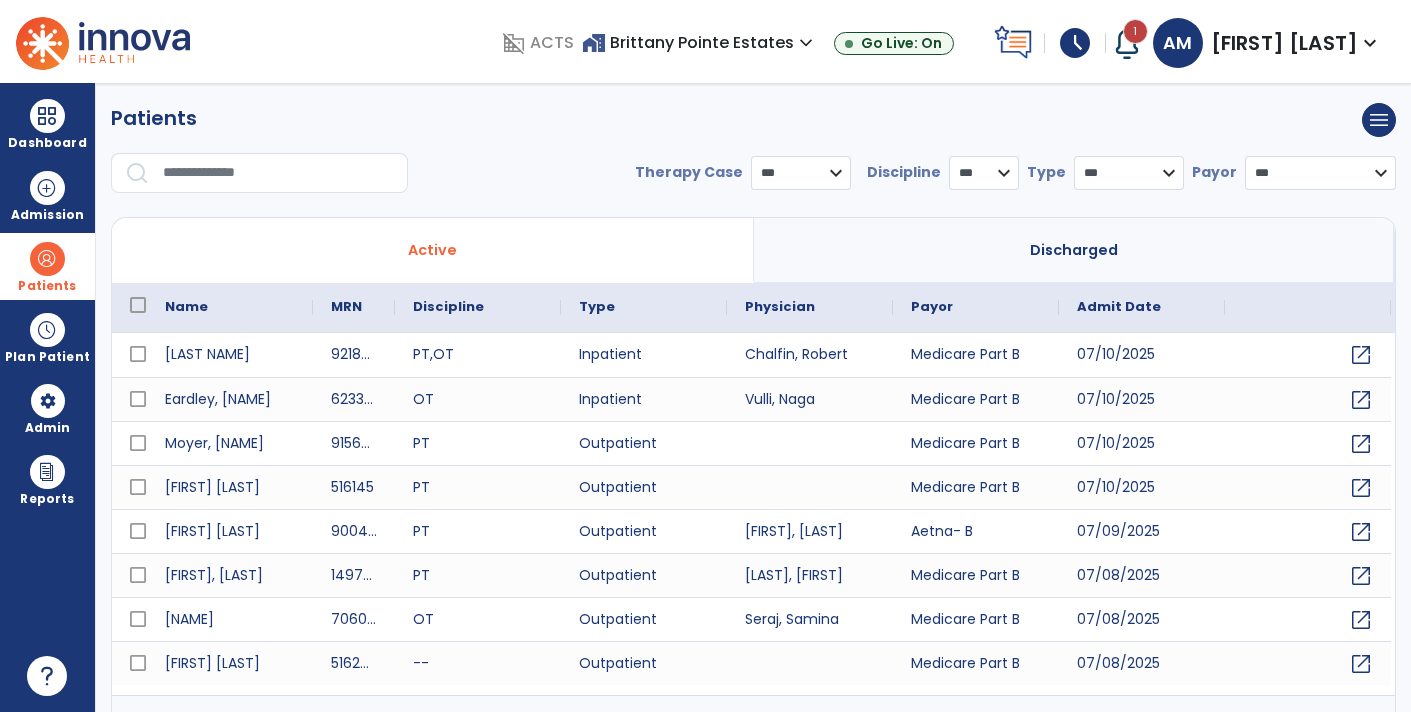 click at bounding box center (278, 173) 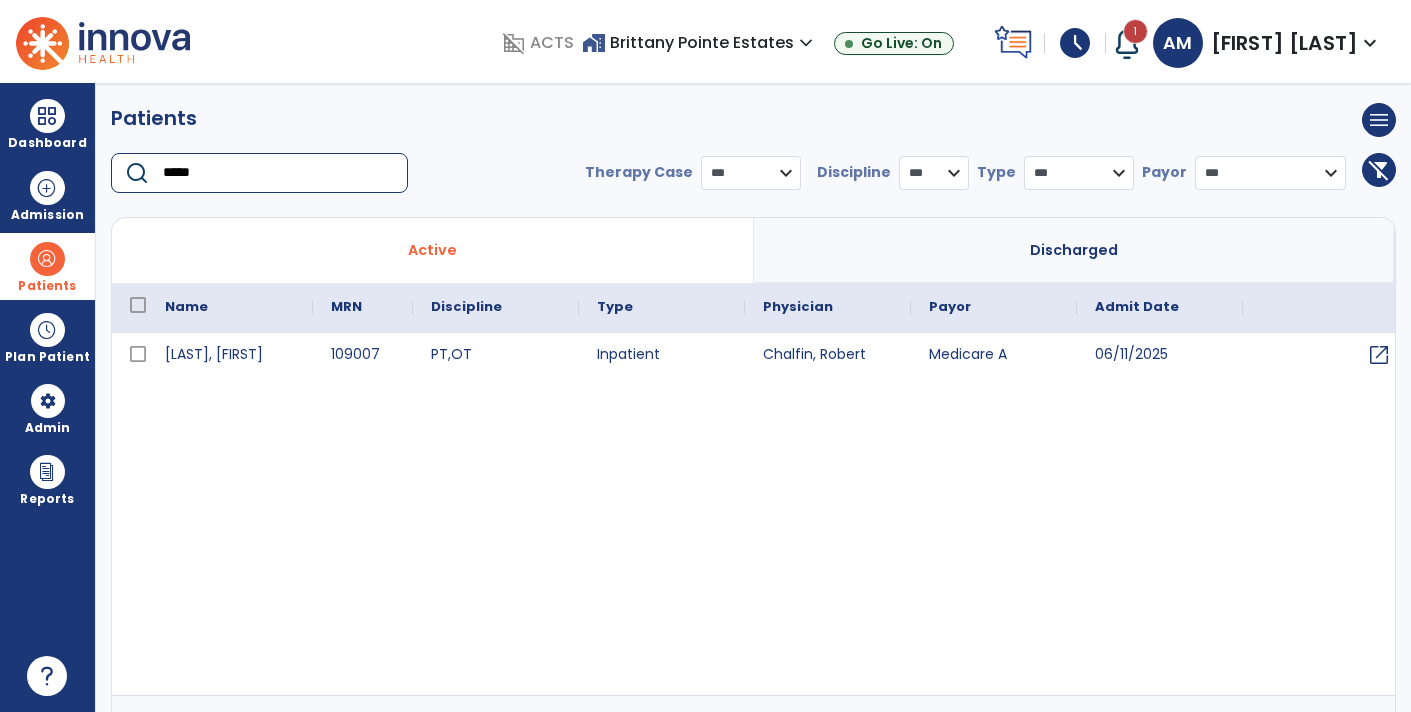 type on "*****" 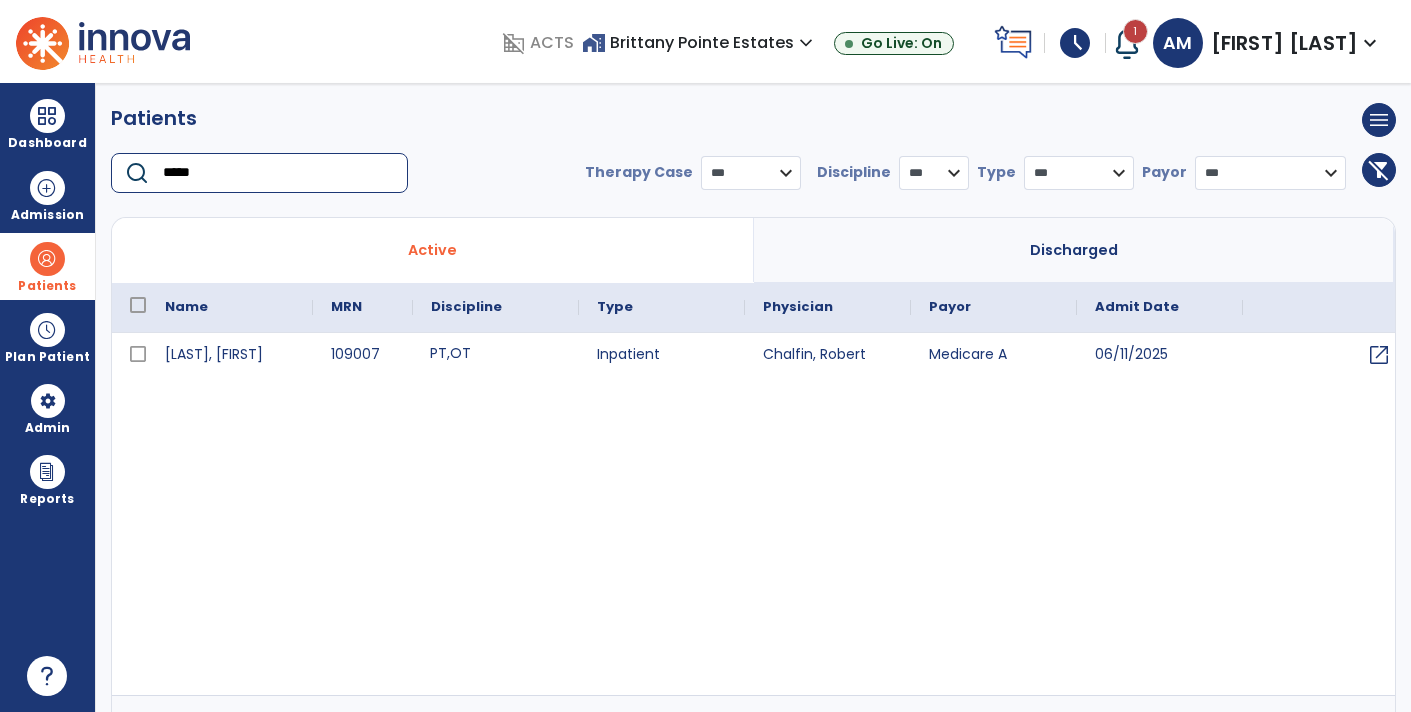 click on "PT , OT" at bounding box center (496, 355) 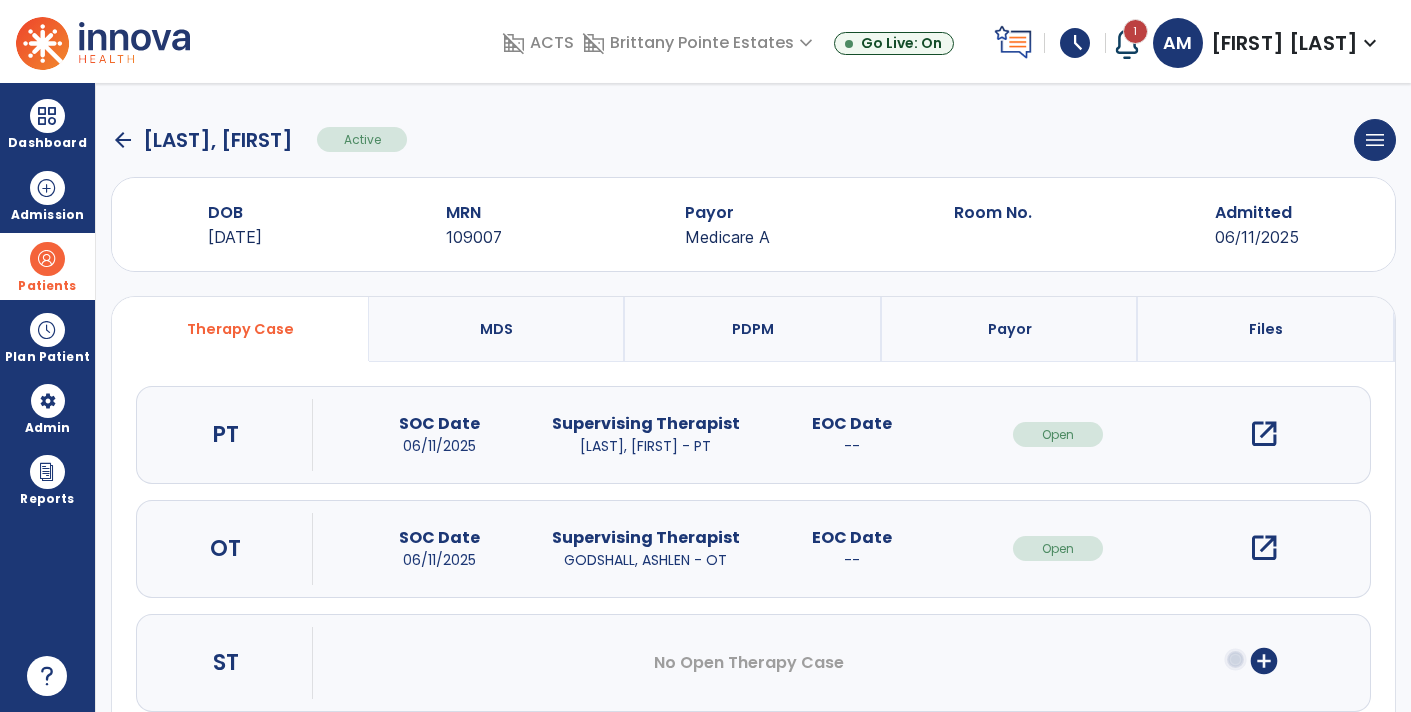 click on "open_in_new" at bounding box center [1264, 548] 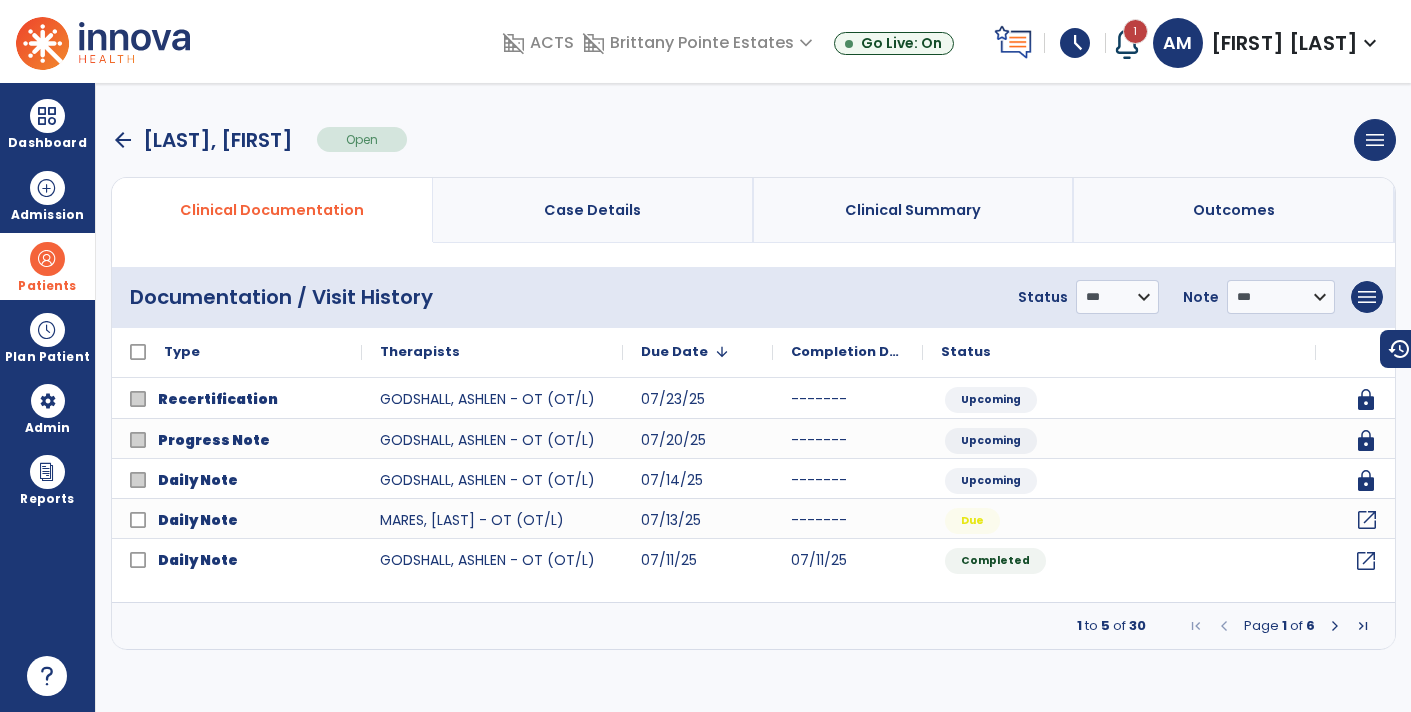 click on "open_in_new" 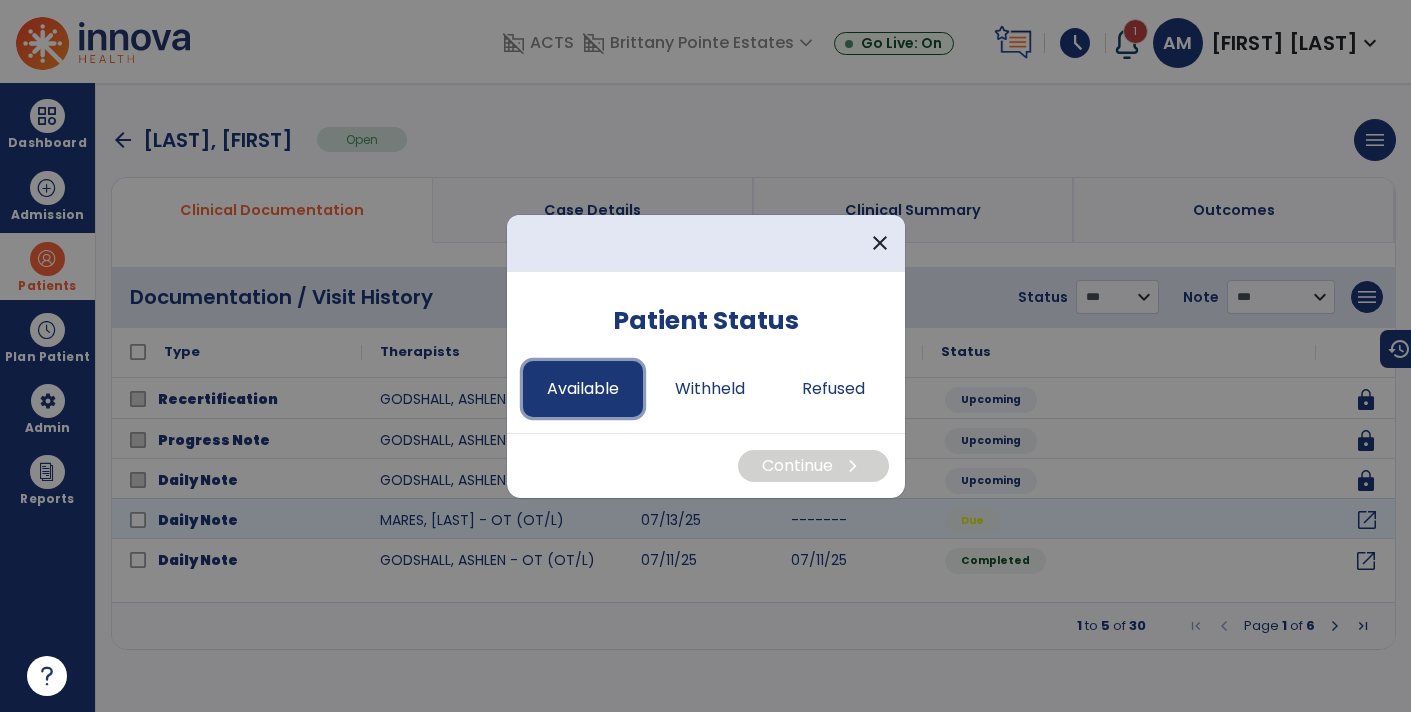click on "Available" at bounding box center [583, 389] 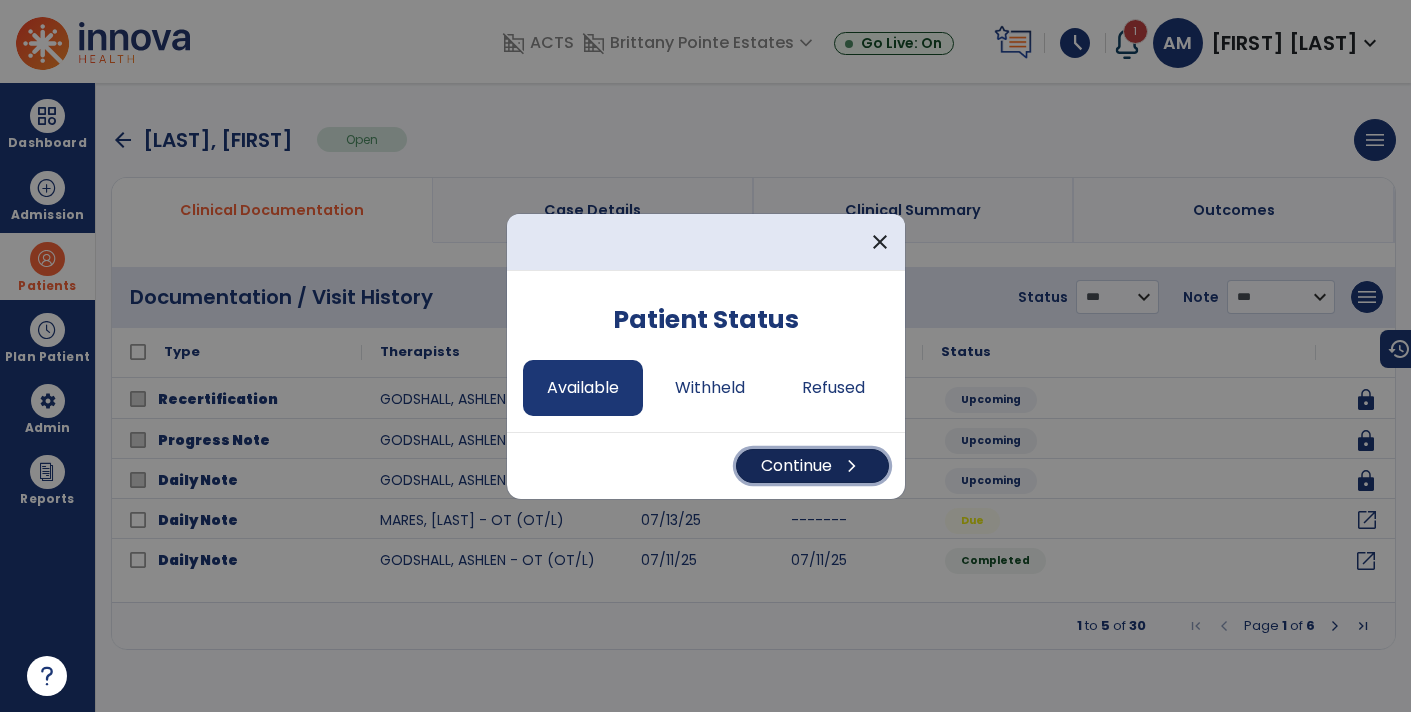 click on "Continue   chevron_right" at bounding box center (812, 466) 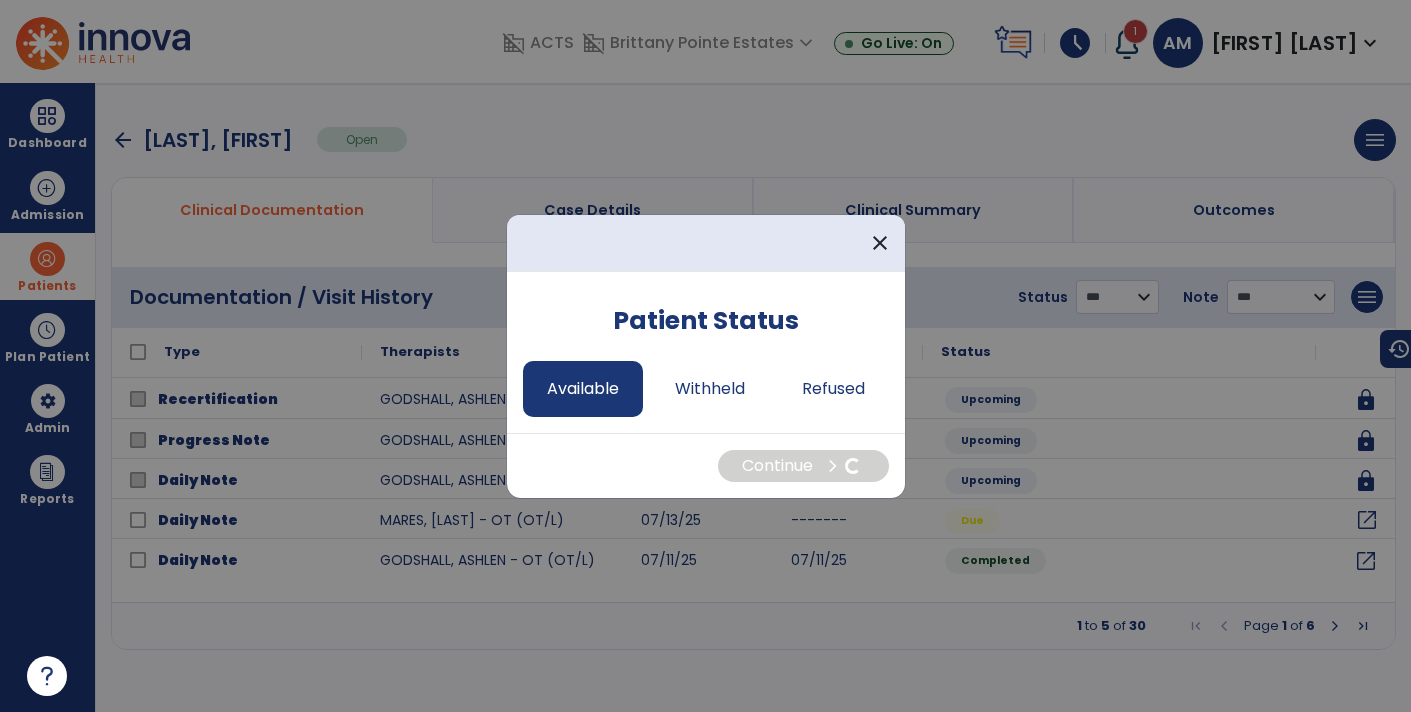 select on "*" 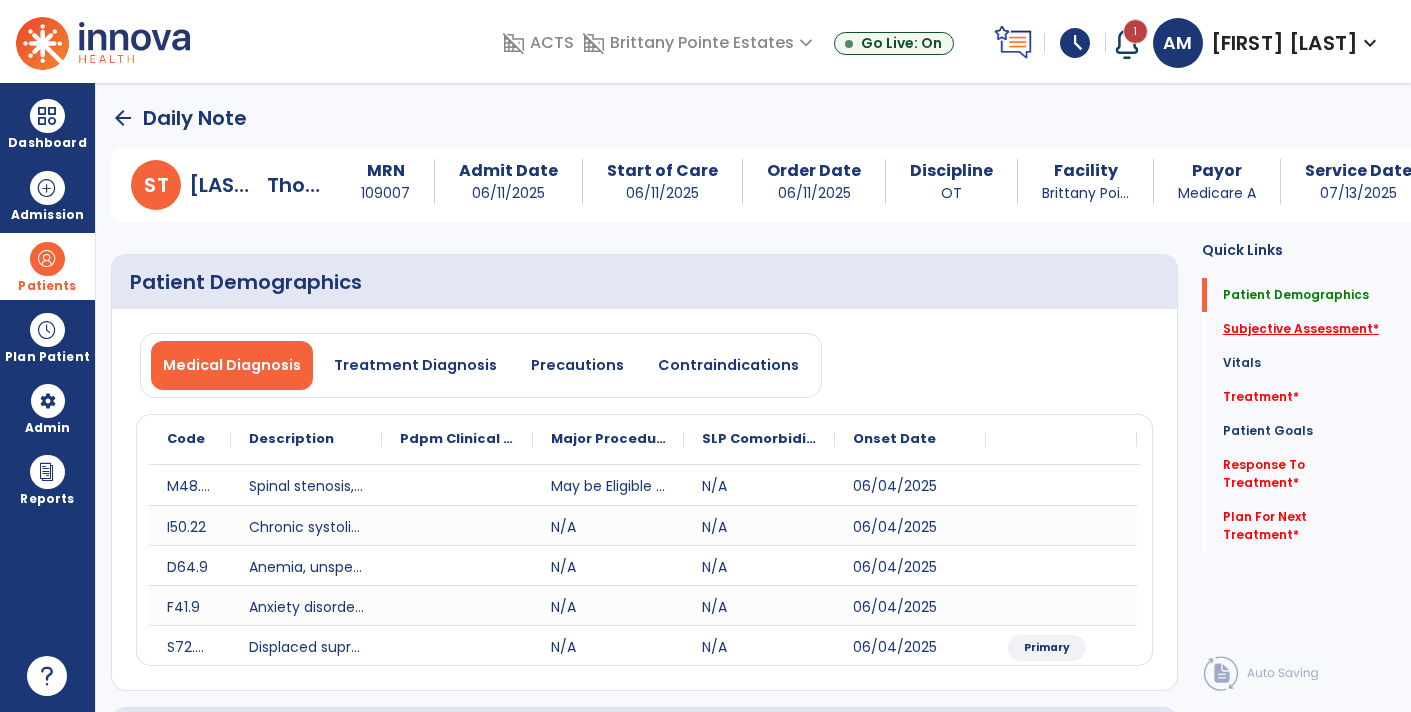 click on "Subjective Assessment   *" 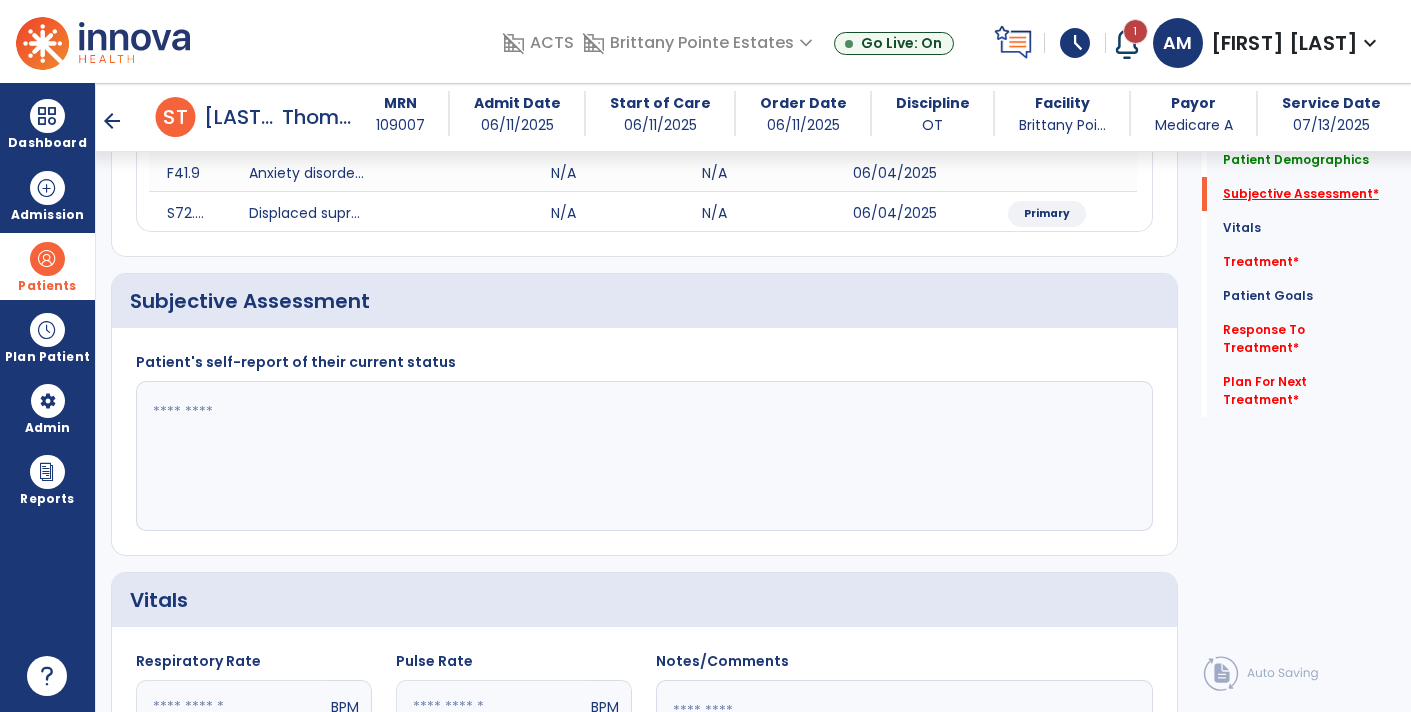 scroll, scrollTop: 449, scrollLeft: 0, axis: vertical 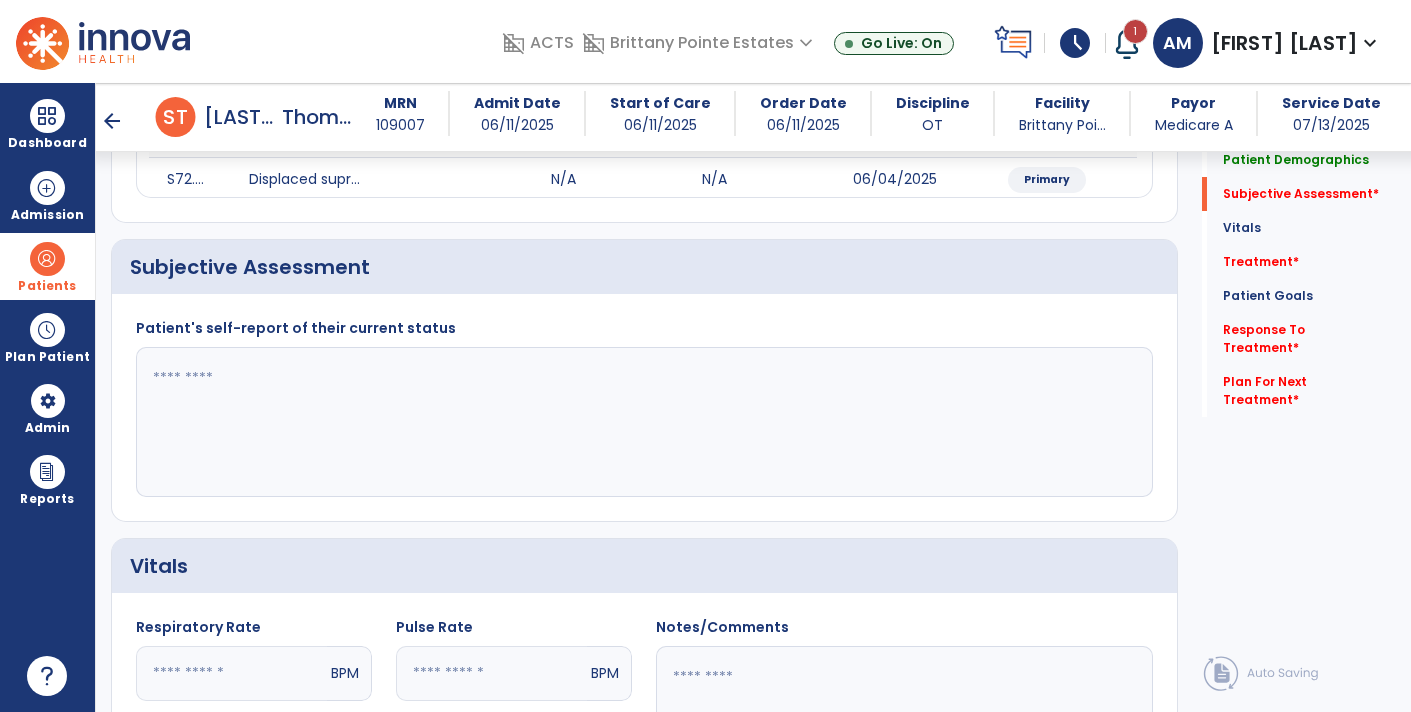 click 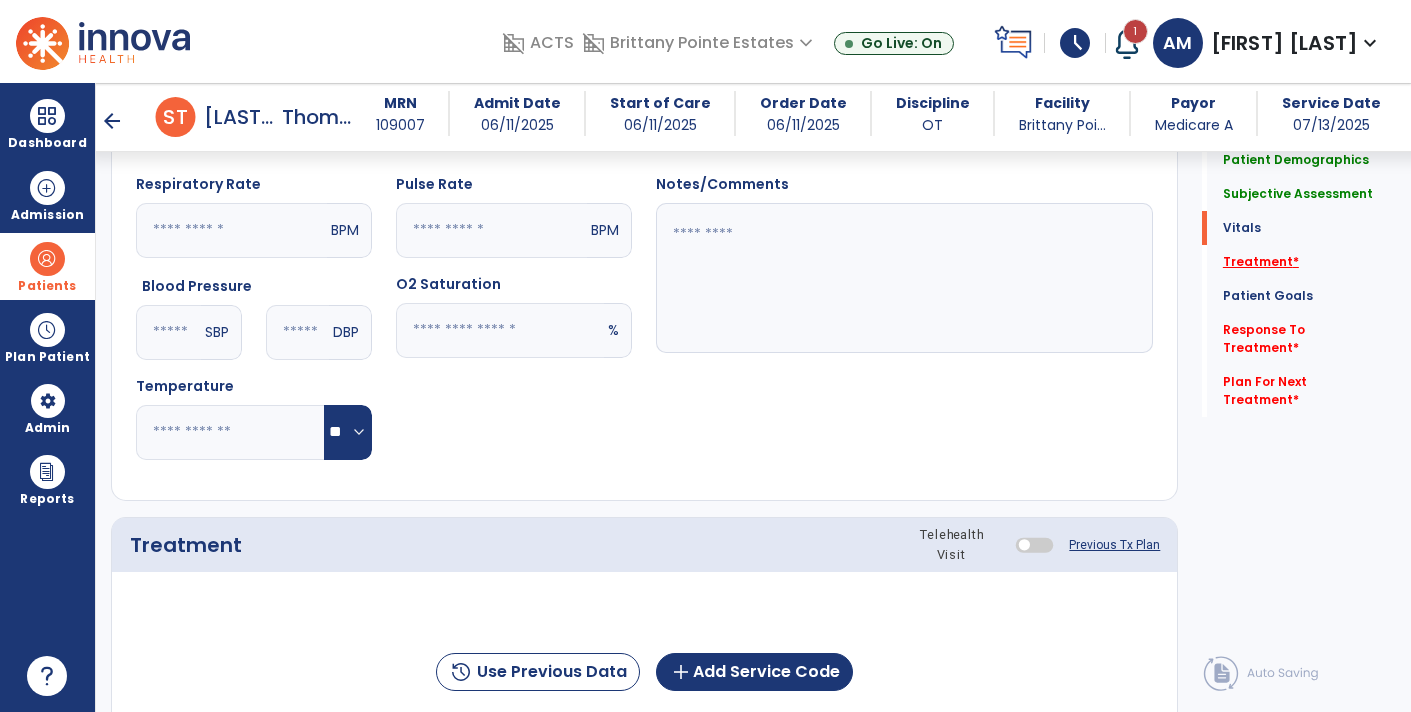 type on "**********" 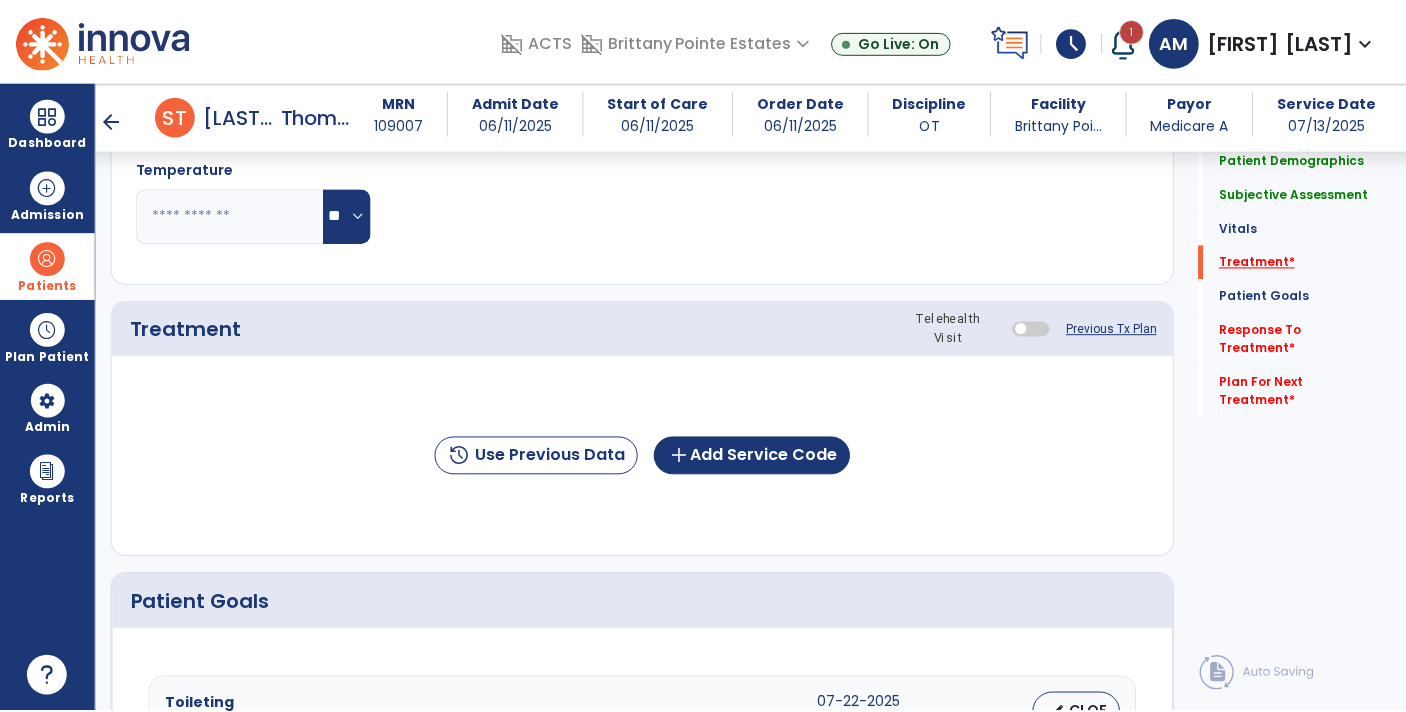 scroll, scrollTop: 1135, scrollLeft: 0, axis: vertical 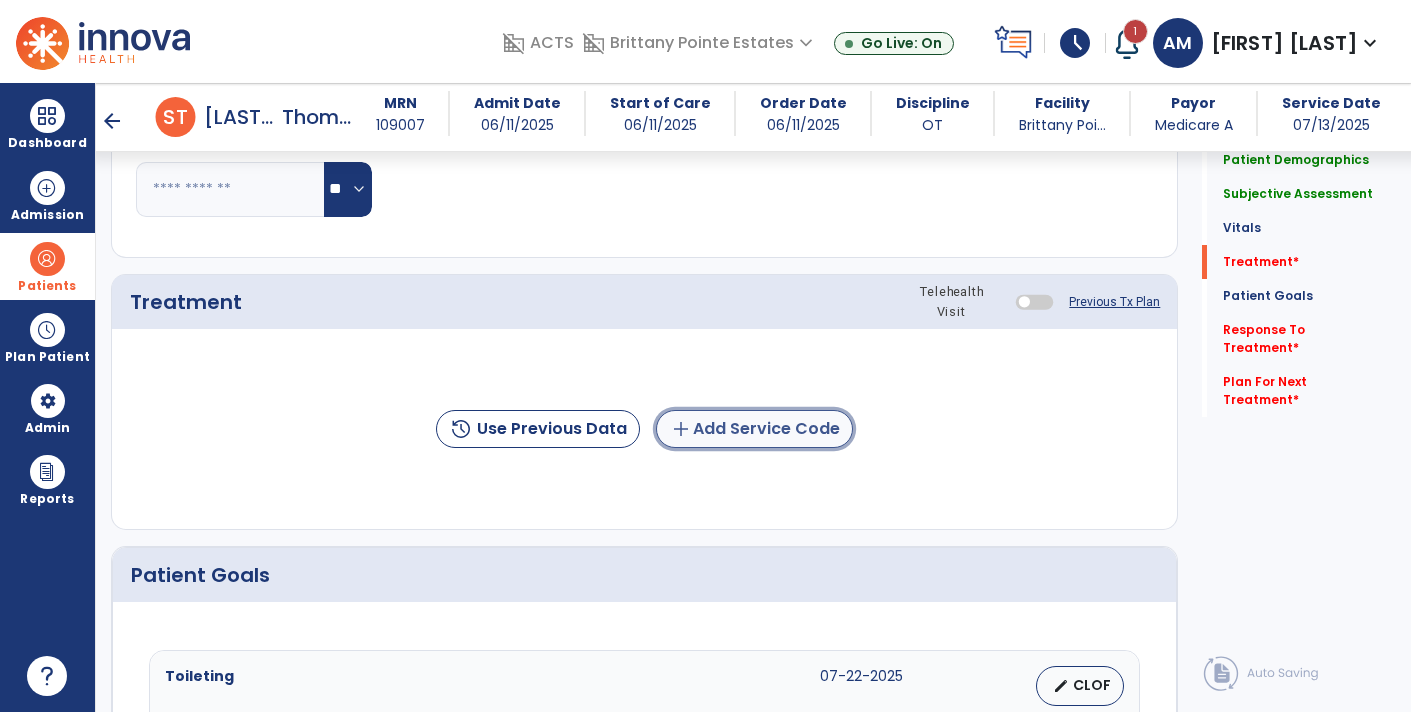 click on "add  Add Service Code" 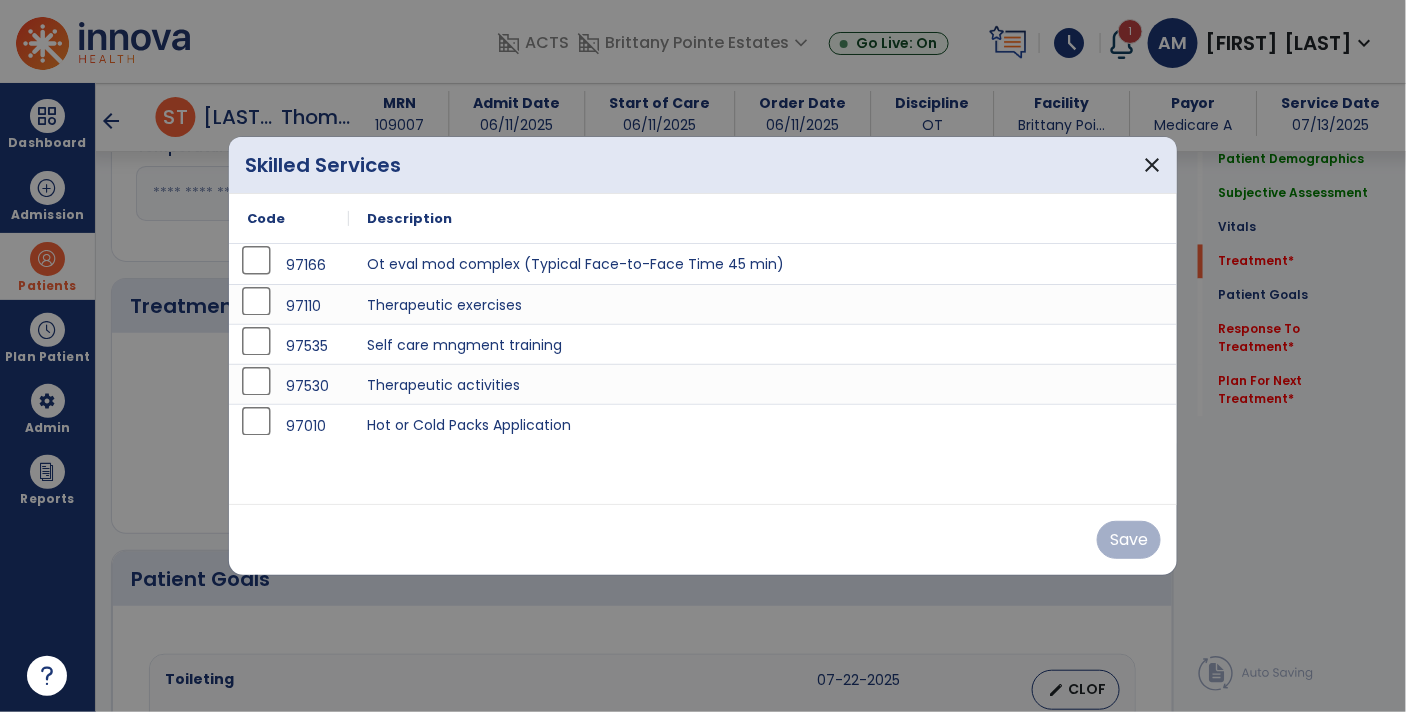 scroll, scrollTop: 1135, scrollLeft: 0, axis: vertical 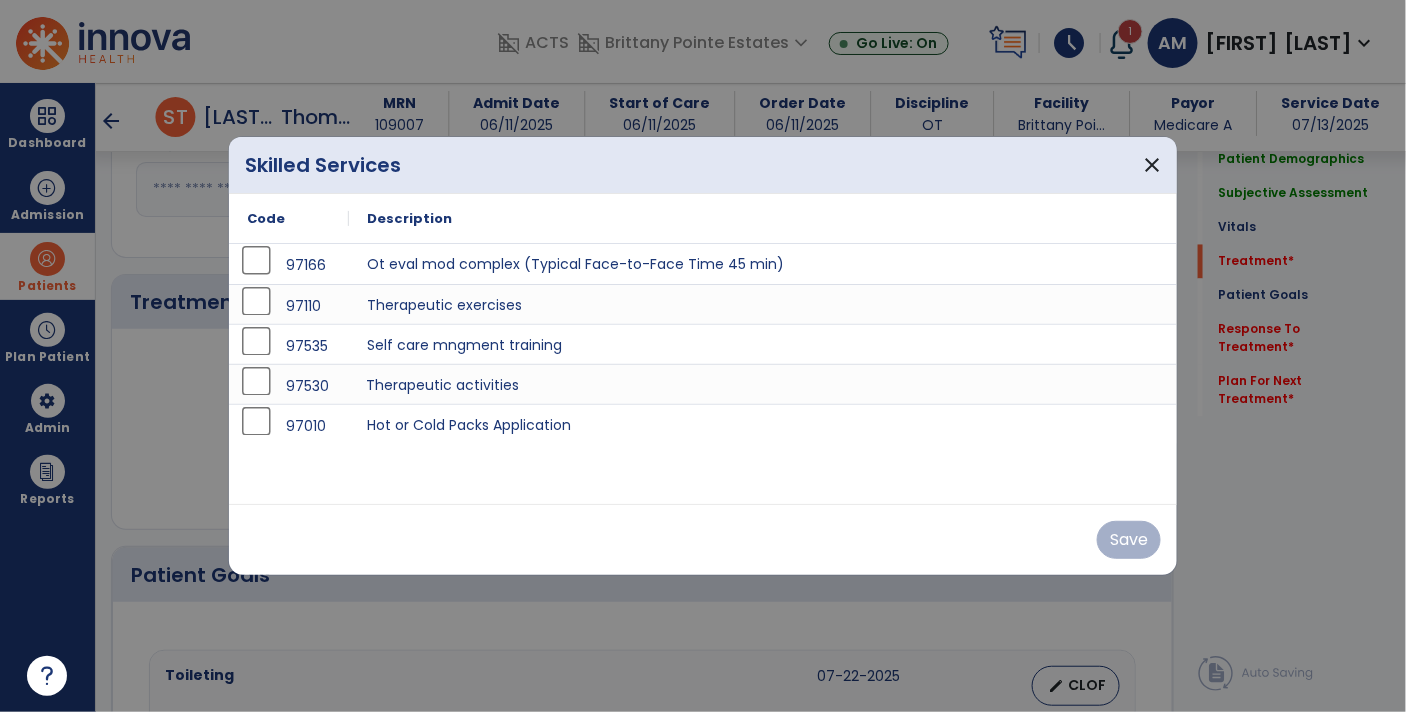 click on "Therapeutic activities" at bounding box center [763, 384] 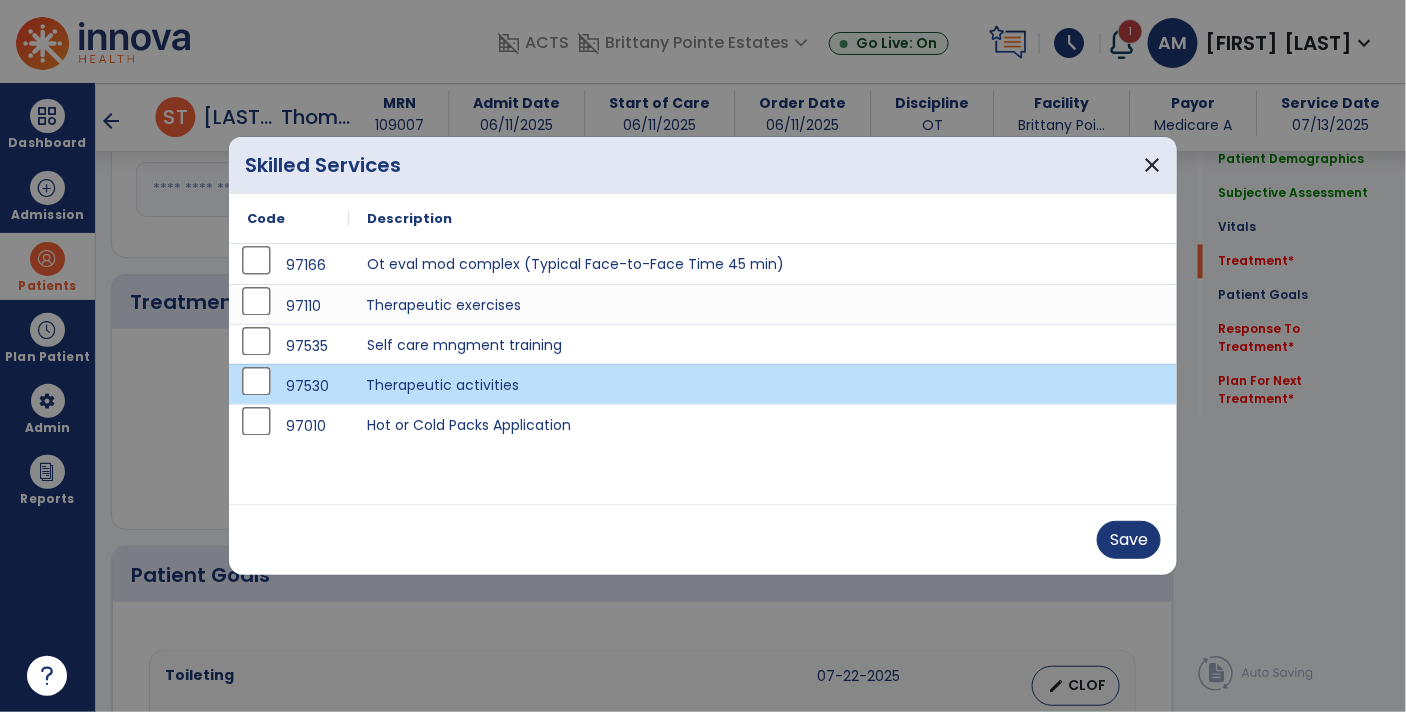 click on "Therapeutic exercises" at bounding box center (763, 304) 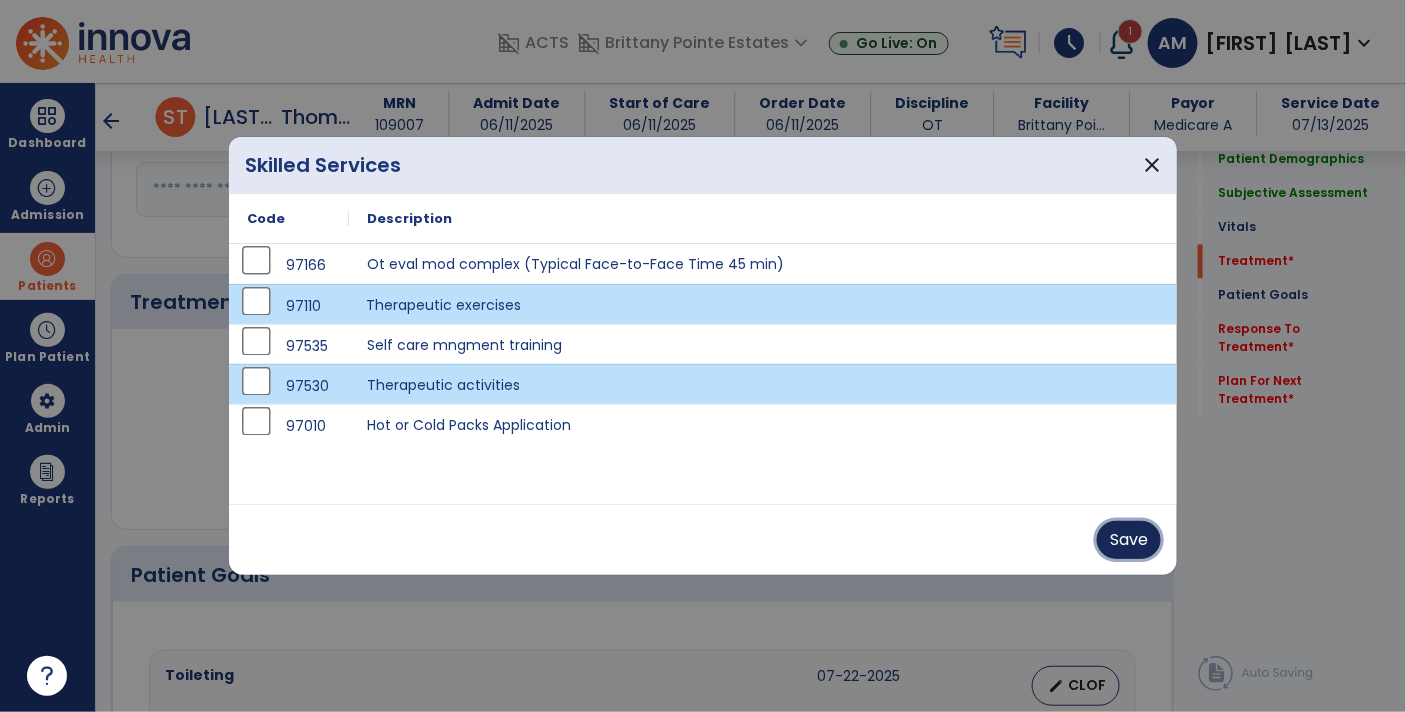 click on "Save" at bounding box center [1129, 540] 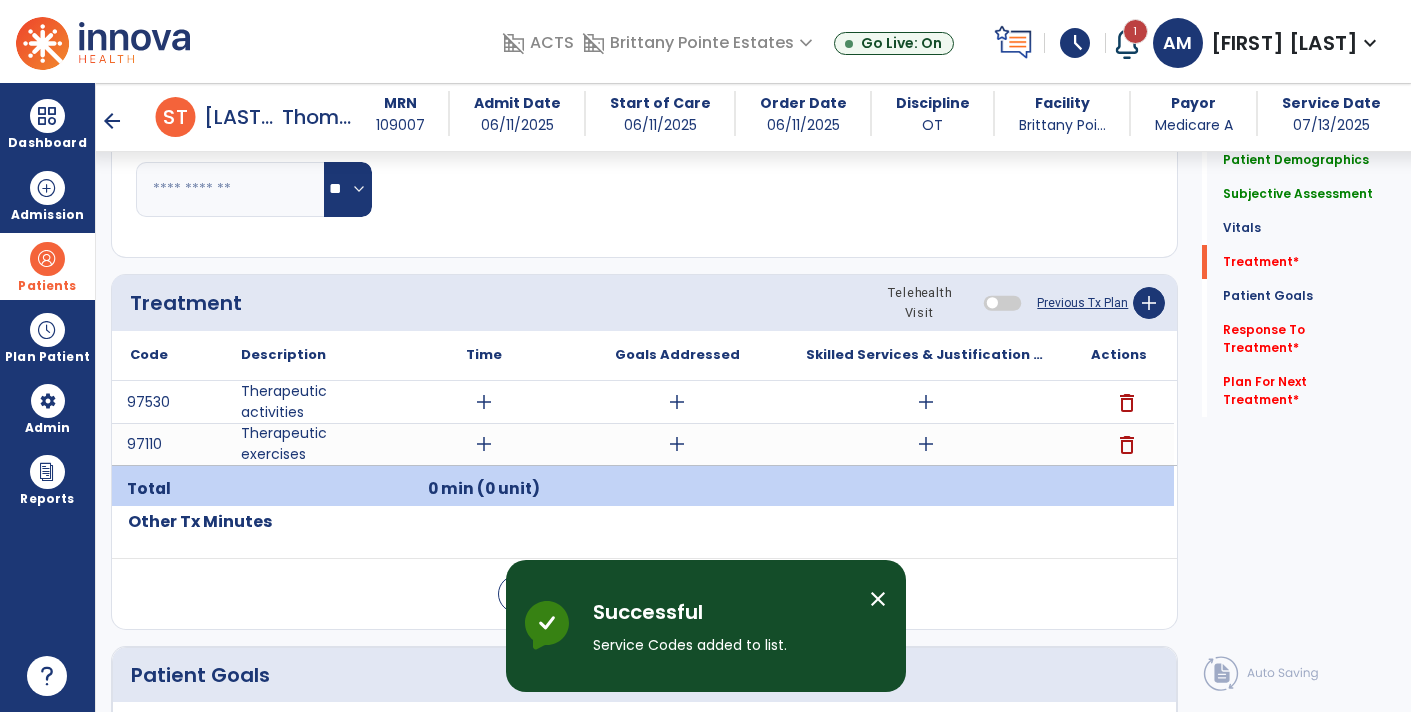 click on "add" at bounding box center (926, 402) 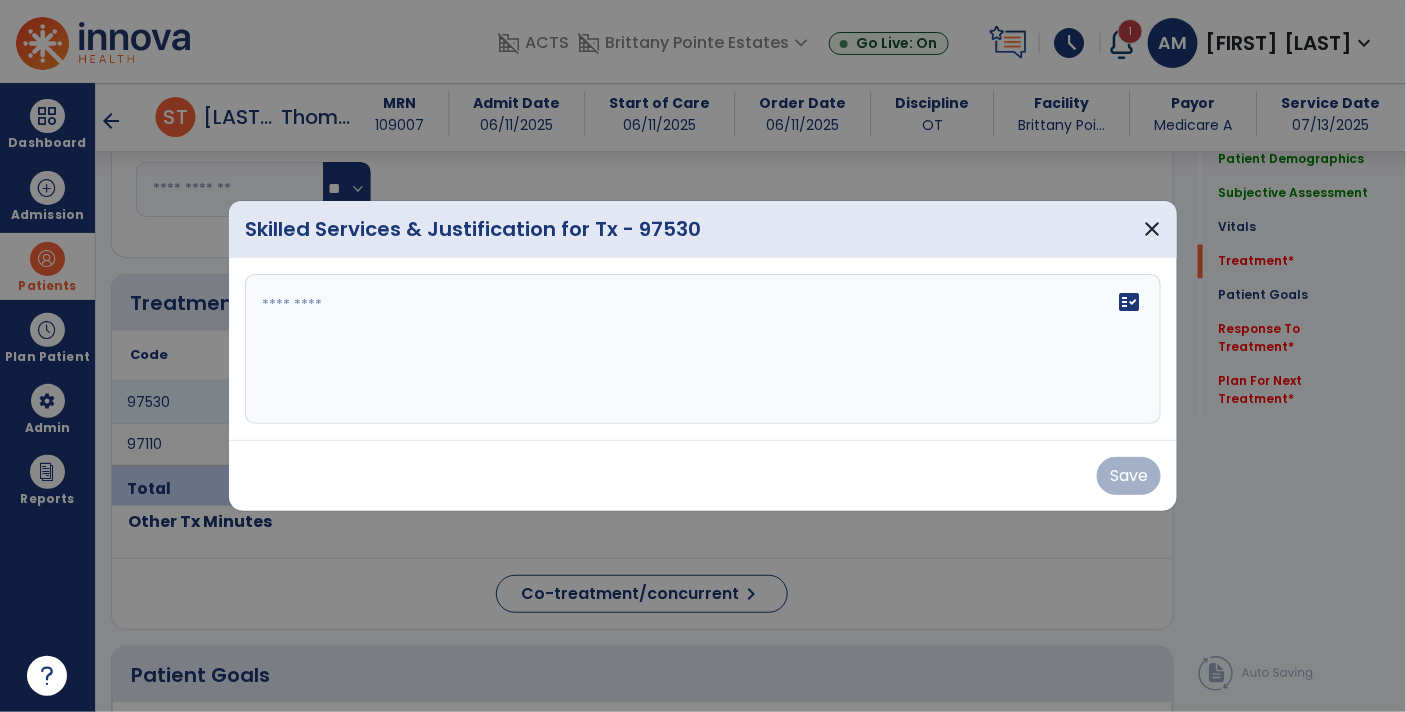 scroll, scrollTop: 1135, scrollLeft: 0, axis: vertical 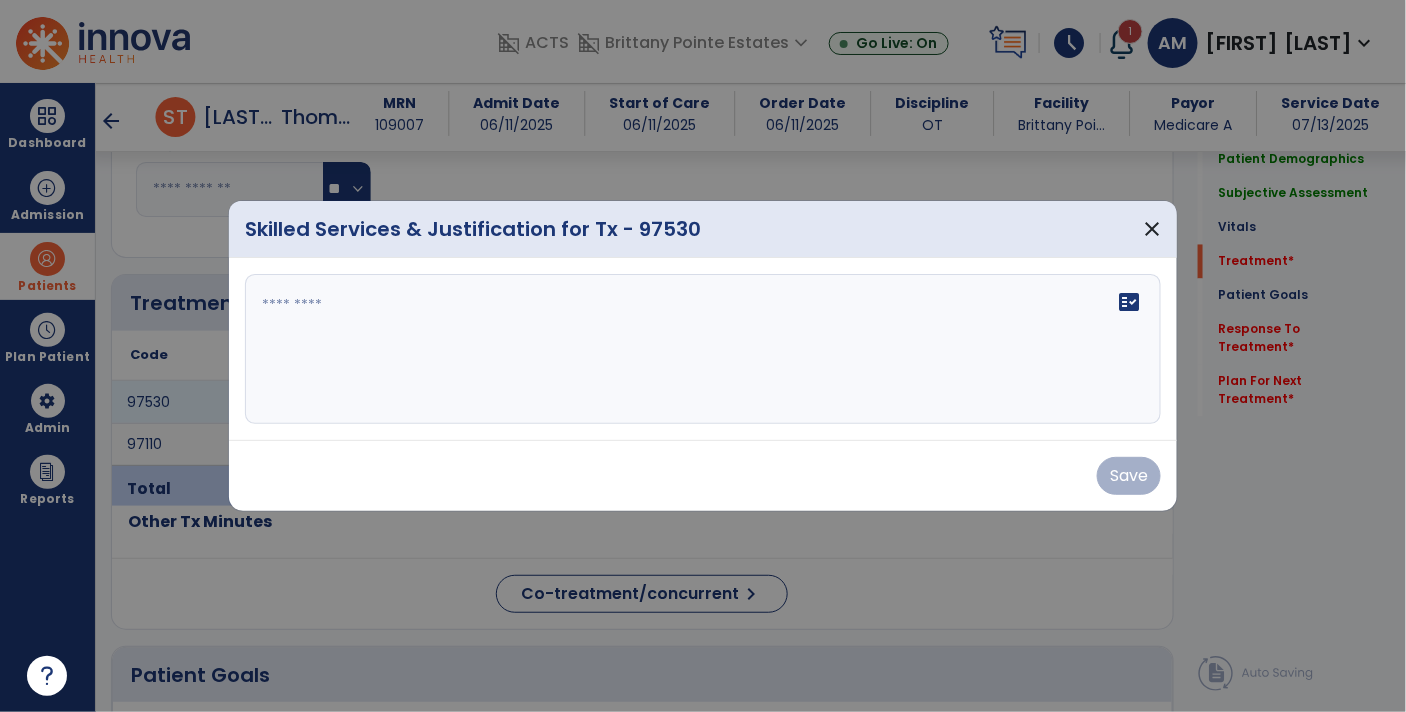 click on "fact_check" at bounding box center [703, 349] 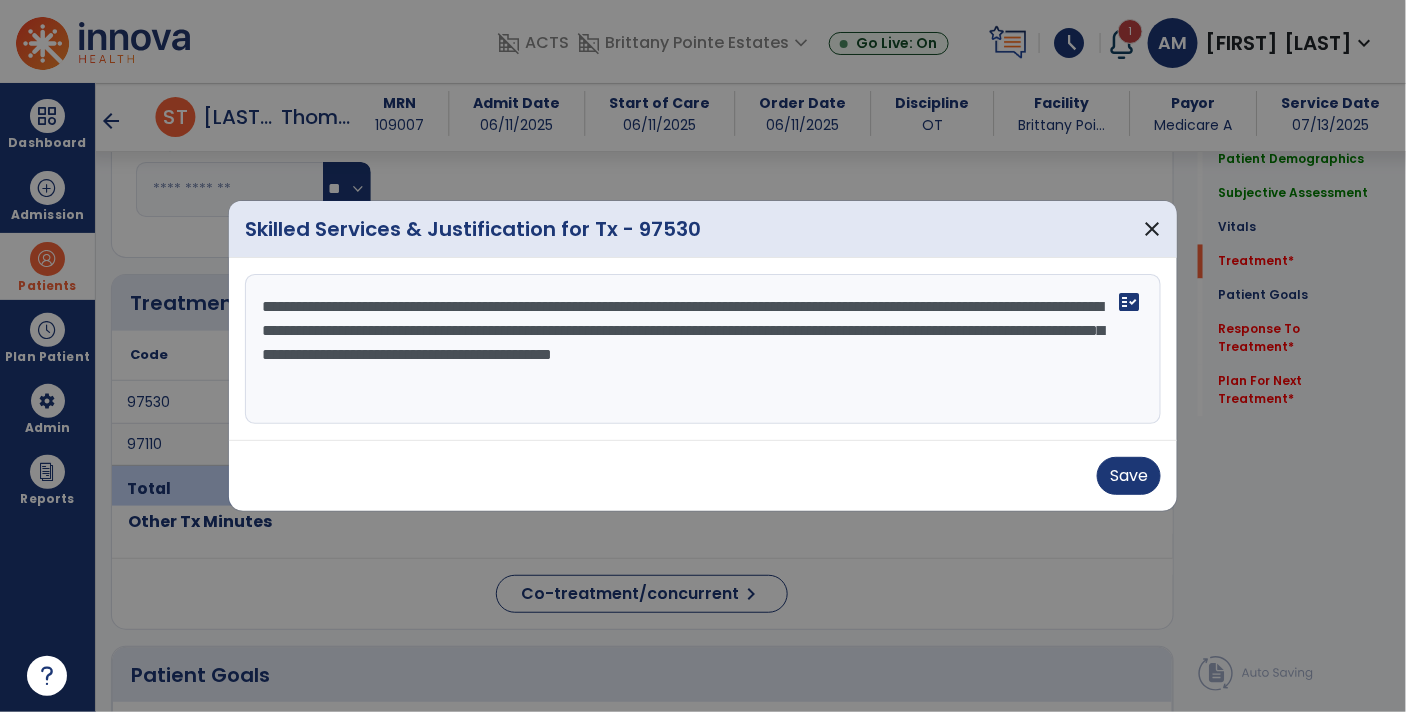 click on "**********" at bounding box center (703, 349) 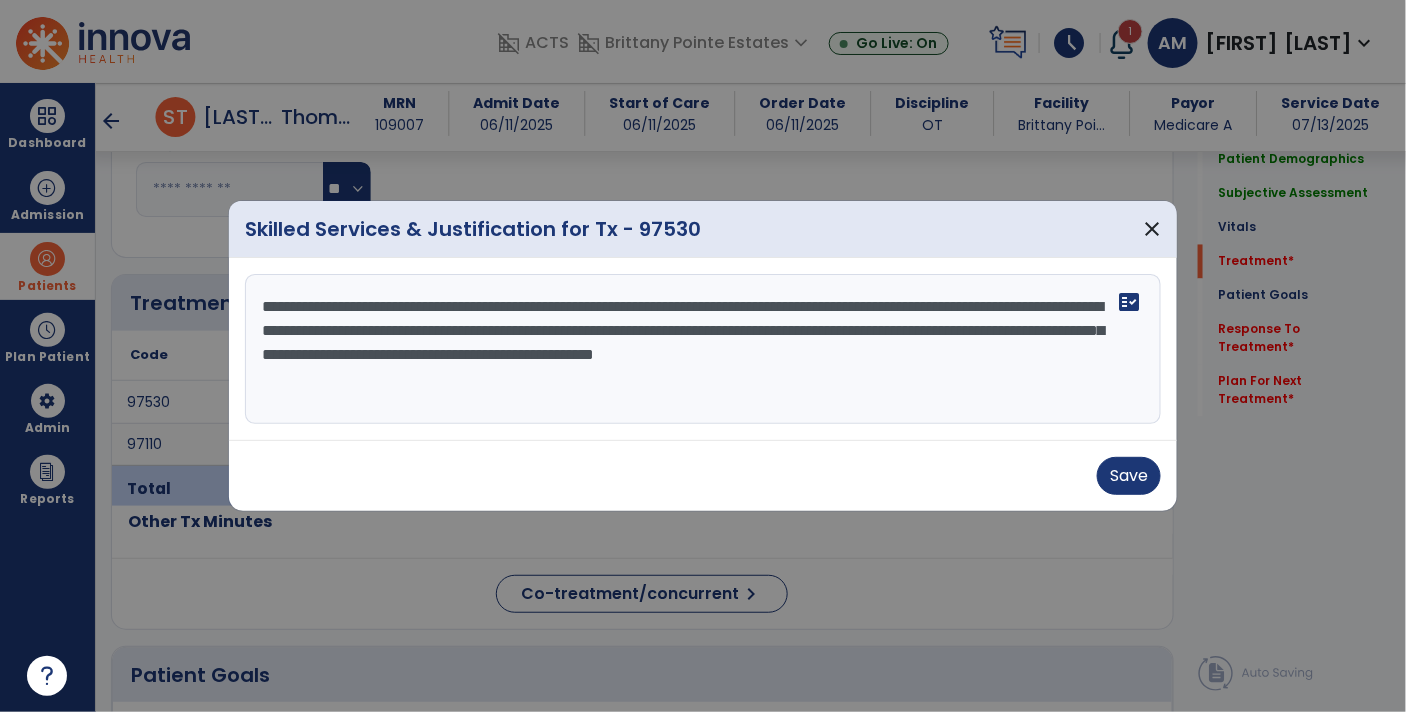 click on "**********" at bounding box center (703, 349) 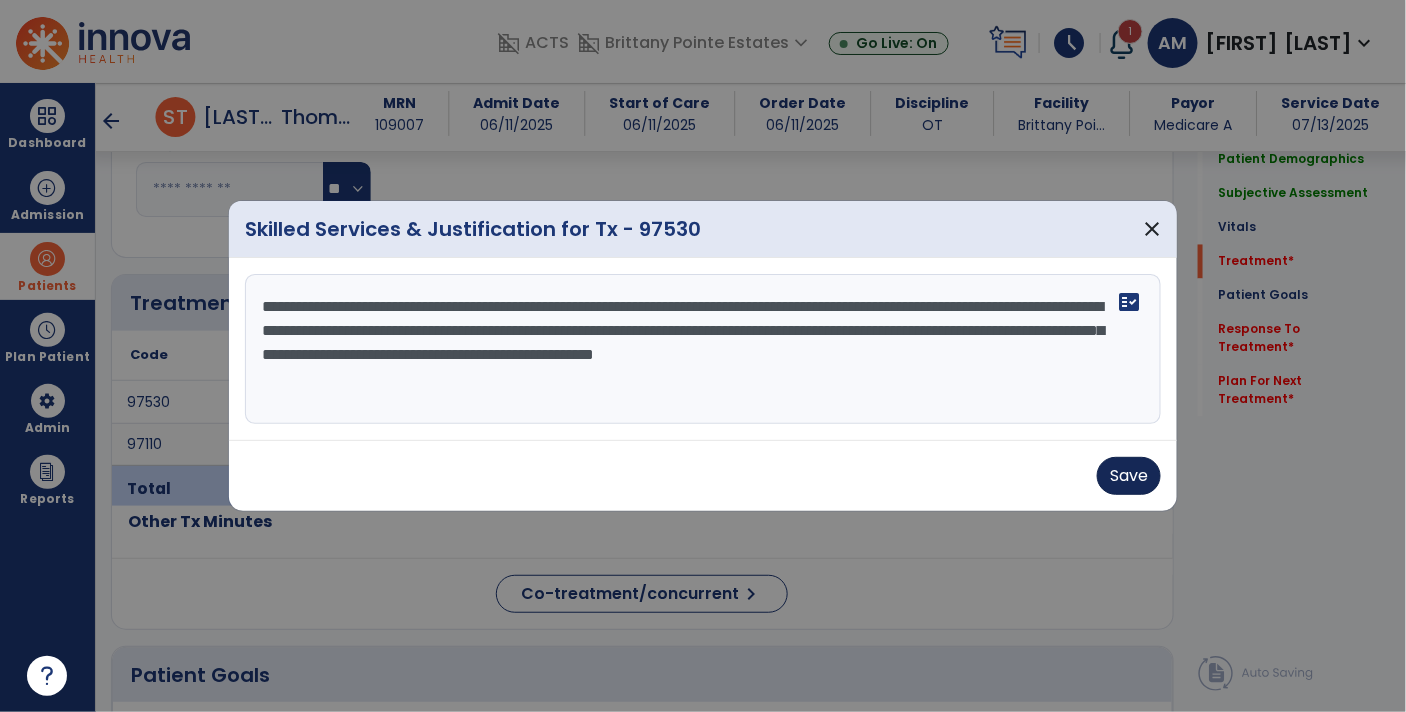 type on "**********" 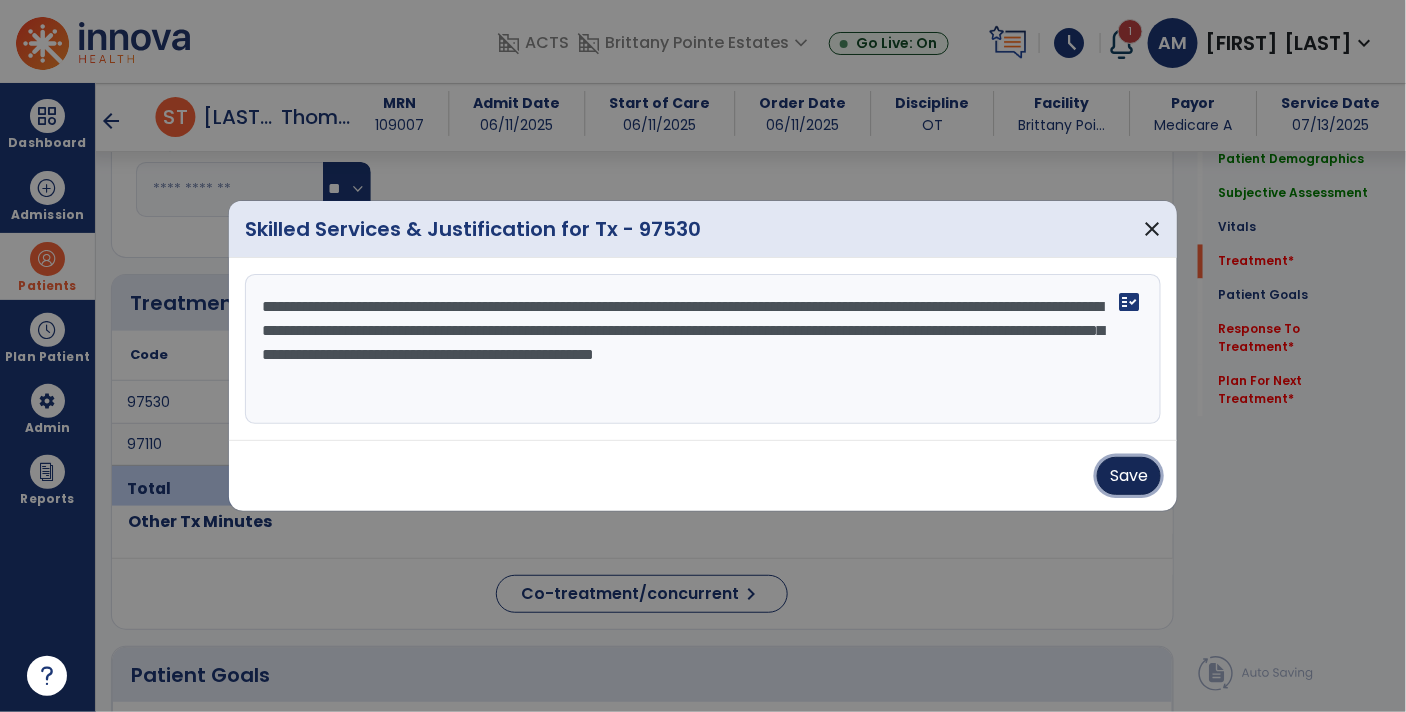 click on "Save" at bounding box center [1129, 476] 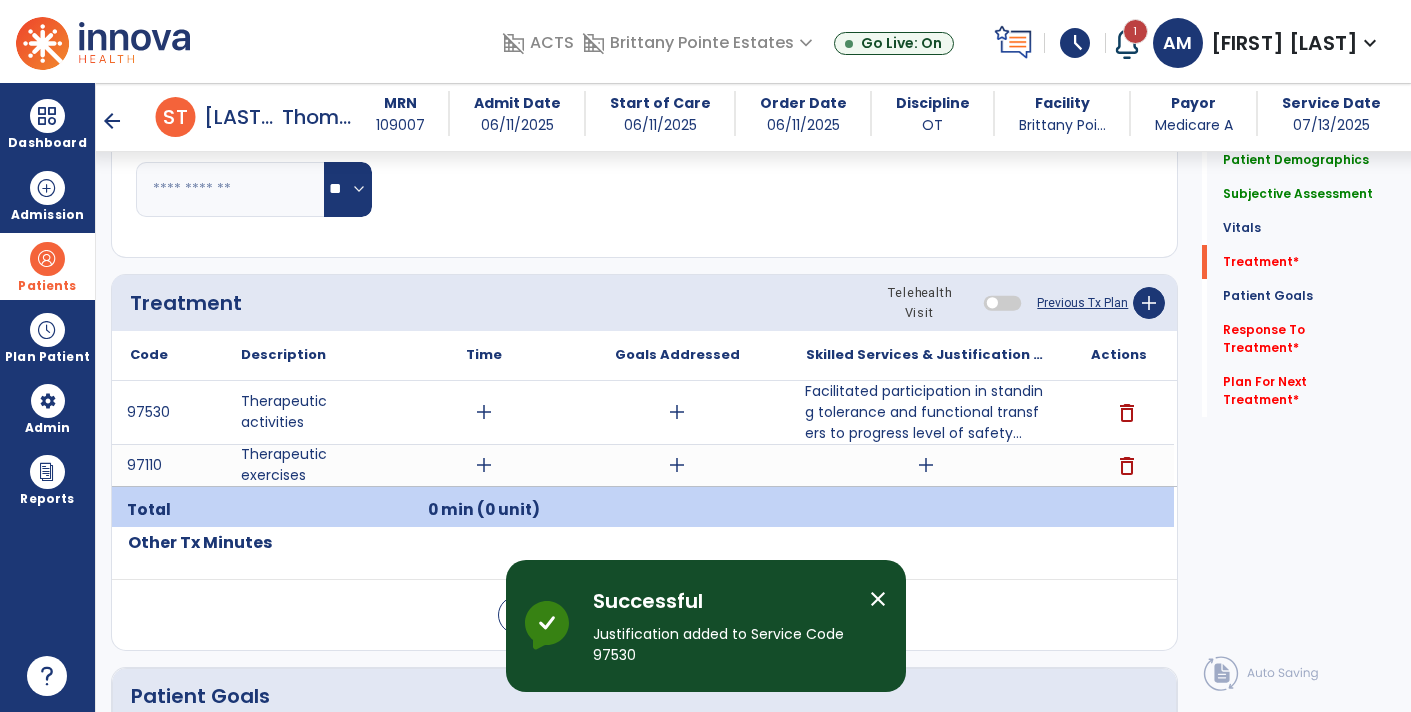 click on "Facilitated participation in standing tolerance and functional transfers to progress level of safety..." at bounding box center [926, 412] 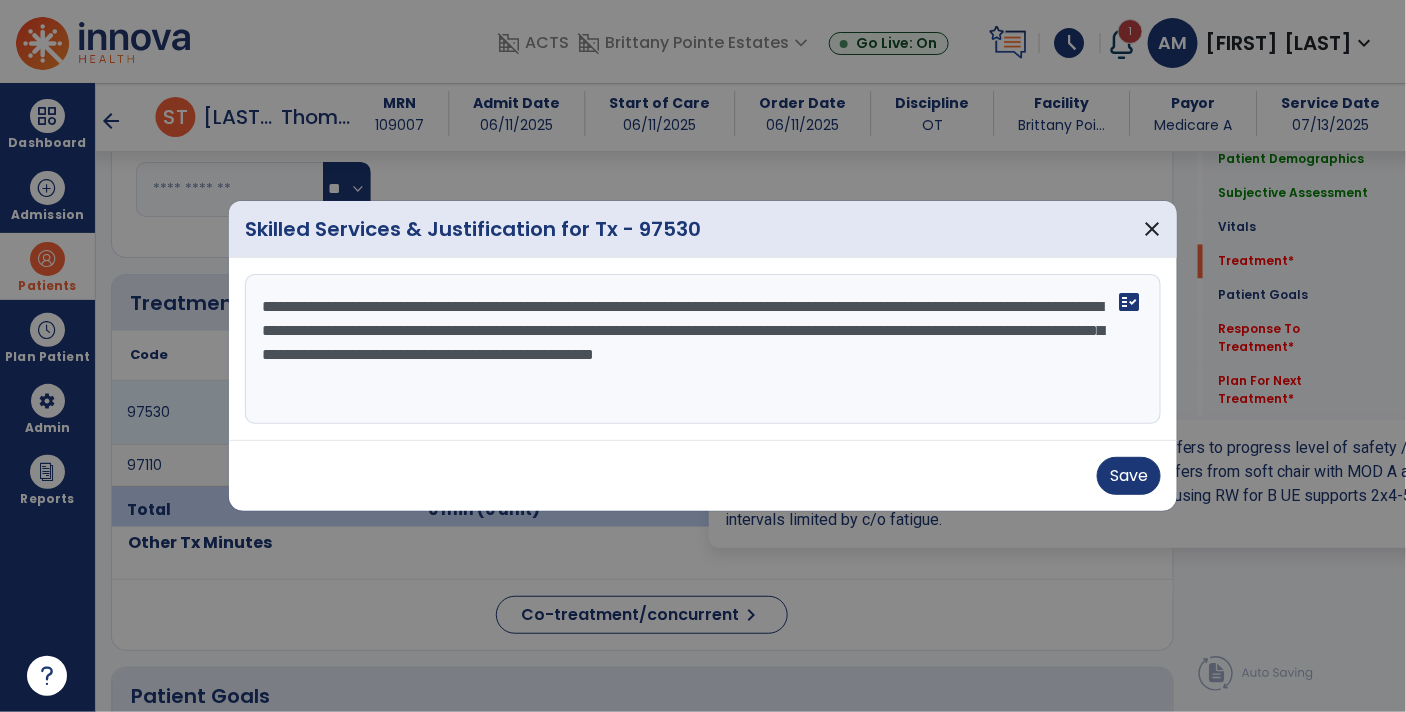 scroll, scrollTop: 1135, scrollLeft: 0, axis: vertical 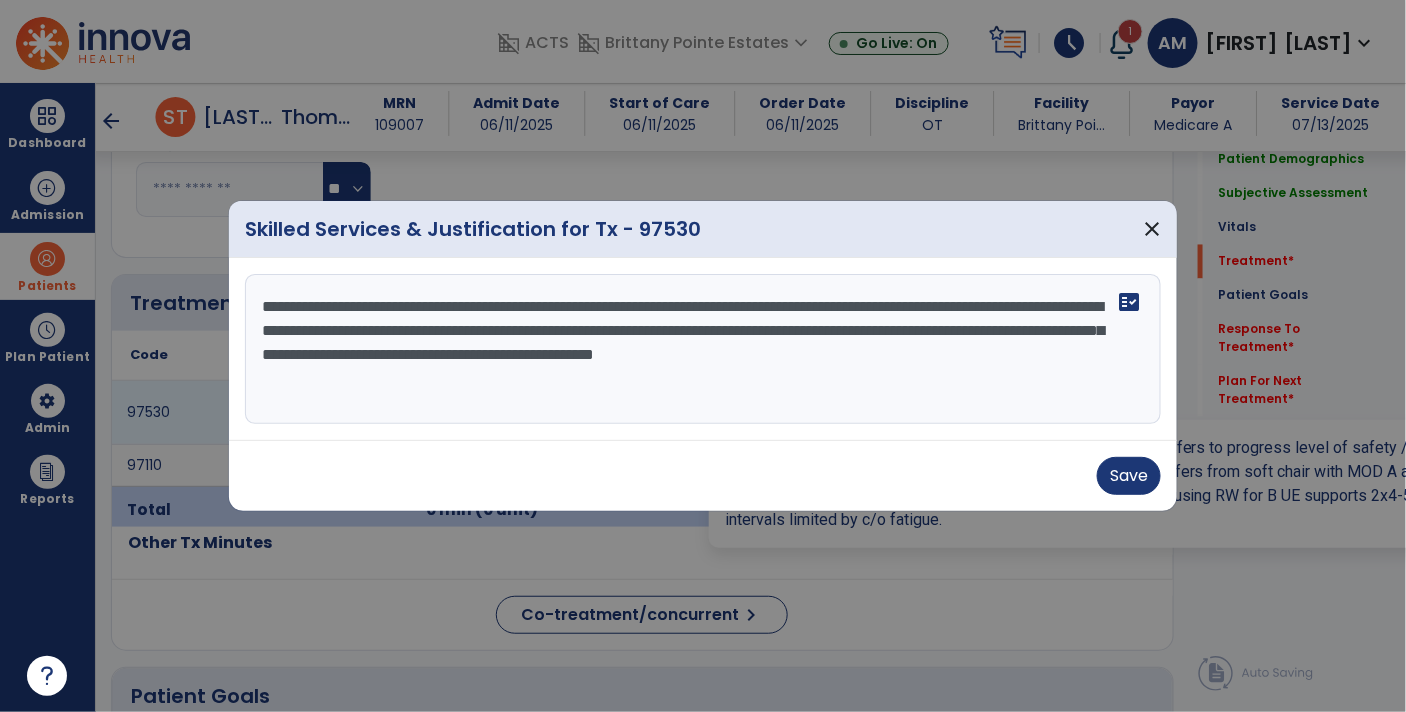 click on "**********" at bounding box center (703, 349) 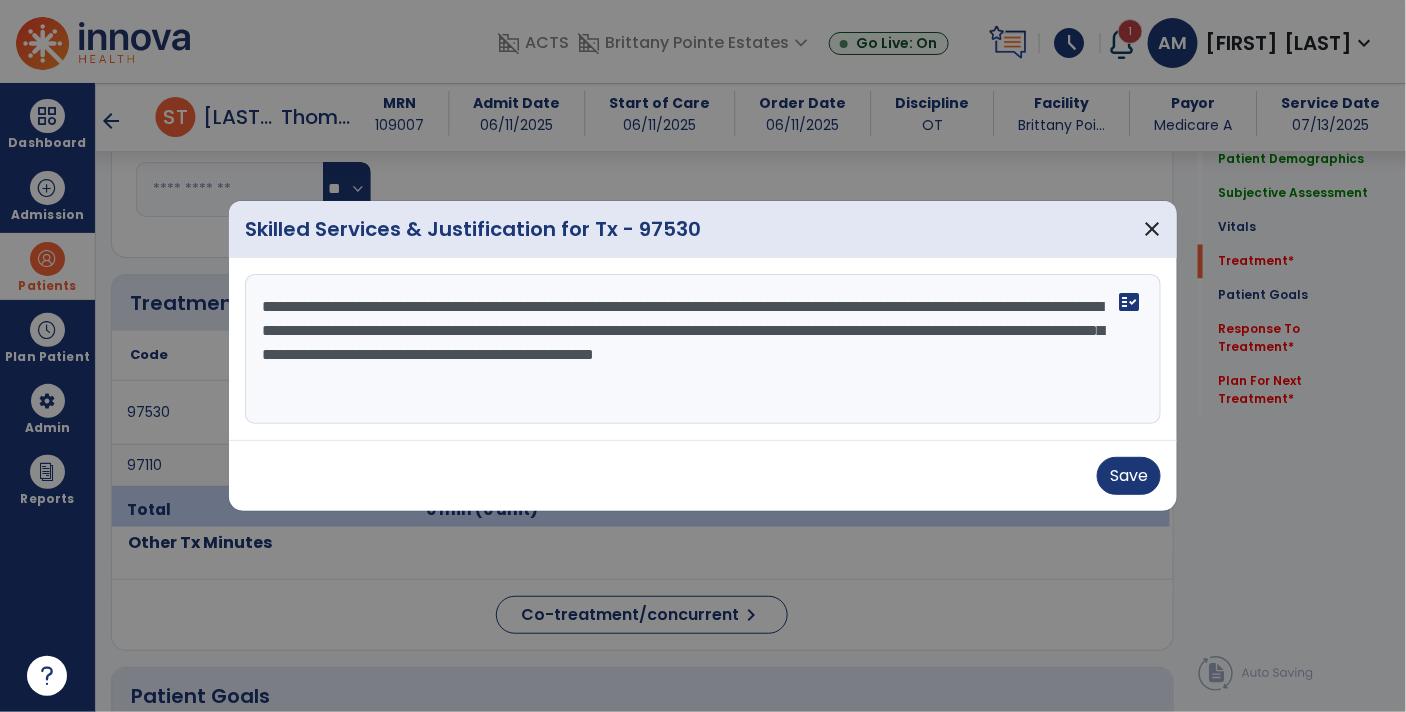 click on "**********" at bounding box center [703, 349] 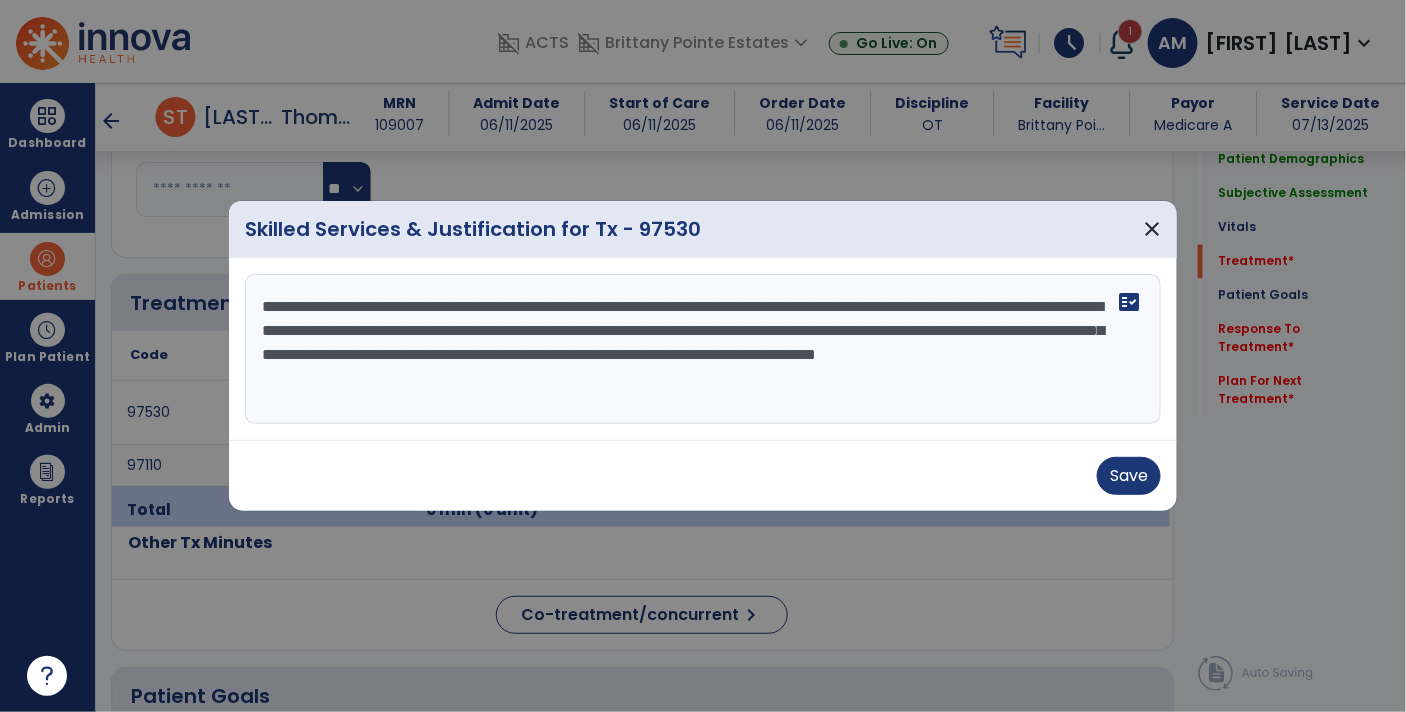 type on "**********" 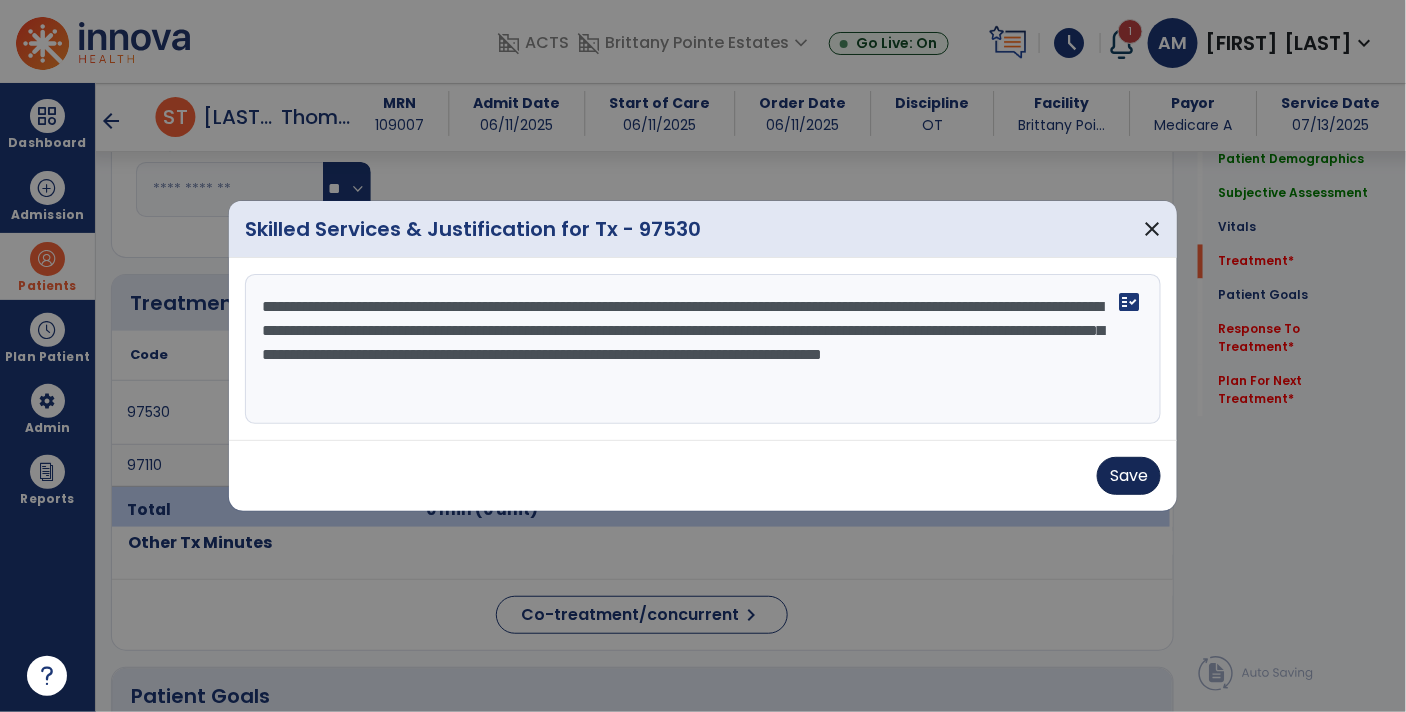 click on "Save" at bounding box center [1129, 476] 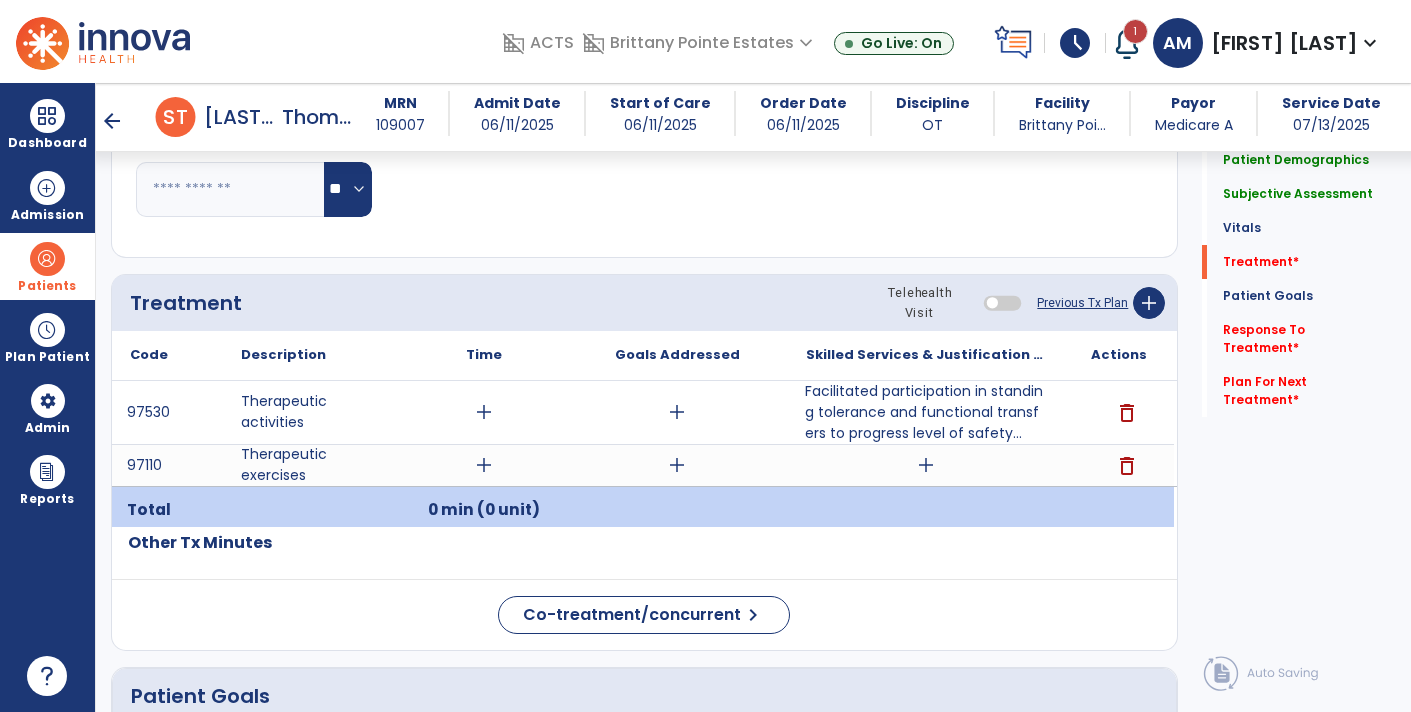 click on "add" at bounding box center (926, 465) 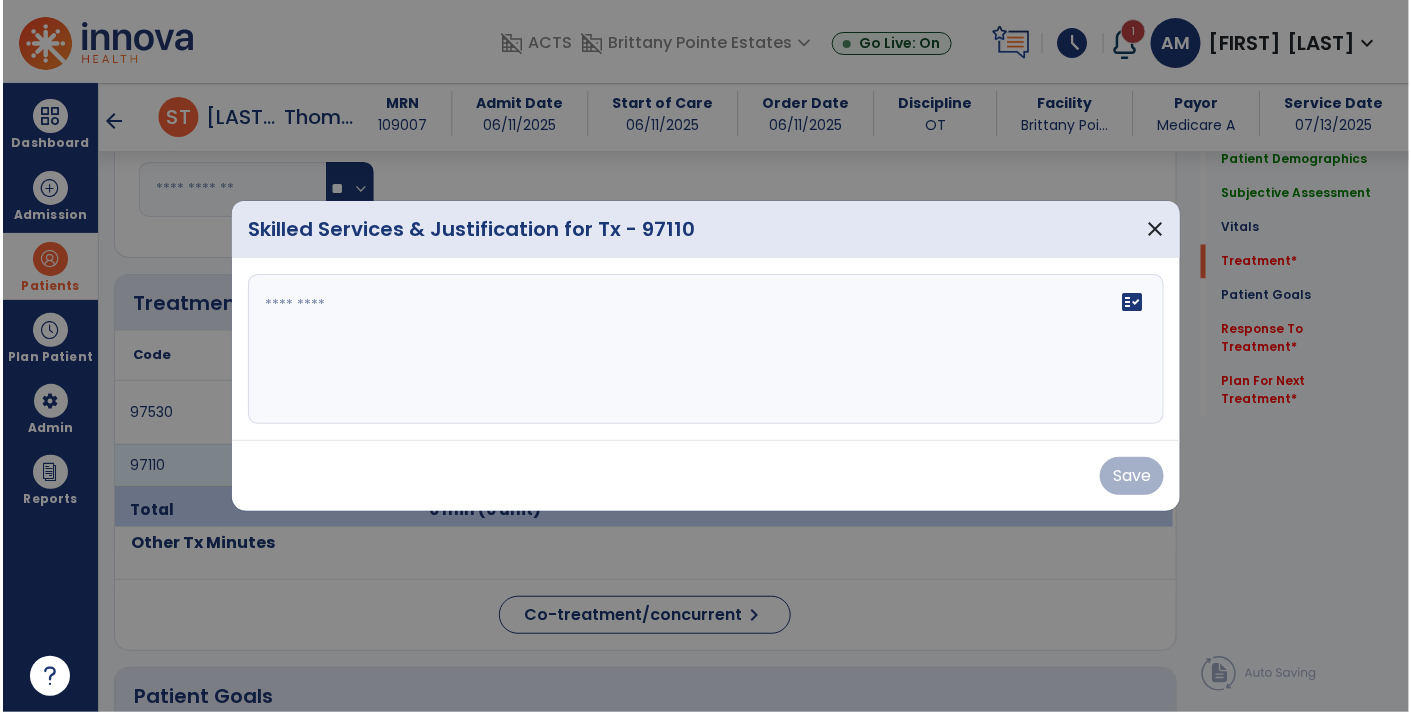 scroll, scrollTop: 1135, scrollLeft: 0, axis: vertical 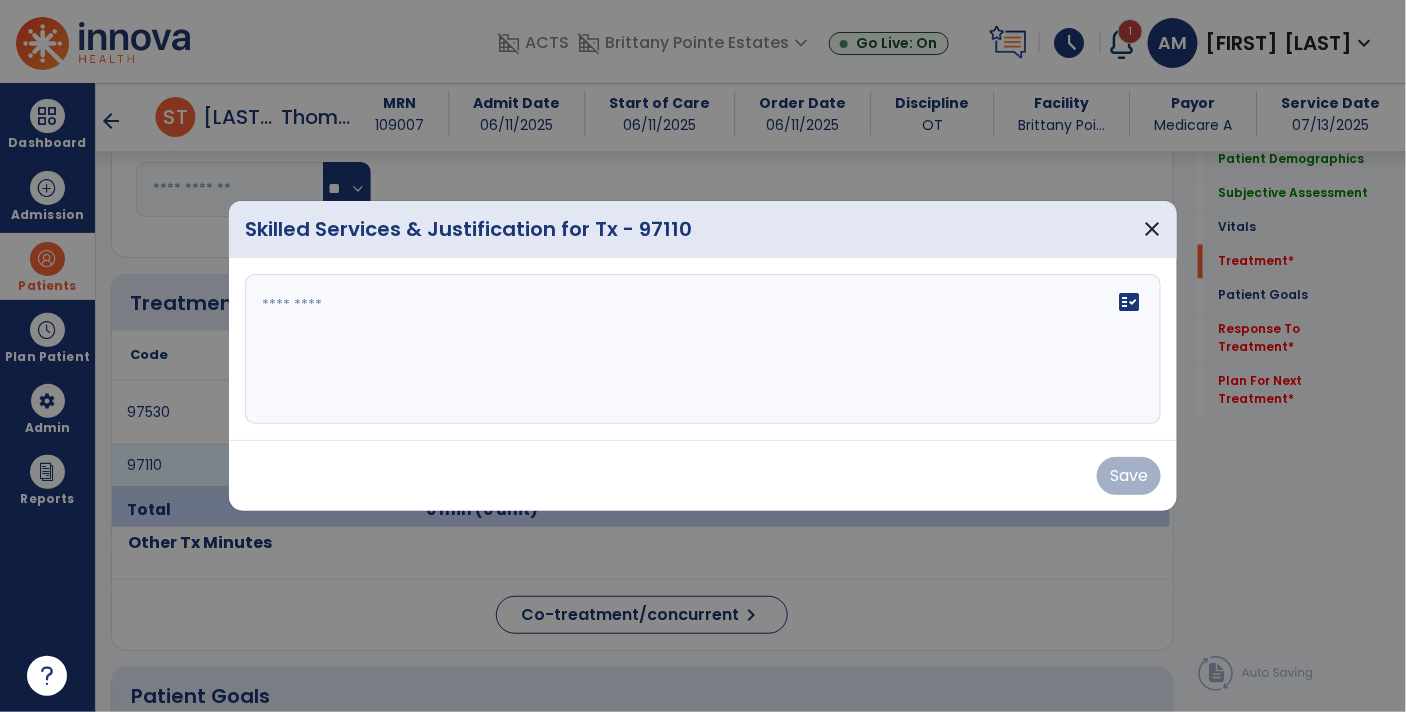 click on "fact_check" at bounding box center (703, 349) 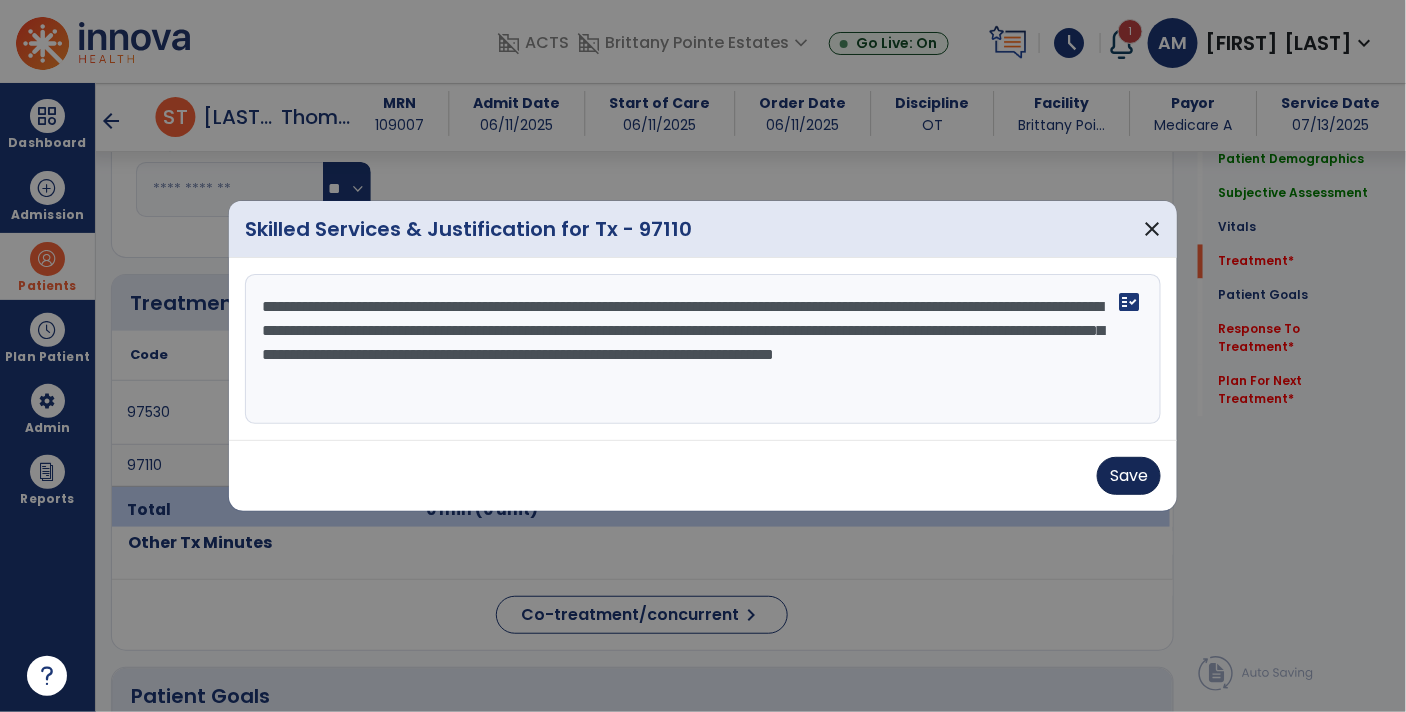 type on "**********" 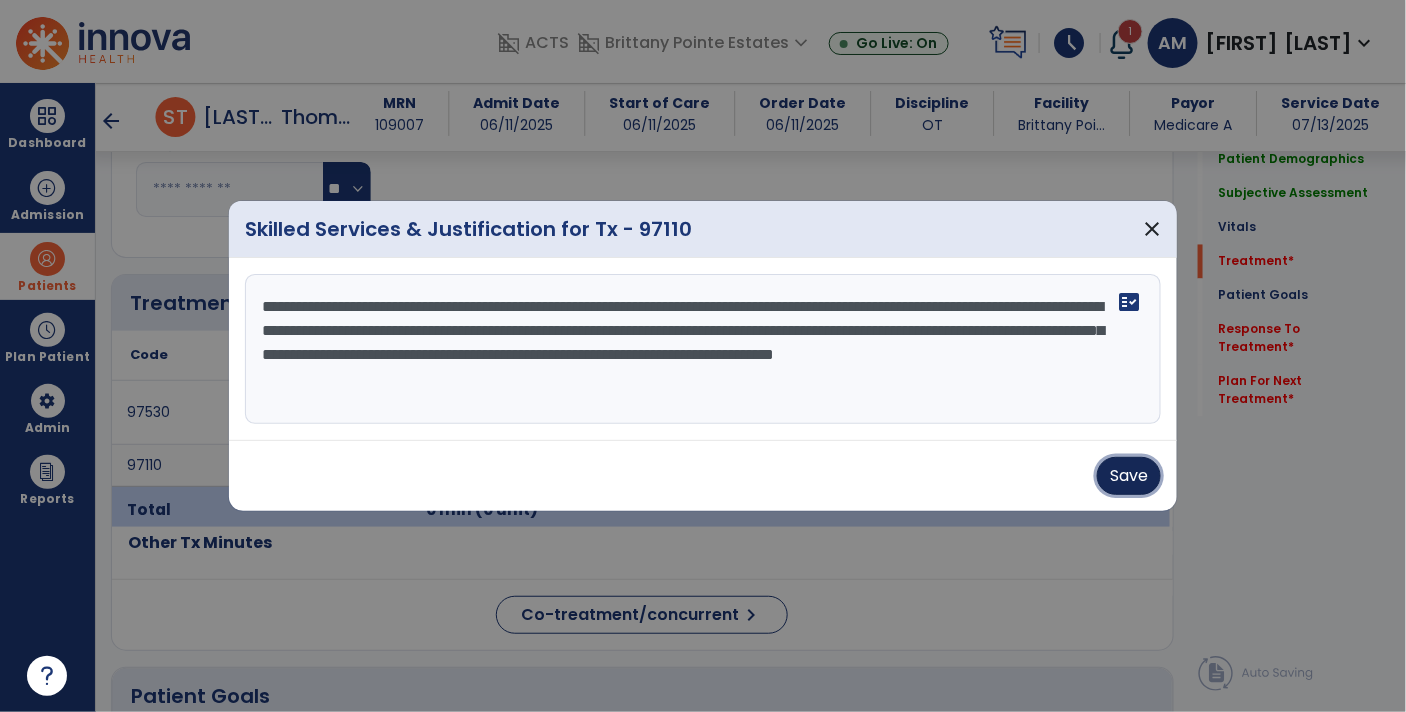 click on "Save" at bounding box center [1129, 476] 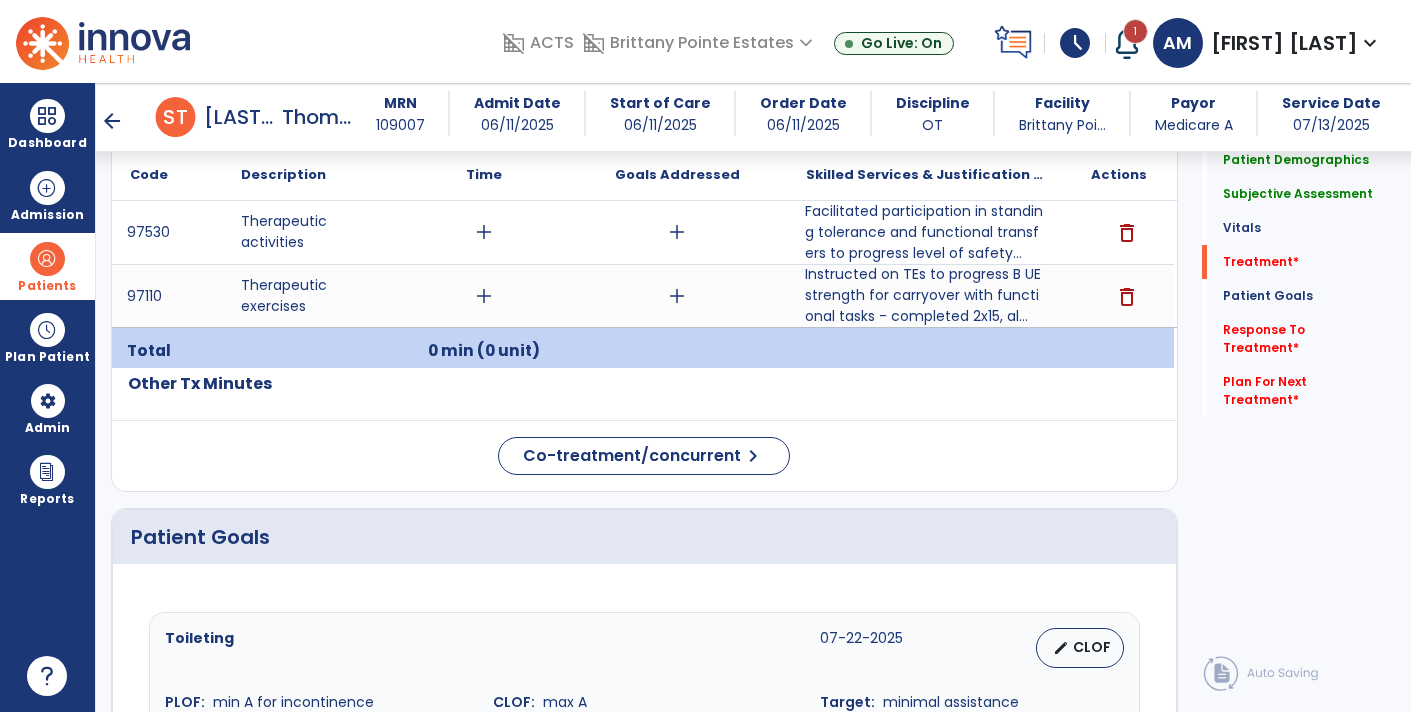 click on "Facilitated participation in standing tolerance and functional transfers to progress level of safety..." at bounding box center [926, 232] 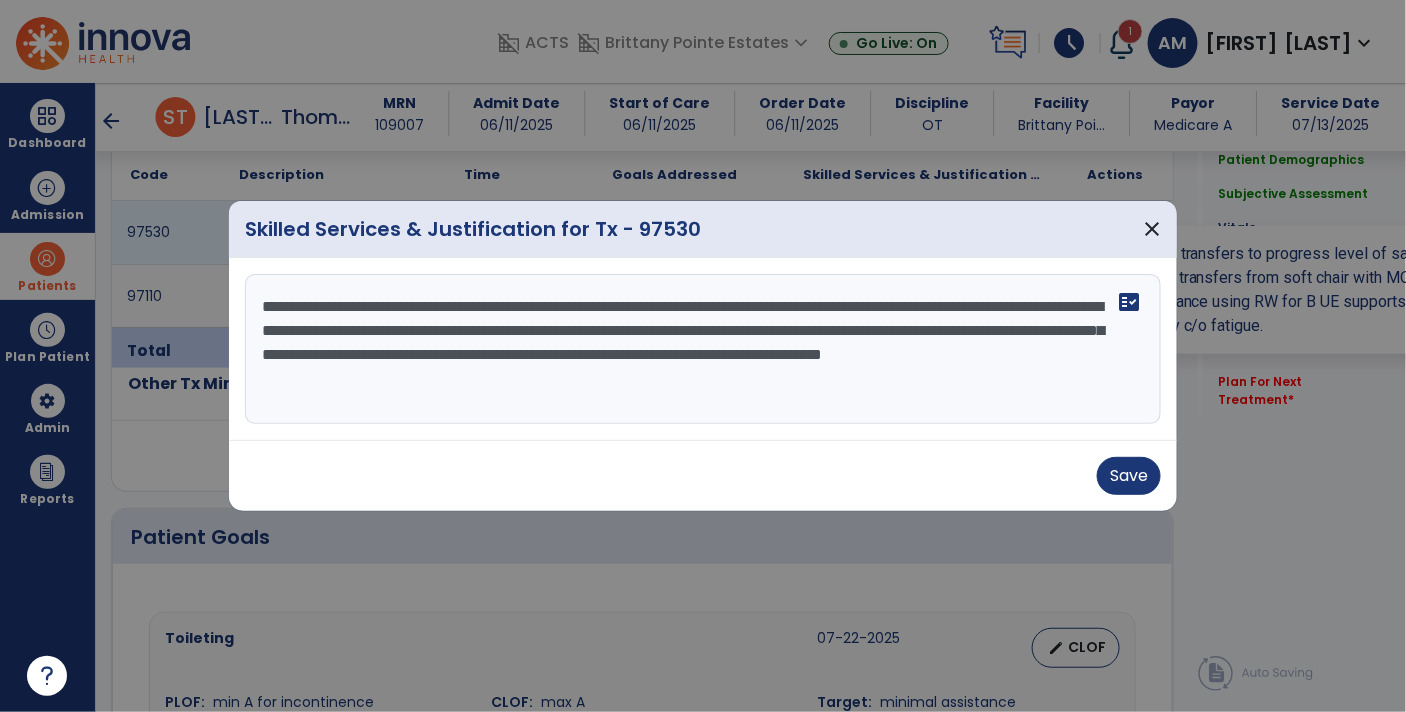 scroll, scrollTop: 1315, scrollLeft: 0, axis: vertical 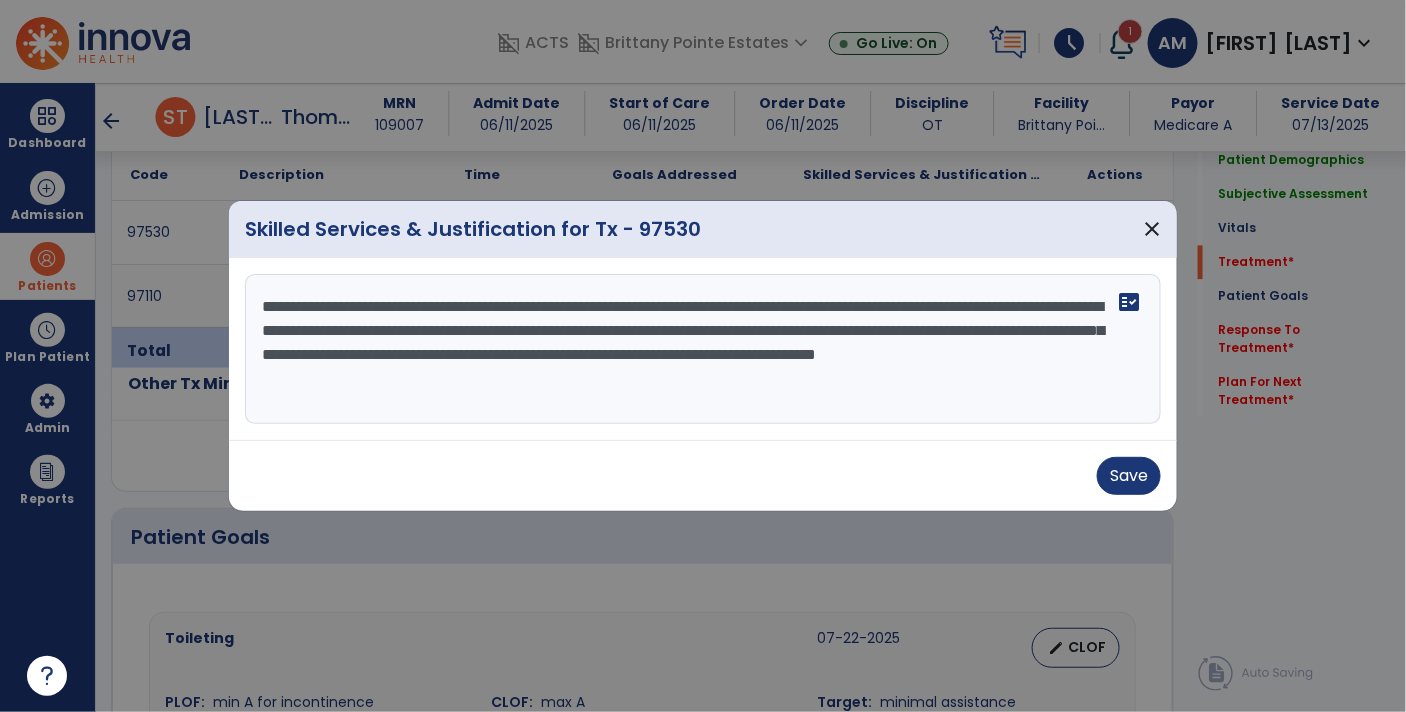 click on "**********" at bounding box center [703, 349] 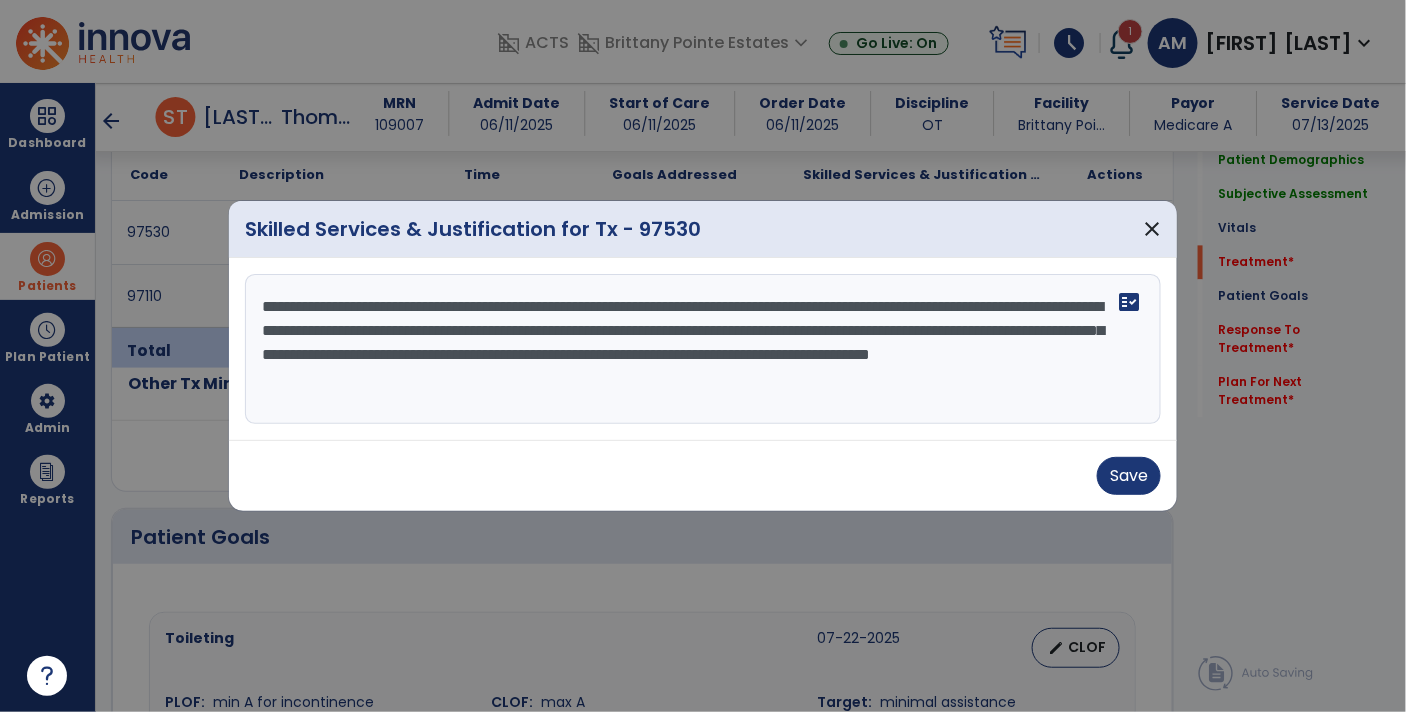 click on "**********" at bounding box center [703, 349] 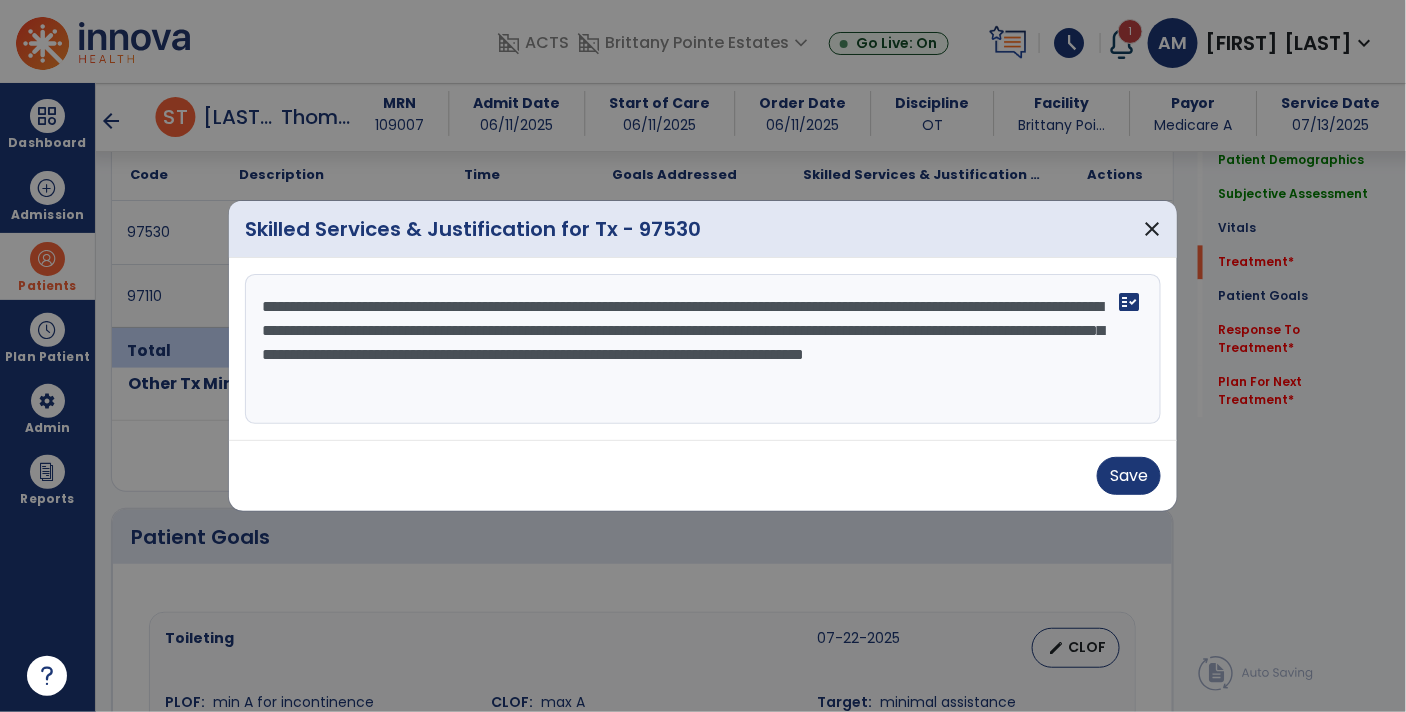 click on "**********" at bounding box center (703, 349) 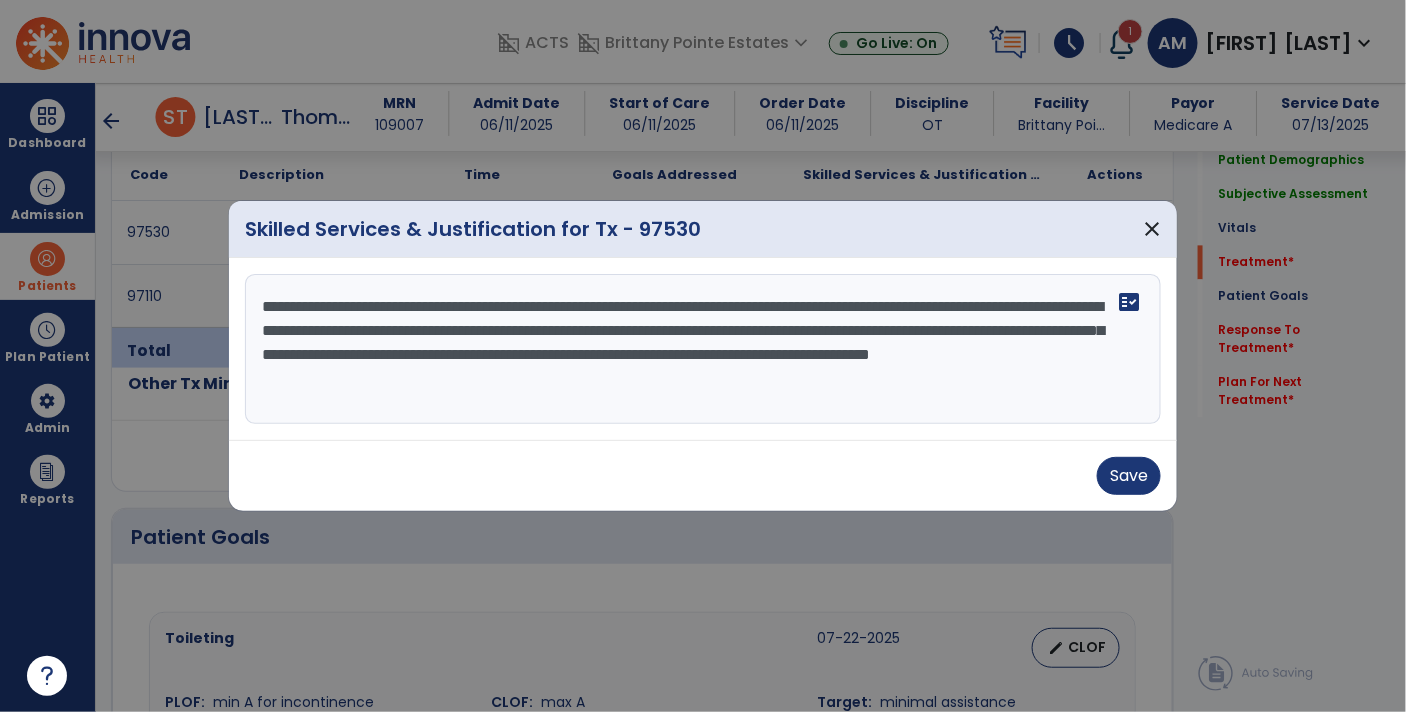 click on "**********" at bounding box center (703, 349) 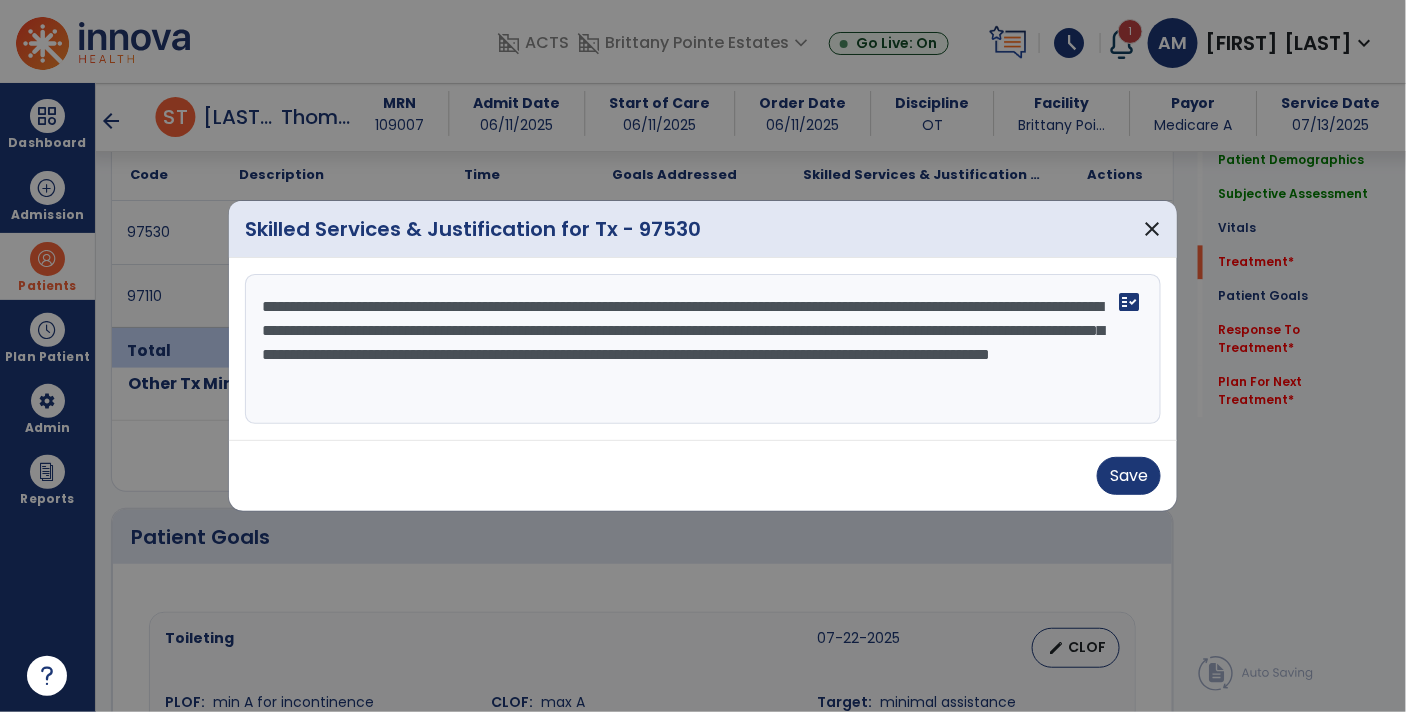 click on "**********" at bounding box center (703, 349) 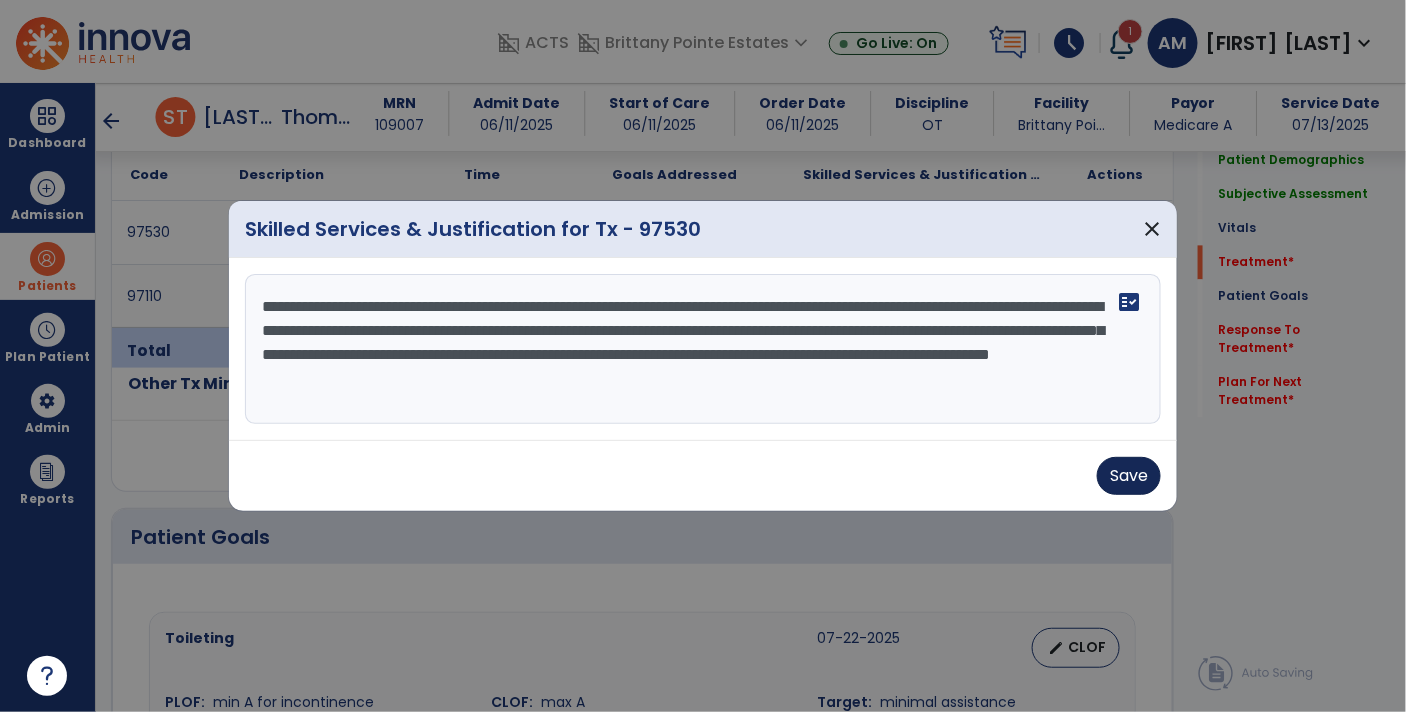 type on "**********" 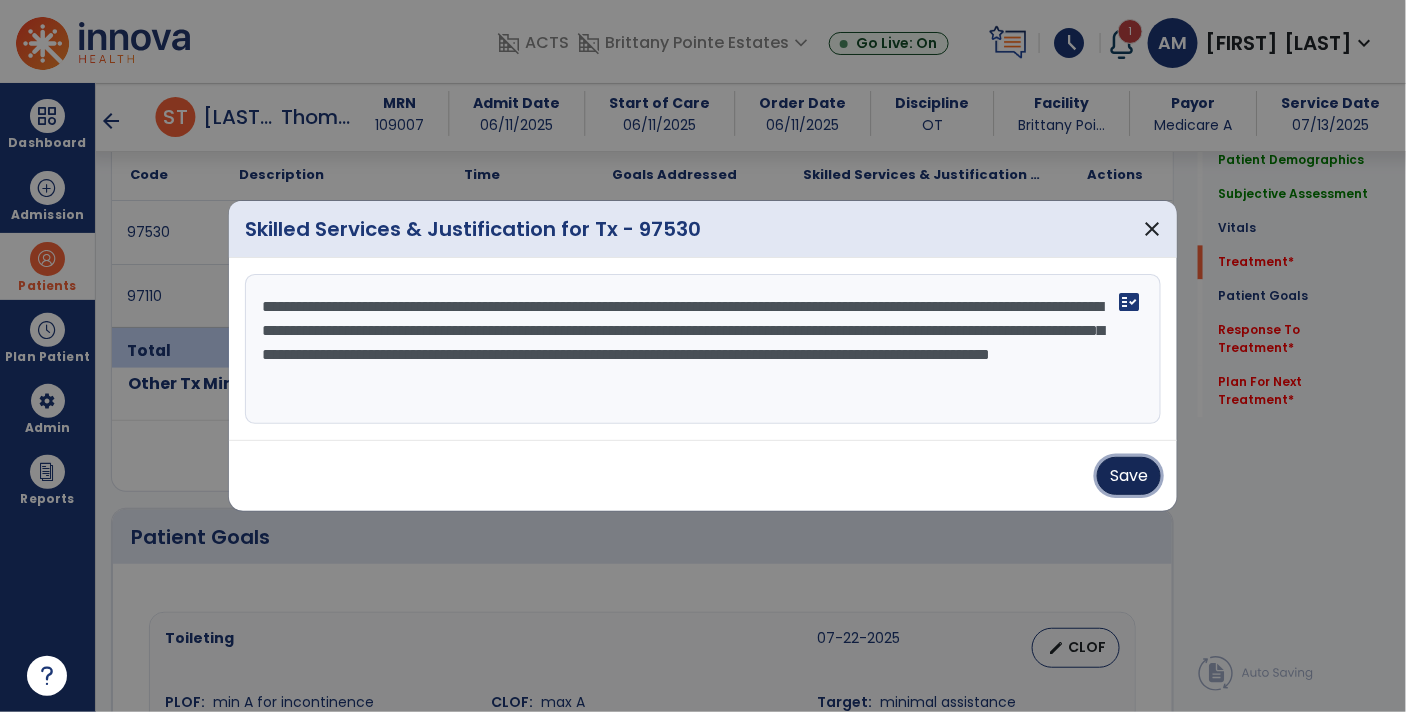 click on "Save" at bounding box center (1129, 476) 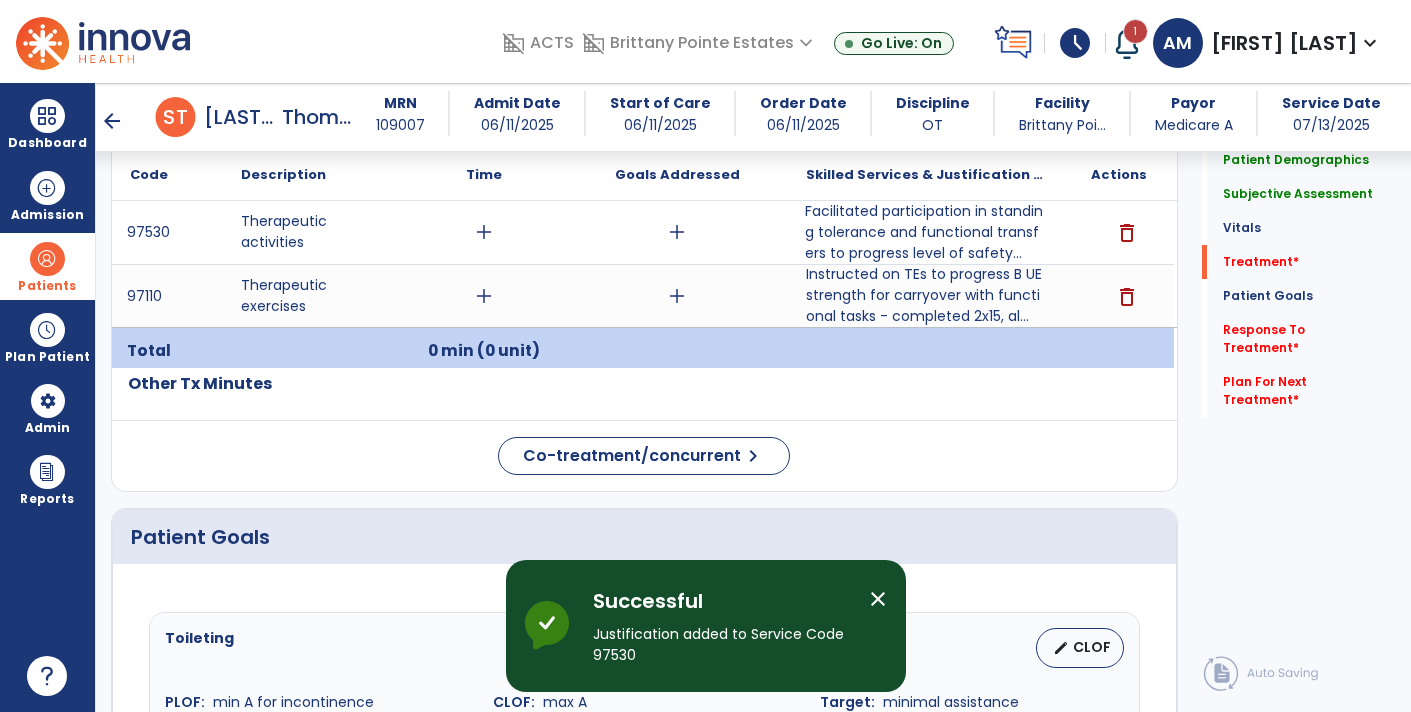click on "Facilitated participation in standing tolerance and functional transfers to progress level of safety..." at bounding box center [926, 232] 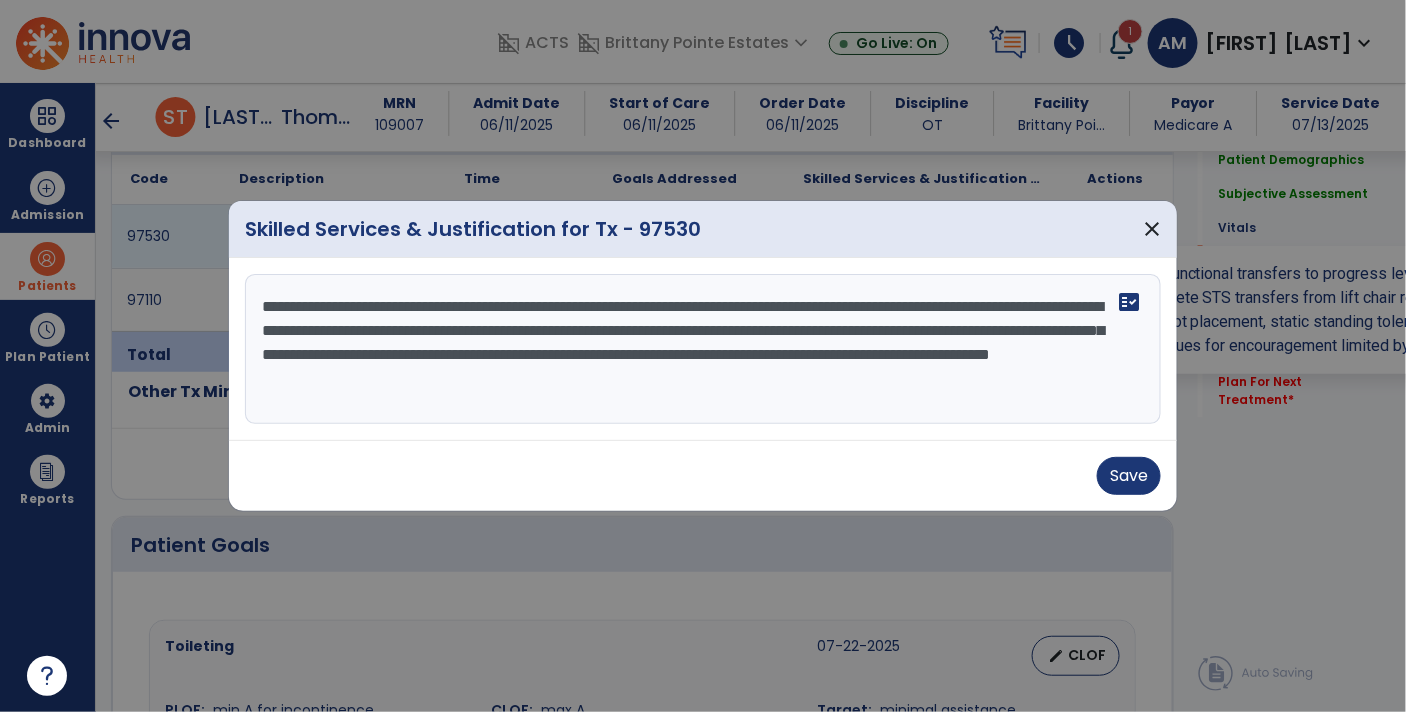 scroll, scrollTop: 1315, scrollLeft: 0, axis: vertical 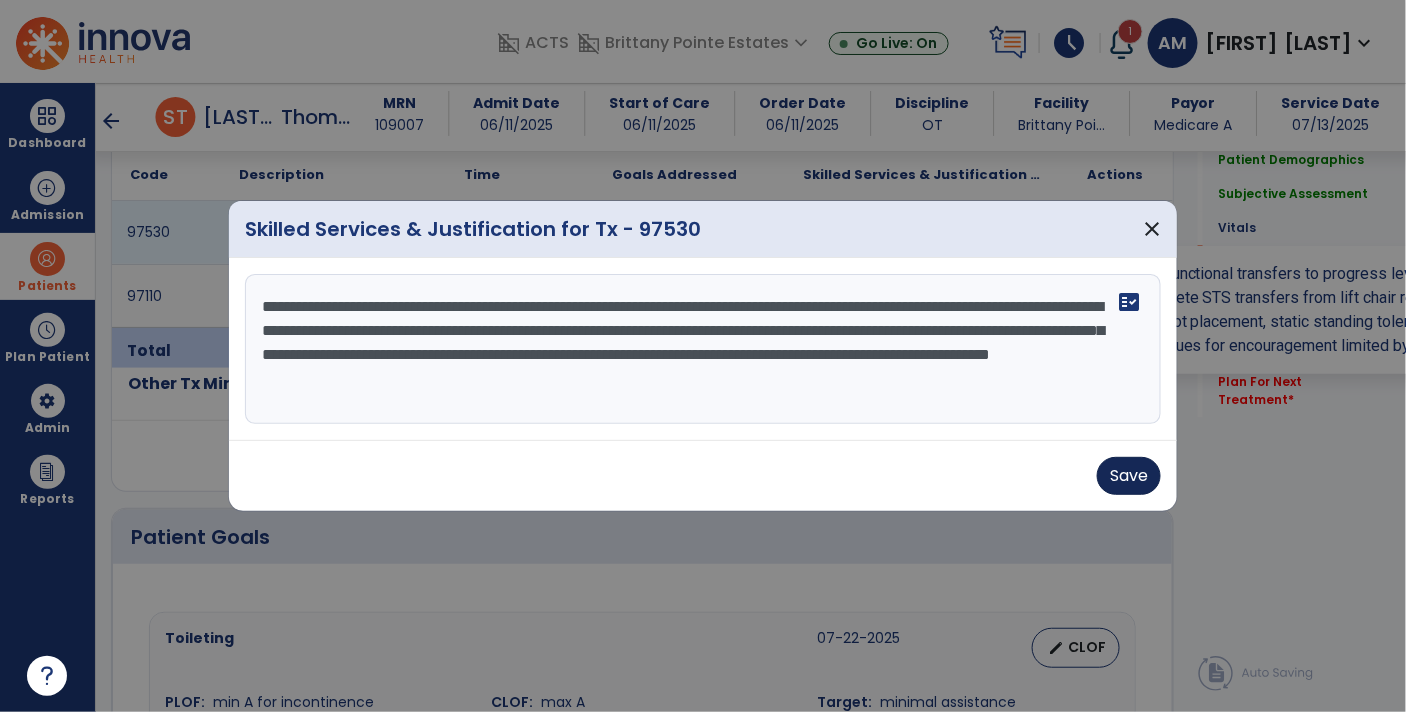 click on "Save" at bounding box center [1129, 476] 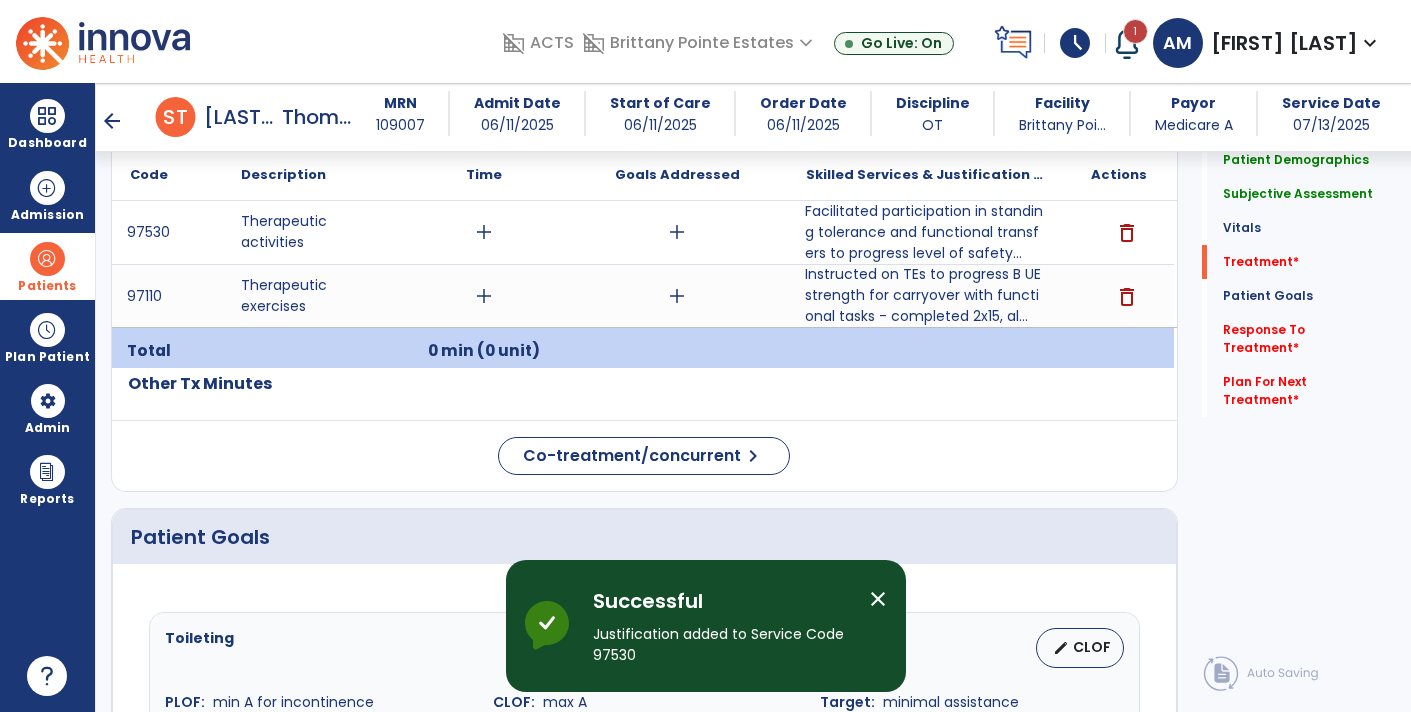 click on "Instructed on TEs to progress B UE strength for carryover with functional tasks - completed 2x15, al..." at bounding box center [926, 295] 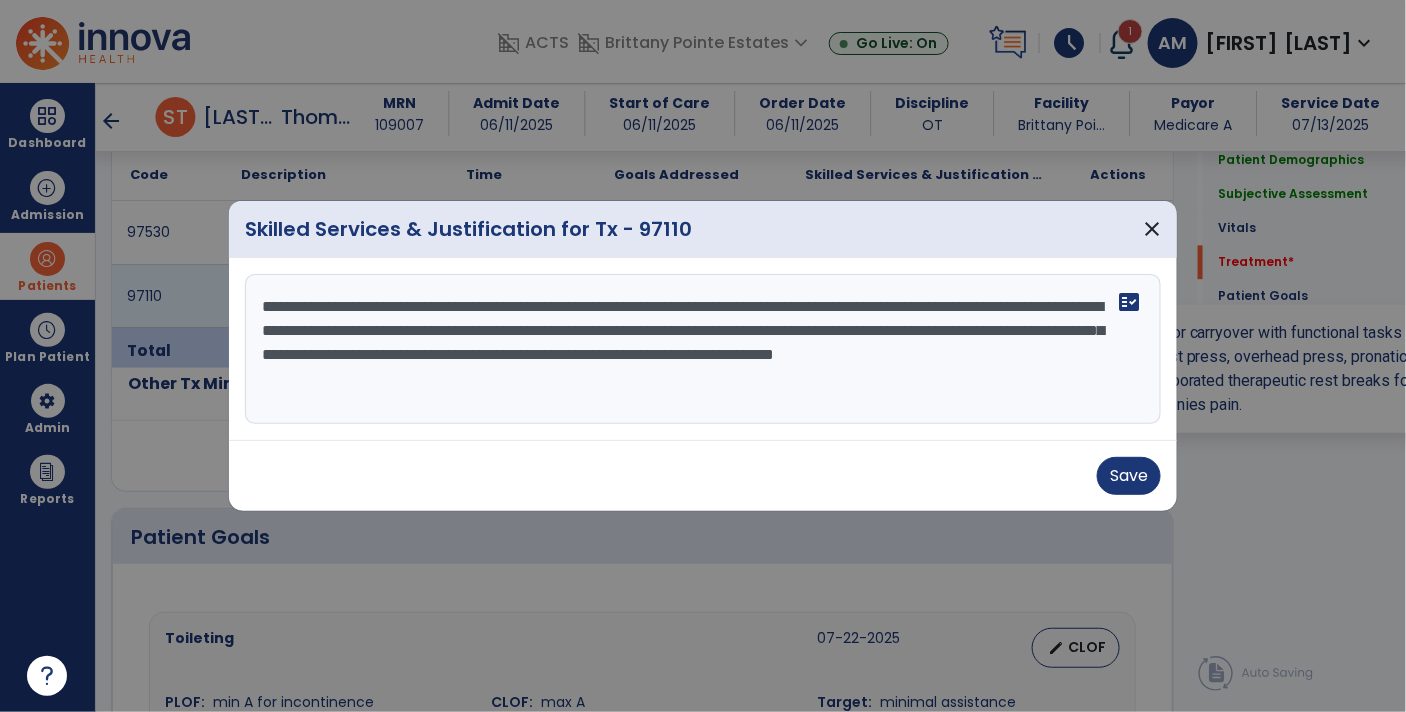 scroll, scrollTop: 1315, scrollLeft: 0, axis: vertical 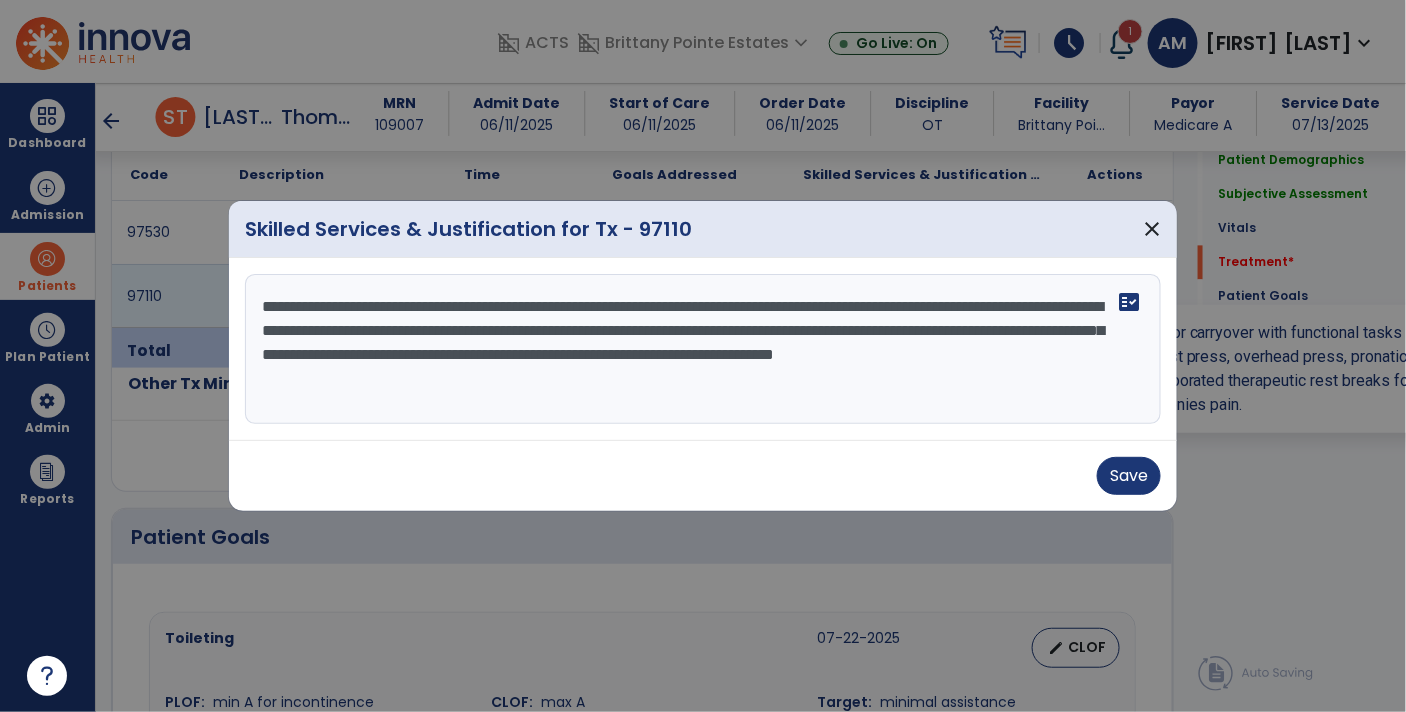 click on "**********" at bounding box center [703, 349] 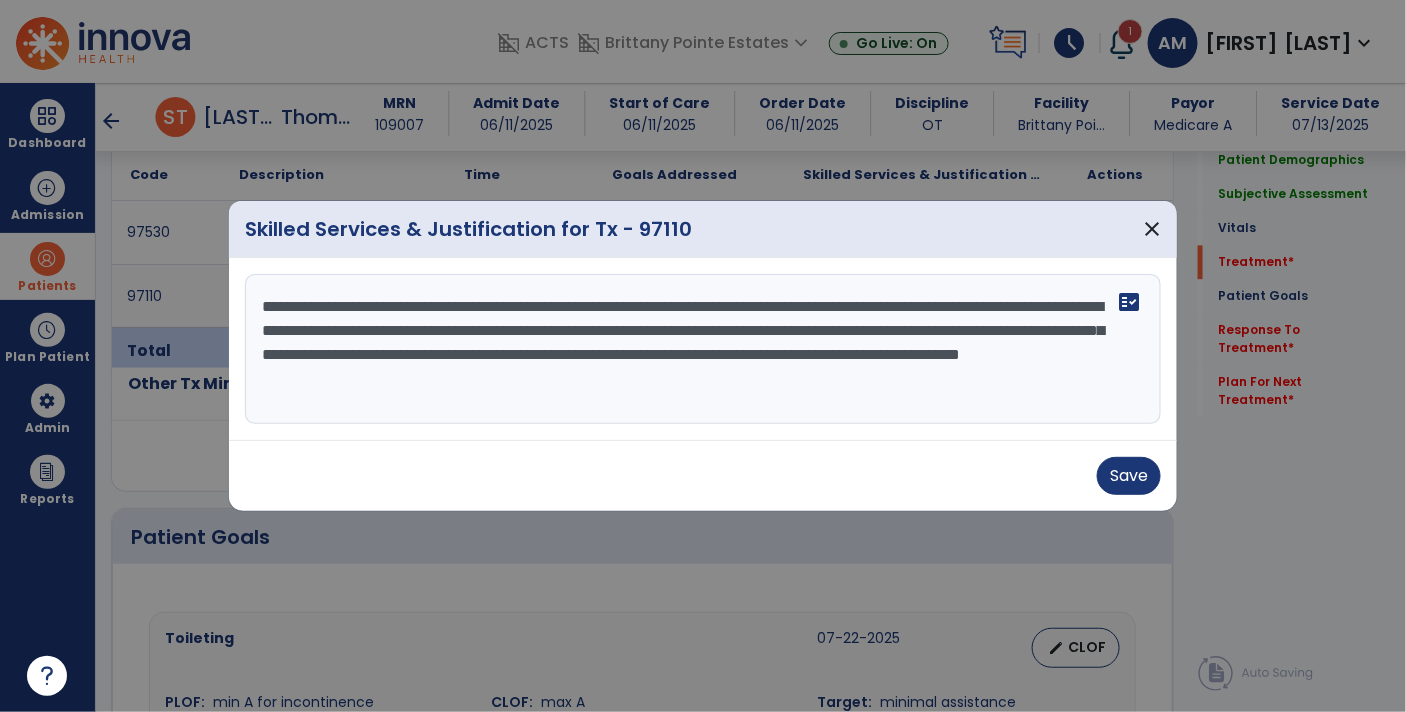 click on "**********" at bounding box center [703, 349] 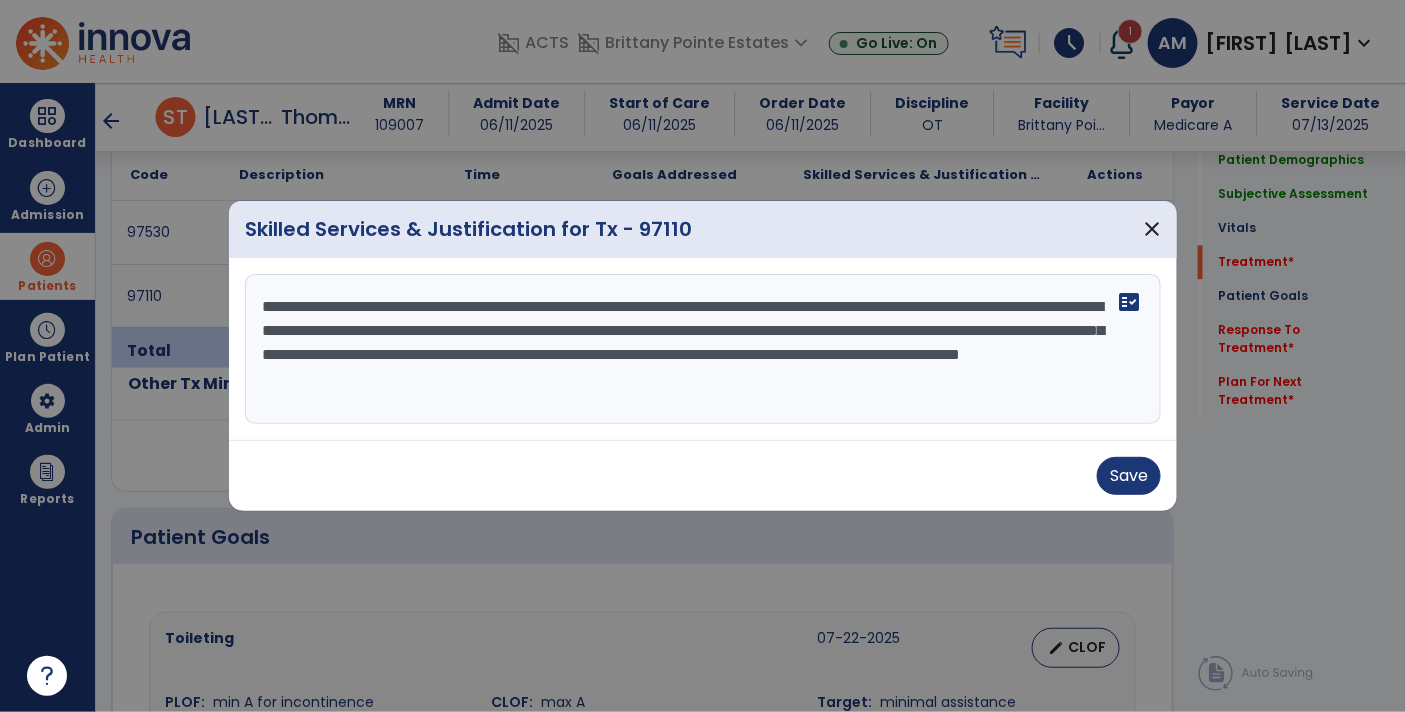 click on "**********" at bounding box center [703, 349] 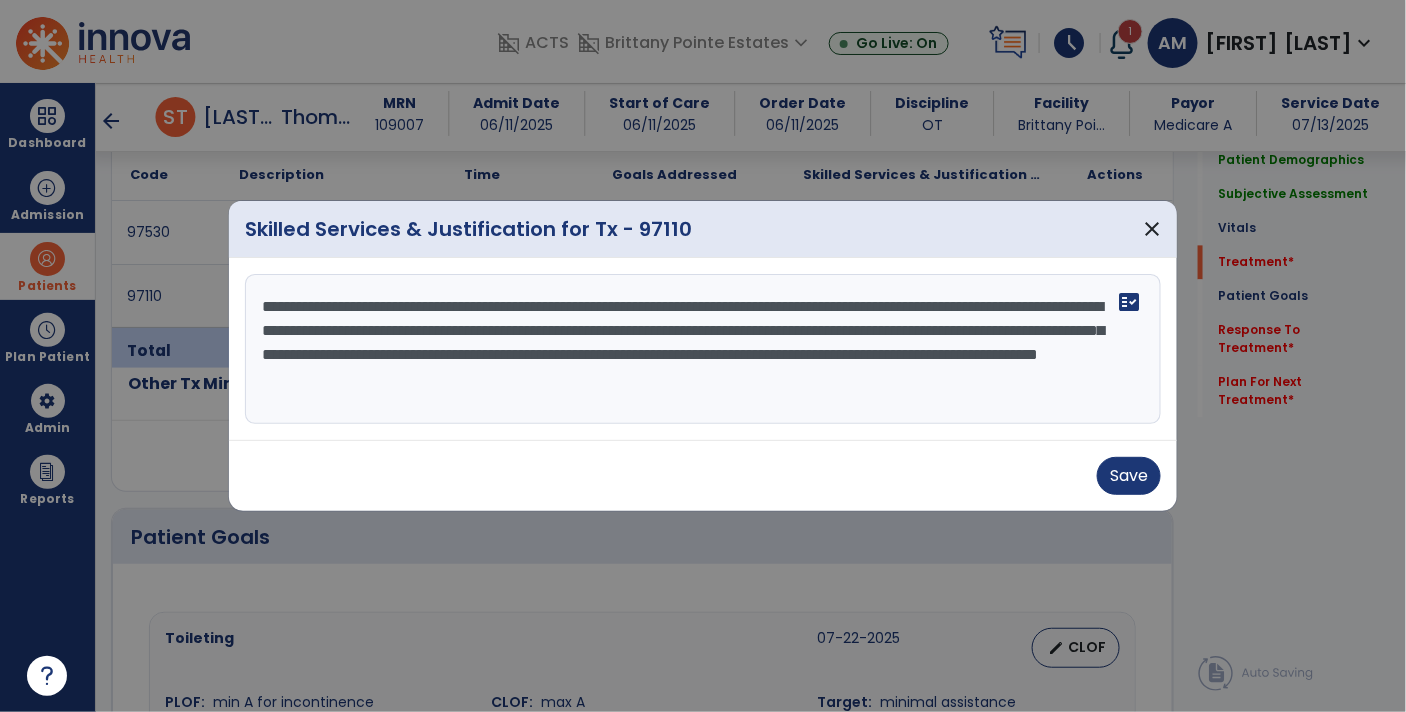 click on "**********" at bounding box center (703, 349) 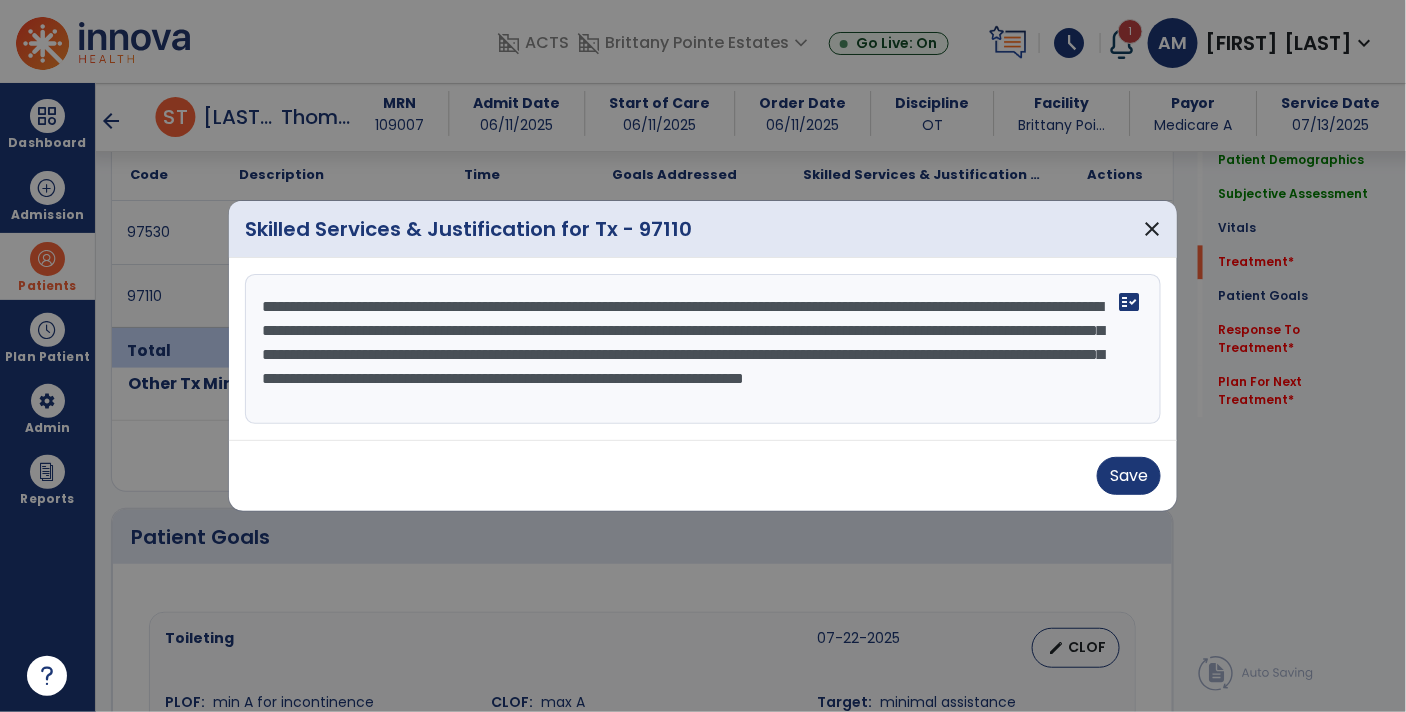 type on "**********" 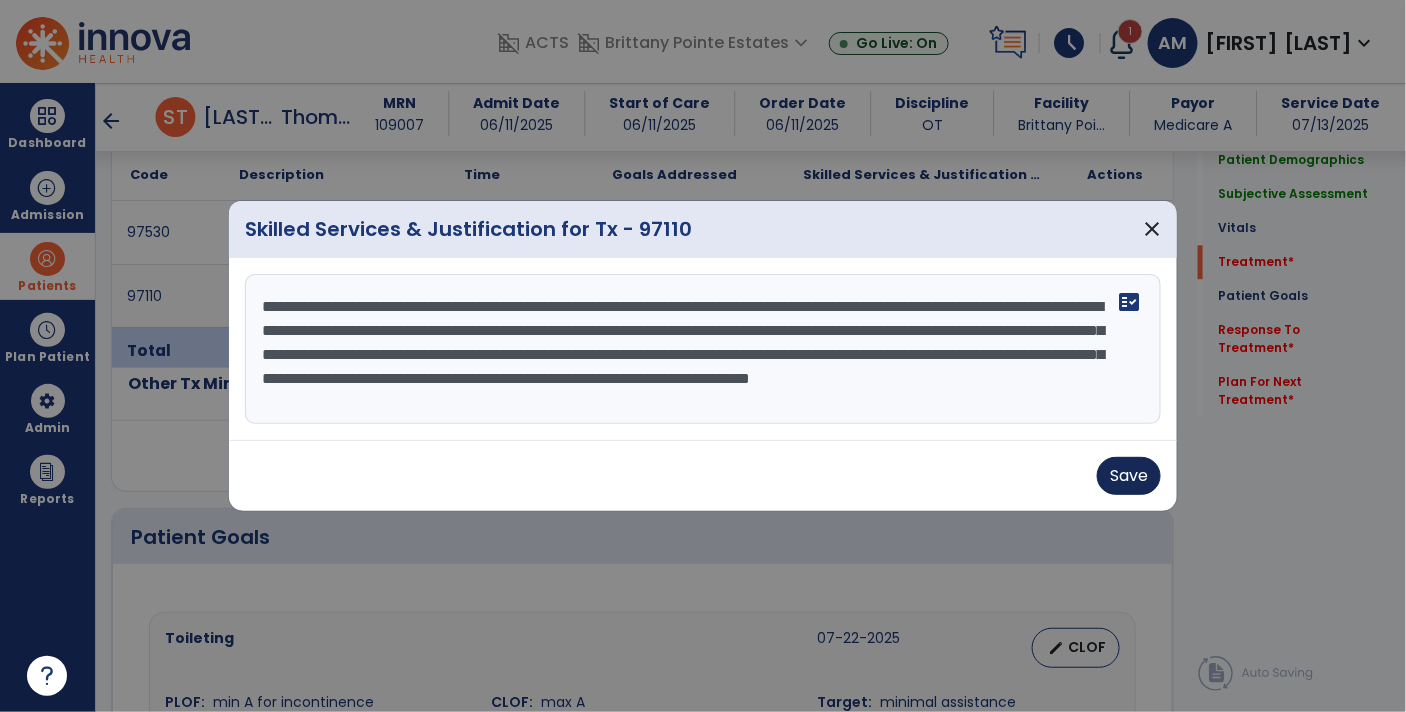 click on "Save" at bounding box center [1129, 476] 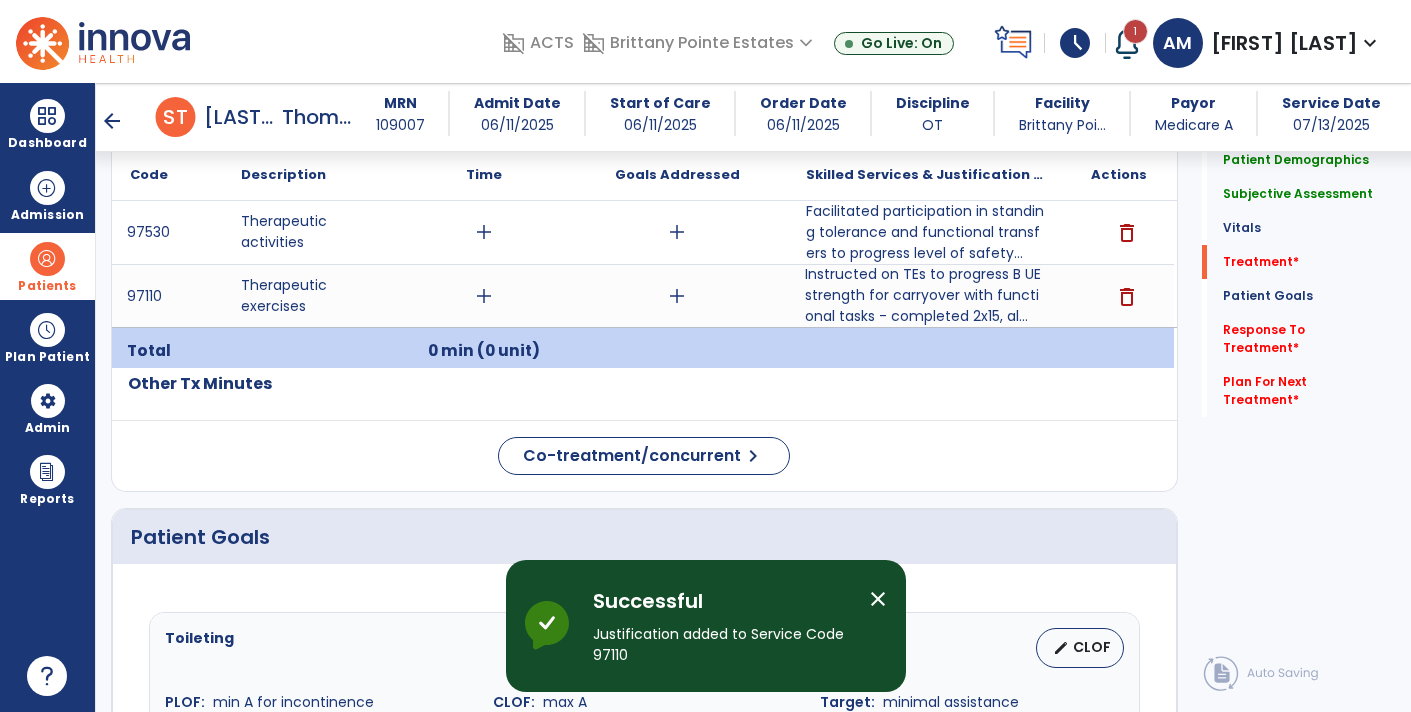 click on "add" at bounding box center (677, 232) 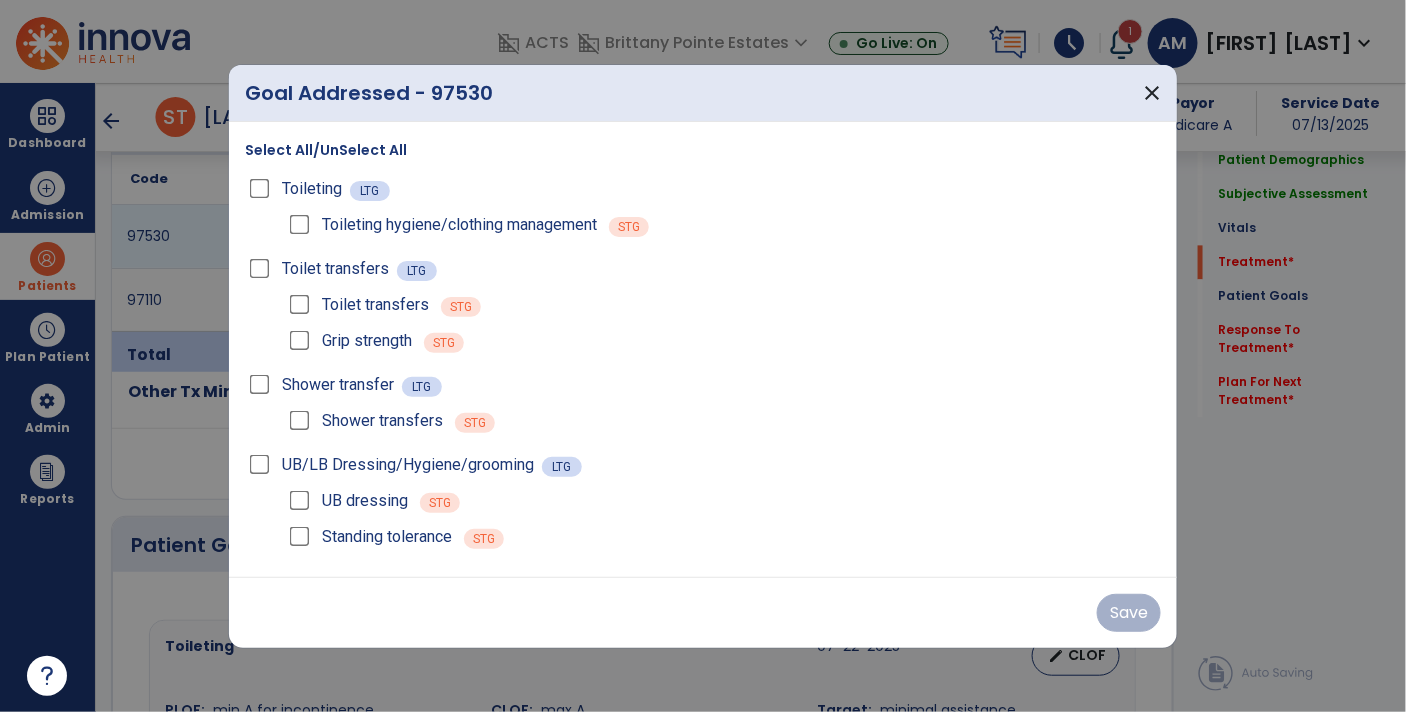 scroll, scrollTop: 1315, scrollLeft: 0, axis: vertical 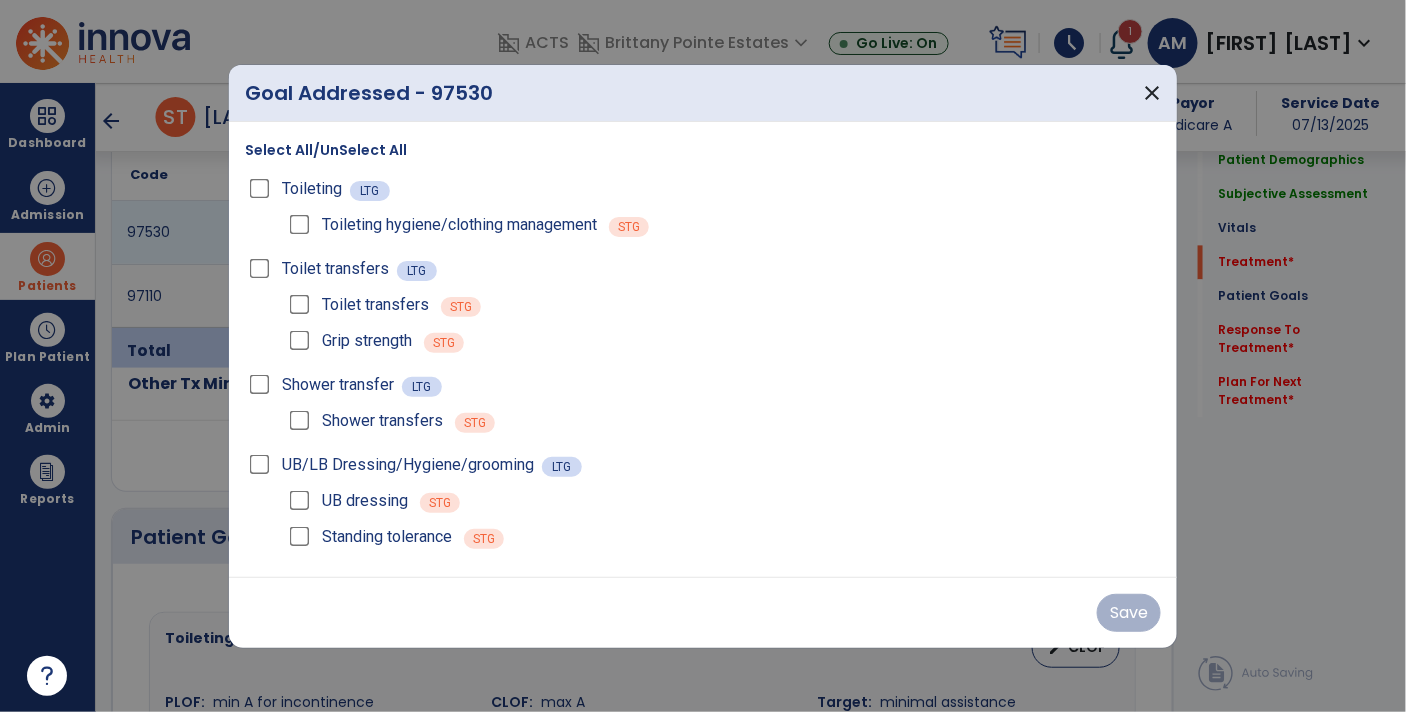 click on "STG" at bounding box center [461, 307] 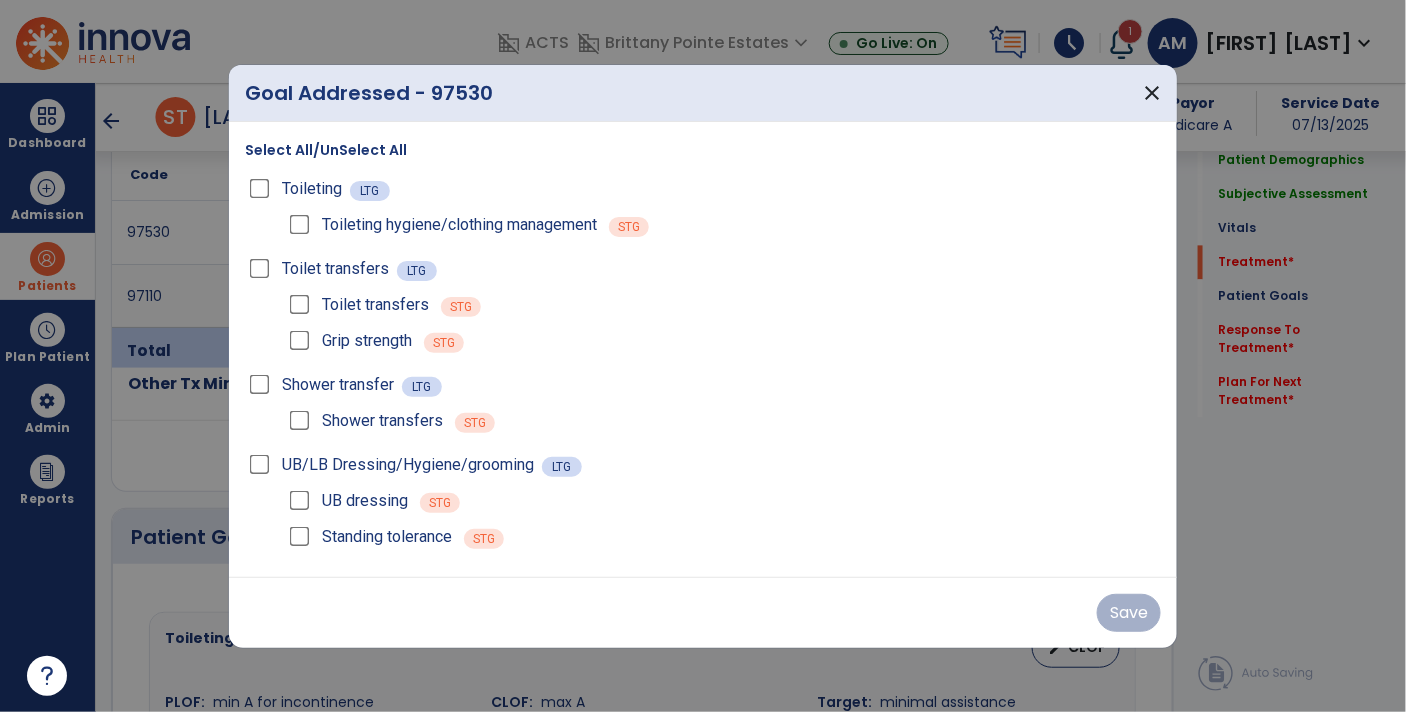 click on "Toilet transfers   STG  Grip strength   STG" at bounding box center (719, 323) 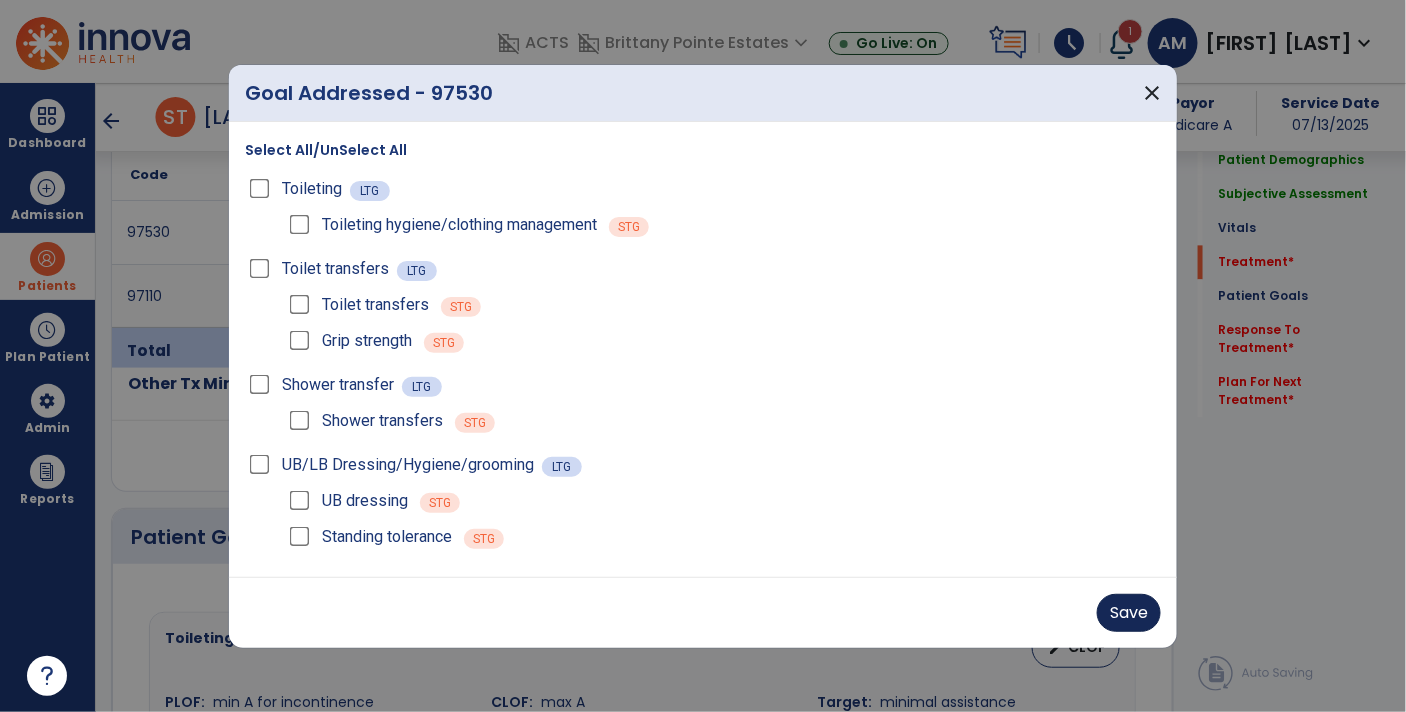 click on "Save" at bounding box center (1129, 613) 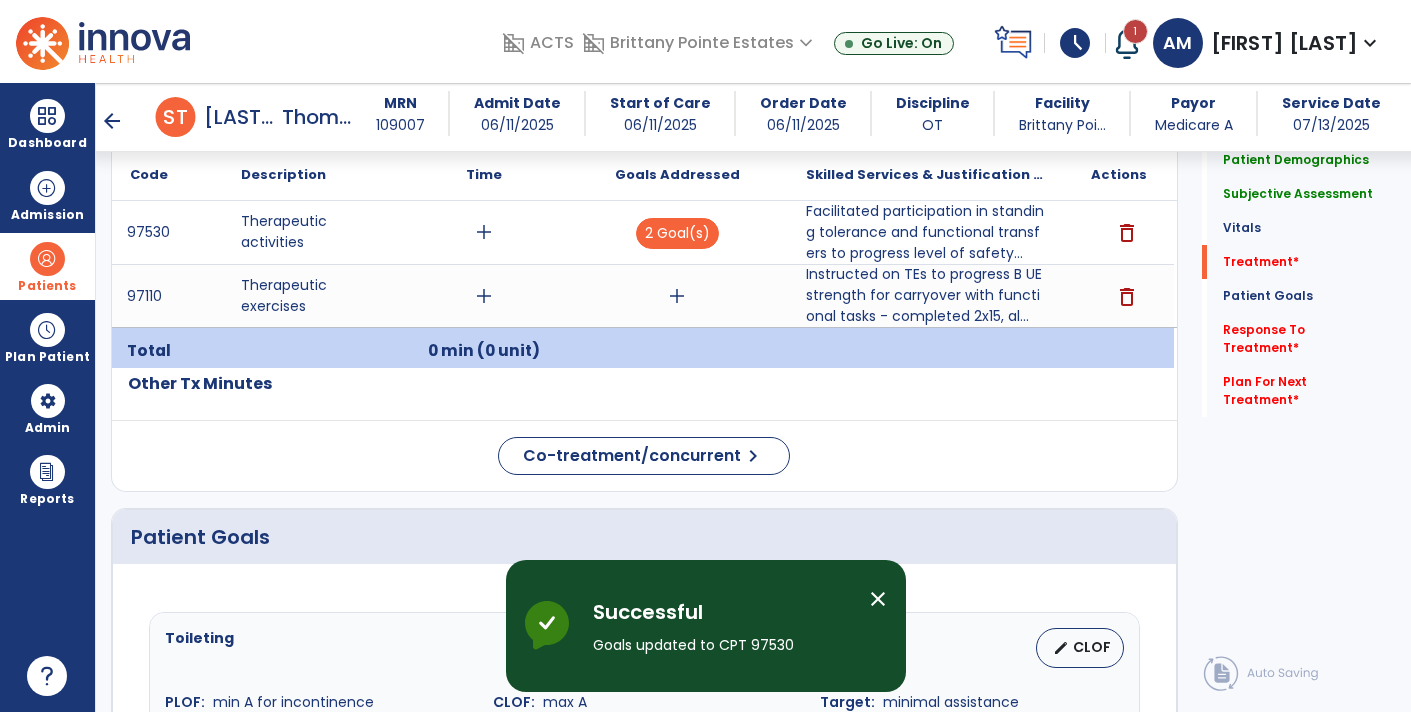 click on "add" at bounding box center [677, 296] 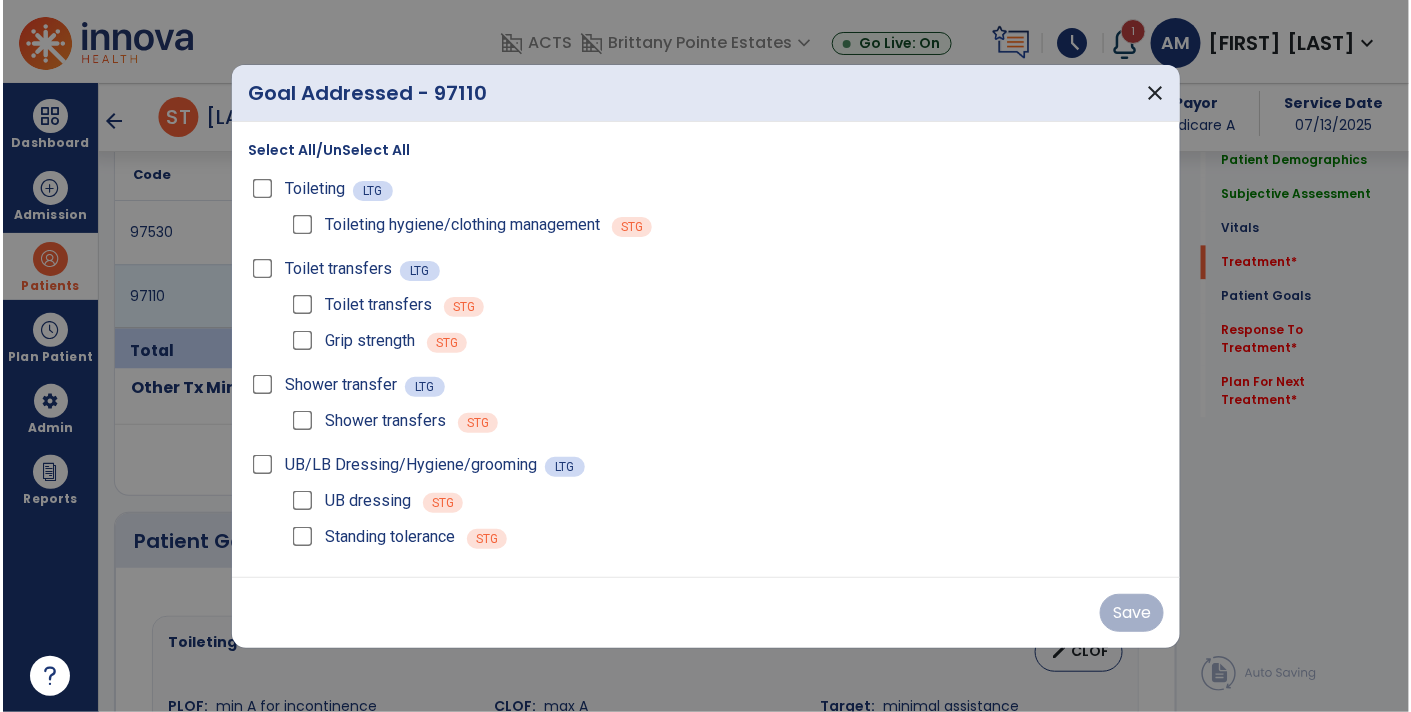 scroll, scrollTop: 1315, scrollLeft: 0, axis: vertical 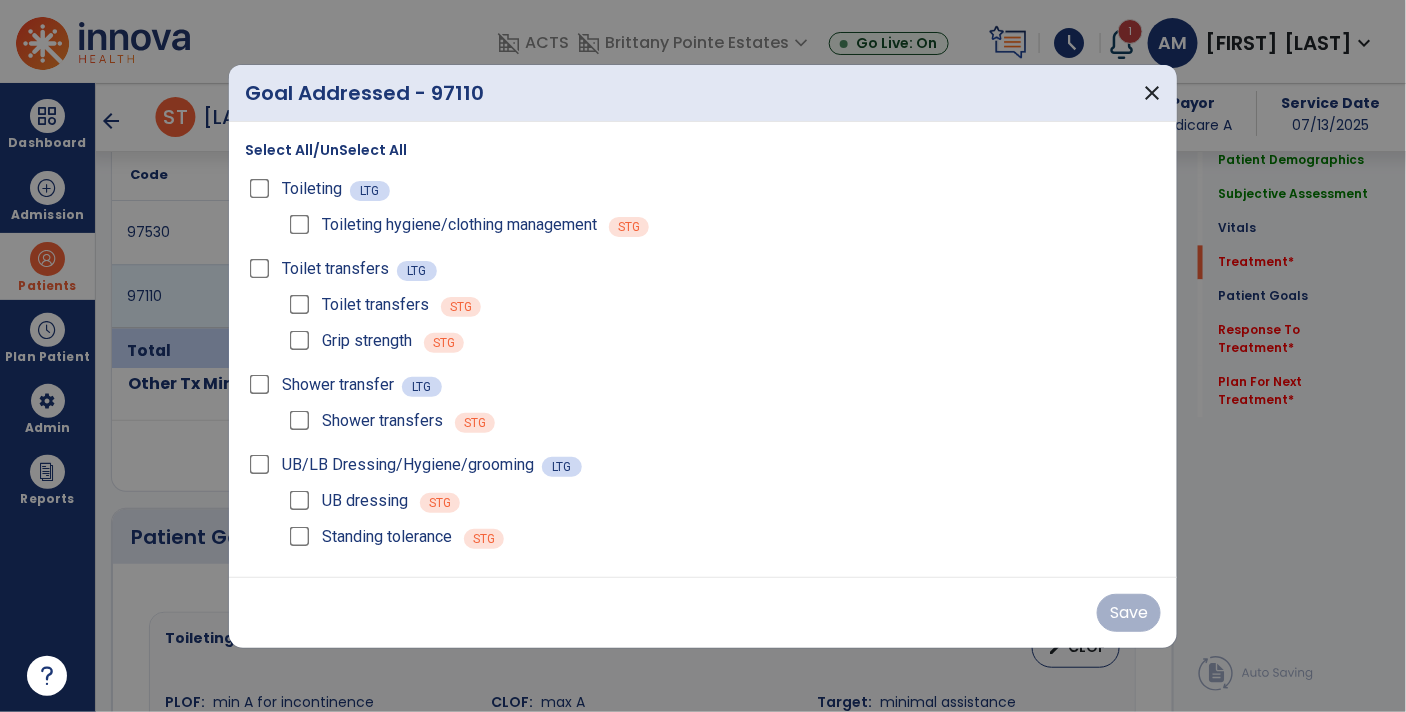 click on "Grip strength   STG" at bounding box center (723, 341) 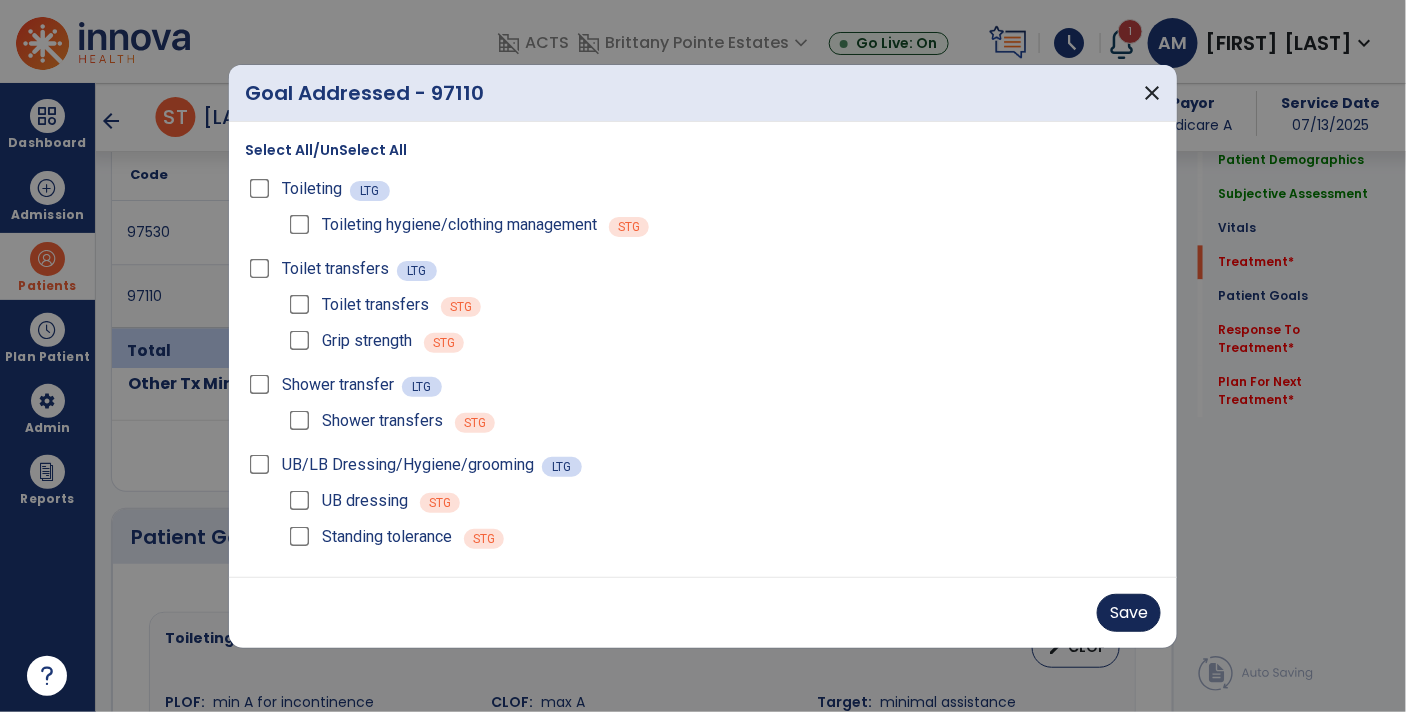 click on "Save" at bounding box center [1129, 613] 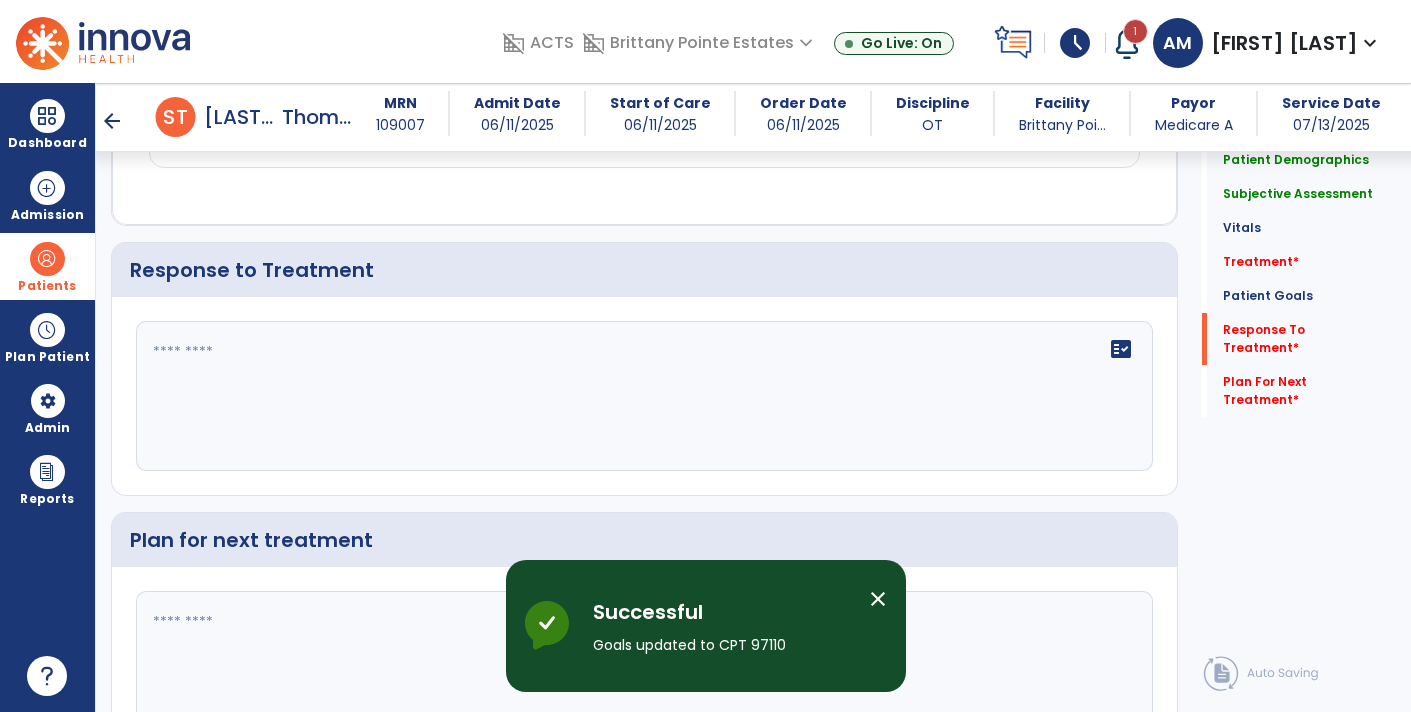 scroll, scrollTop: 3315, scrollLeft: 0, axis: vertical 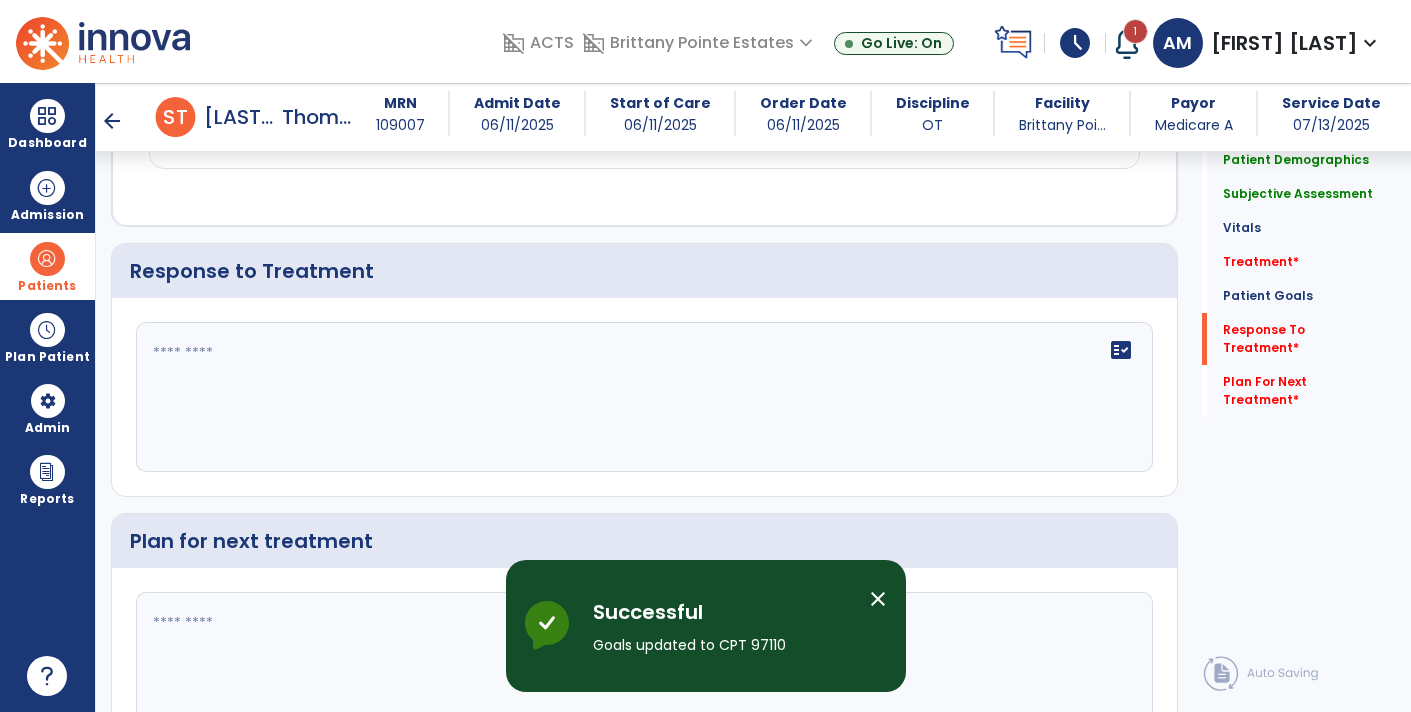 click 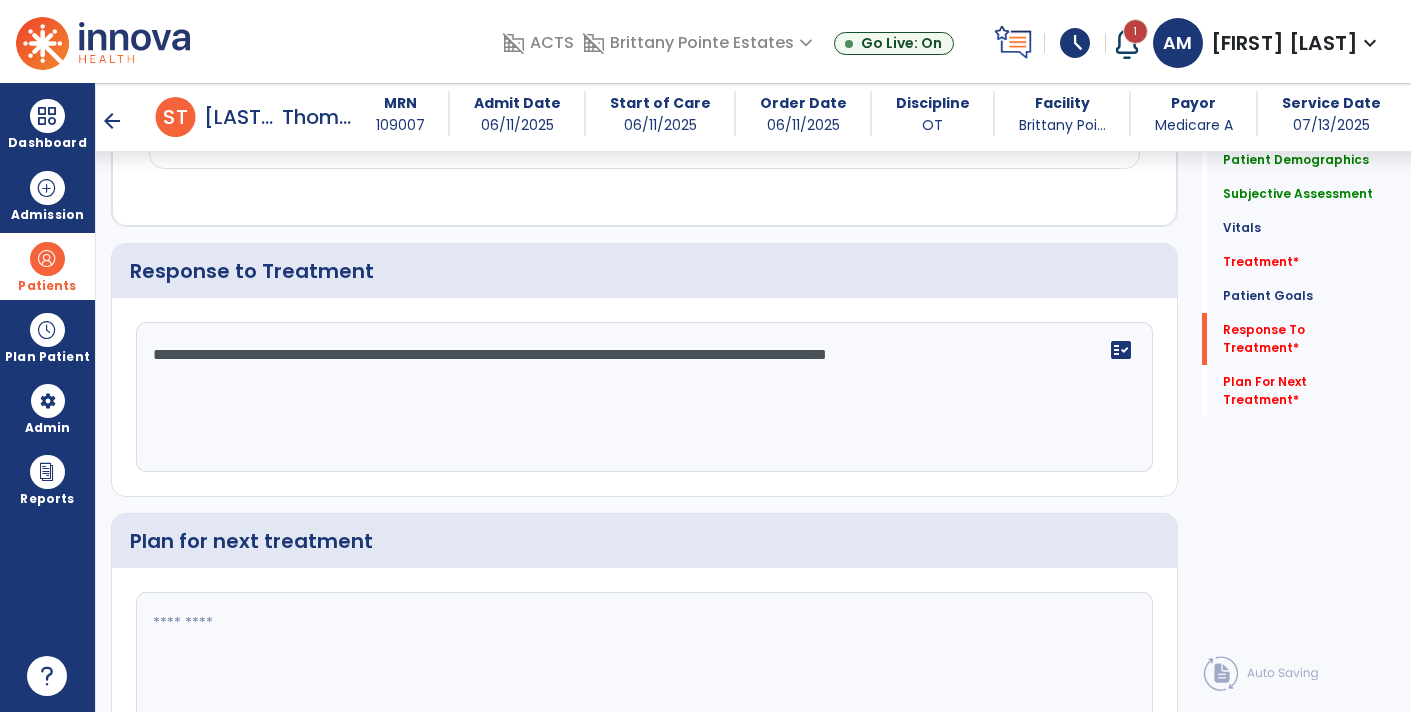 type on "**********" 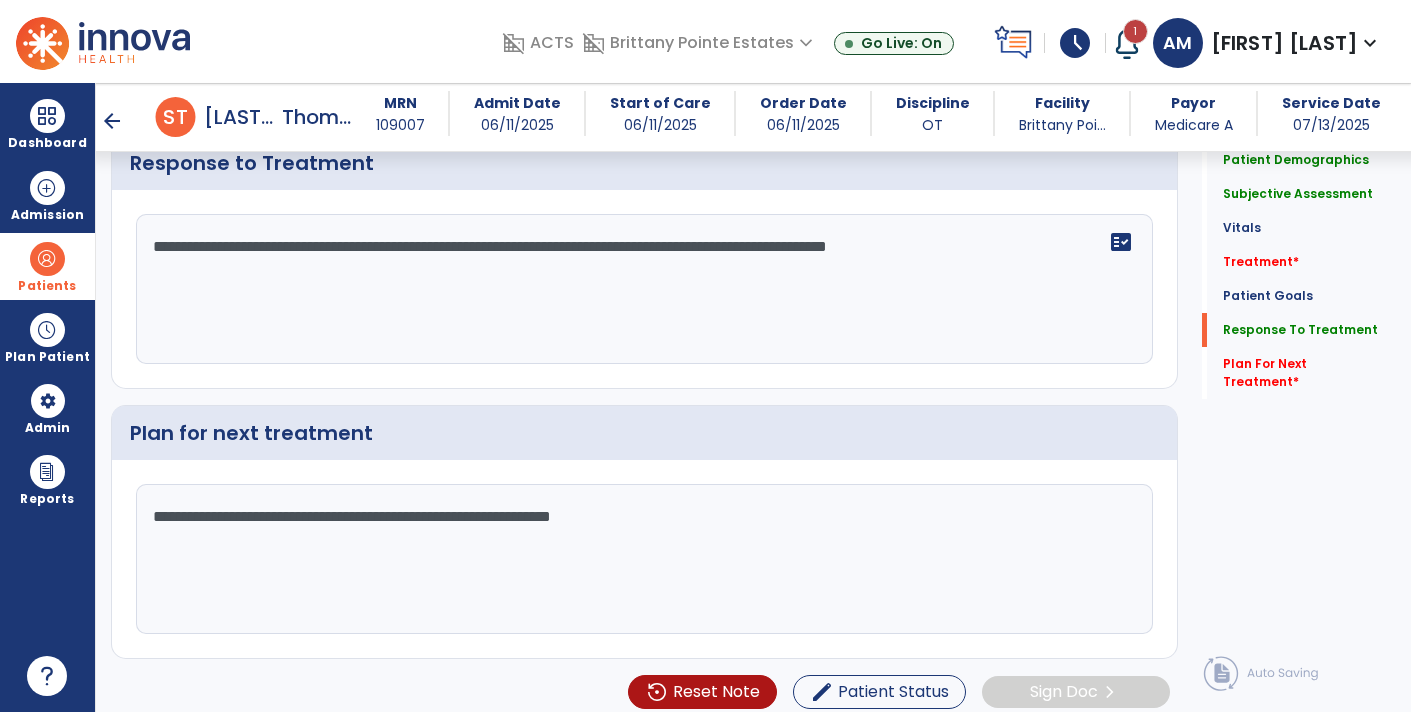 scroll, scrollTop: 3420, scrollLeft: 0, axis: vertical 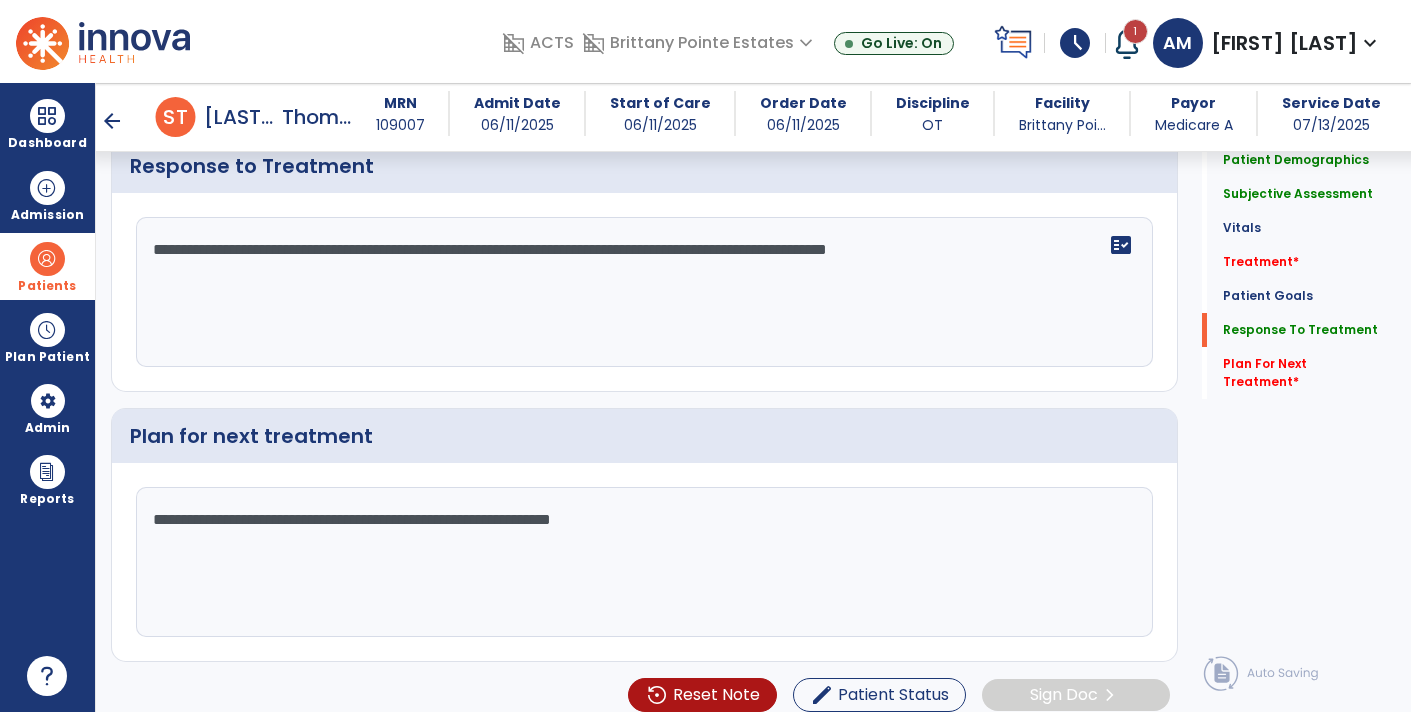 type on "**********" 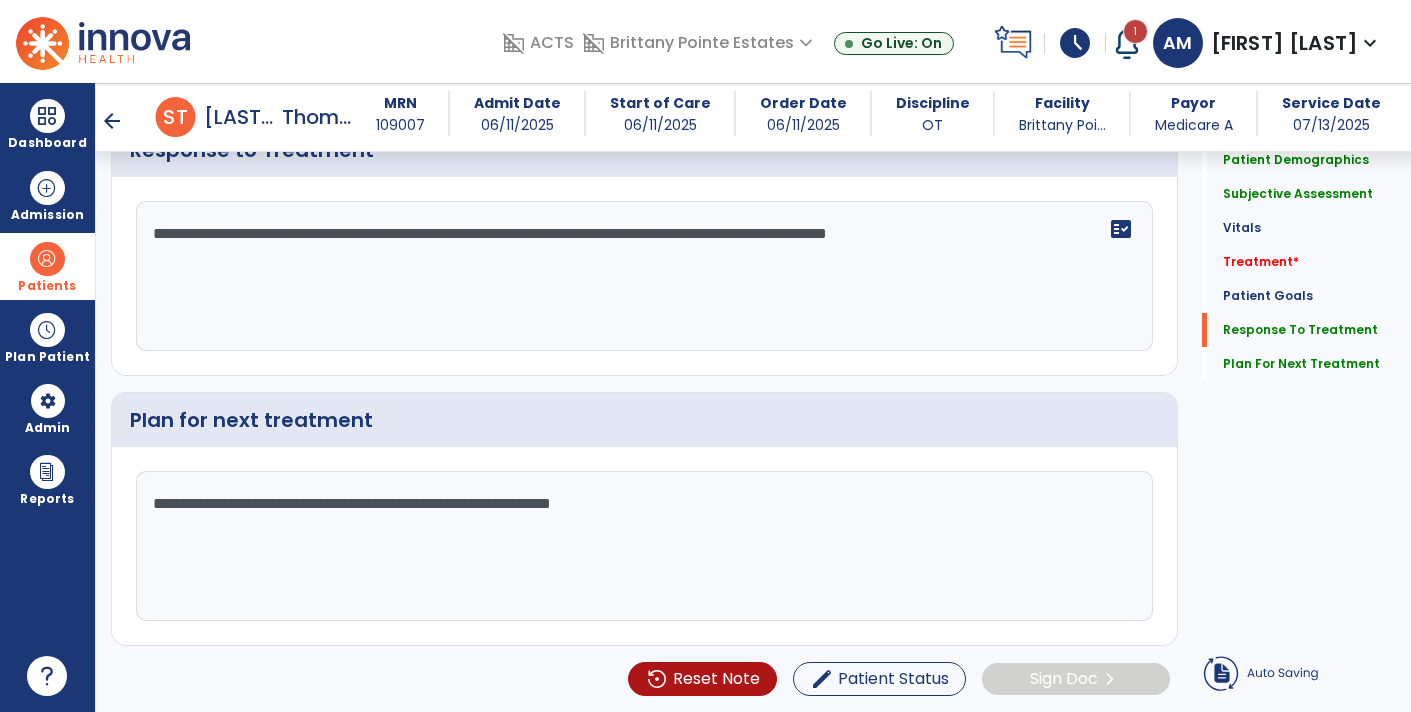 click on "**********" 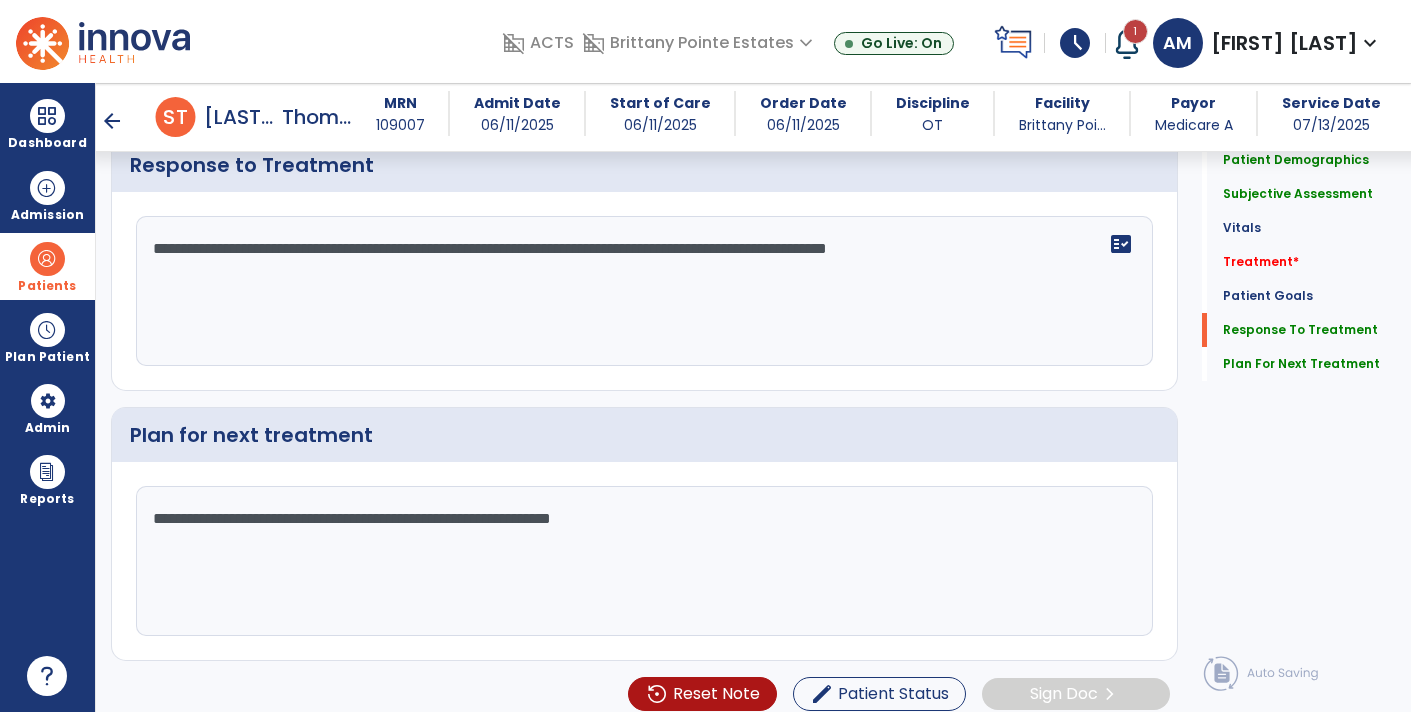 scroll, scrollTop: 3420, scrollLeft: 0, axis: vertical 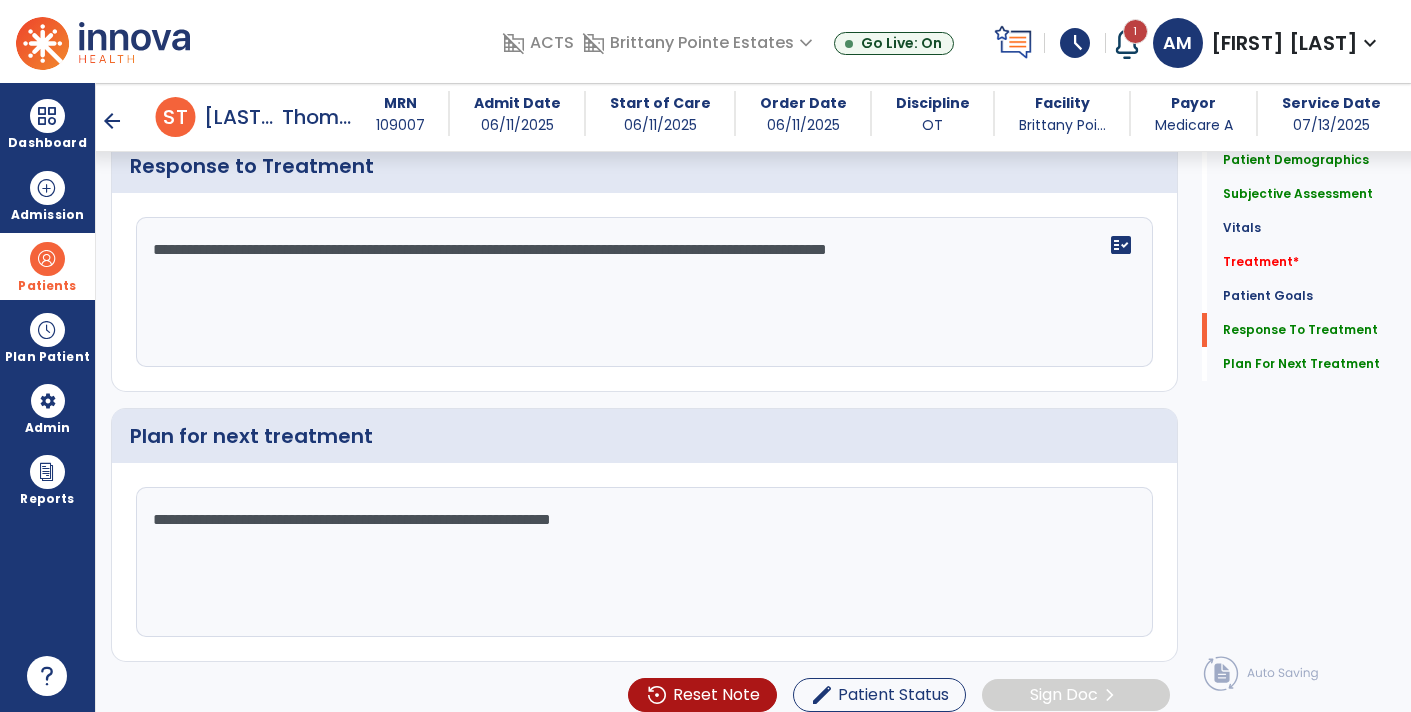 click on "**********" 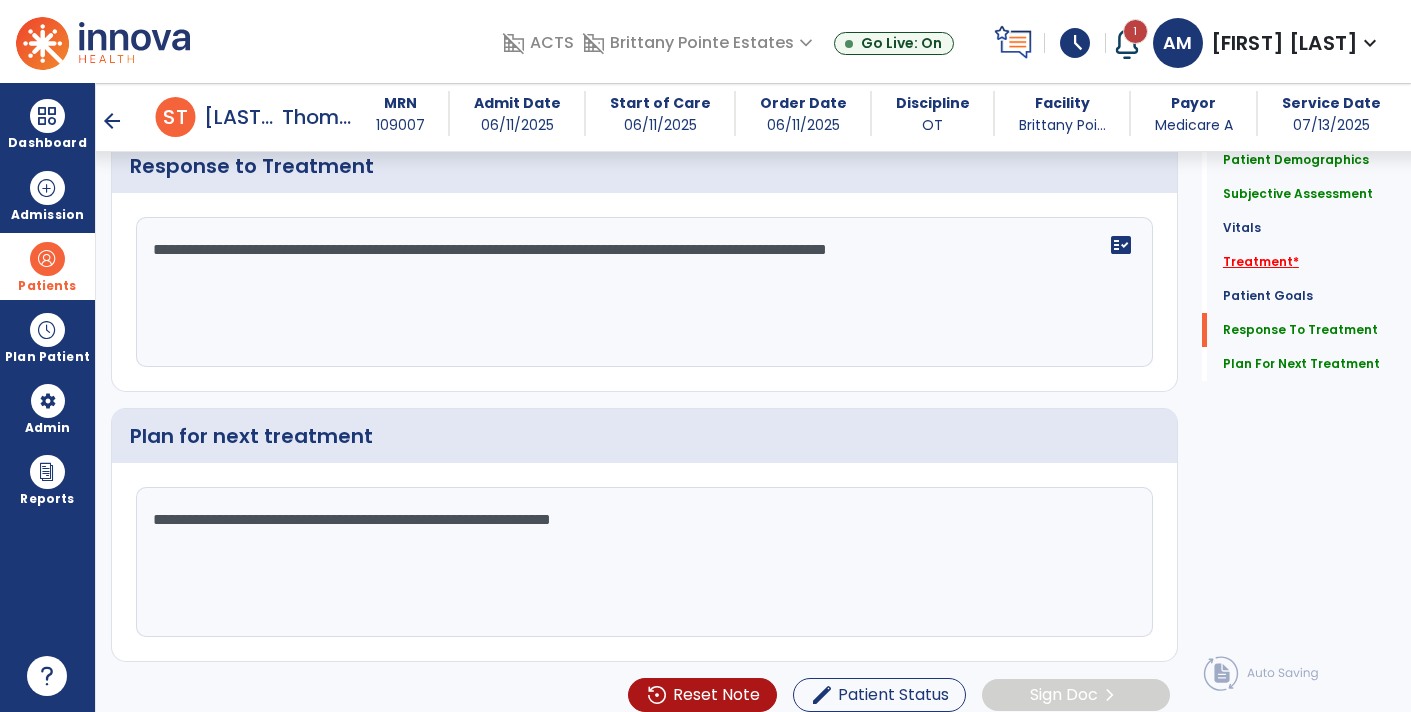 click on "Treatment   *" 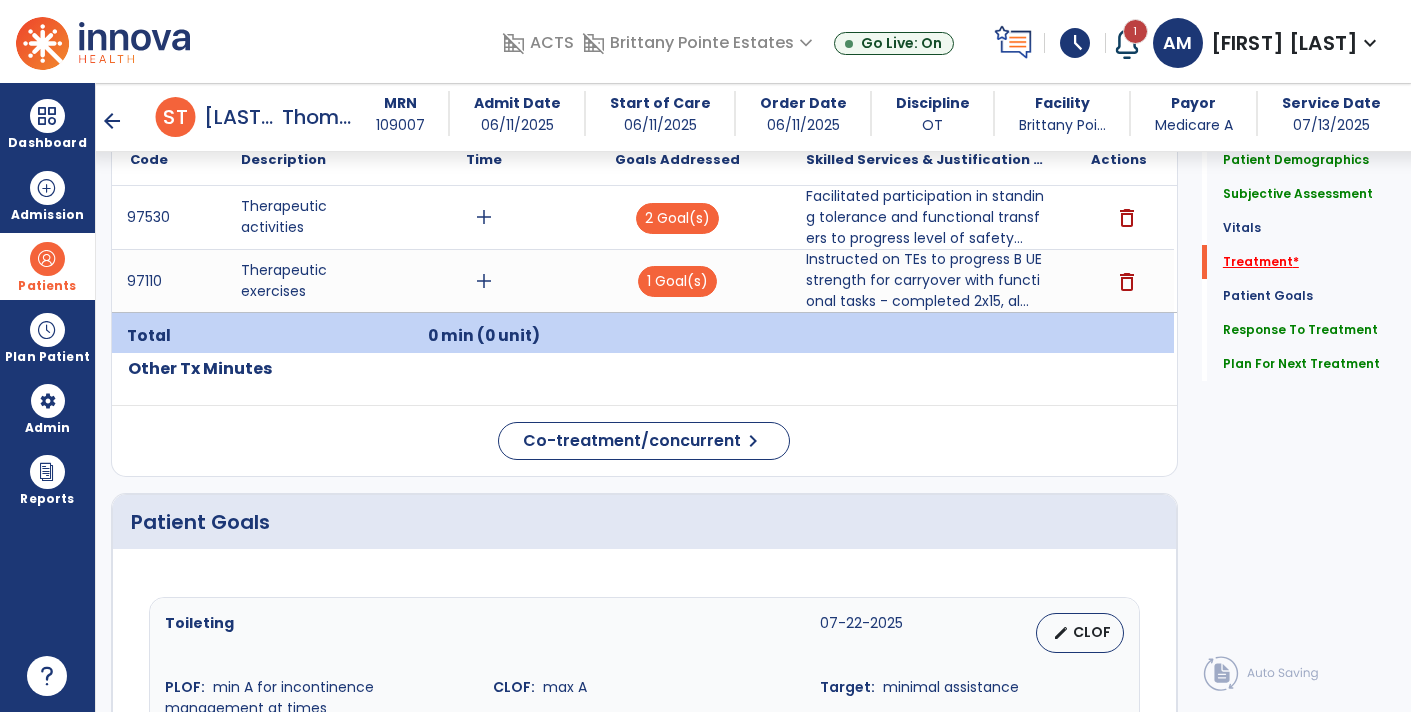 scroll, scrollTop: 1205, scrollLeft: 0, axis: vertical 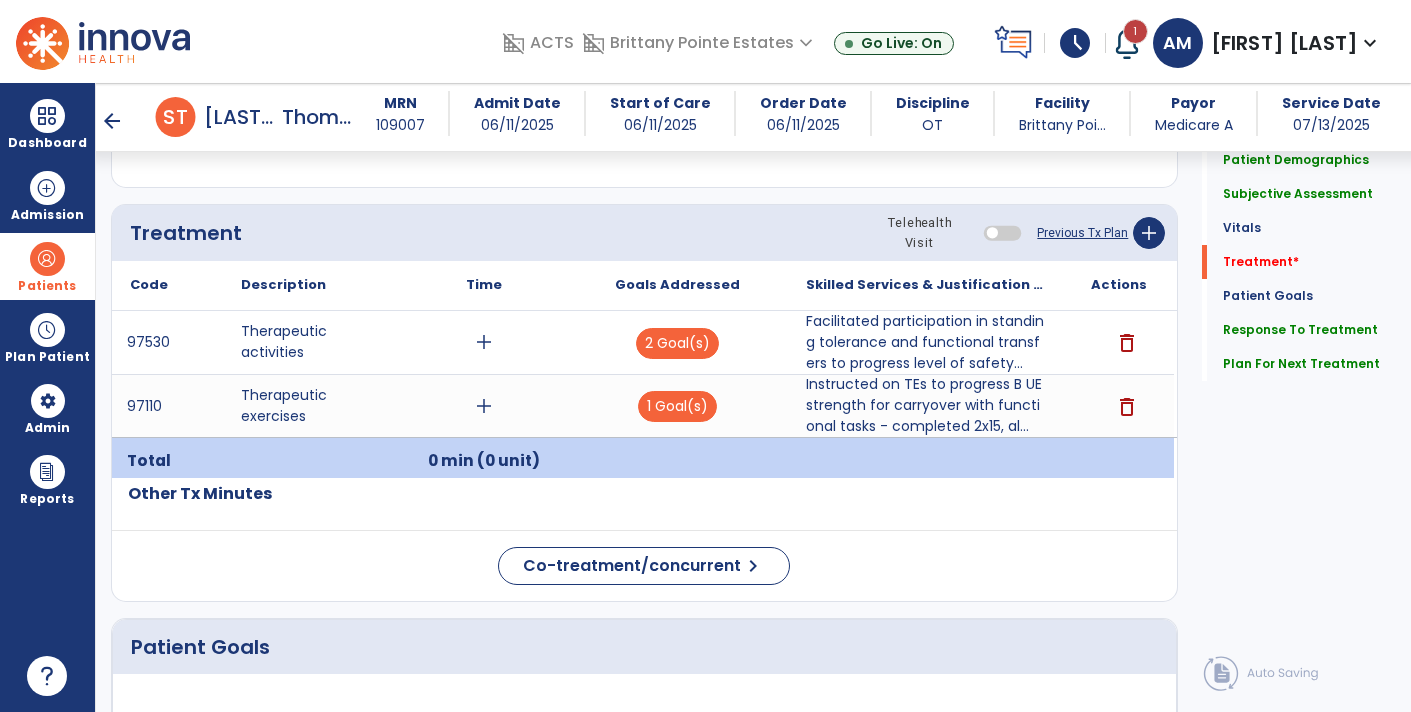 click on "add" at bounding box center [484, 342] 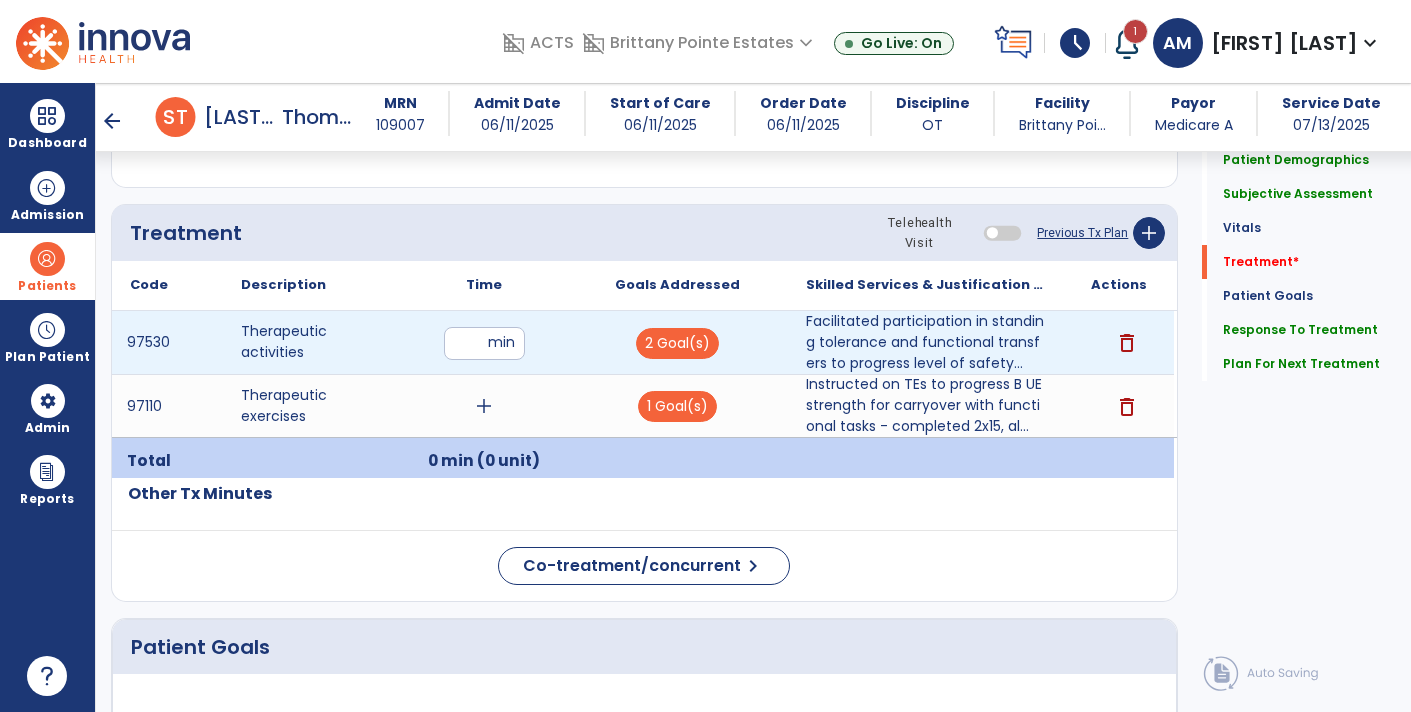 type on "**" 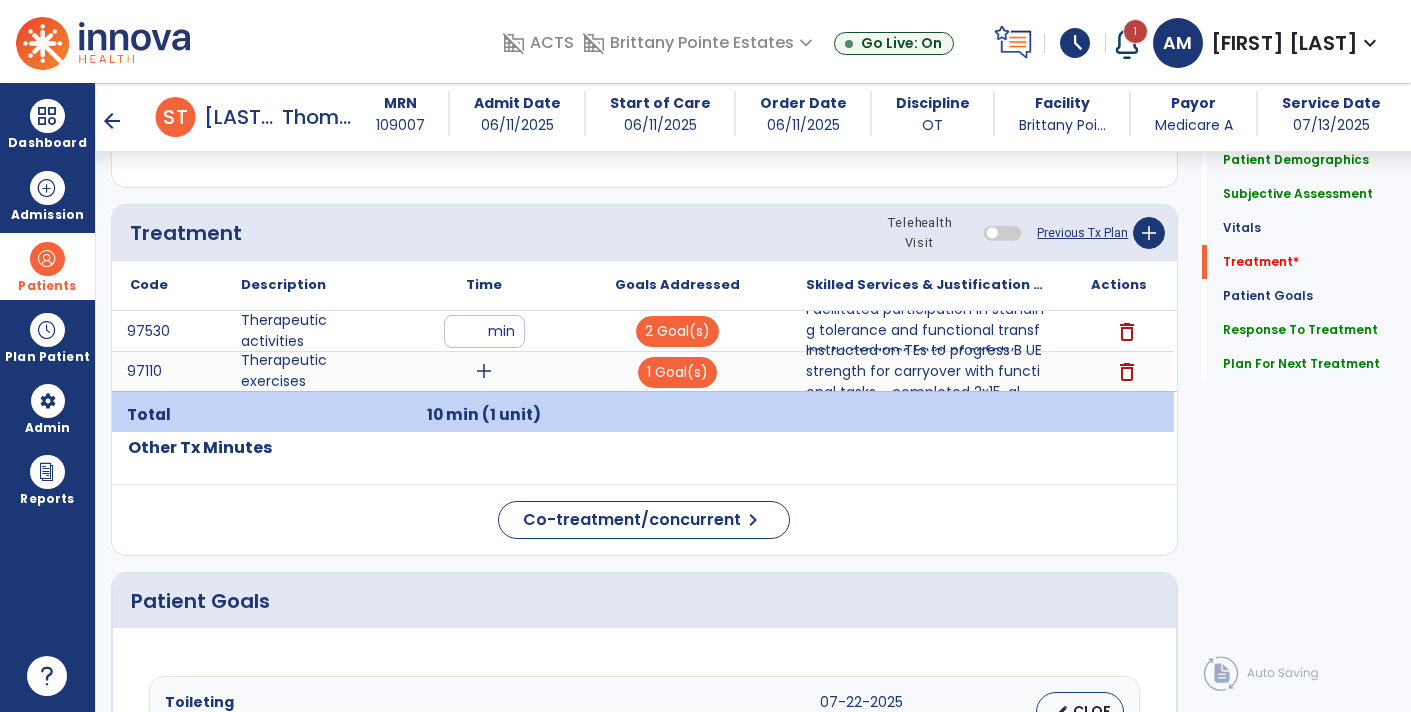 click on "add" at bounding box center [484, 371] 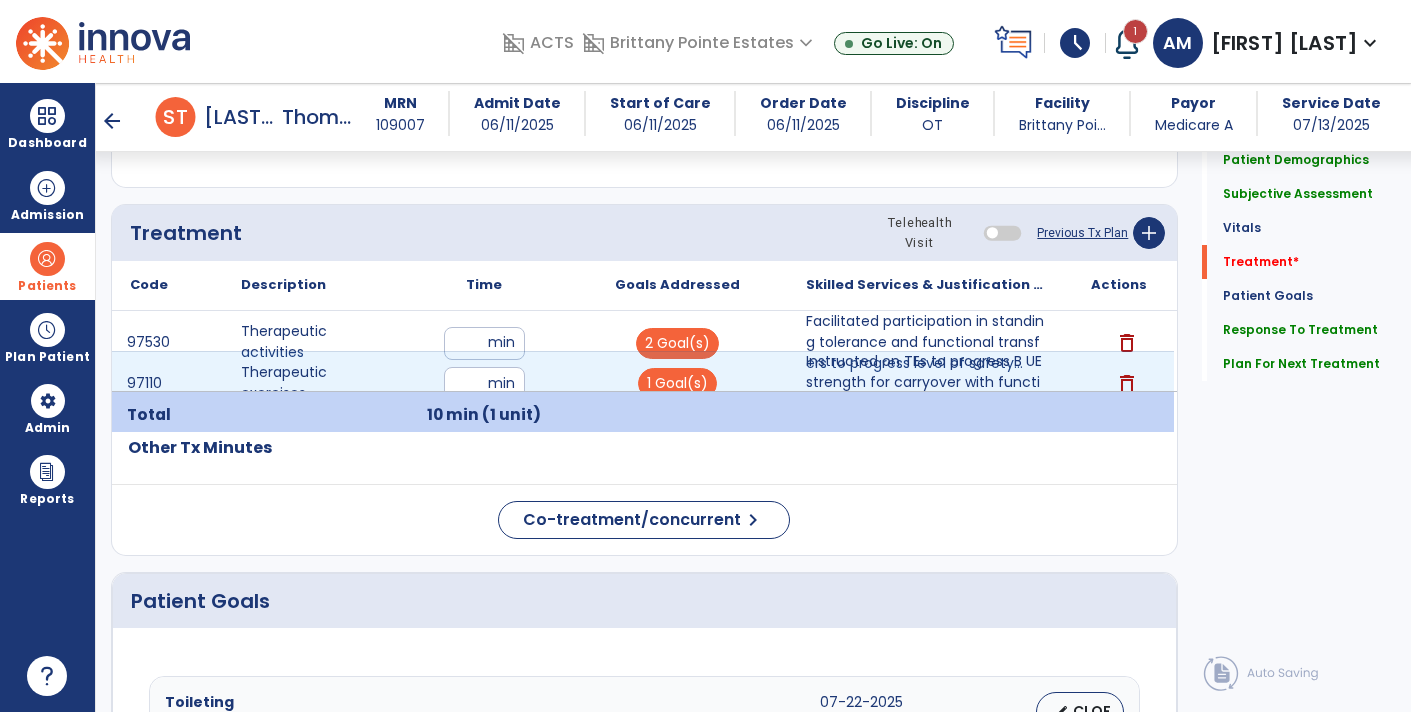 scroll, scrollTop: 8, scrollLeft: 0, axis: vertical 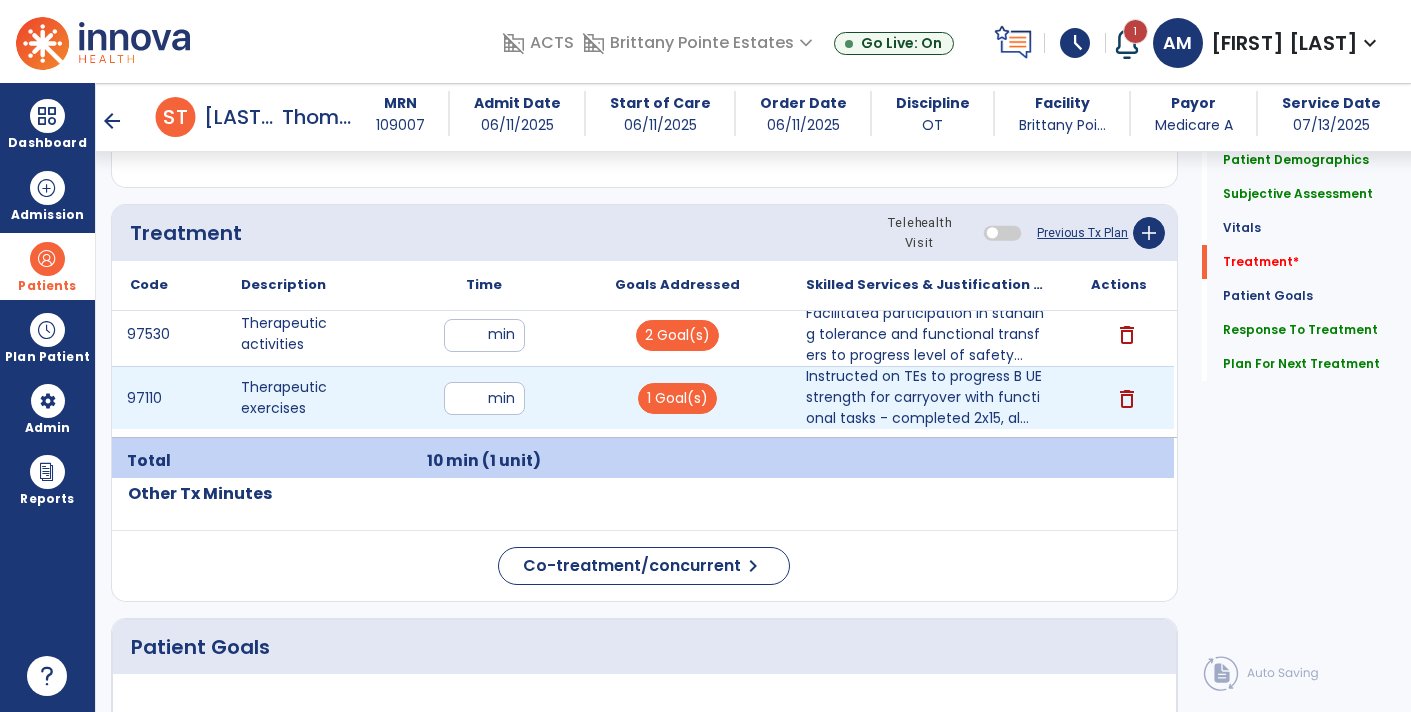type on "**" 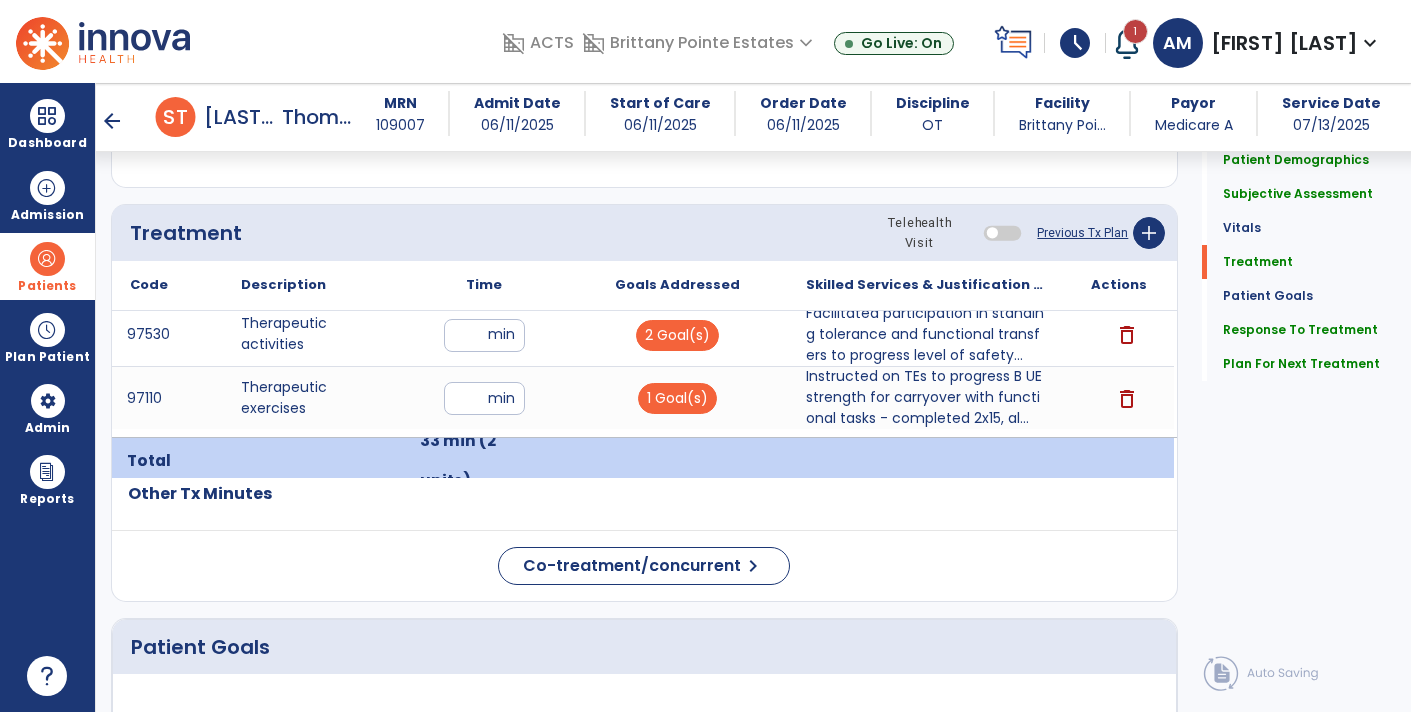 click on "**" at bounding box center (484, 398) 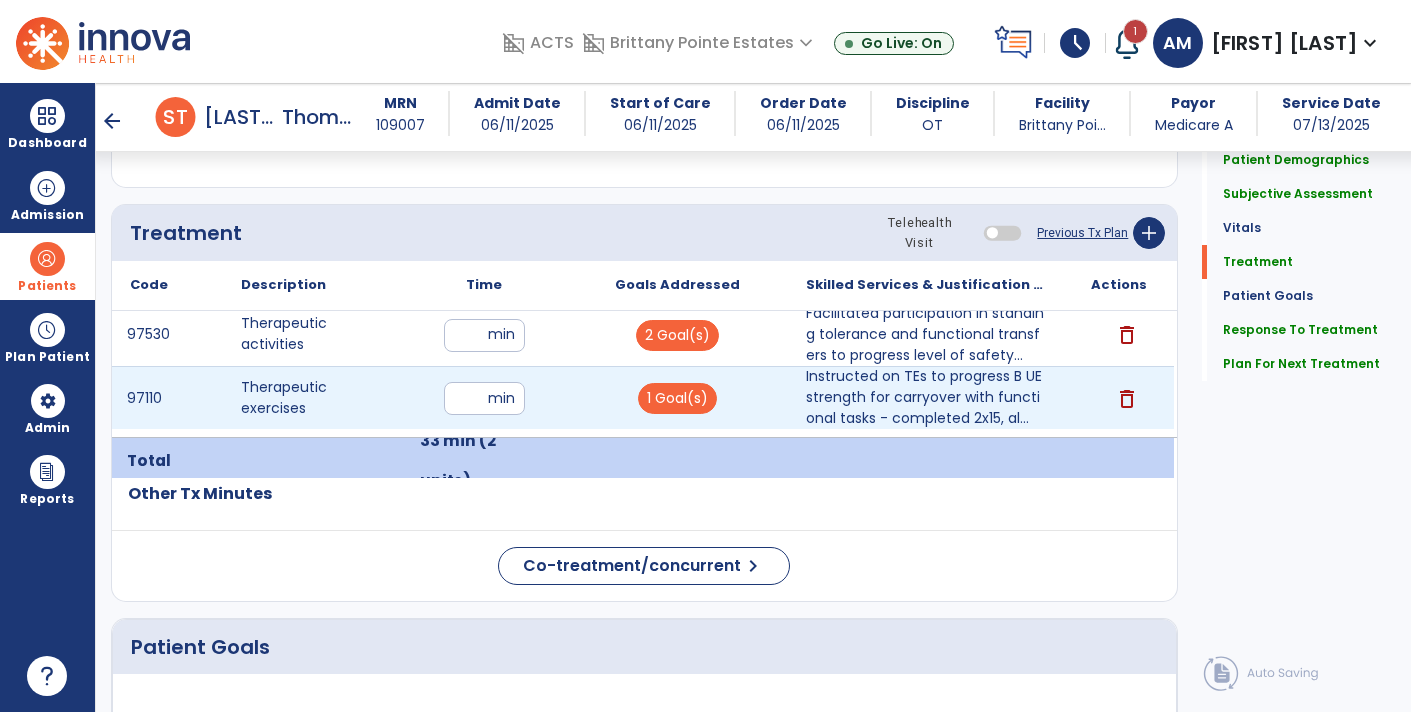 type on "**" 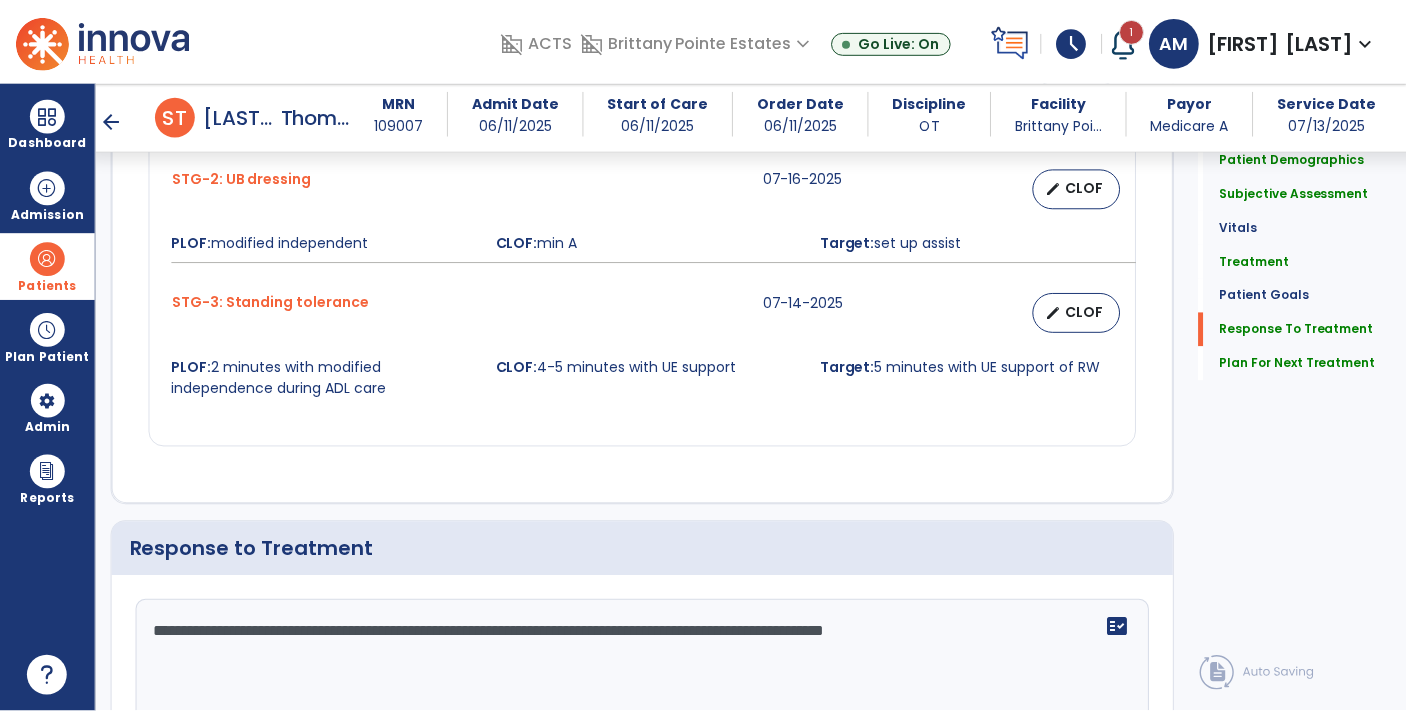 scroll, scrollTop: 3423, scrollLeft: 0, axis: vertical 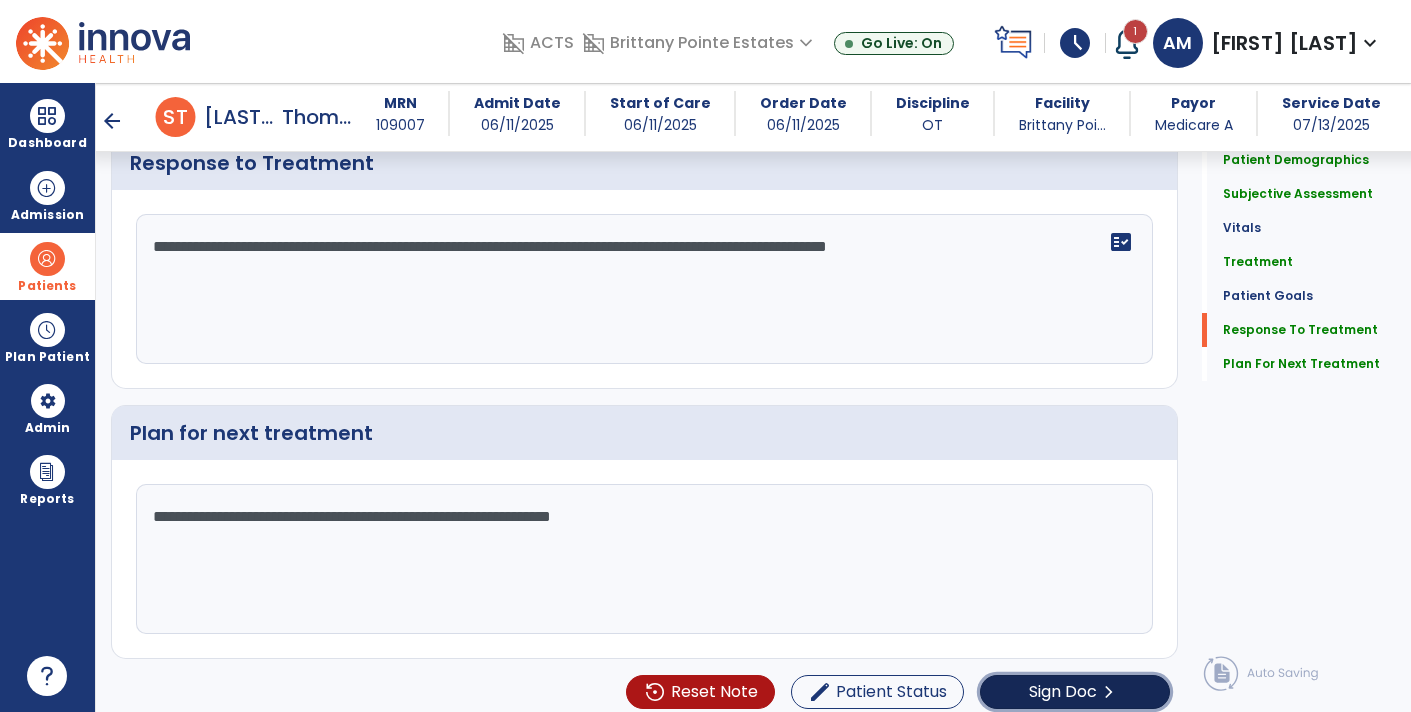 click on "chevron_right" 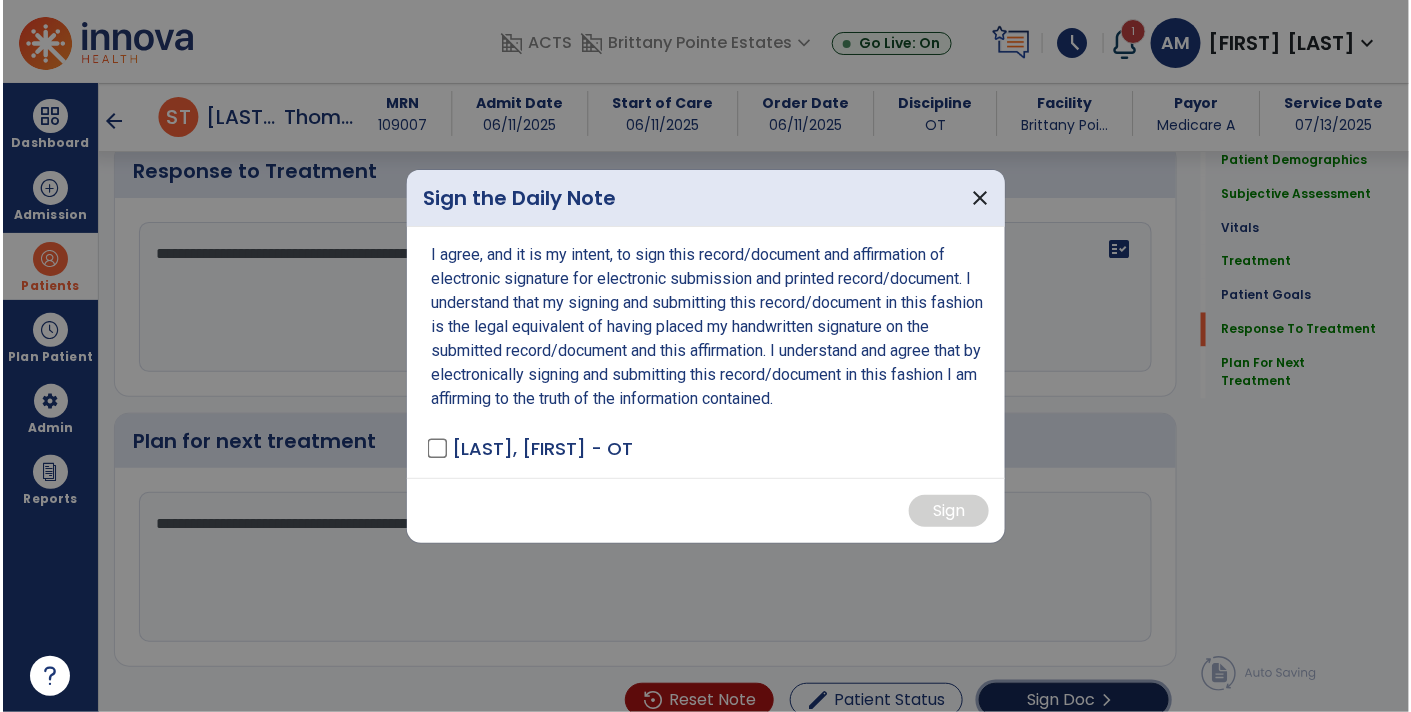 scroll, scrollTop: 3423, scrollLeft: 0, axis: vertical 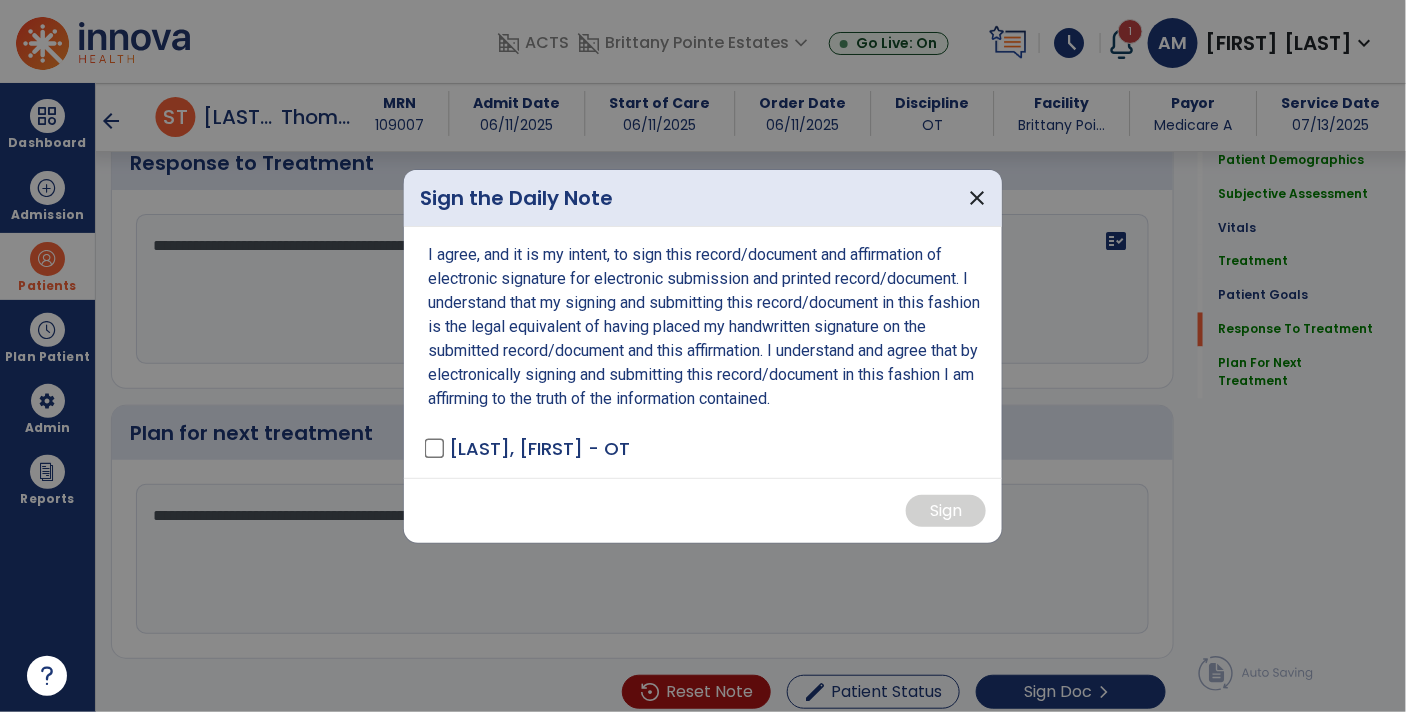 click on "[LAST], [FIRST]  - OT" at bounding box center (539, 448) 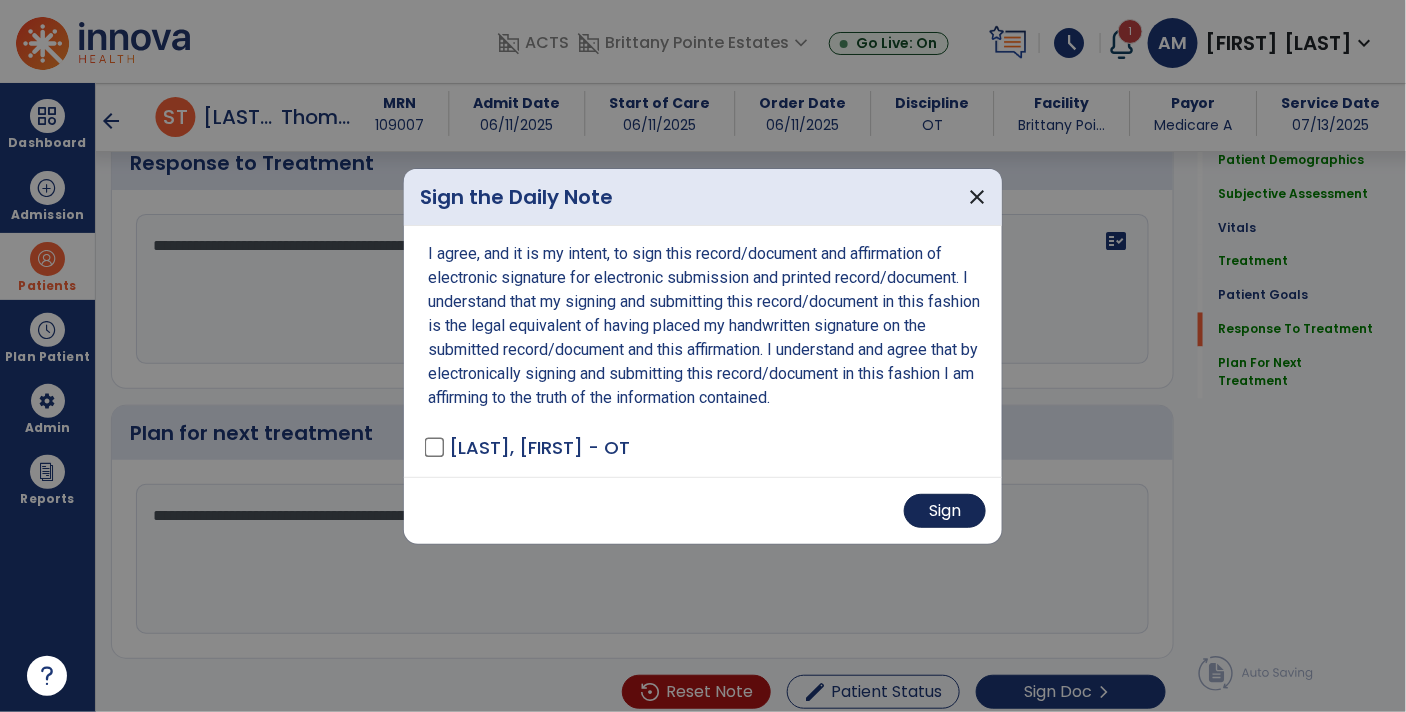 click on "Sign" at bounding box center [945, 511] 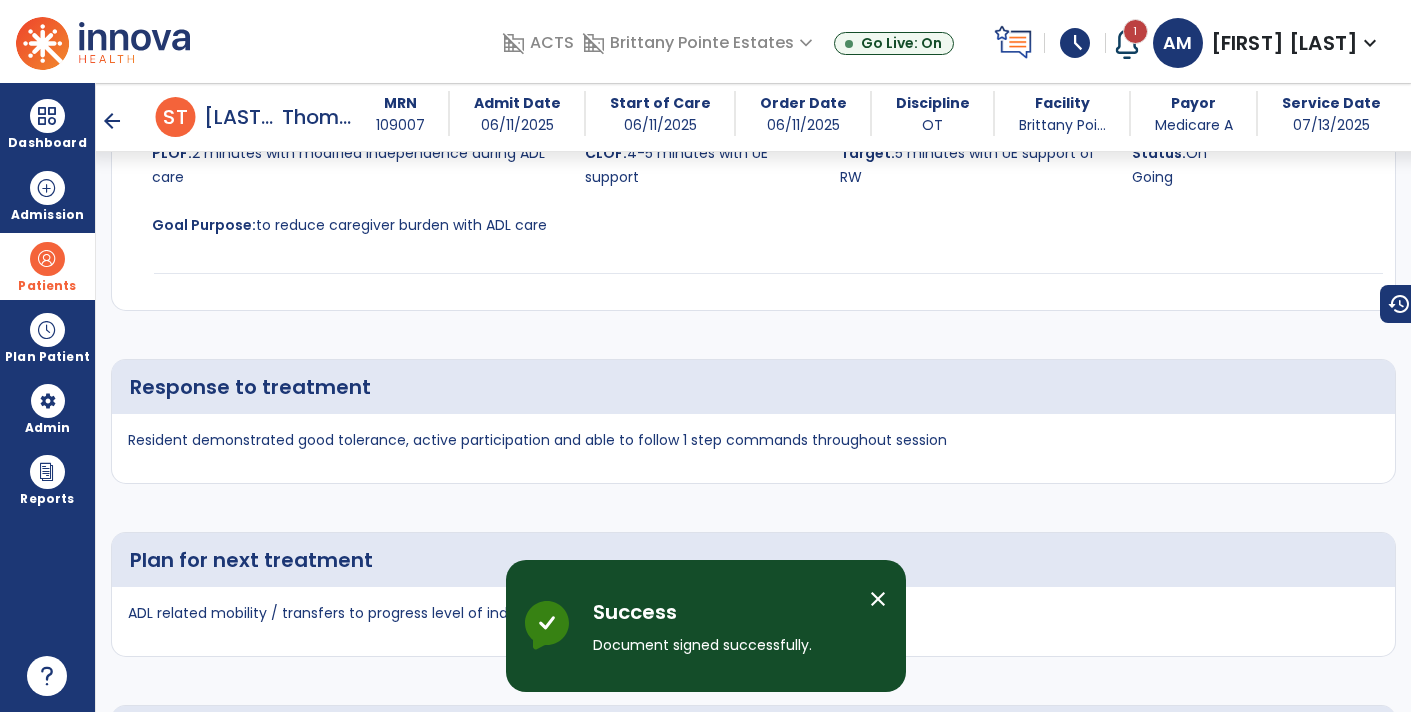 scroll, scrollTop: 5351, scrollLeft: 0, axis: vertical 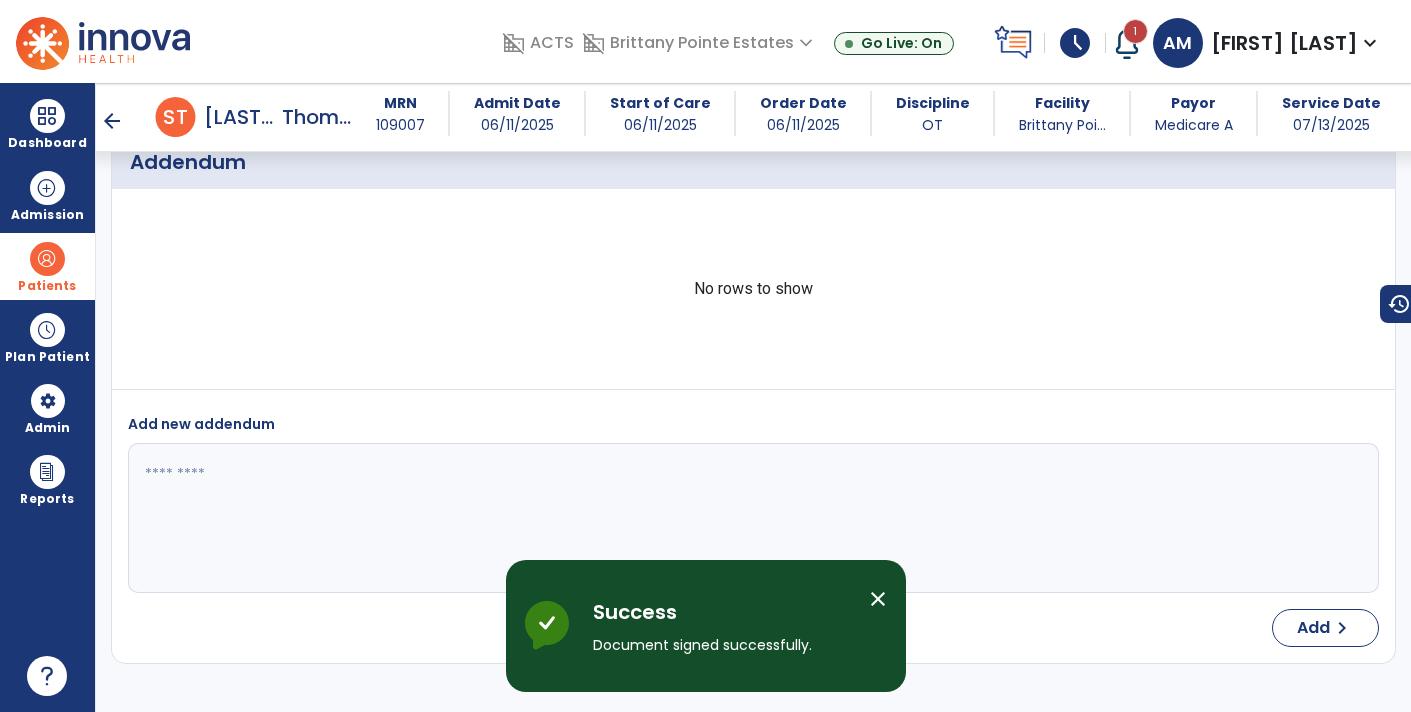 click on "schedule" at bounding box center [1075, 43] 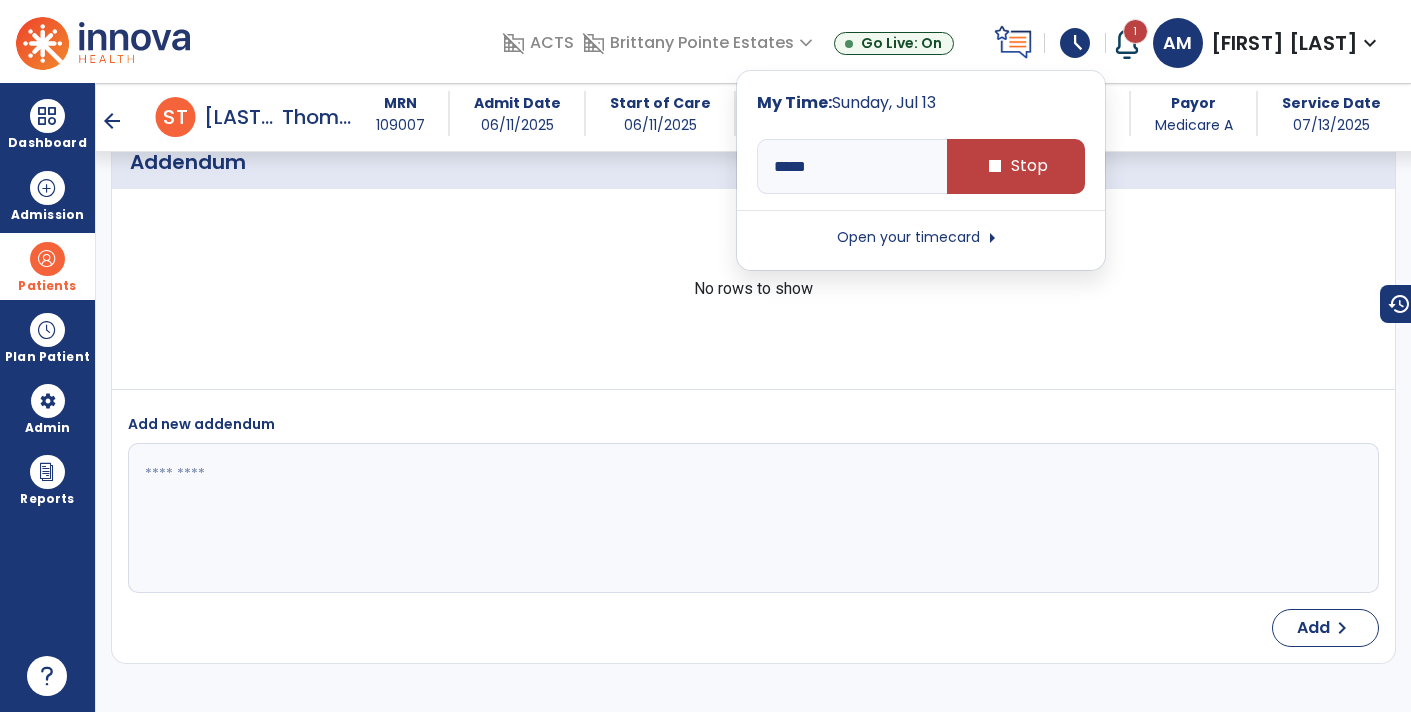 click on "schedule" at bounding box center [1075, 43] 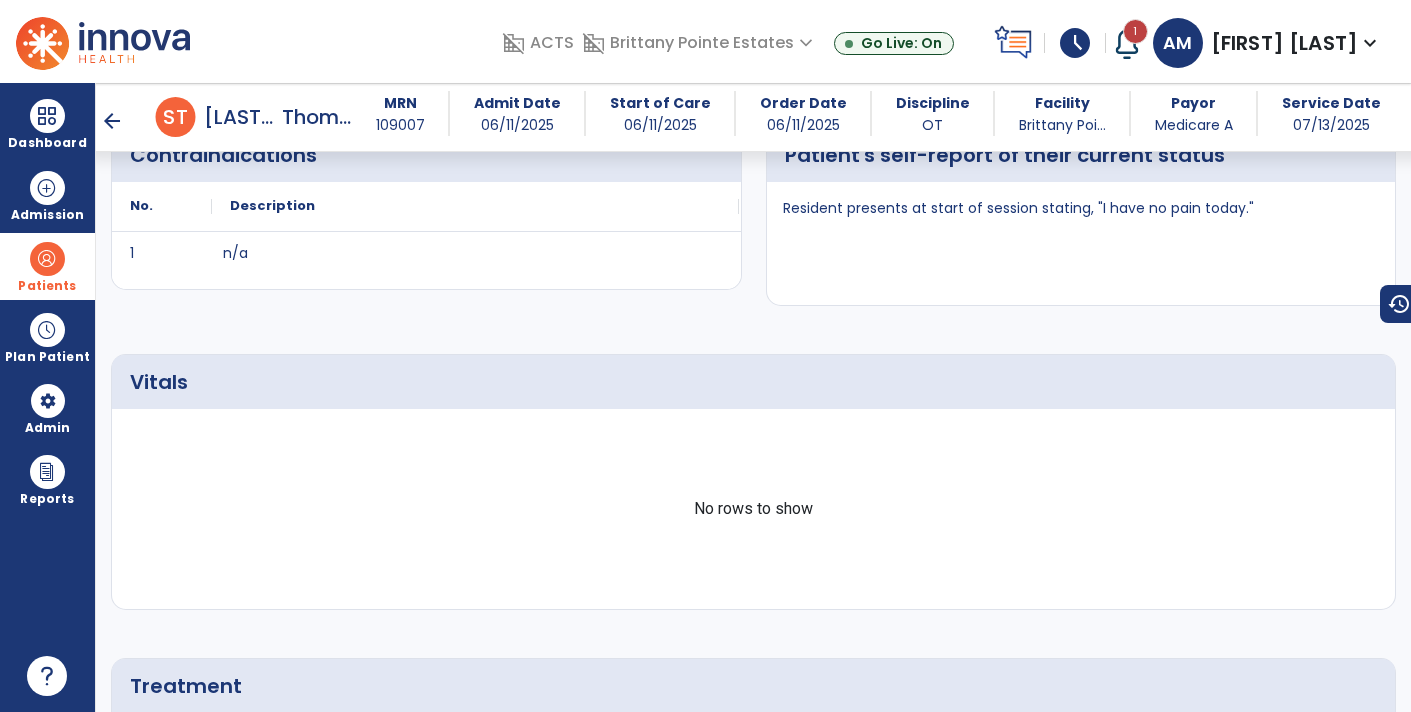 scroll, scrollTop: 0, scrollLeft: 0, axis: both 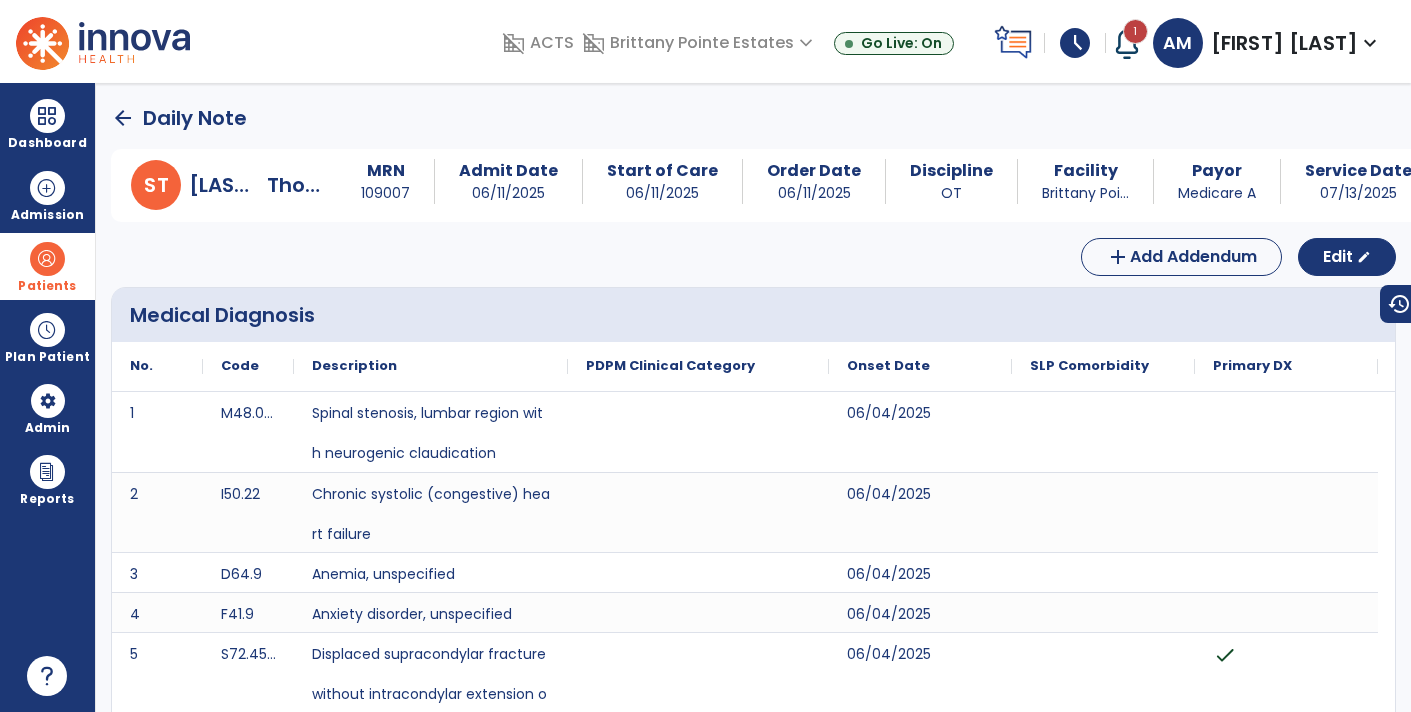 click on "arrow_back" 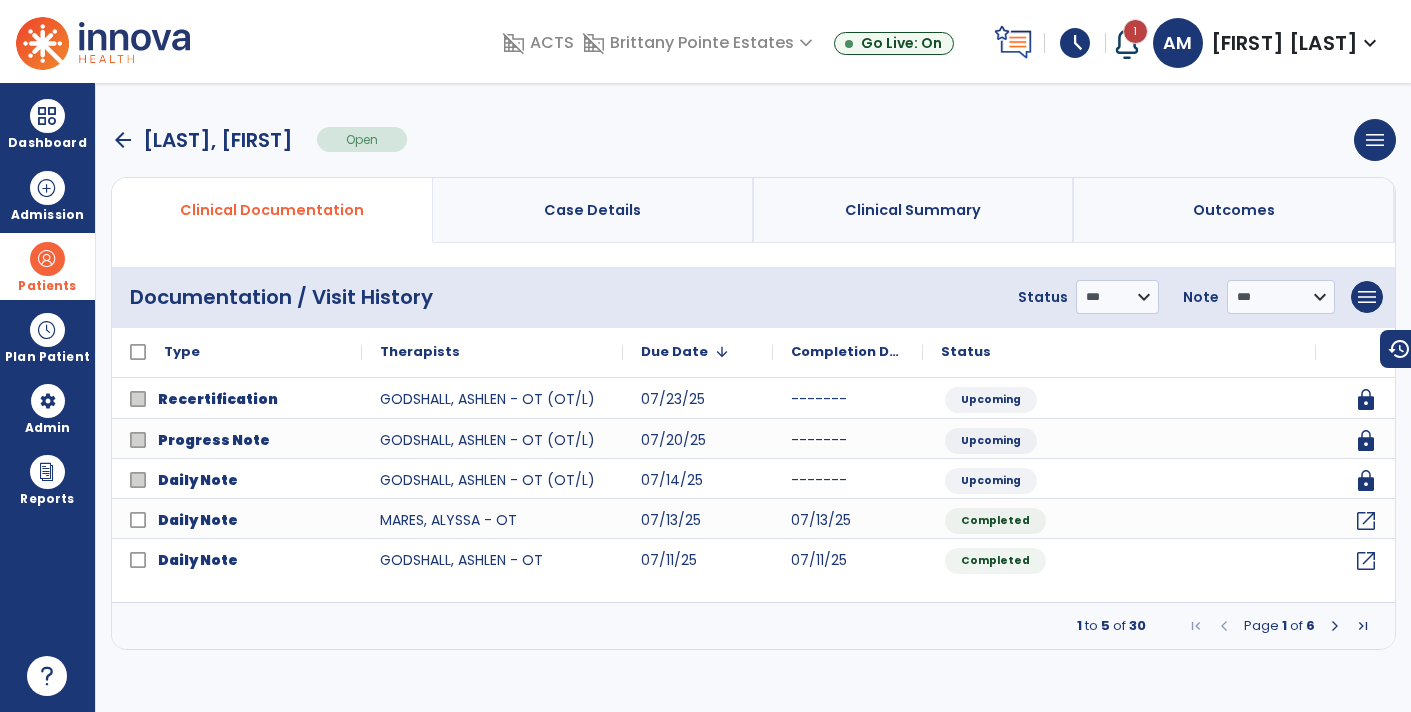 click on "arrow_back" at bounding box center [123, 140] 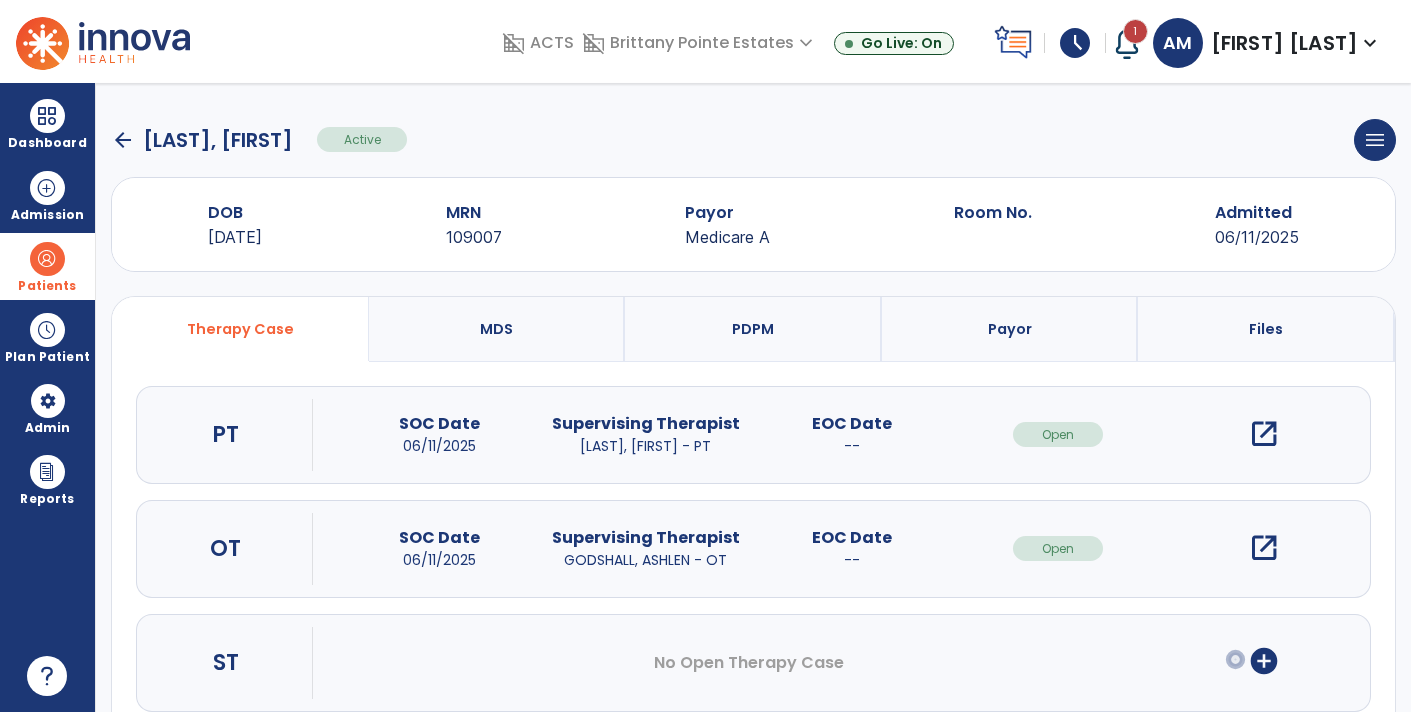 click on "arrow_back" 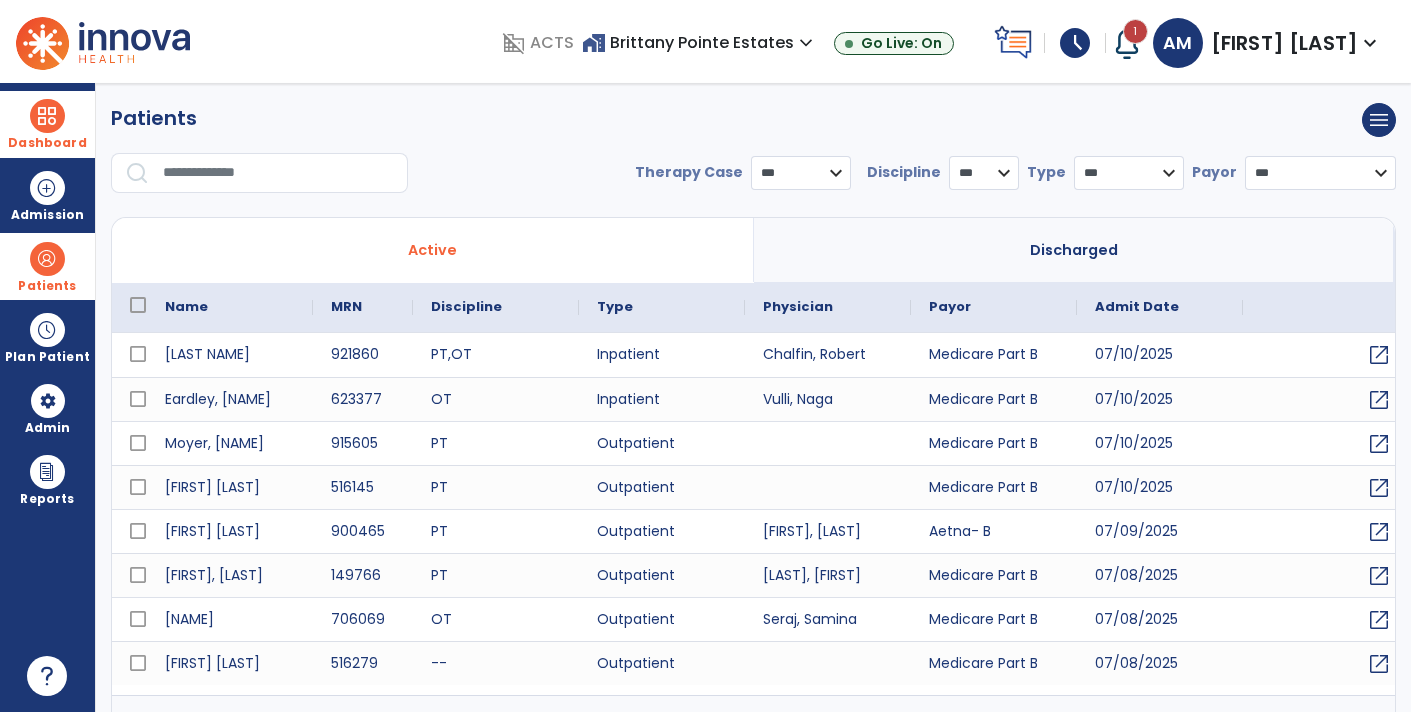 click at bounding box center [47, 116] 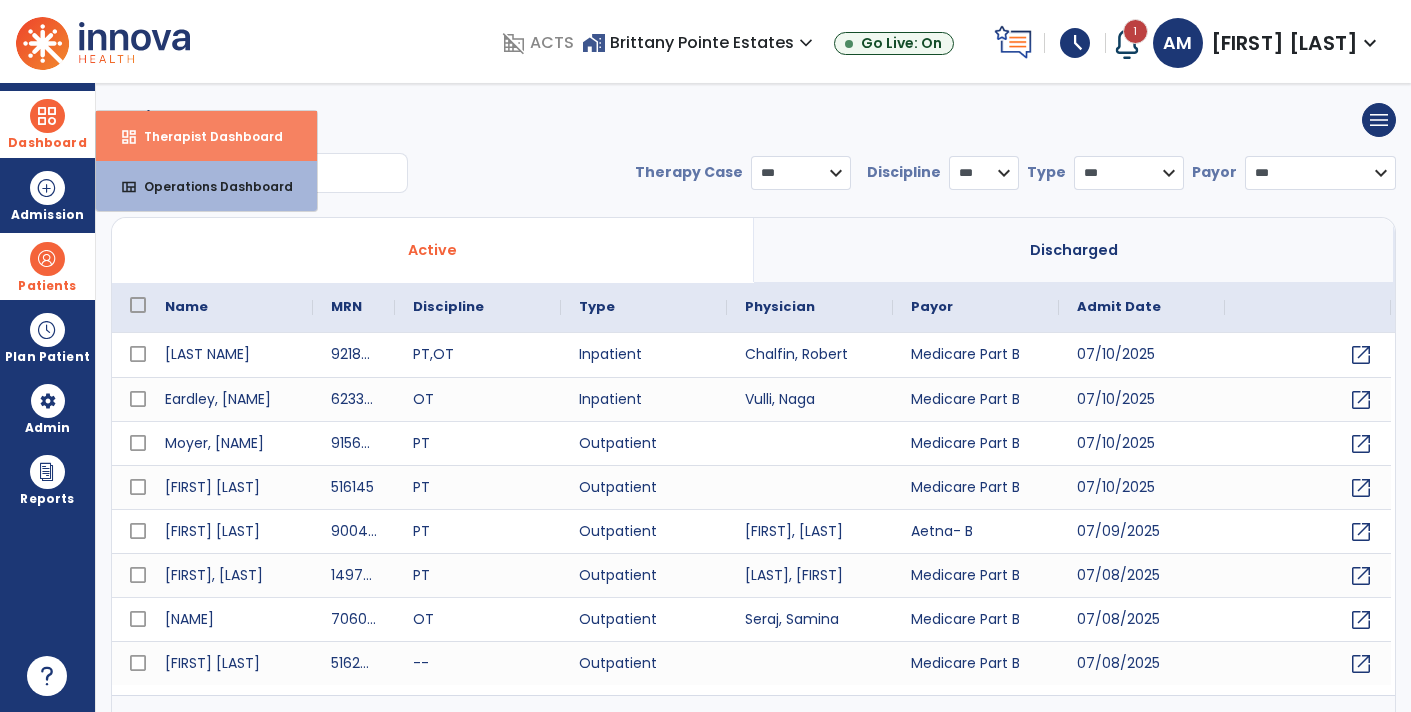 click on "Therapist Dashboard" at bounding box center (205, 136) 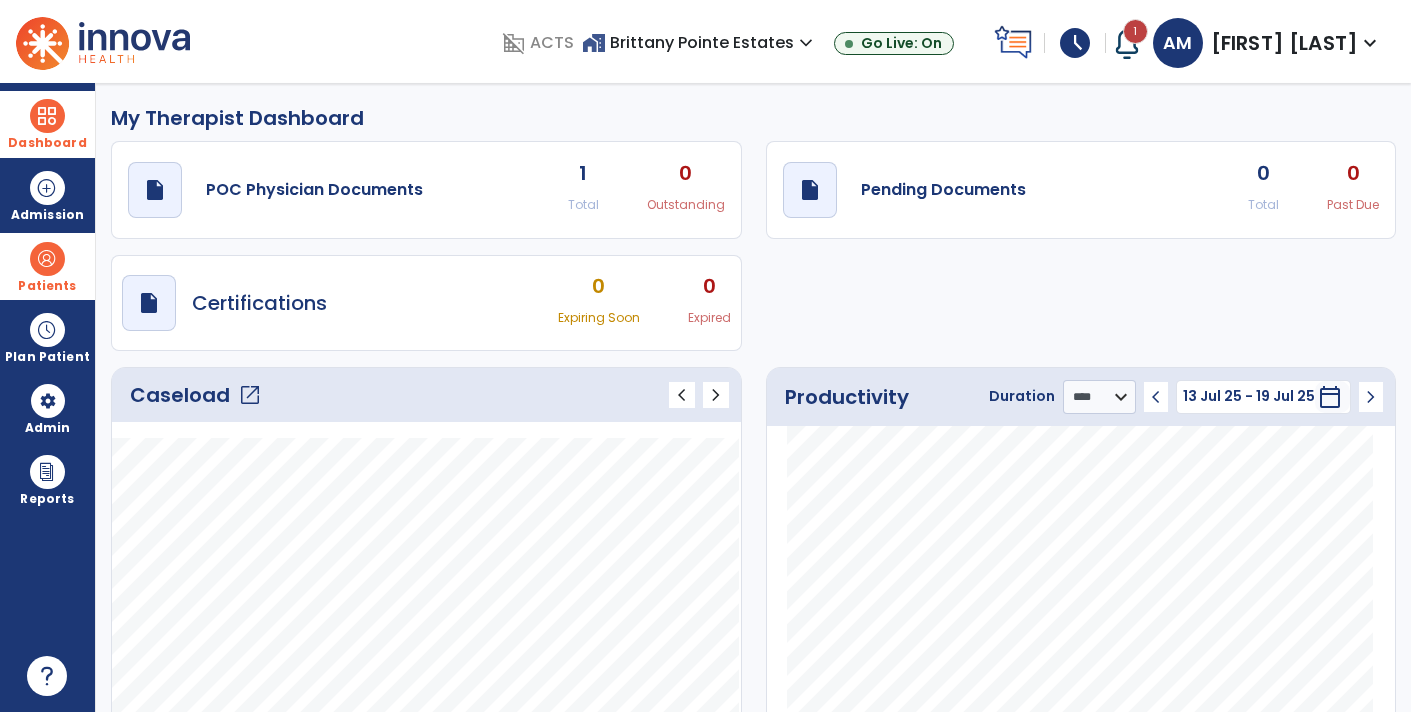 click on "schedule" at bounding box center [1075, 43] 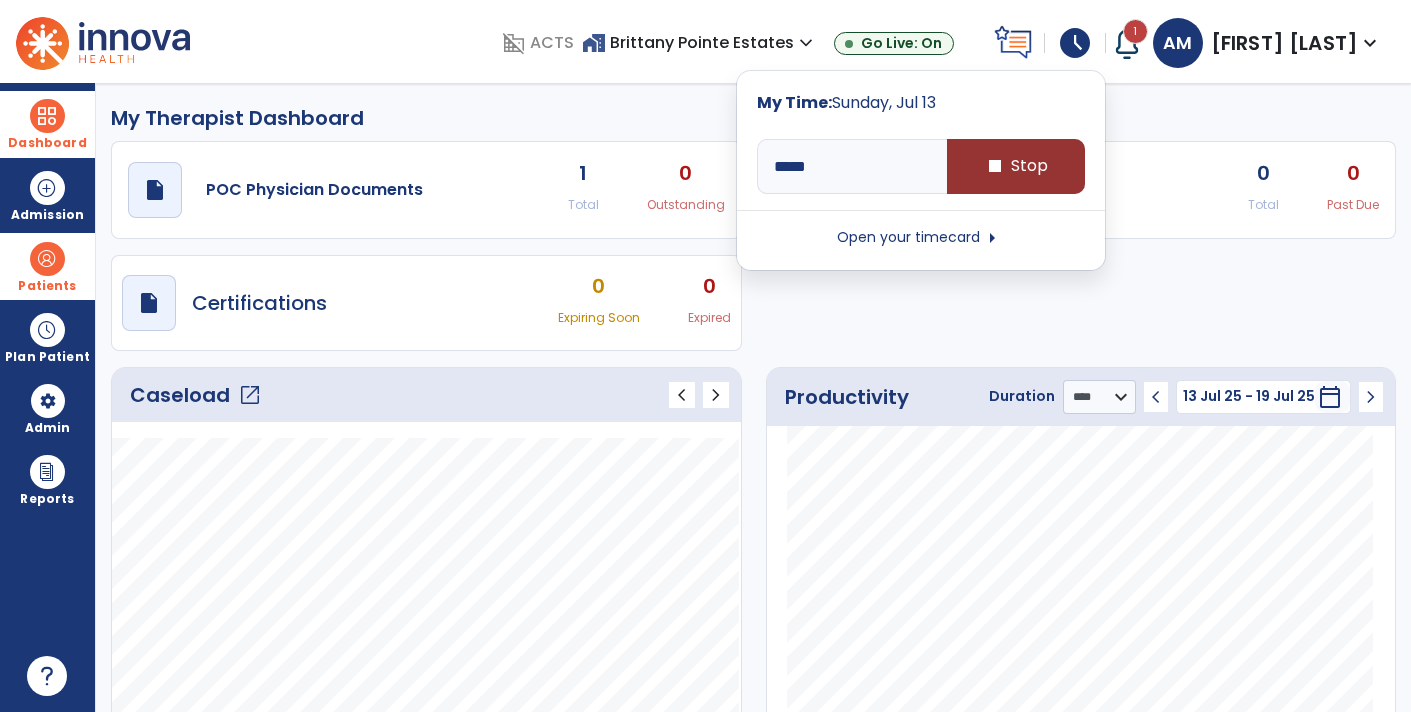 click on "stop  Stop" at bounding box center [1016, 166] 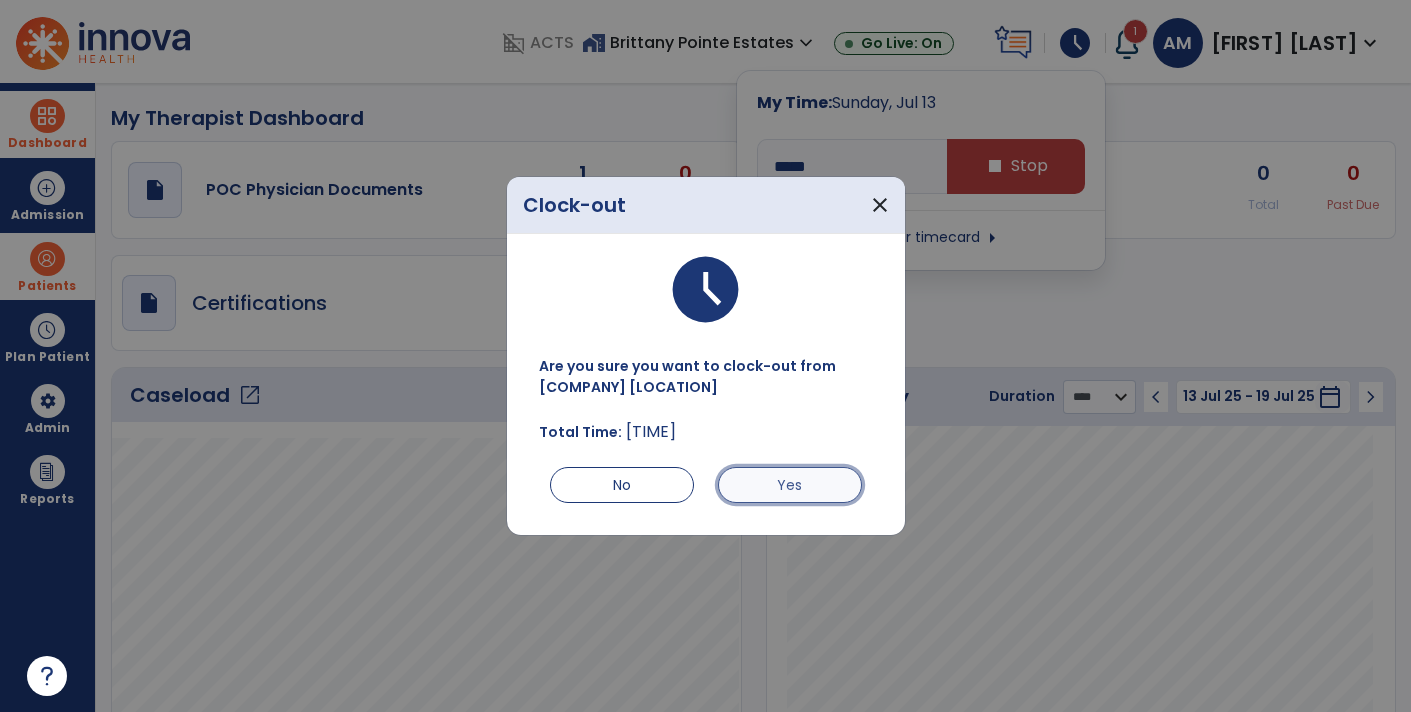 click on "Yes" at bounding box center (790, 485) 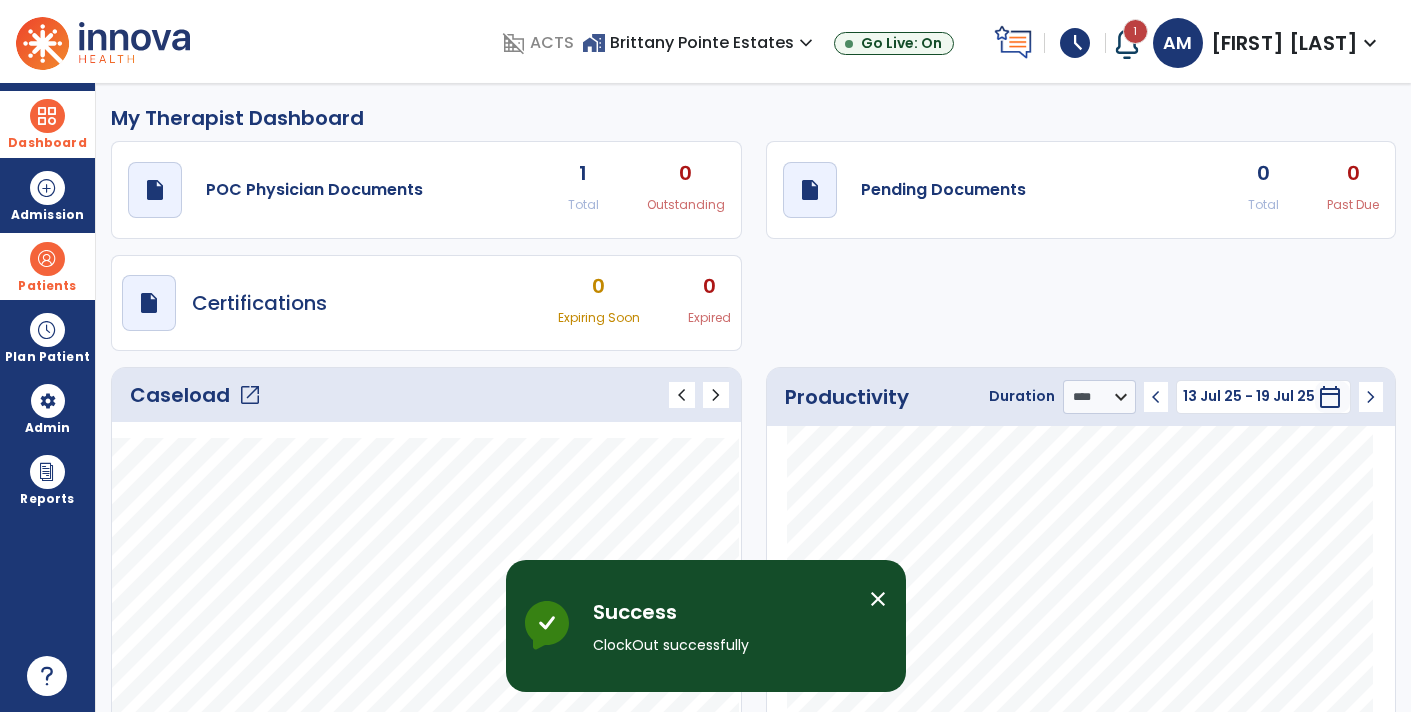 click on "schedule" at bounding box center [1075, 43] 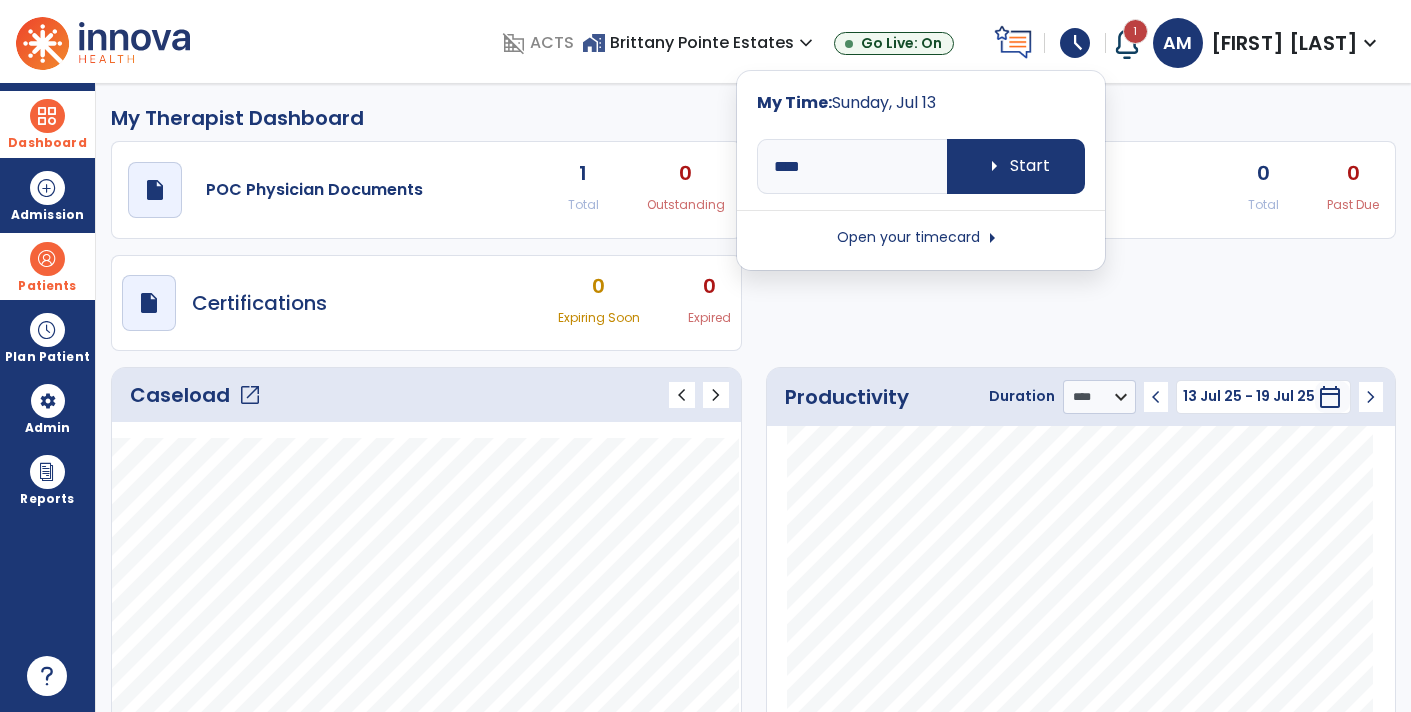 click on "Open your timecard  arrow_right" at bounding box center (921, 238) 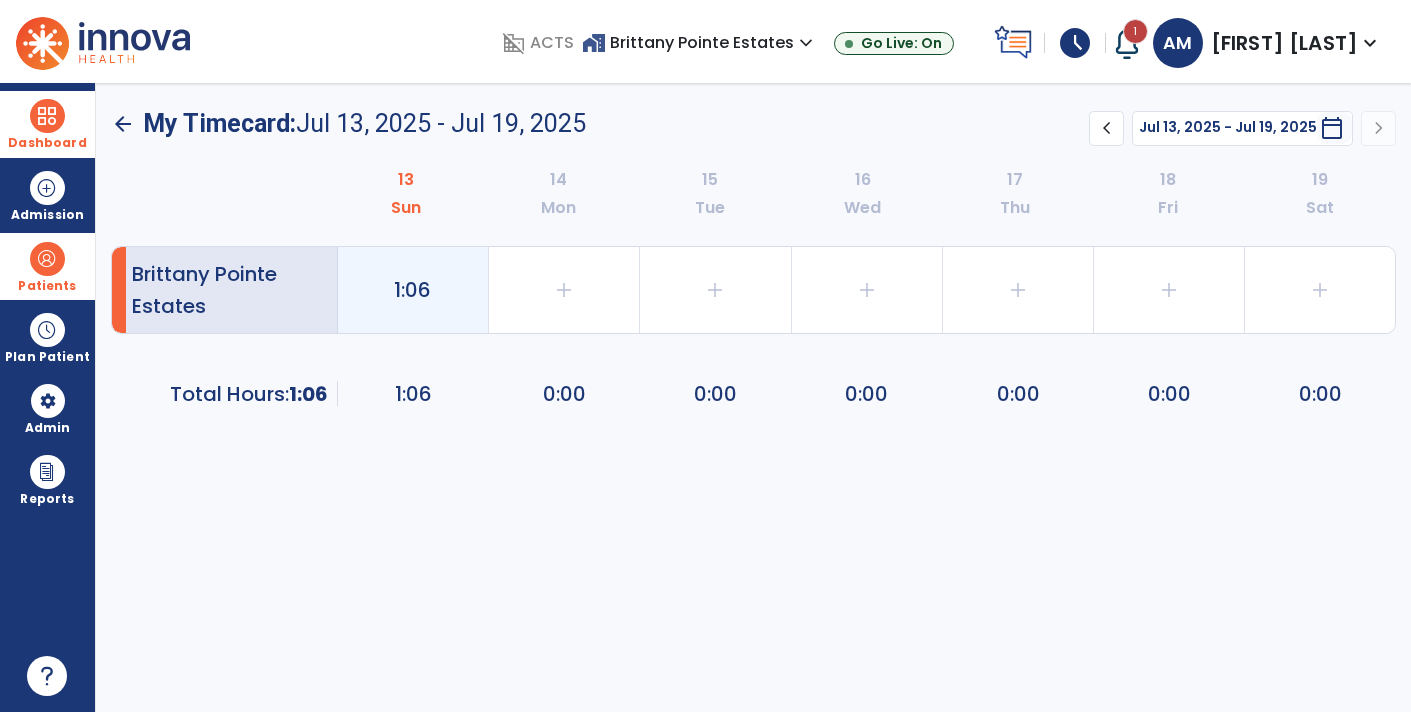 click on "1:06" 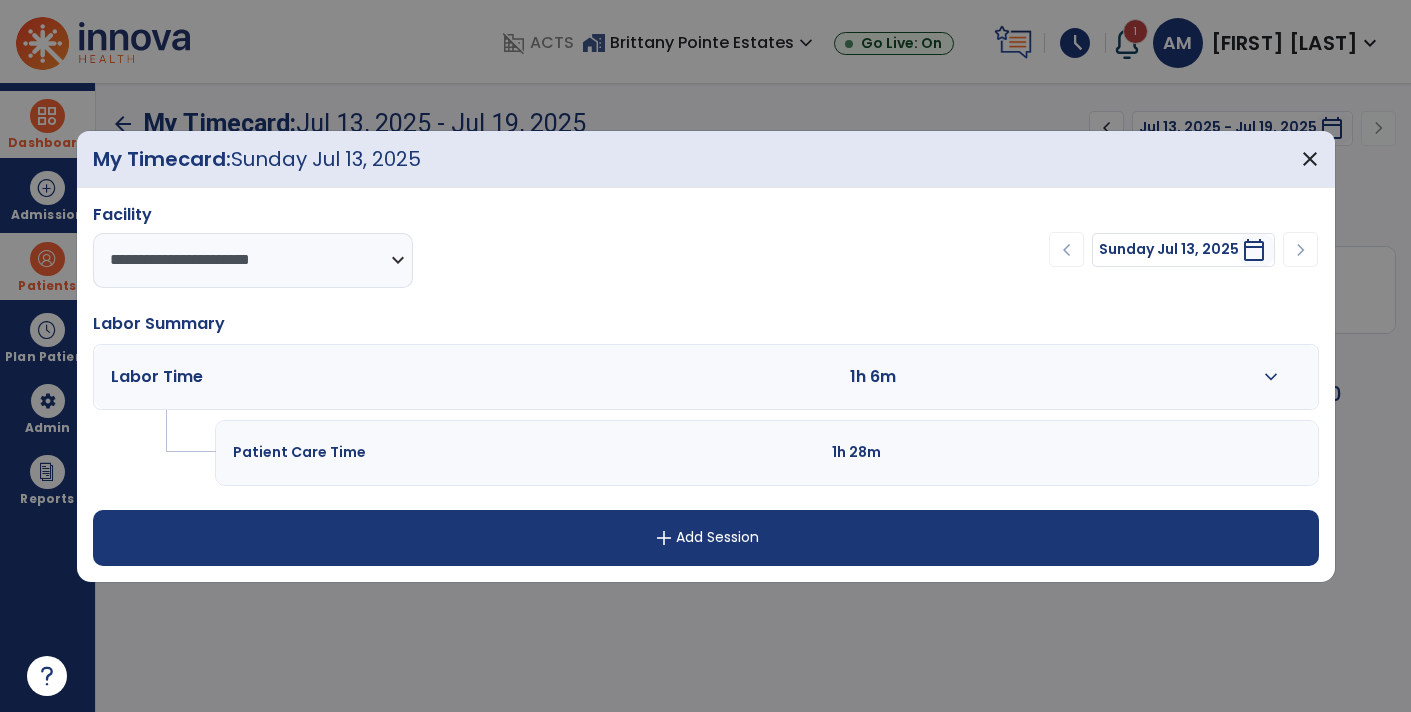 click at bounding box center [765, 377] 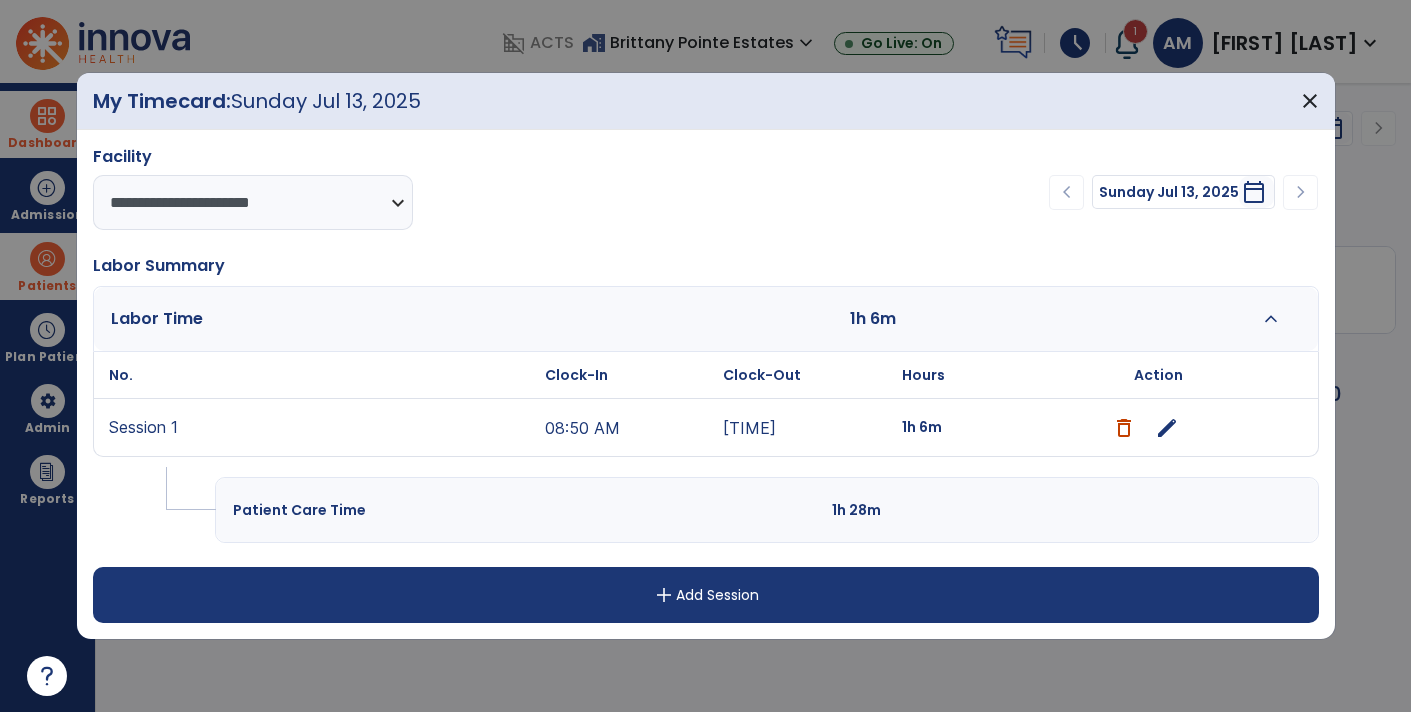 click on "08:50 AM" at bounding box center [629, 427] 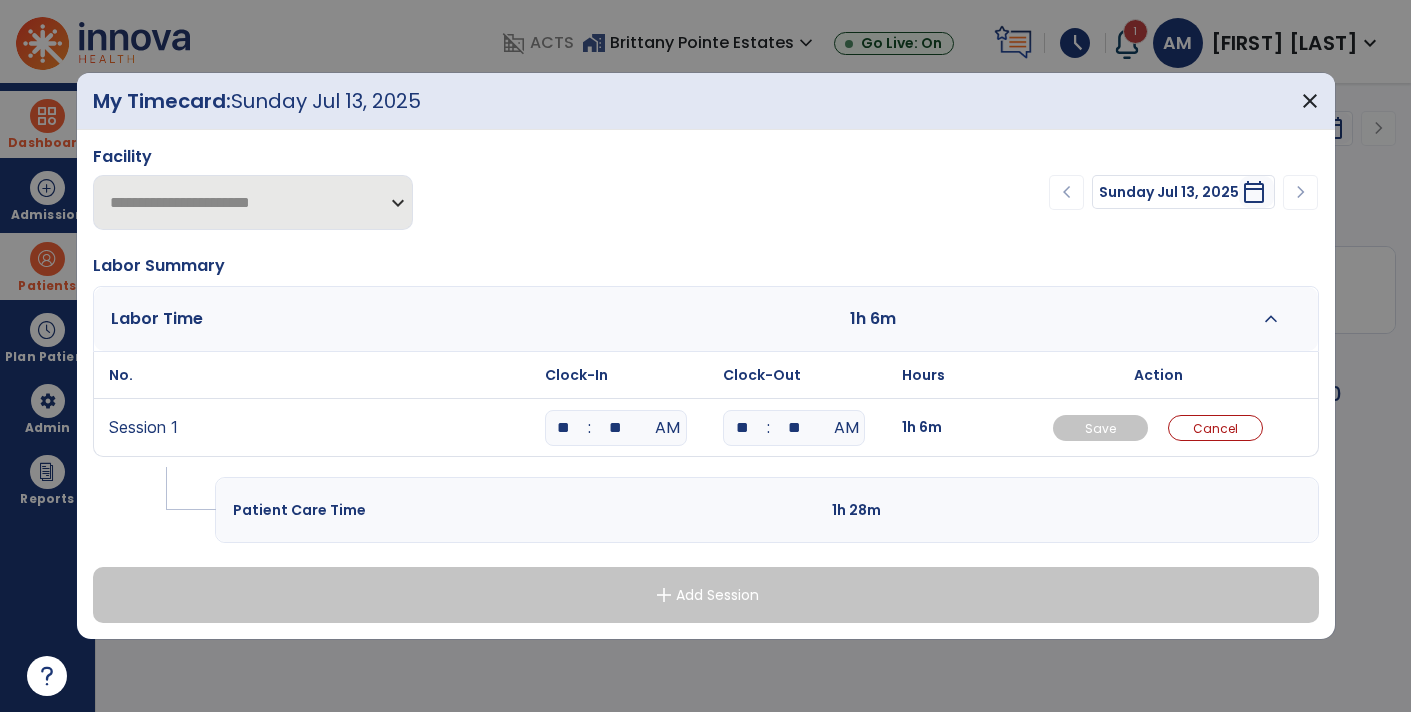 click on "**" at bounding box center [616, 428] 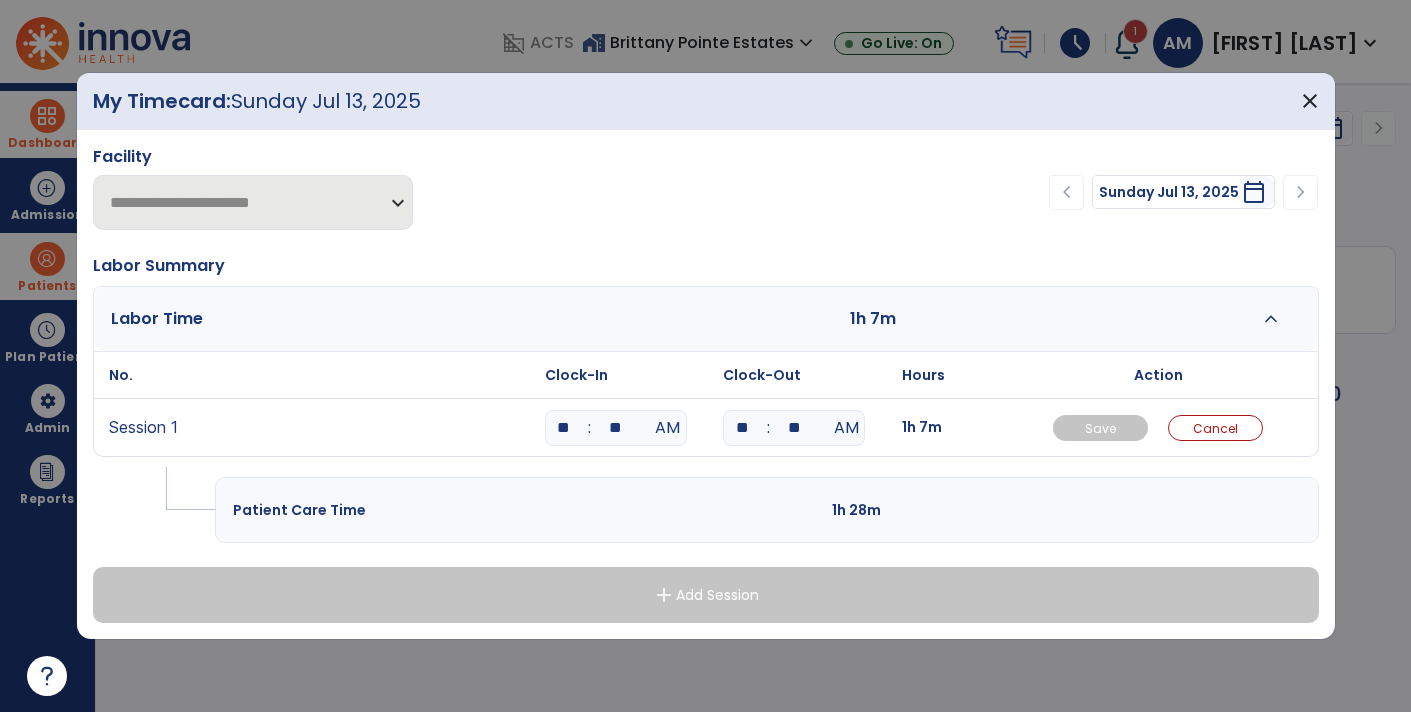 type on "*" 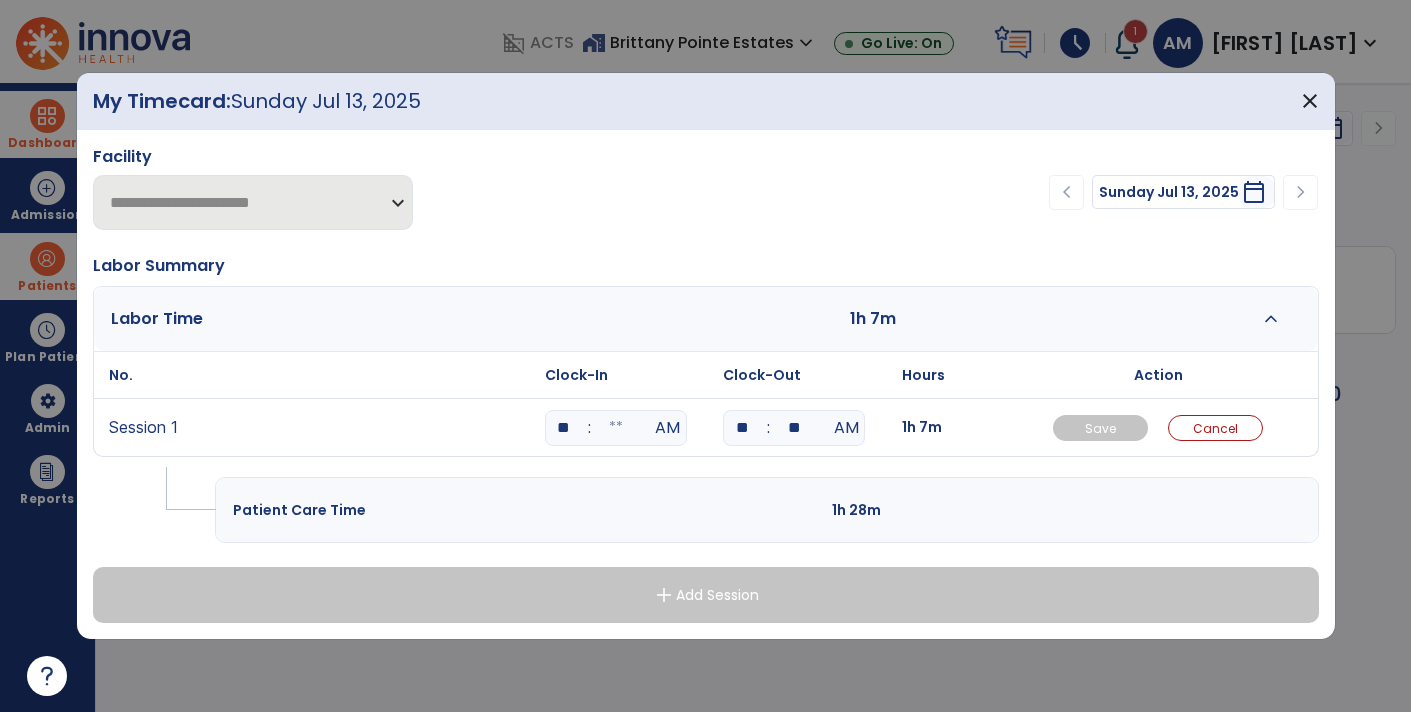 type on "*" 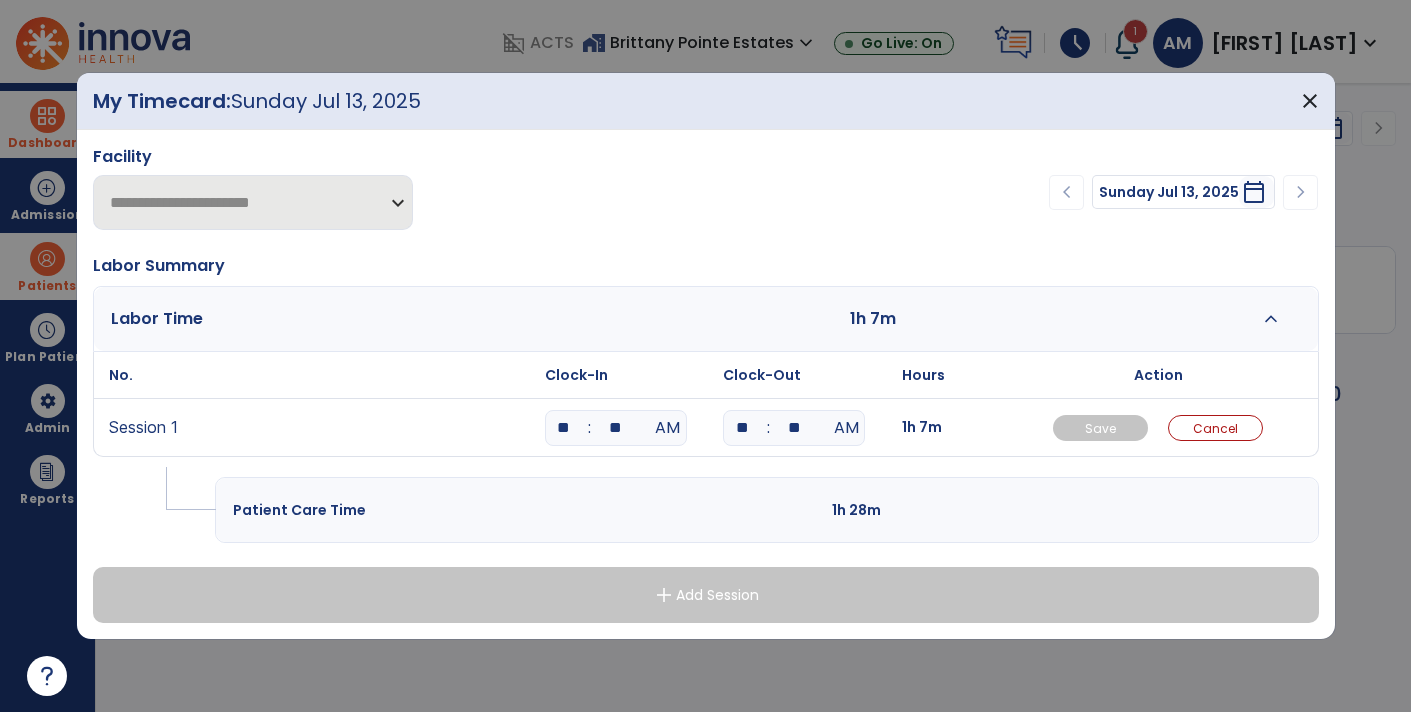 click on "**" at bounding box center [794, 428] 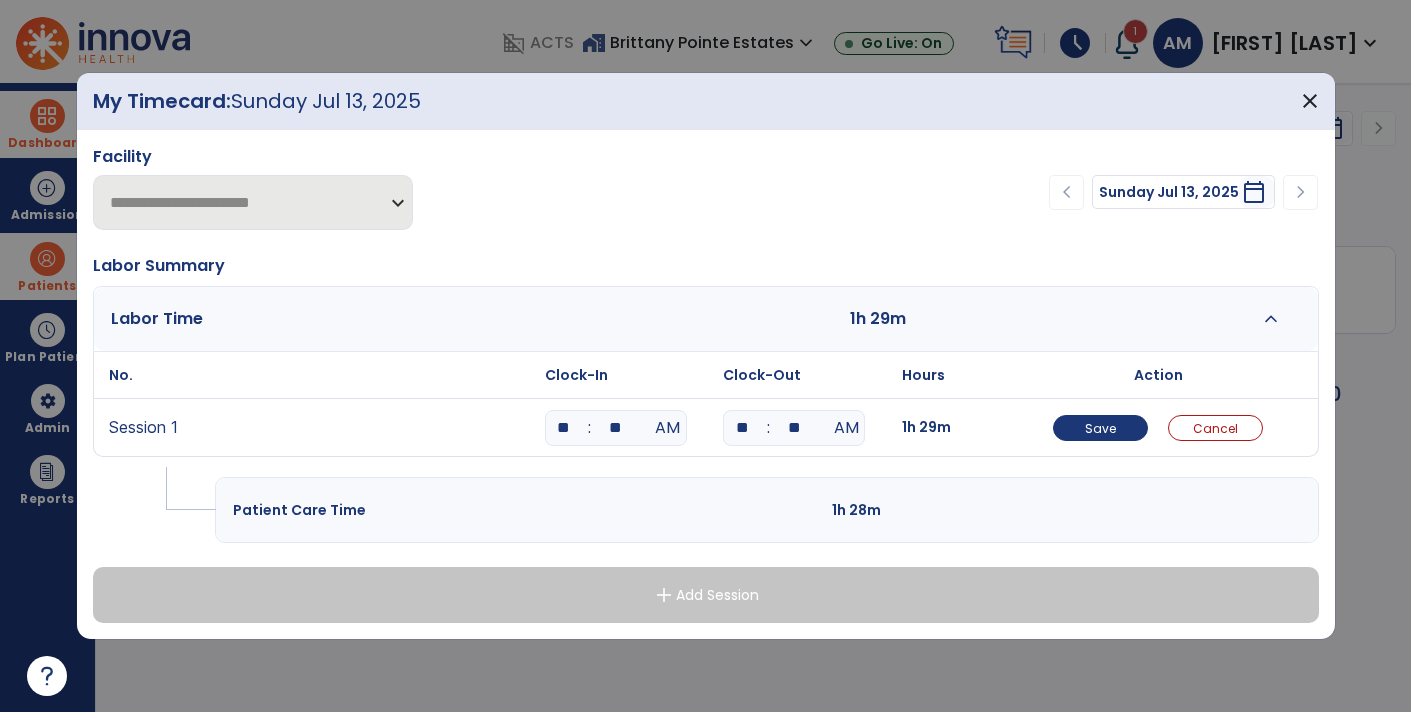 click on "**" at bounding box center [616, 428] 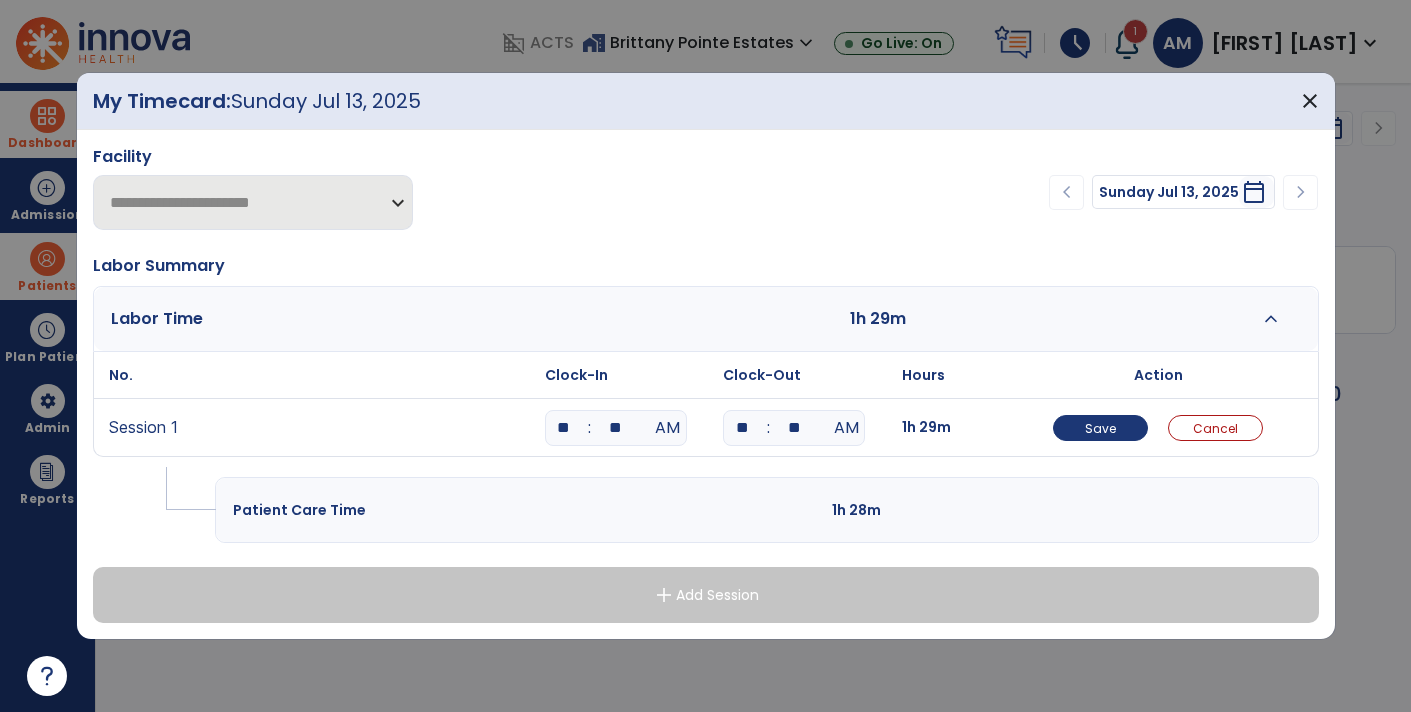 type on "**" 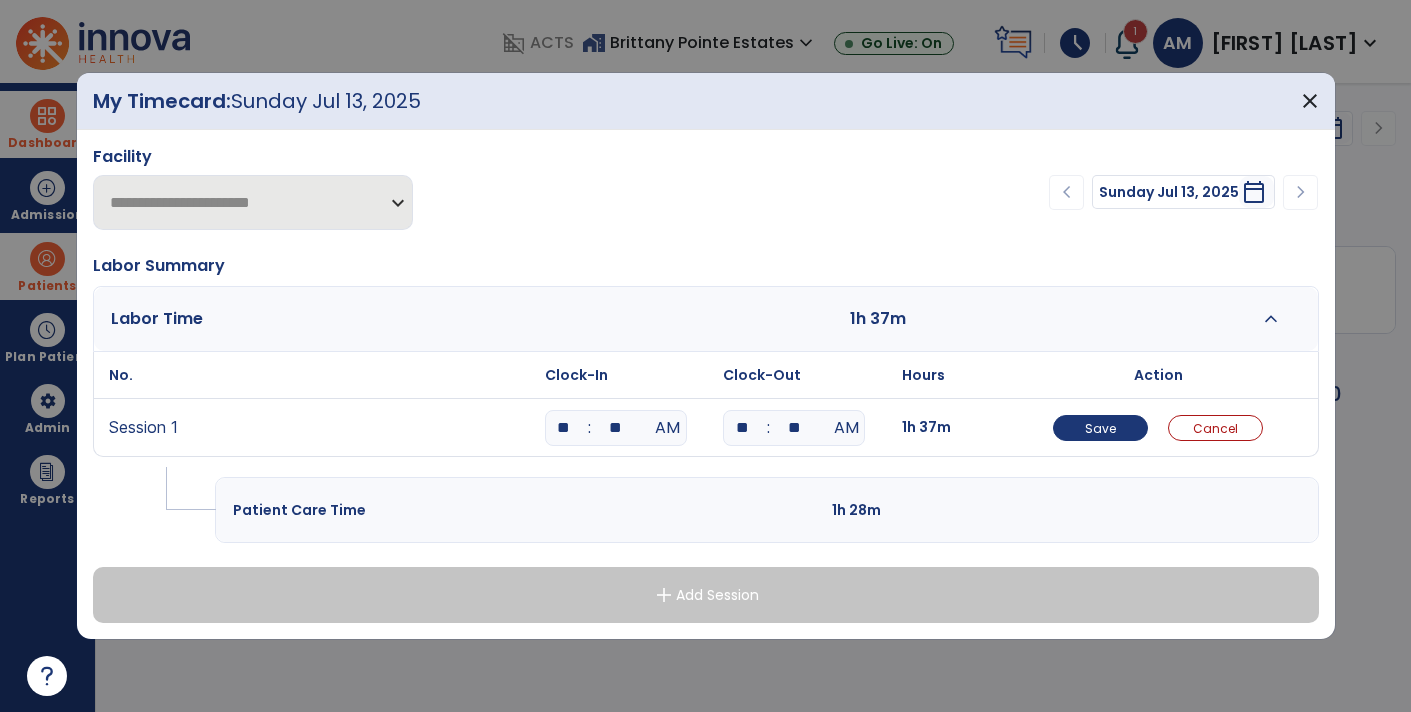 type on "**" 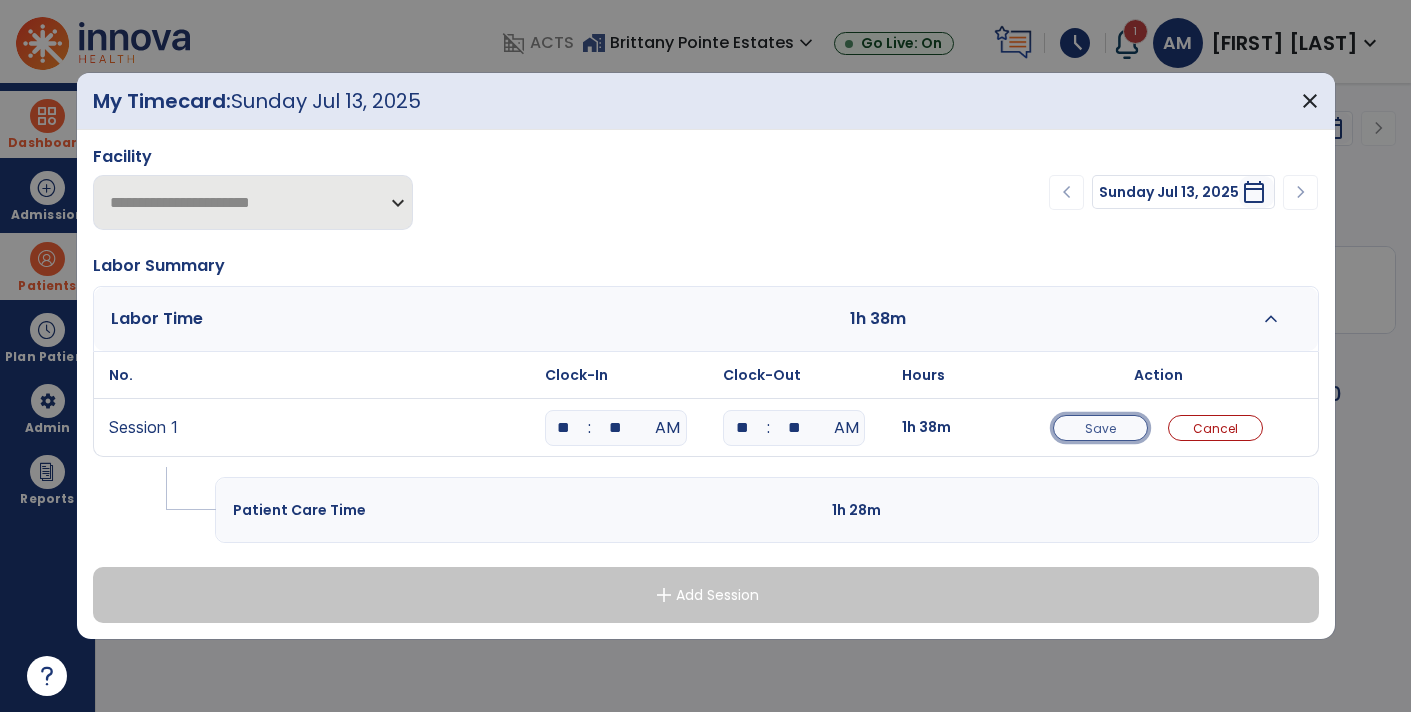 click on "Save" at bounding box center [1100, 428] 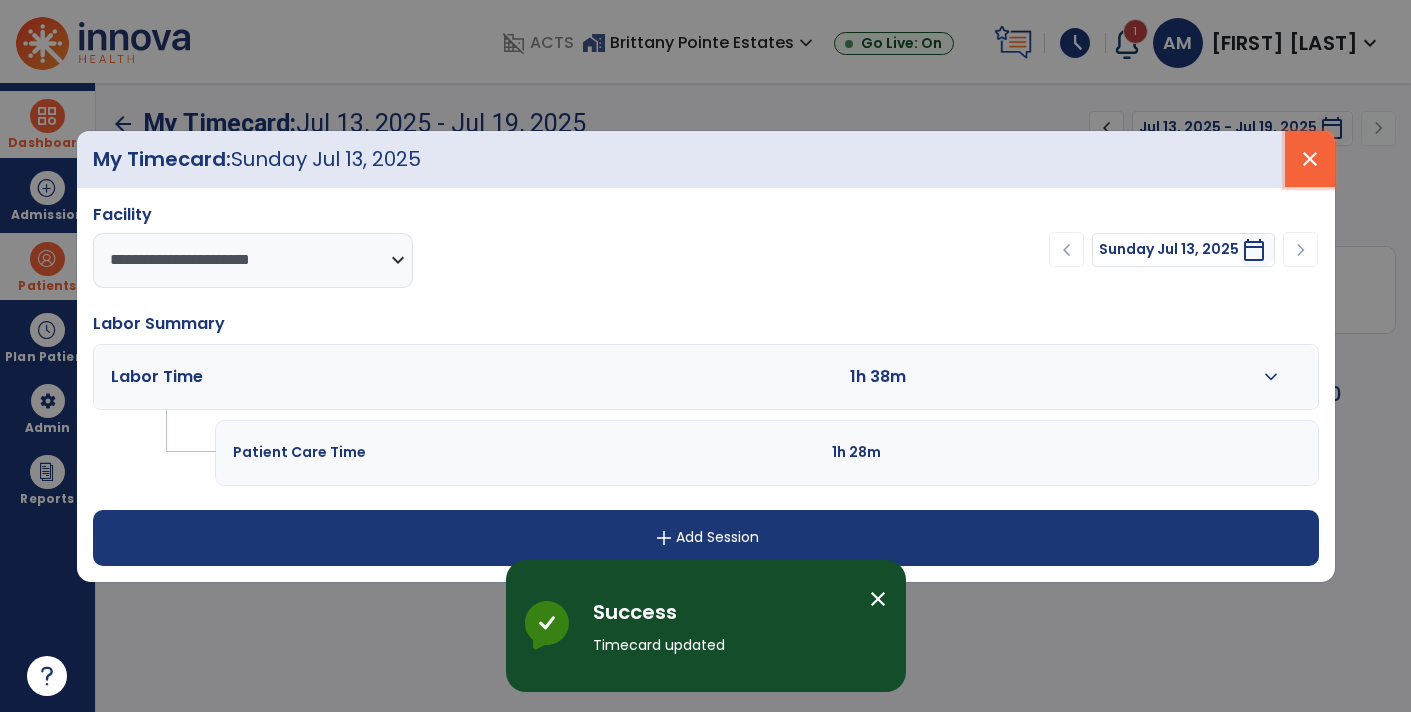 click on "close" at bounding box center [1310, 159] 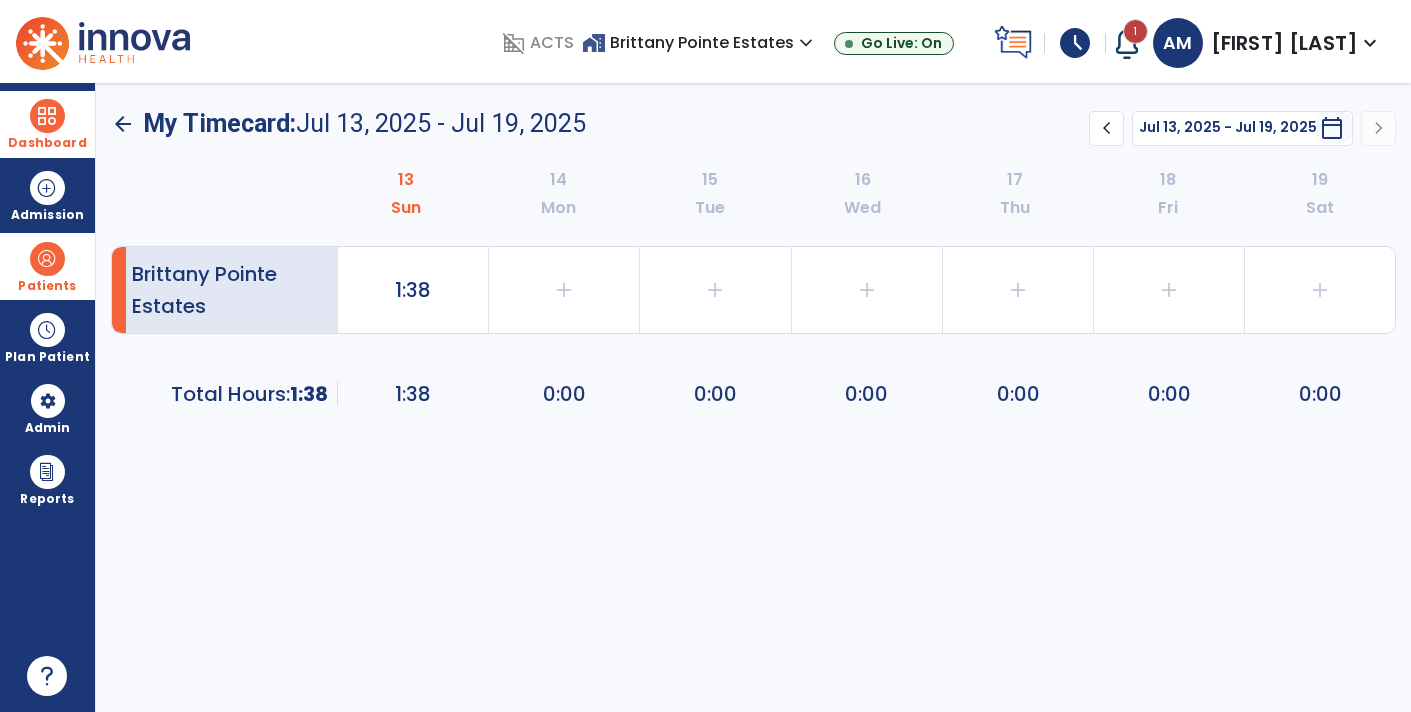 click on "arrow_back" 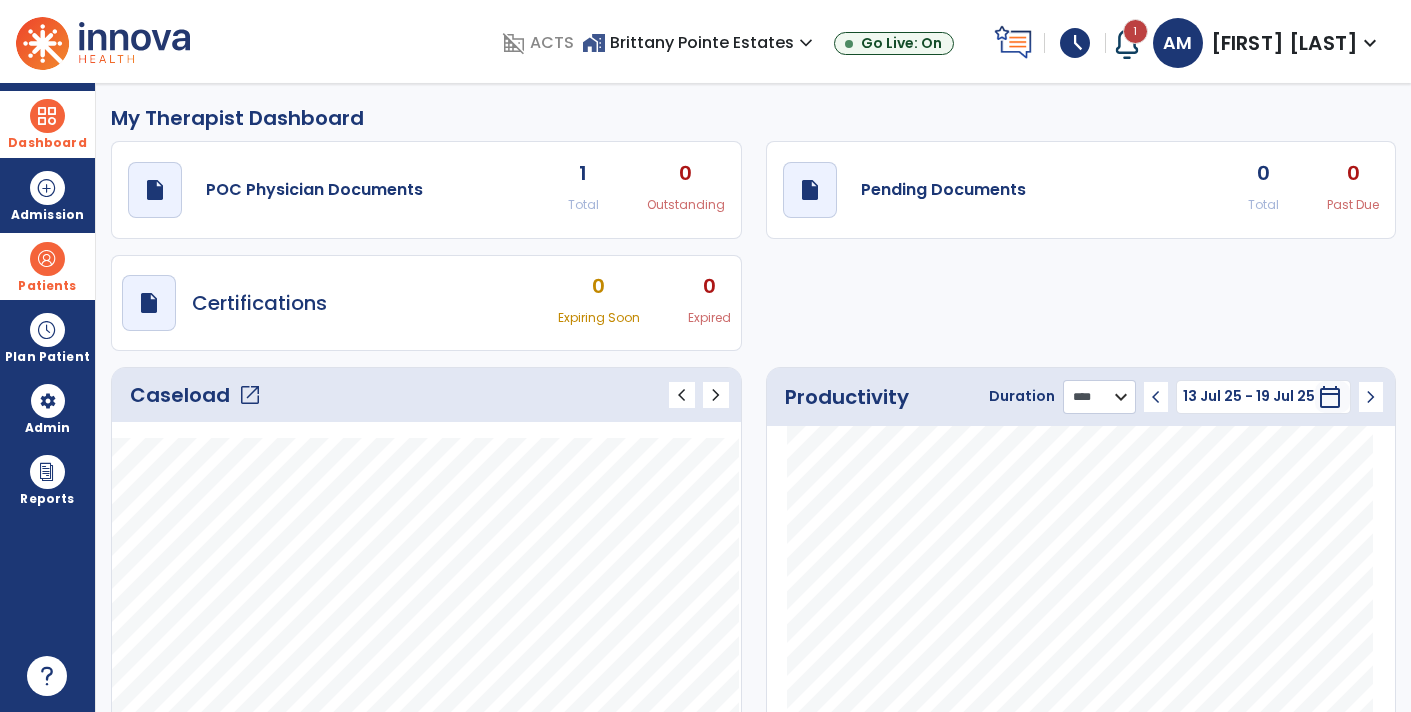 click on "******** **** ***" 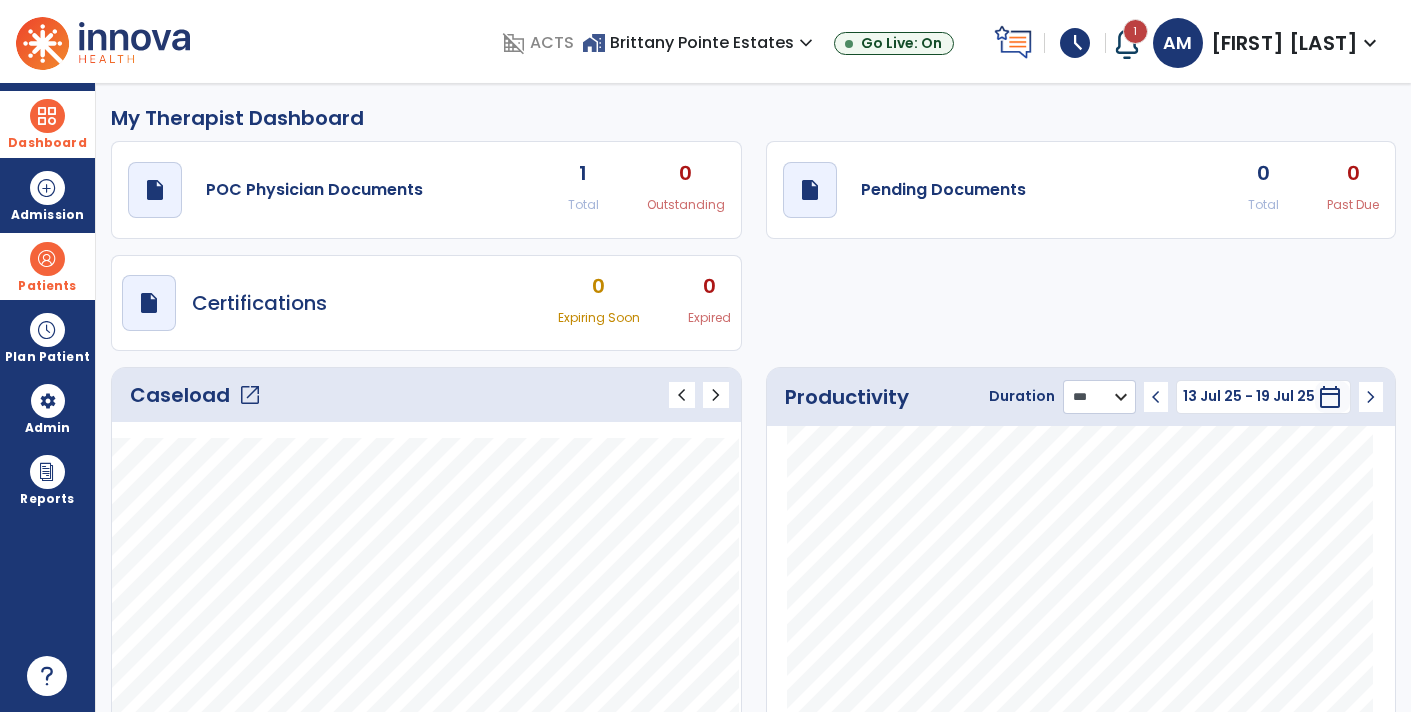 click on "******** **** ***" 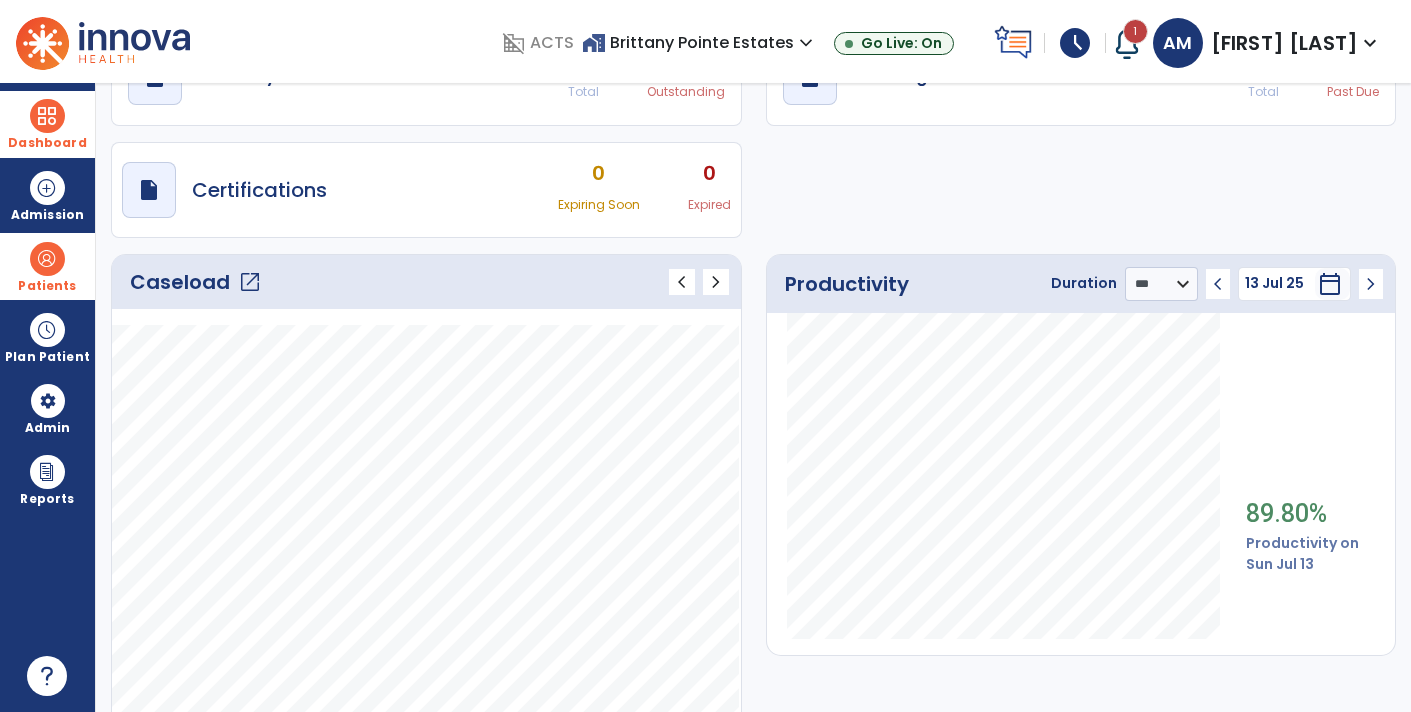 scroll, scrollTop: 0, scrollLeft: 0, axis: both 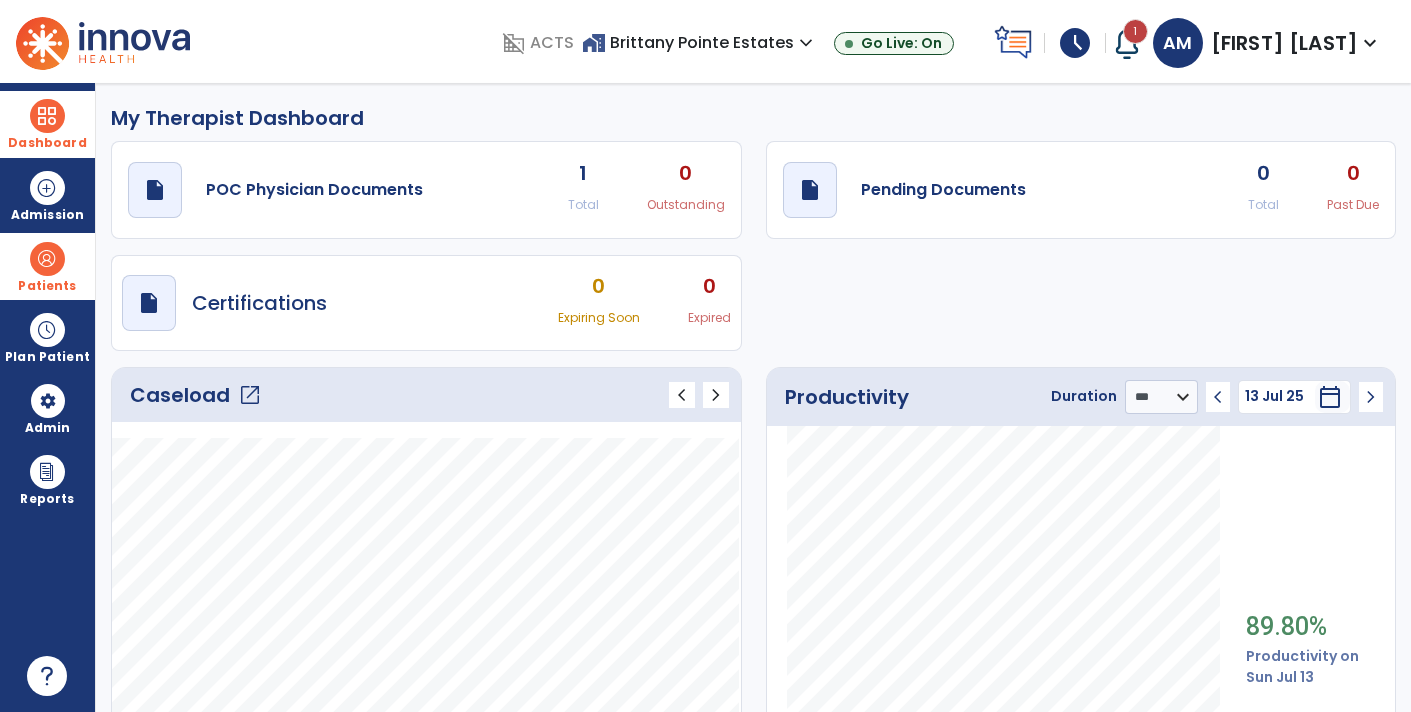 click on "AM [NAME]" at bounding box center [1267, 43] 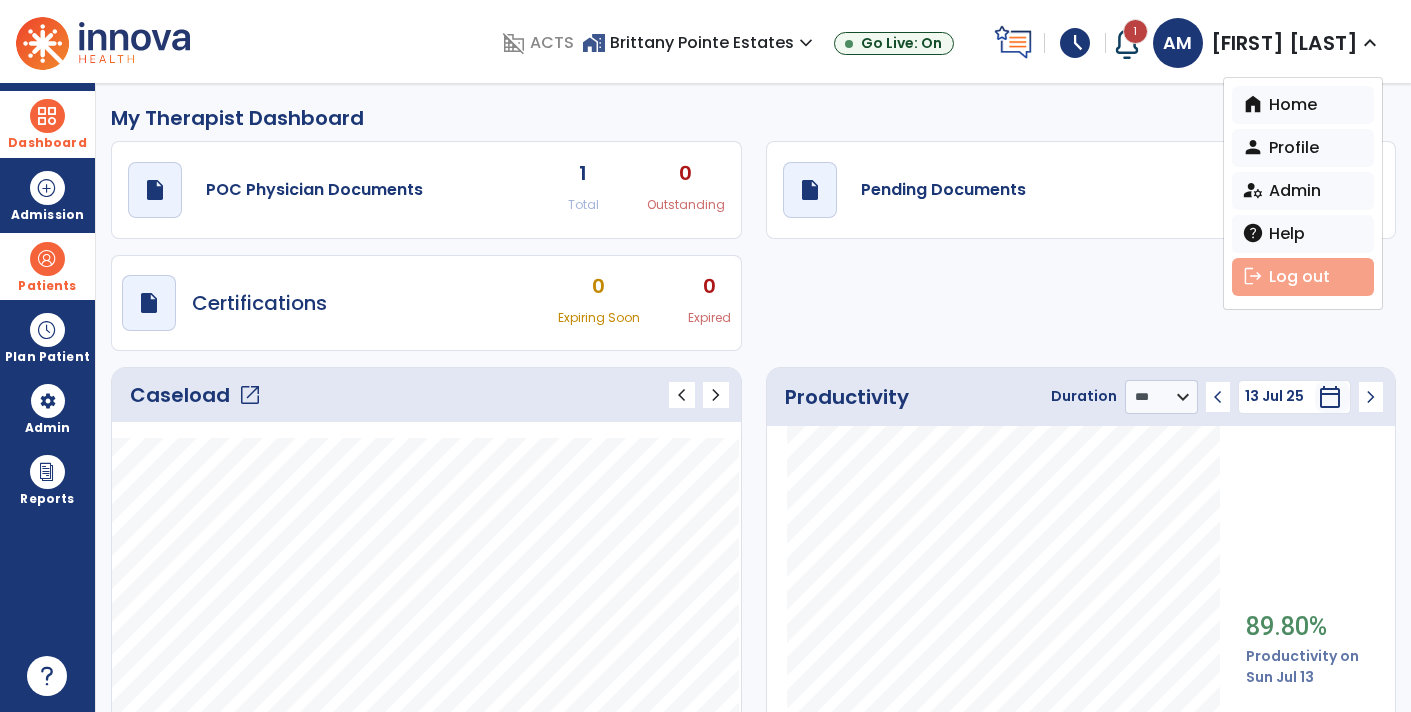 click on "logout   Log out" at bounding box center [1303, 277] 